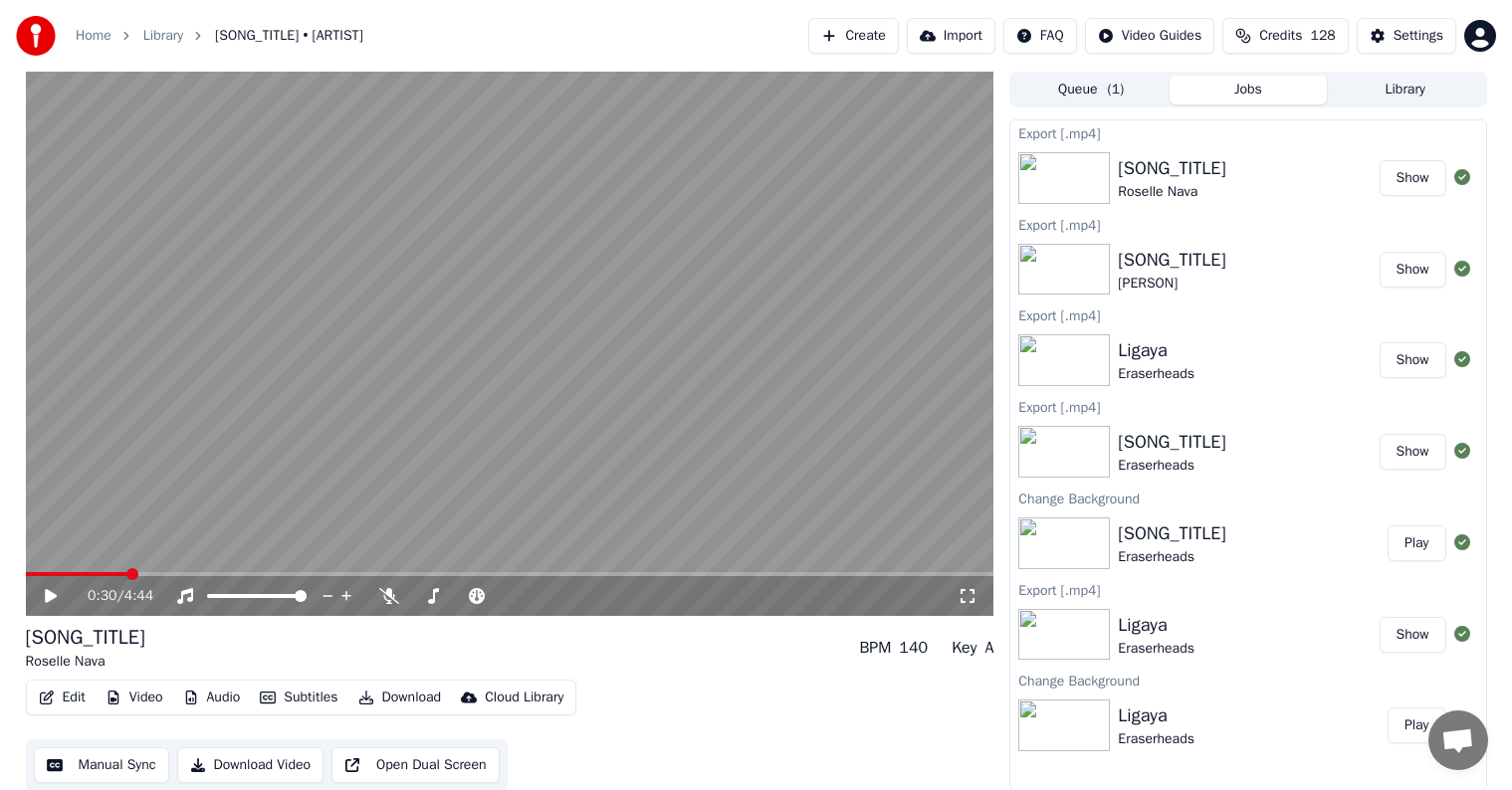 scroll, scrollTop: 1, scrollLeft: 0, axis: vertical 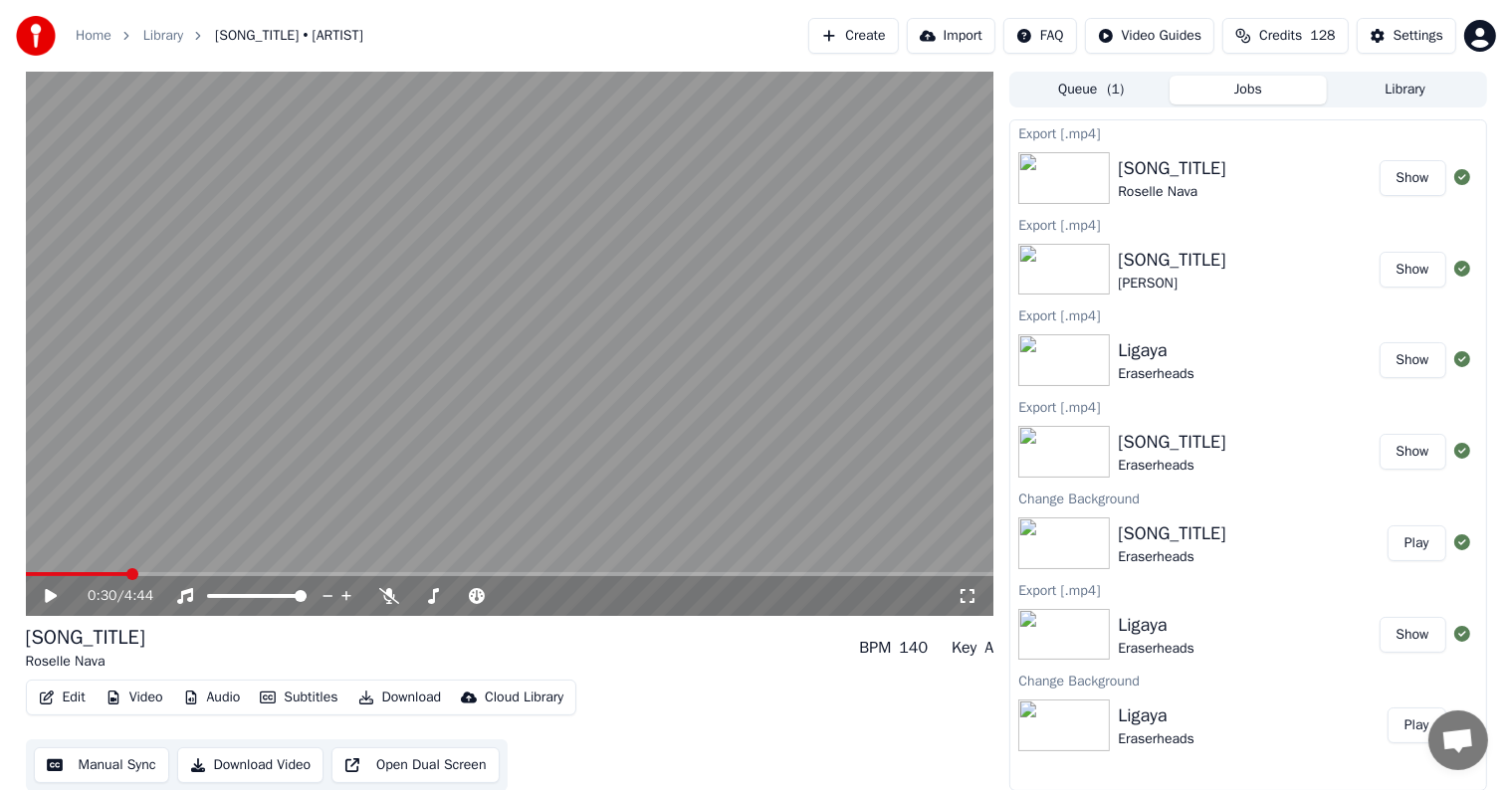 click on "Library" at bounding box center [1405, 90] 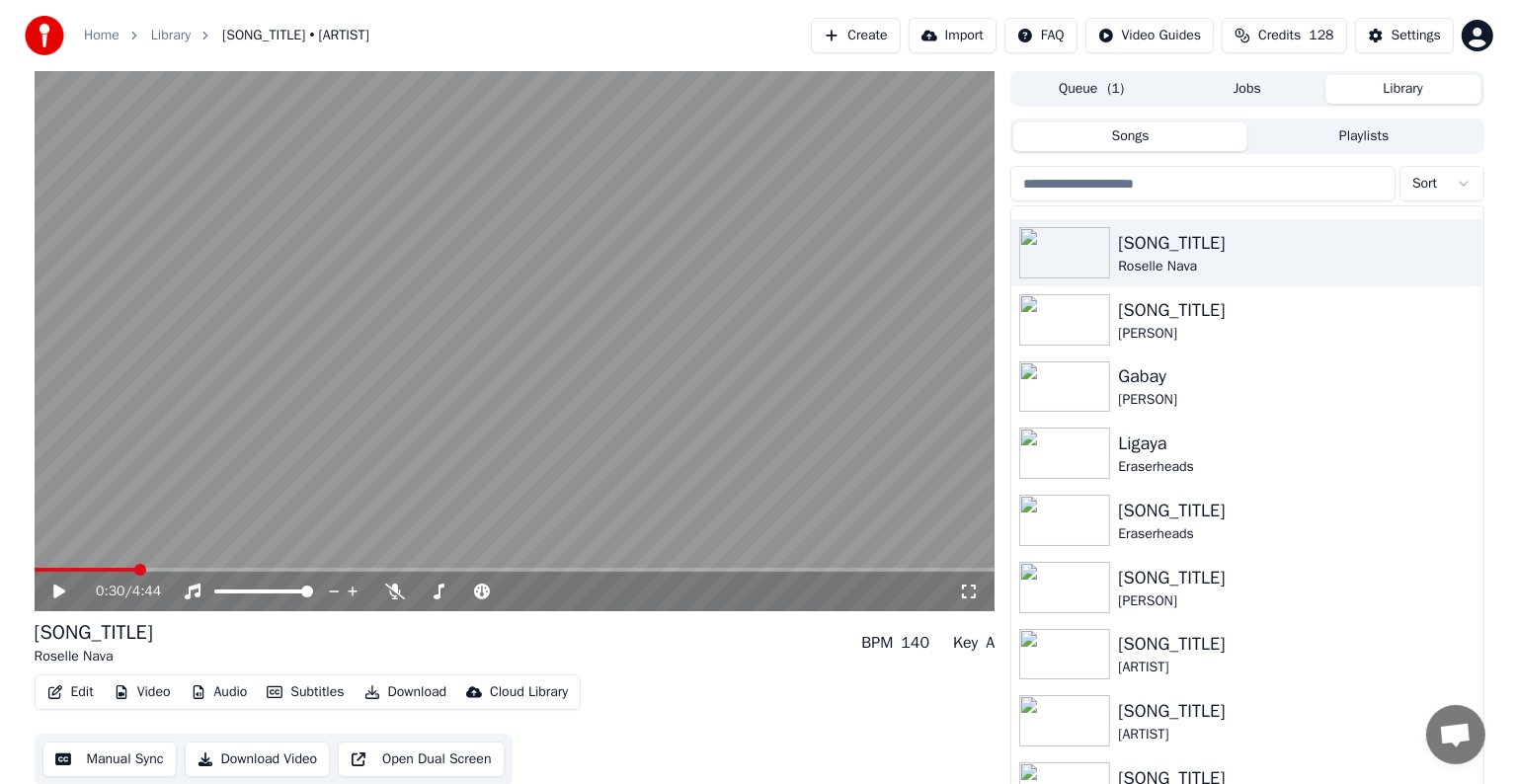 scroll, scrollTop: 296, scrollLeft: 0, axis: vertical 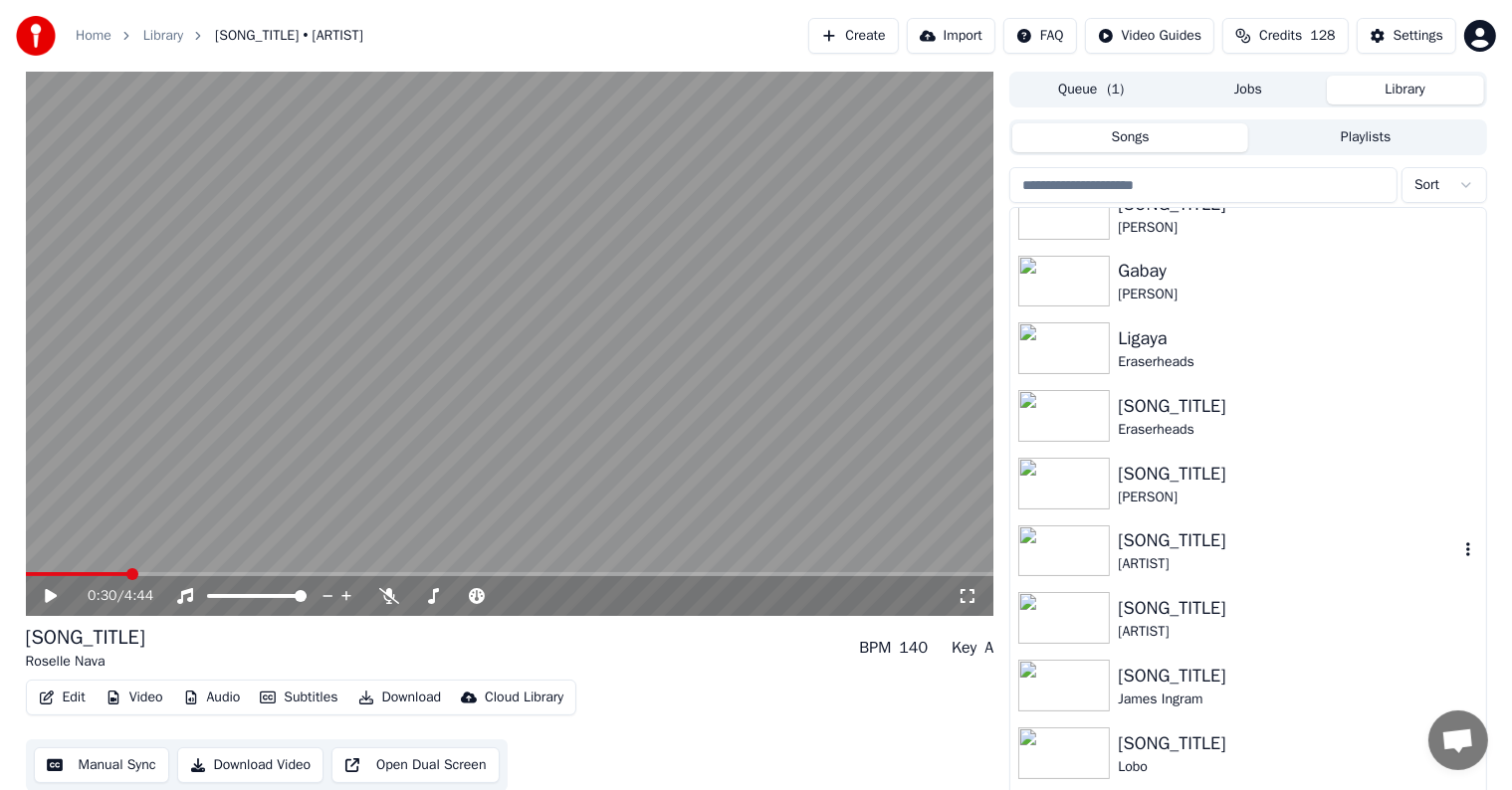 click on "[ARTIST]" at bounding box center [1287, 564] 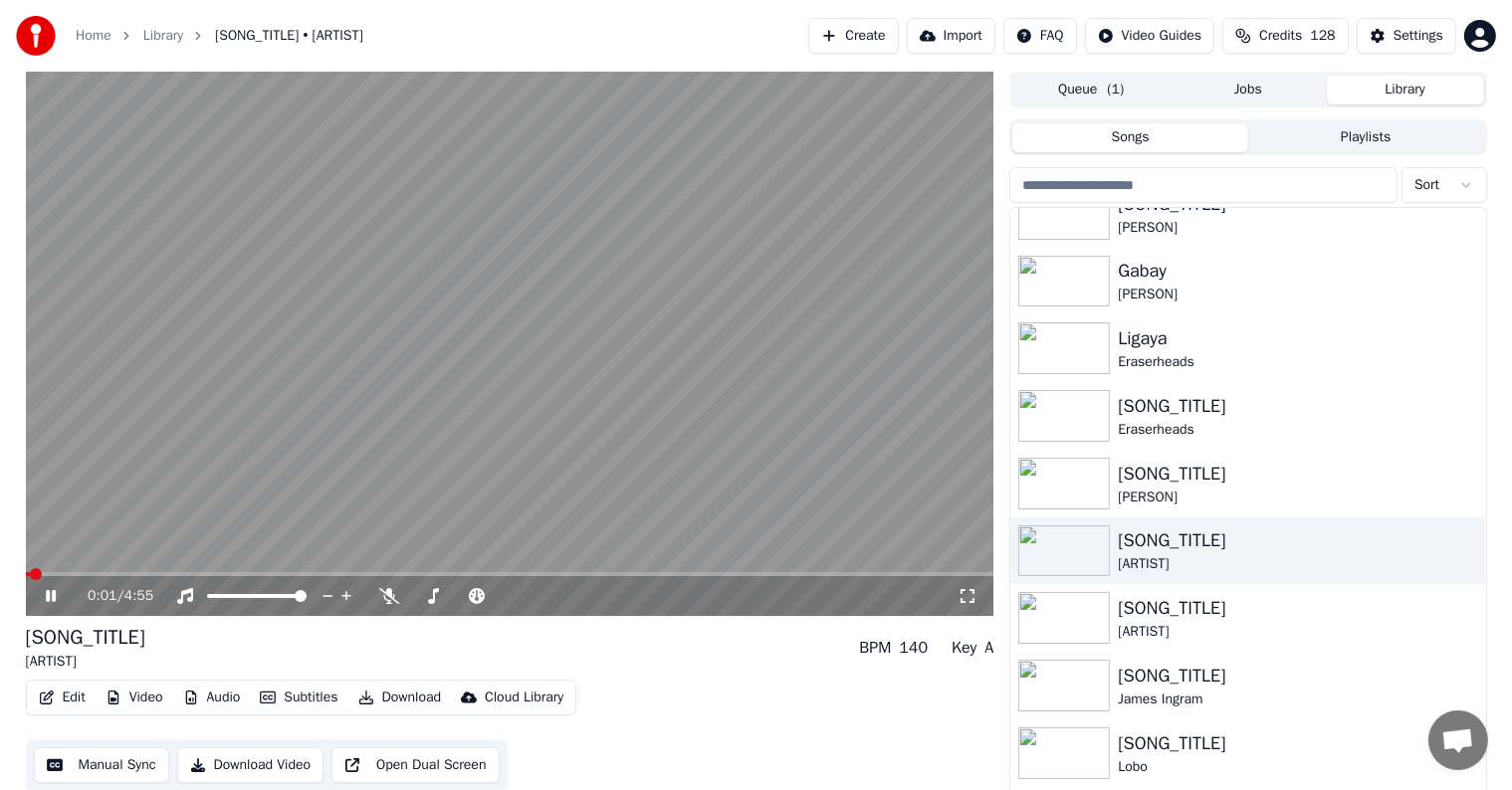 click at bounding box center [510, 343] 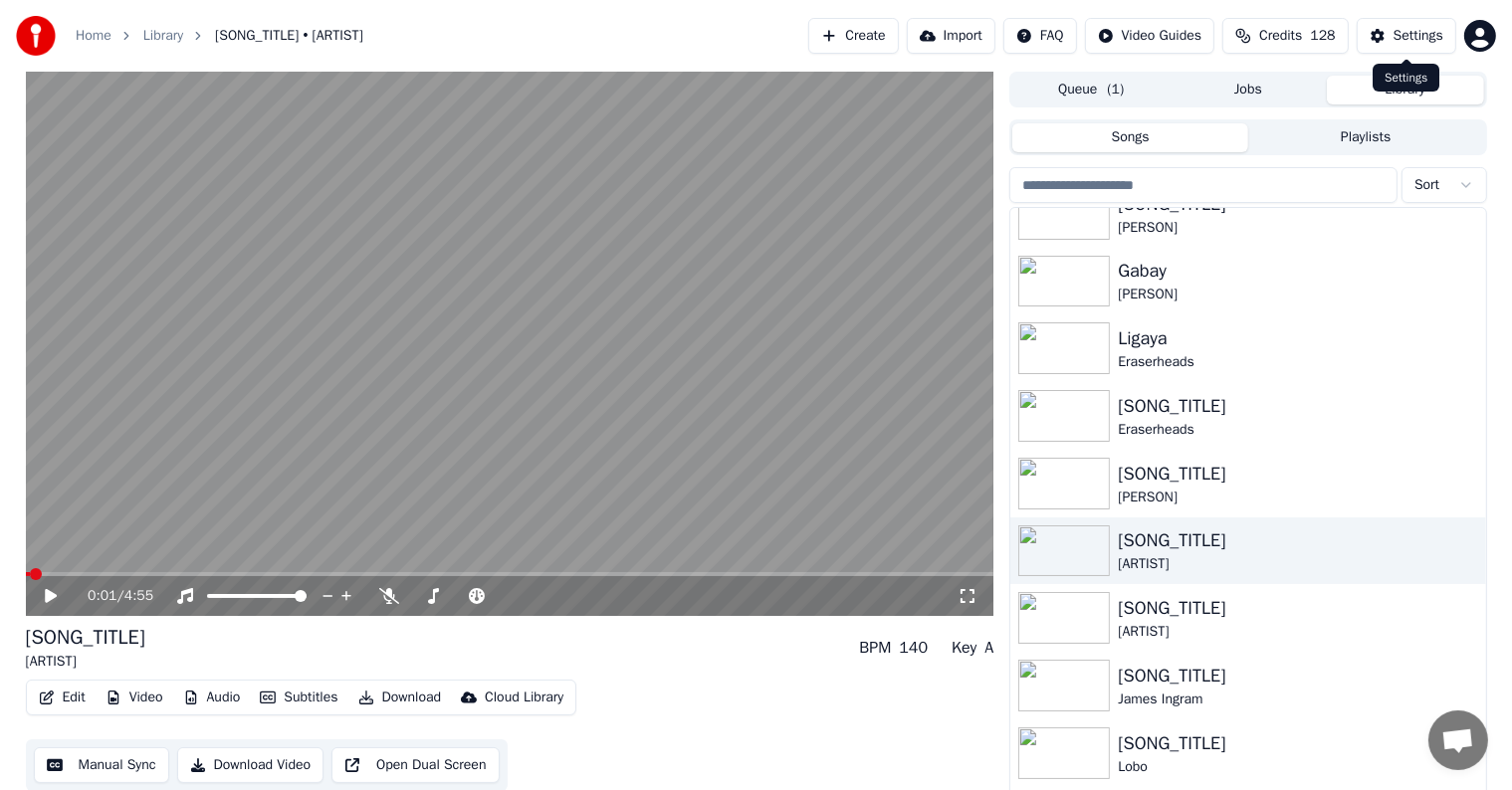 click on "Settings" at bounding box center [1418, 36] 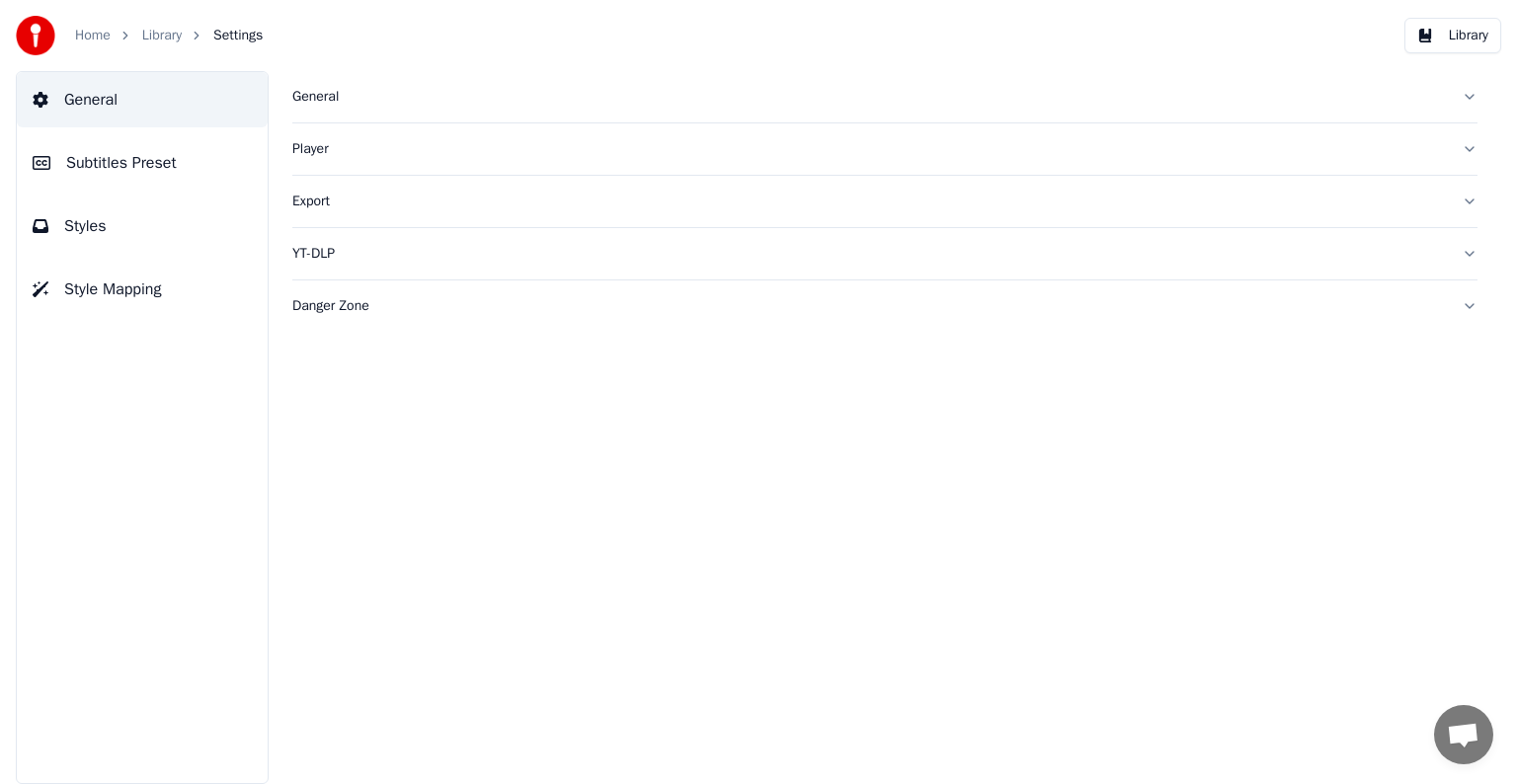 click on "Subtitles Preset" at bounding box center (121, 163) 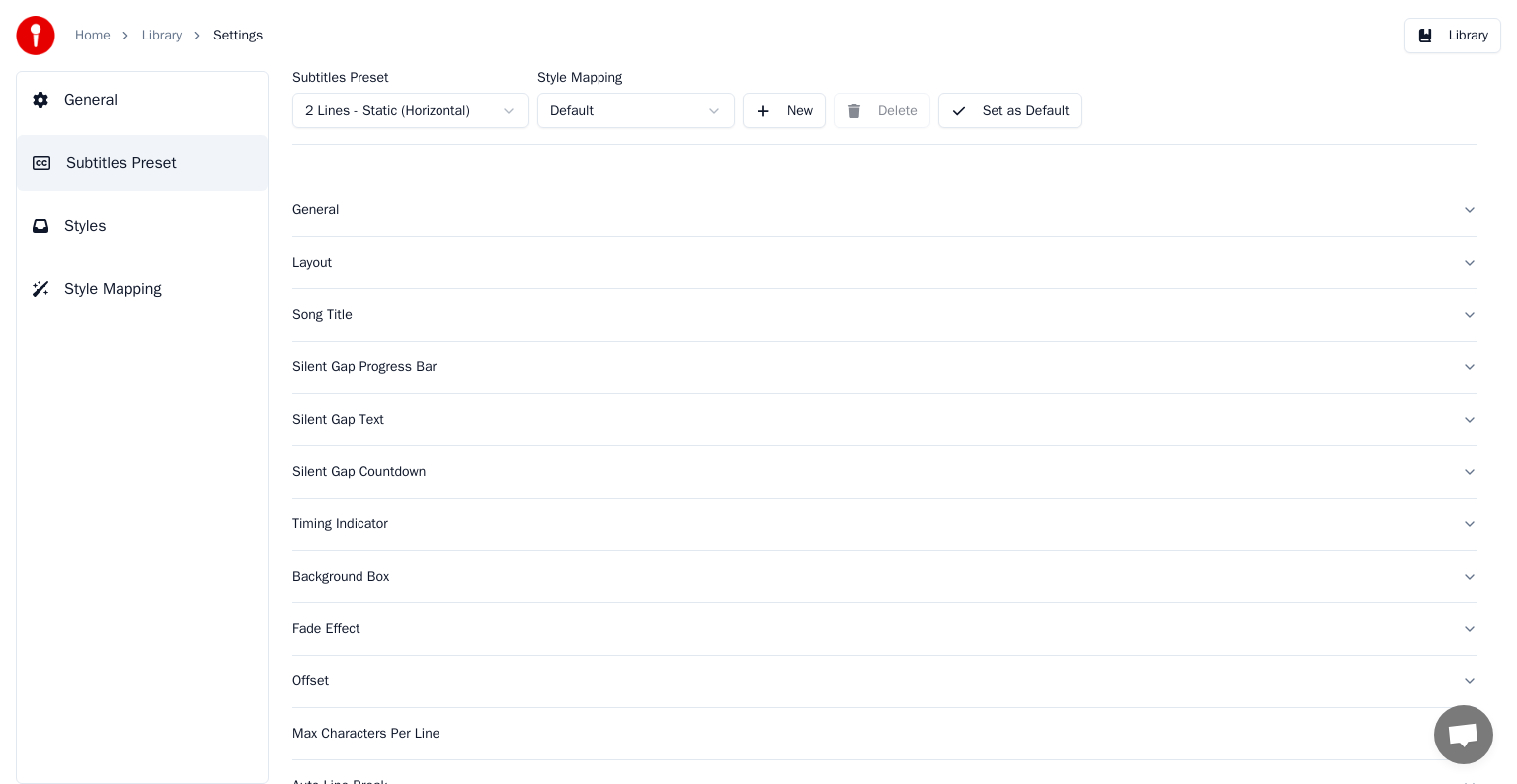 click on "Home Library Settings Library General Subtitles Preset Styles Style Mapping Subtitles Preset 2 Lines - Static (Horizontal) Style Mapping Default New Delete Set as Default General Layout Song Title Silent Gap Progress Bar Silent Gap Text Silent Gap Countdown Timing Indicator Background Box Fade Effect Offset Max Characters Per Line Auto Line Break Advanced Settings Chat Adam from Youka Desktop More channels Continue on Email Offline. Please reload the page. No messages can be received or sent for now. Youka Desktop Hello! How can I help you?  Sunday, 20 July Hi! I'ts me again. The lyrics are not appearing. Even editing to add lyrics again, it's not appearing. I already spent 22 credits for this please check 7/20/2025 Monday, 21 July Adam Hey, credits should refunded automatically in case of failure, please let me check 7/21/2025 yeah but credits are used again in adding the lyrics in the song that supposed to be good in the first place 7/21/2025 Read Adam I added 22 more credits to your account. 7/21/2025" at bounding box center [758, 392] 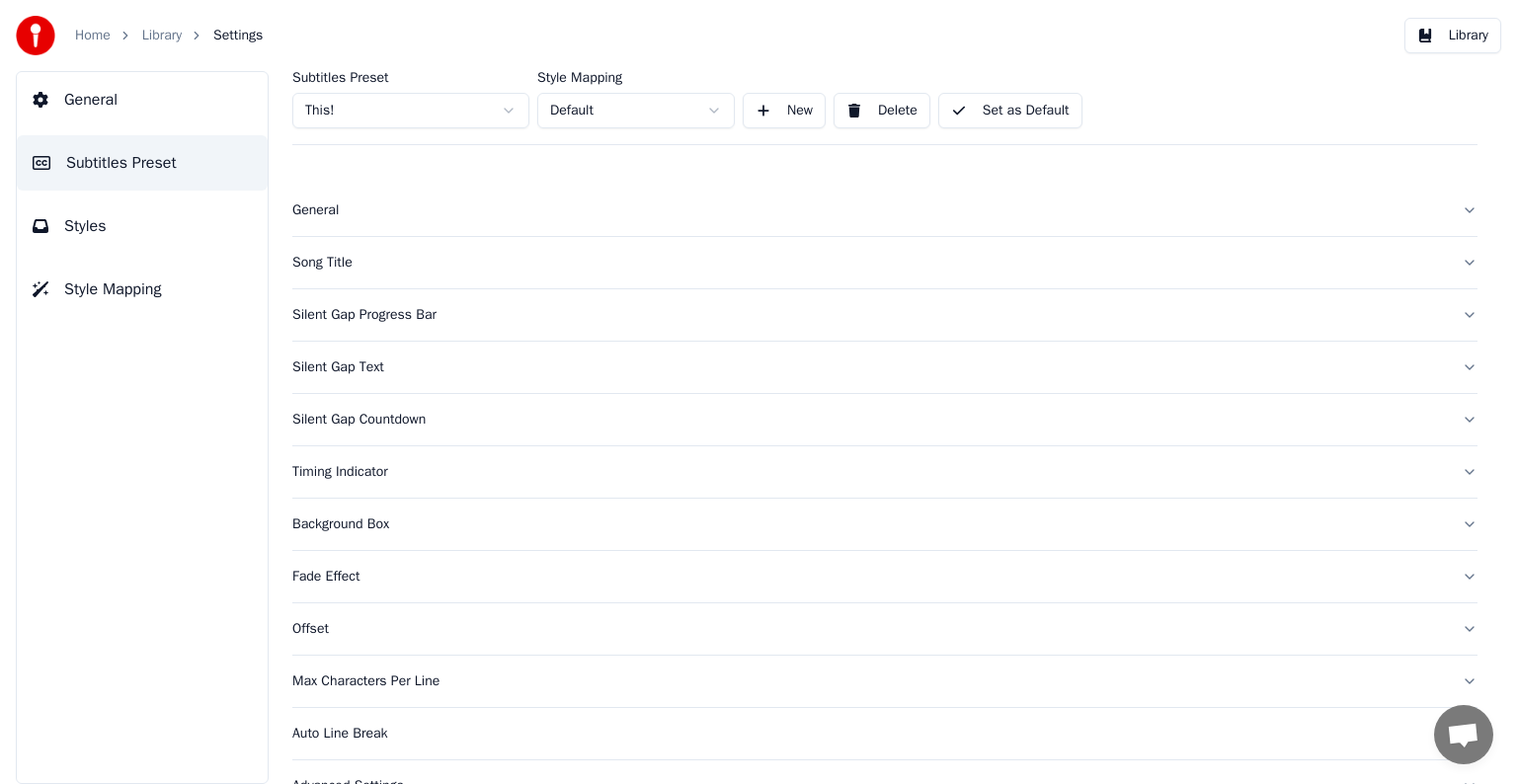 click on "Song Title" at bounding box center (869, 263) 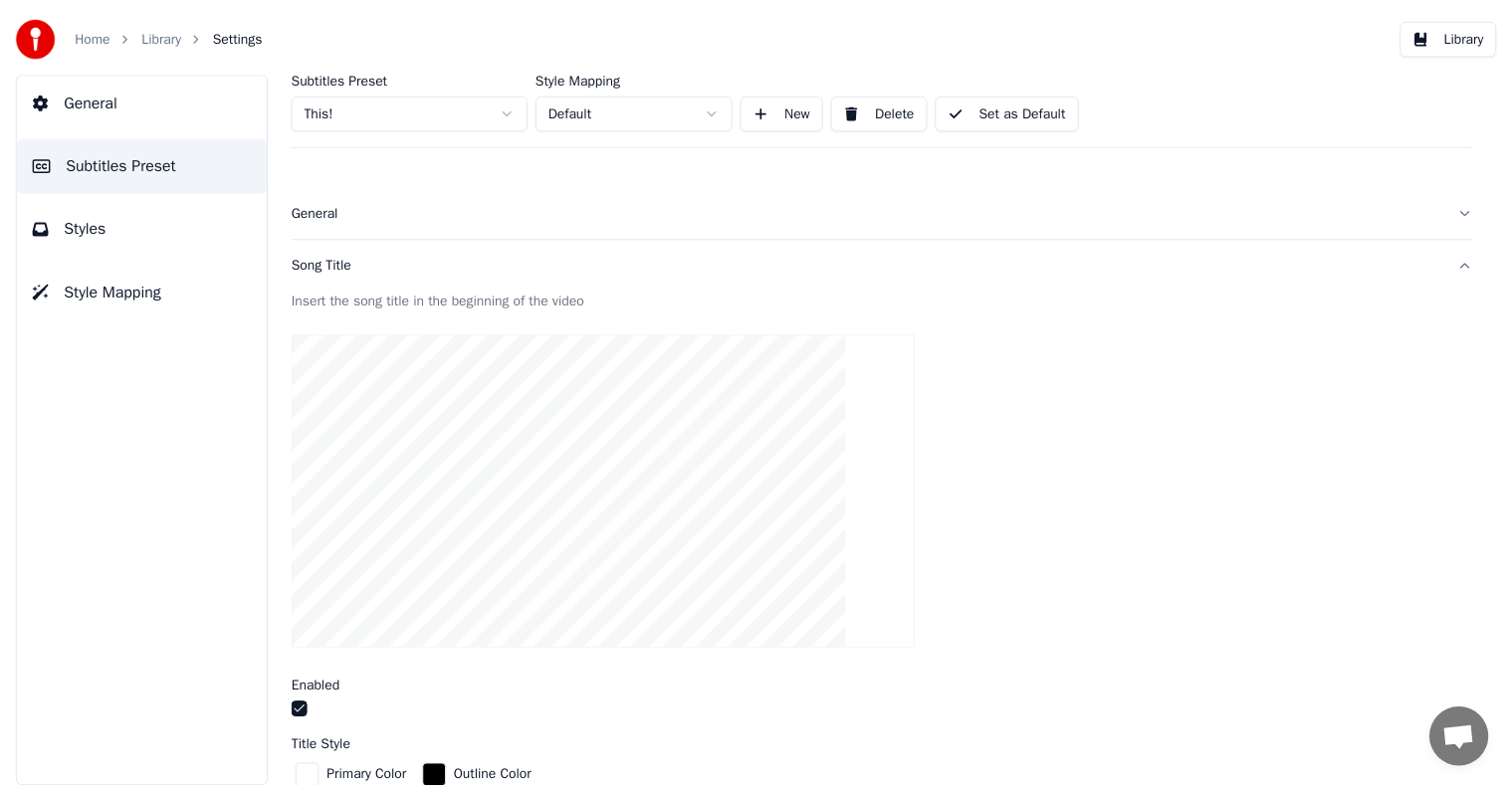 scroll, scrollTop: 298, scrollLeft: 0, axis: vertical 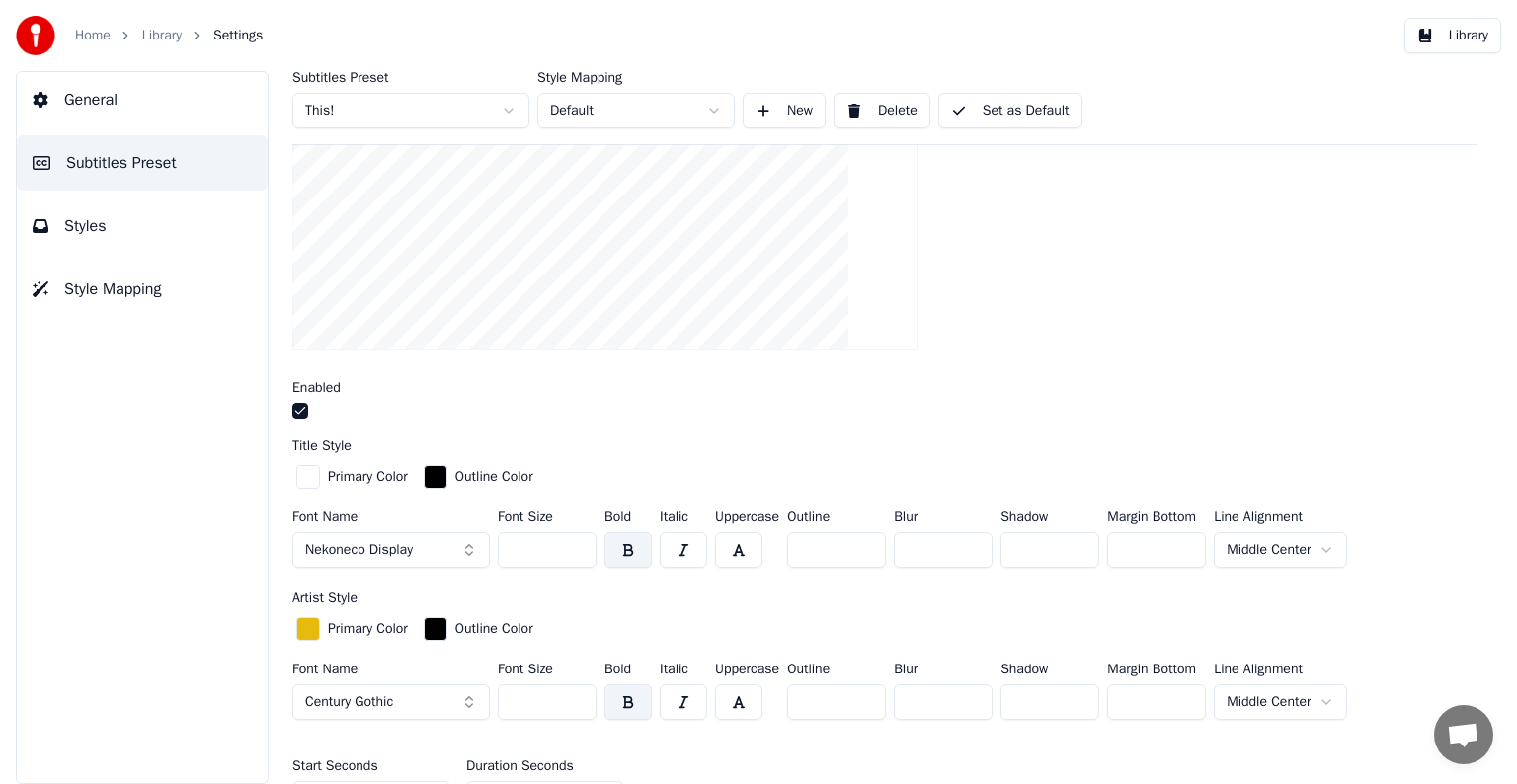 drag, startPoint x: 510, startPoint y: 549, endPoint x: 539, endPoint y: 549, distance: 29 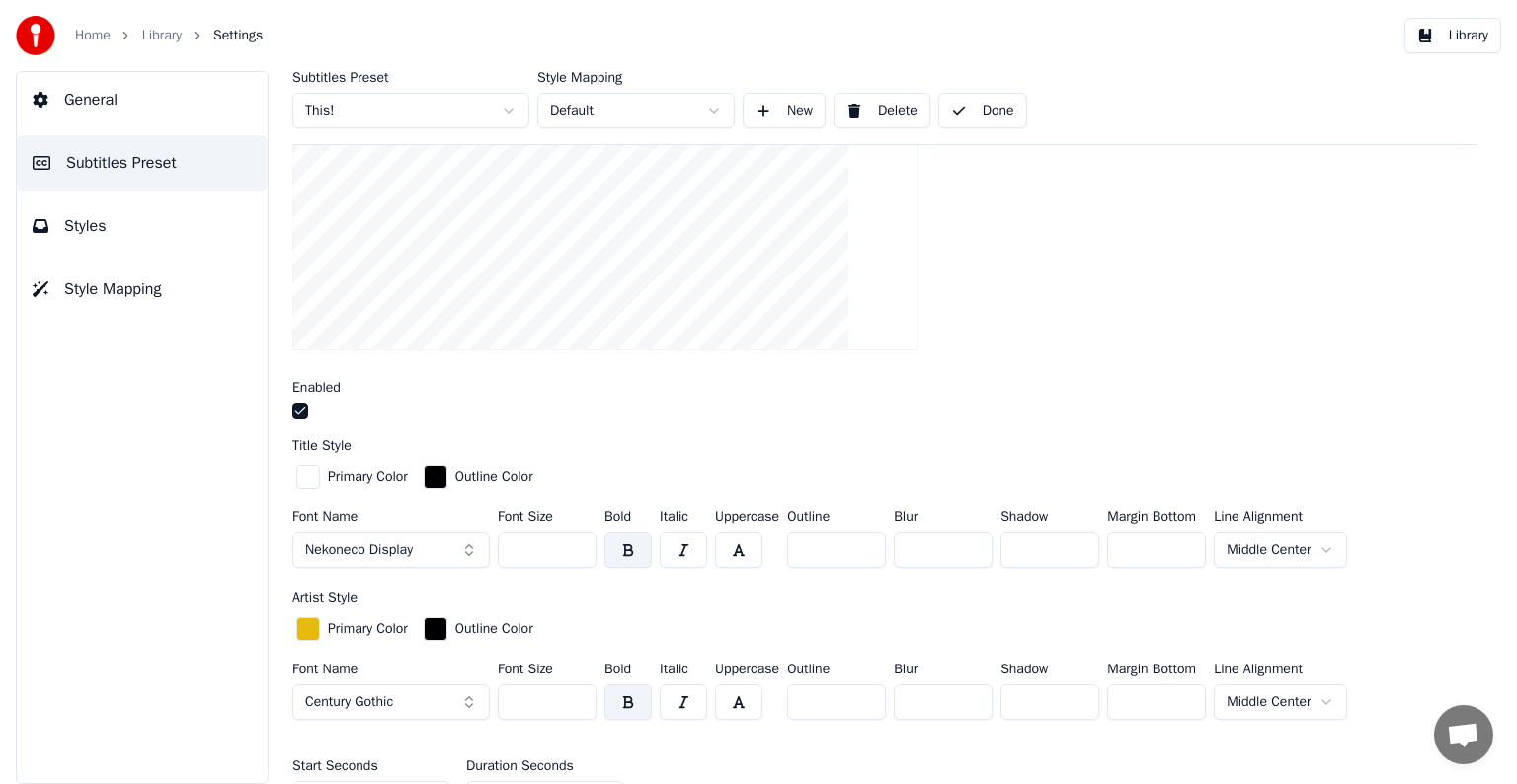 click on "Library" at bounding box center [162, 36] 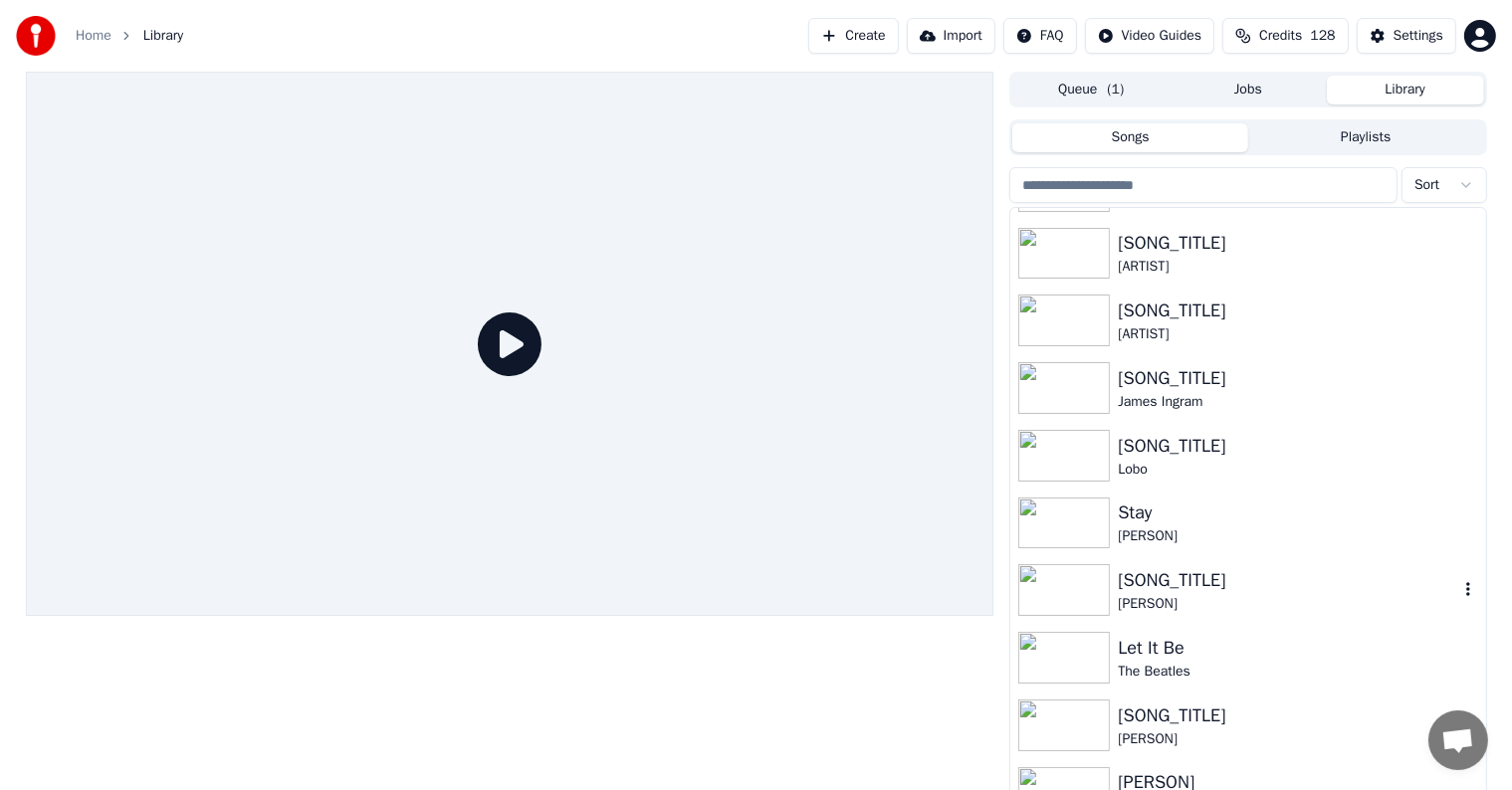 scroll, scrollTop: 497, scrollLeft: 0, axis: vertical 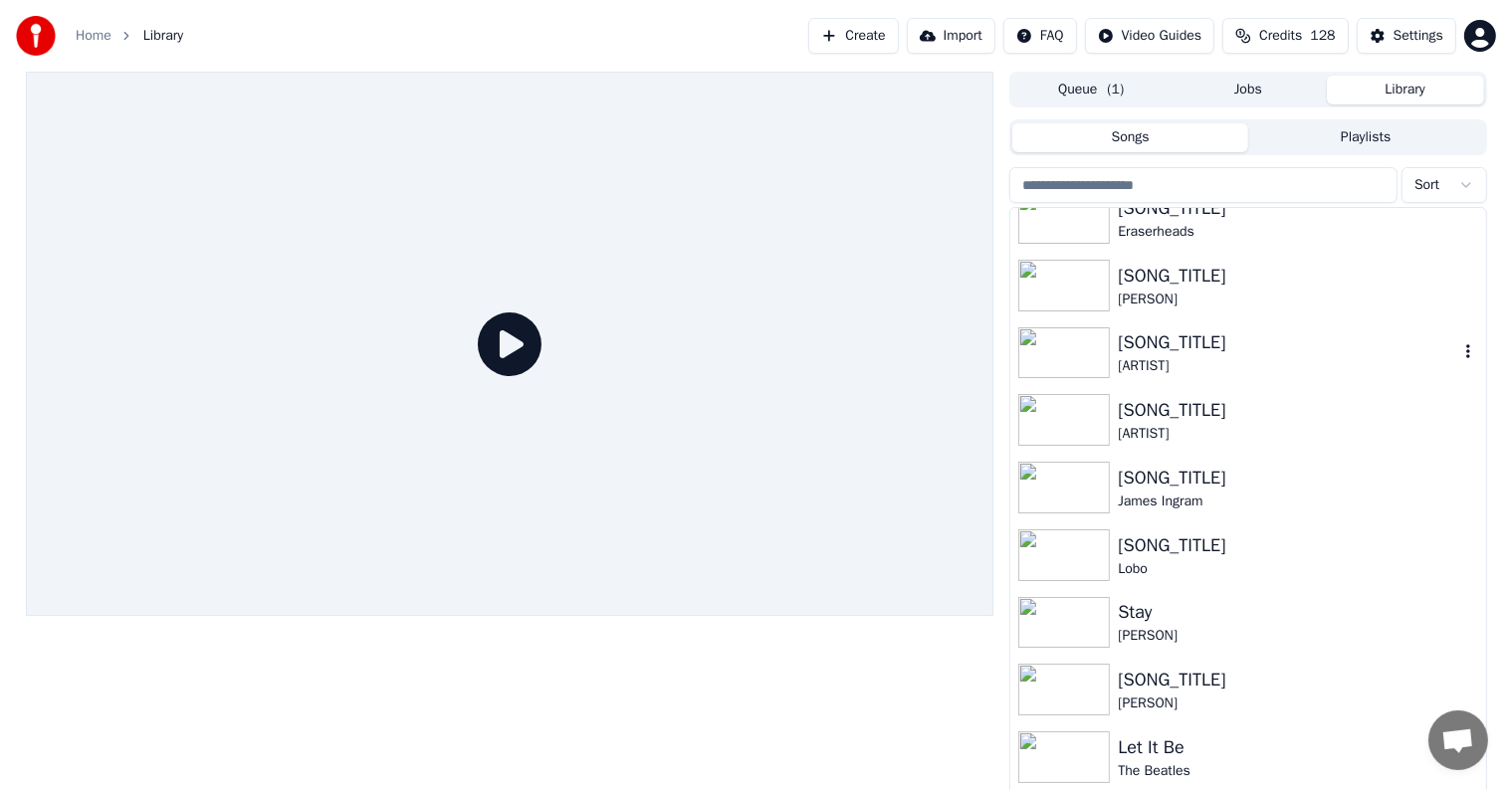 click on "[SONG_TITLE]" at bounding box center (1287, 342) 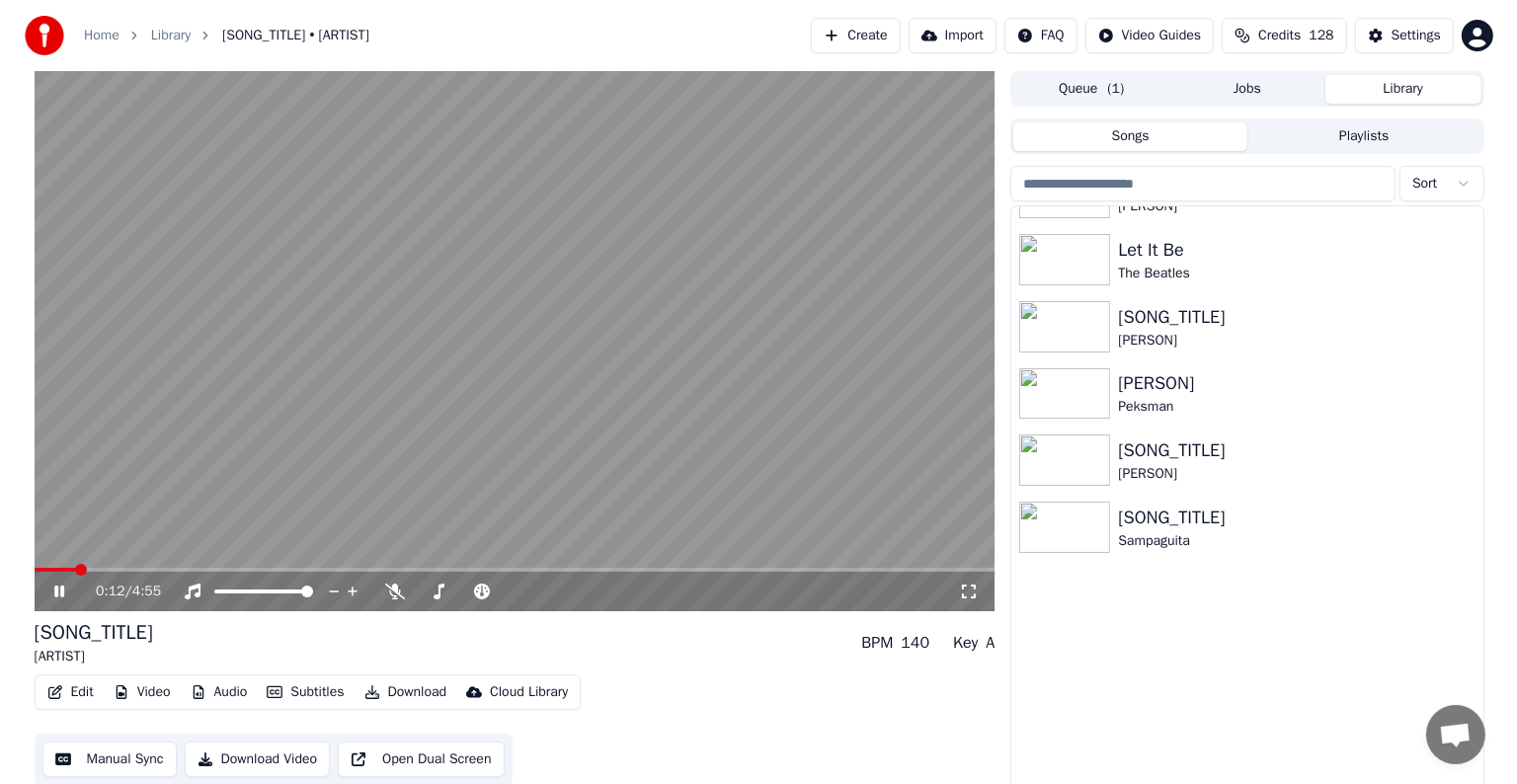 scroll, scrollTop: 1006, scrollLeft: 0, axis: vertical 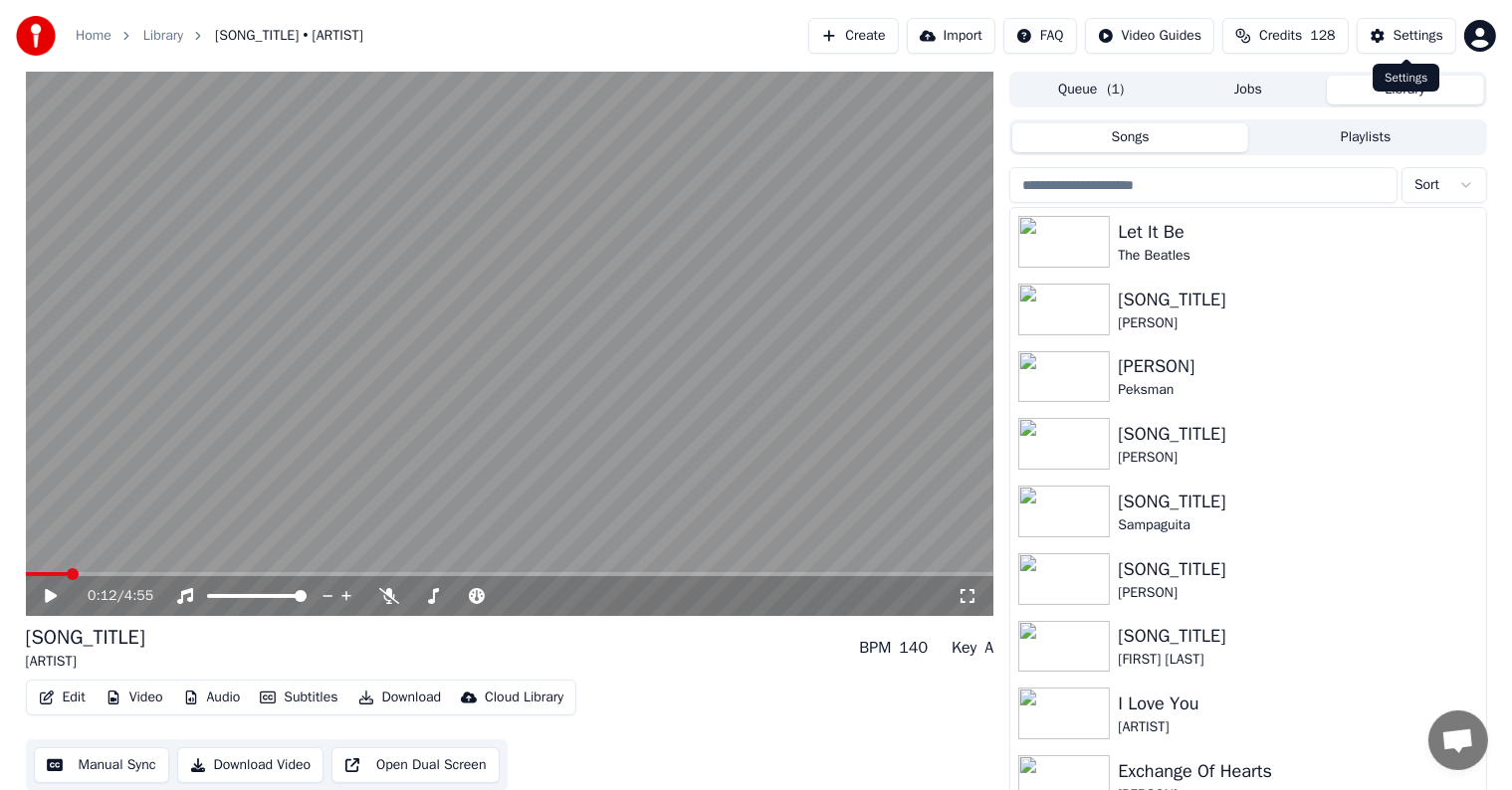 click on "Settings" at bounding box center [1418, 36] 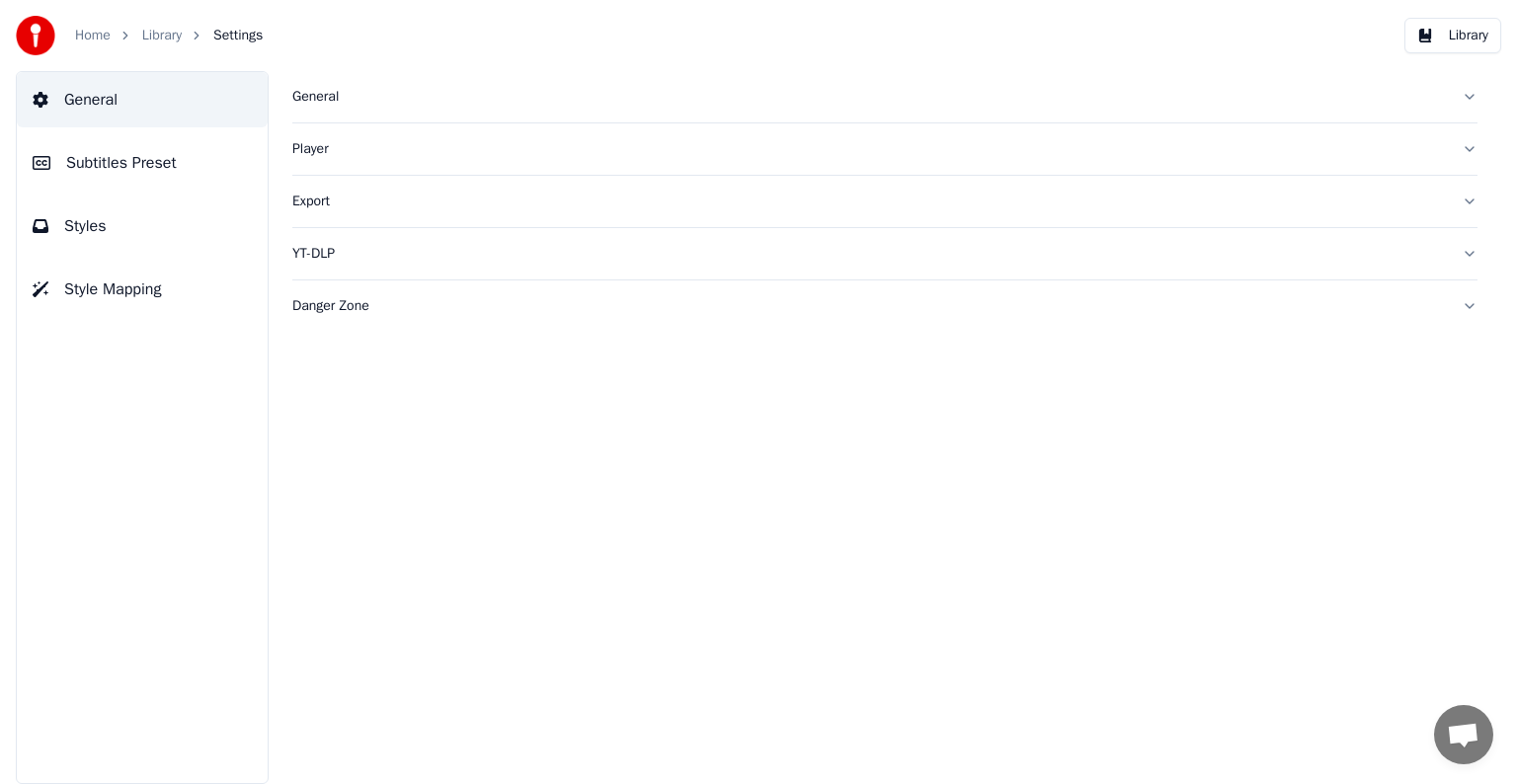 click on "Subtitles Preset" at bounding box center [121, 163] 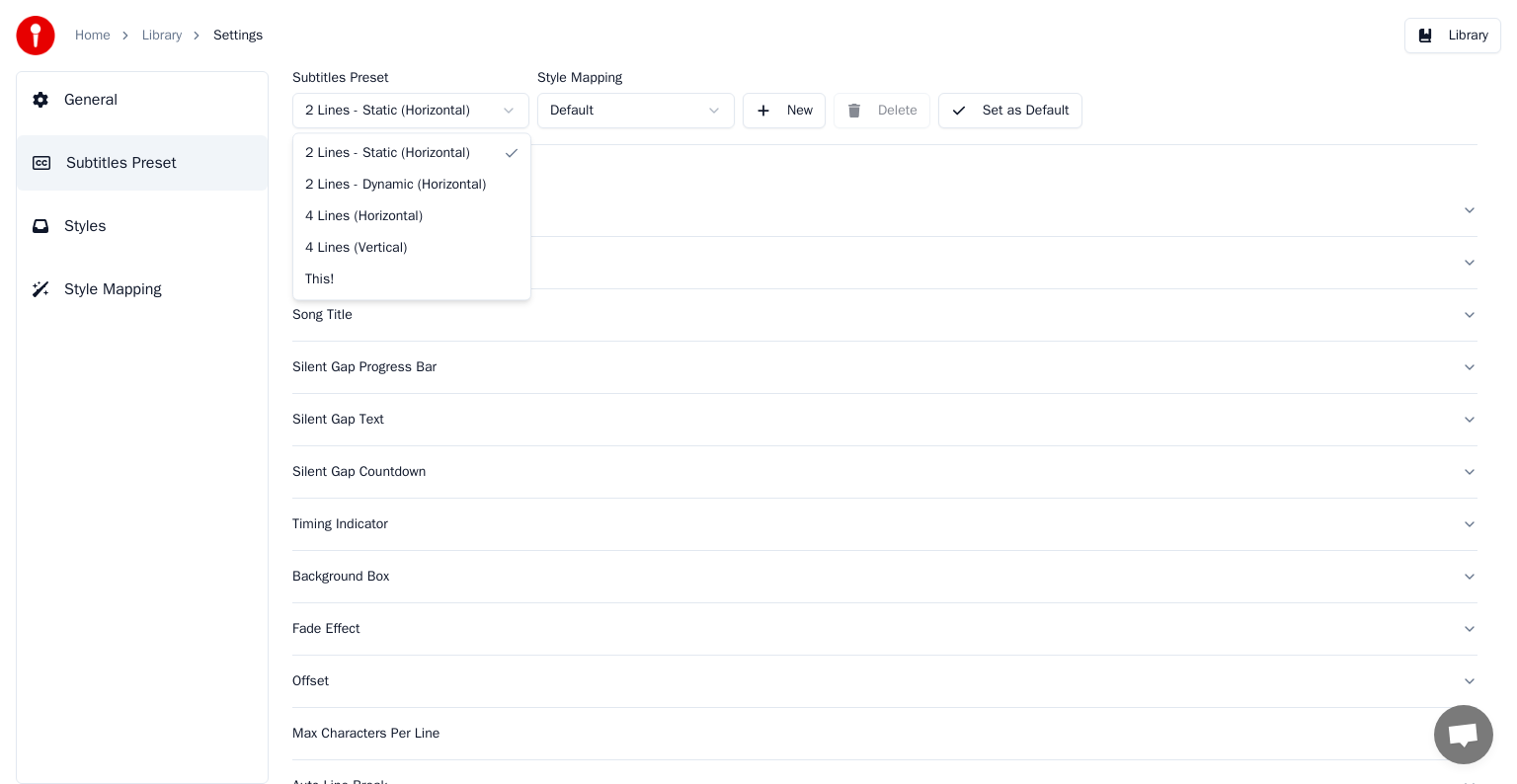 click on "Home Library Settings Library General Subtitles Preset Styles Style Mapping Subtitles Preset 2 Lines - Static (Horizontal) Style Mapping Default New Delete Set as Default General Layout Song Title Silent Gap Progress Bar Silent Gap Text Silent Gap Countdown Timing Indicator Background Box Fade Effect Offset Max Characters Per Line Auto Line Break Advanced Settings Chat Adam from Youka Desktop More channels Continue on Email Offline. Please reload the page. No messages can be received or sent for now. Youka Desktop Hello! How can I help you?  Sunday, 20 July Hi! I'ts me again. The lyrics are not appearing. Even editing to add lyrics again, it's not appearing. I already spent 22 credits for this please check 7/20/2025 Monday, 21 July Adam Hey, credits should refunded automatically in case of failure, please let me check 7/21/2025 yeah but credits are used again in adding the lyrics in the song that supposed to be good in the first place 7/21/2025 Read Adam I added 22 more credits to your account. 7/21/2025" at bounding box center [758, 392] 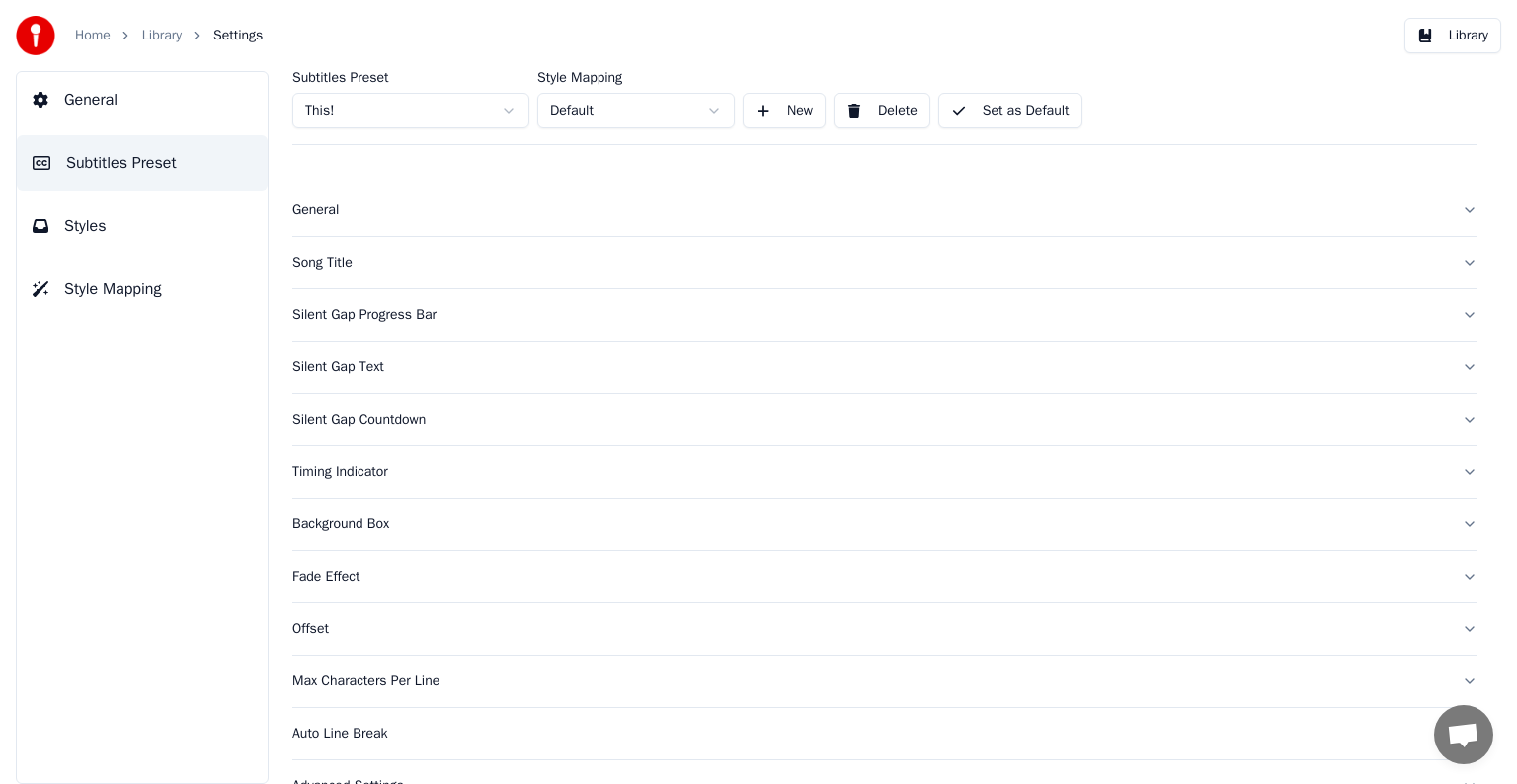 click on "Song Title" at bounding box center [869, 263] 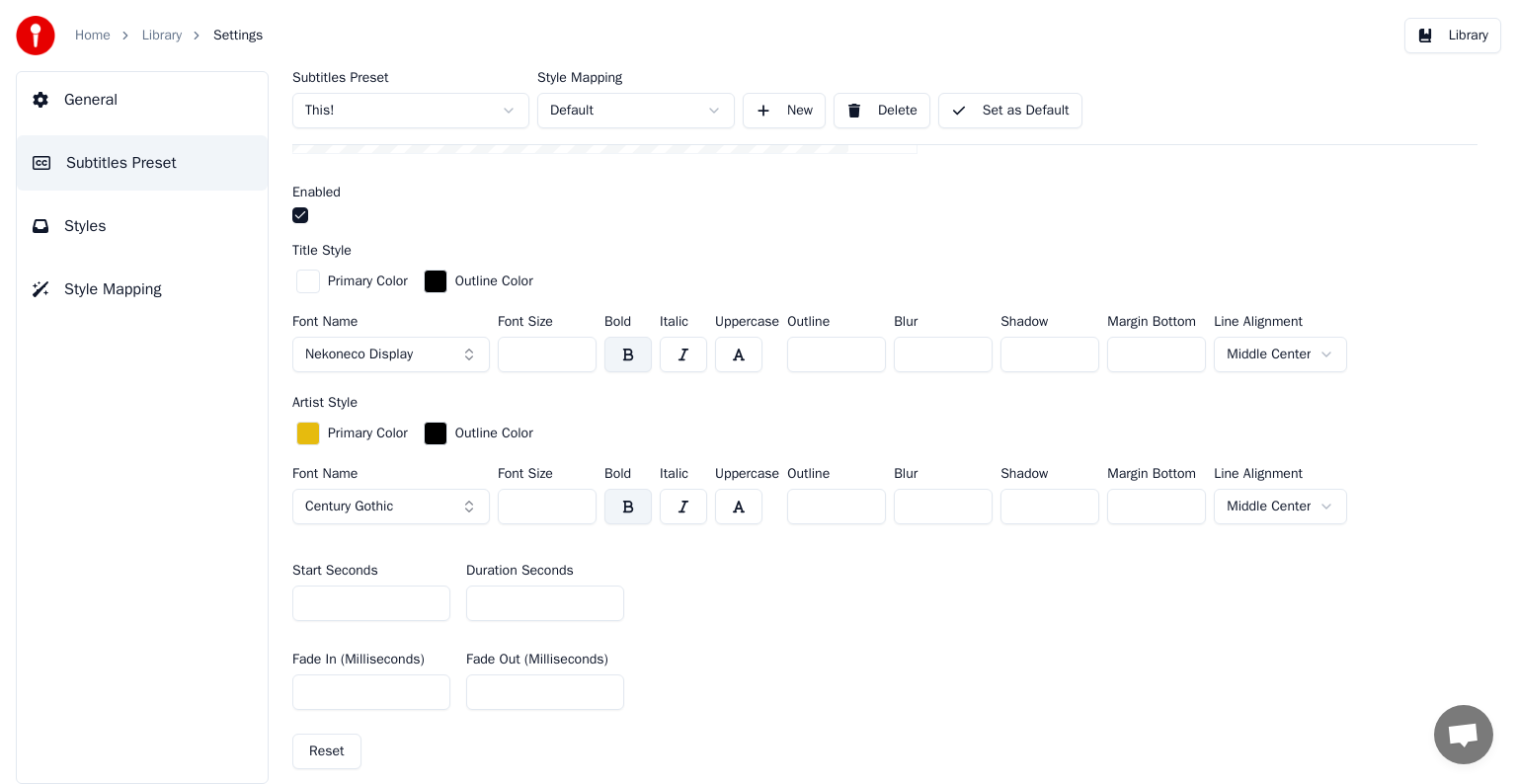 scroll, scrollTop: 494, scrollLeft: 0, axis: vertical 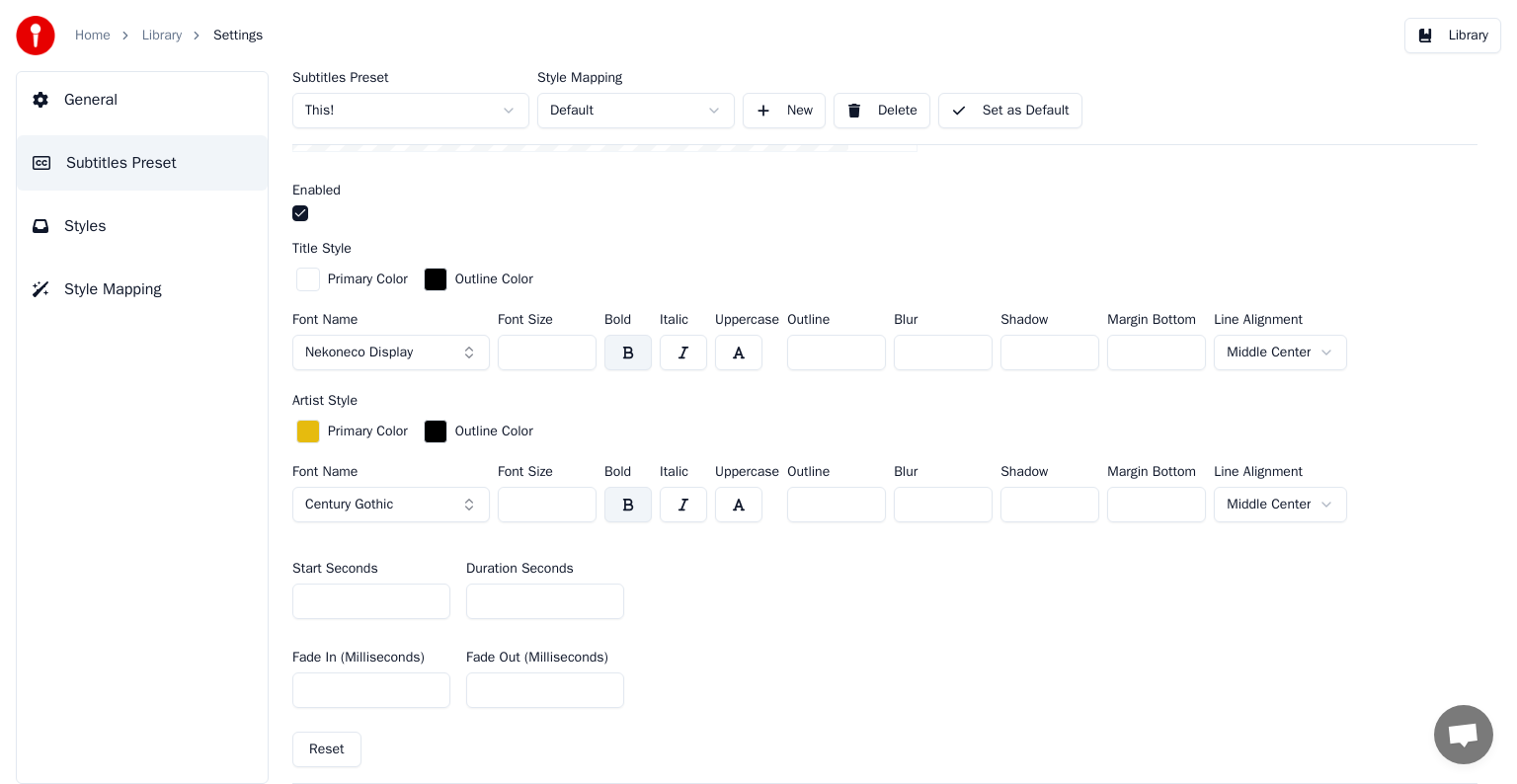 drag, startPoint x: 511, startPoint y: 346, endPoint x: 549, endPoint y: 346, distance: 38 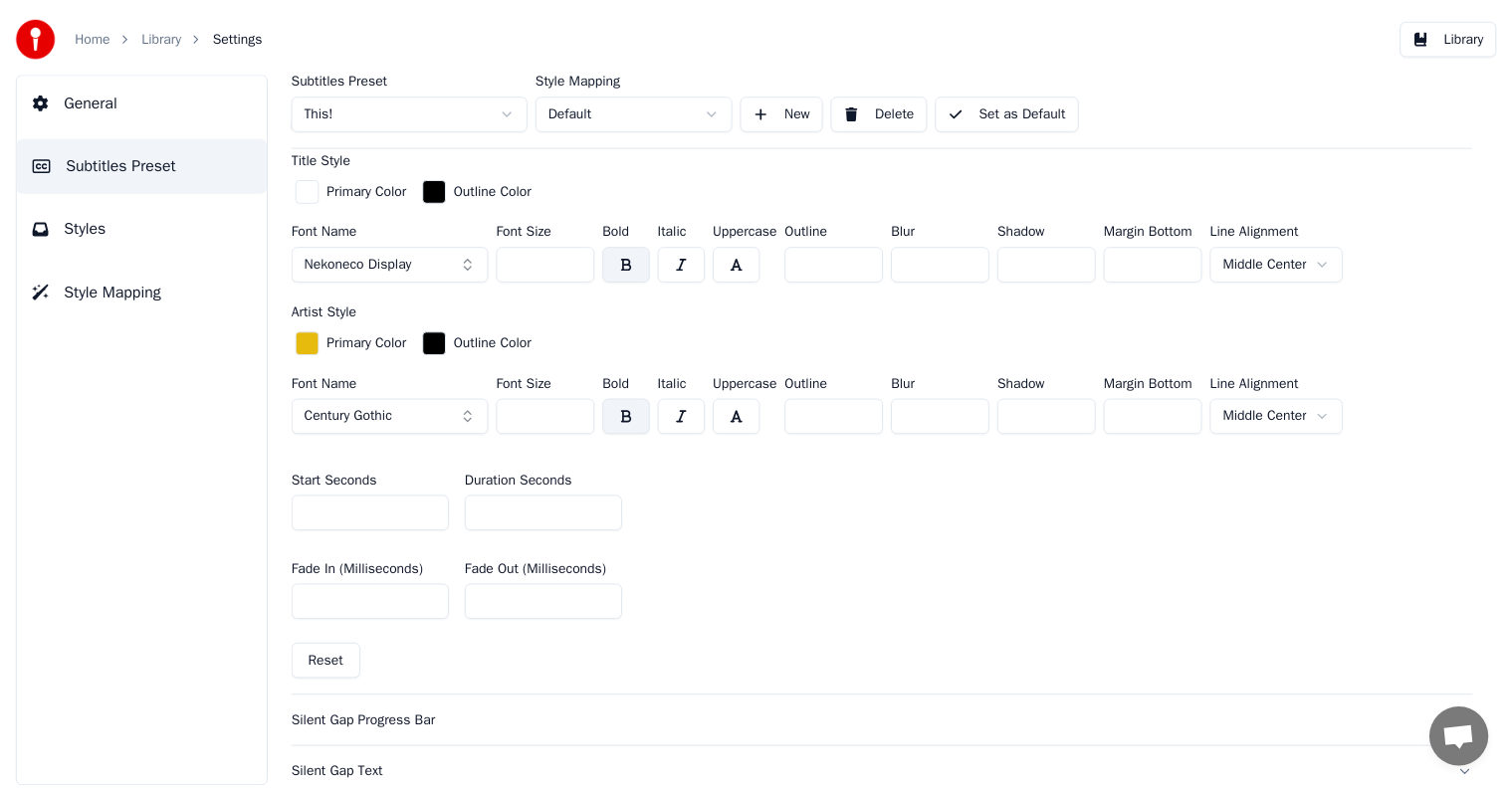 scroll, scrollTop: 696, scrollLeft: 0, axis: vertical 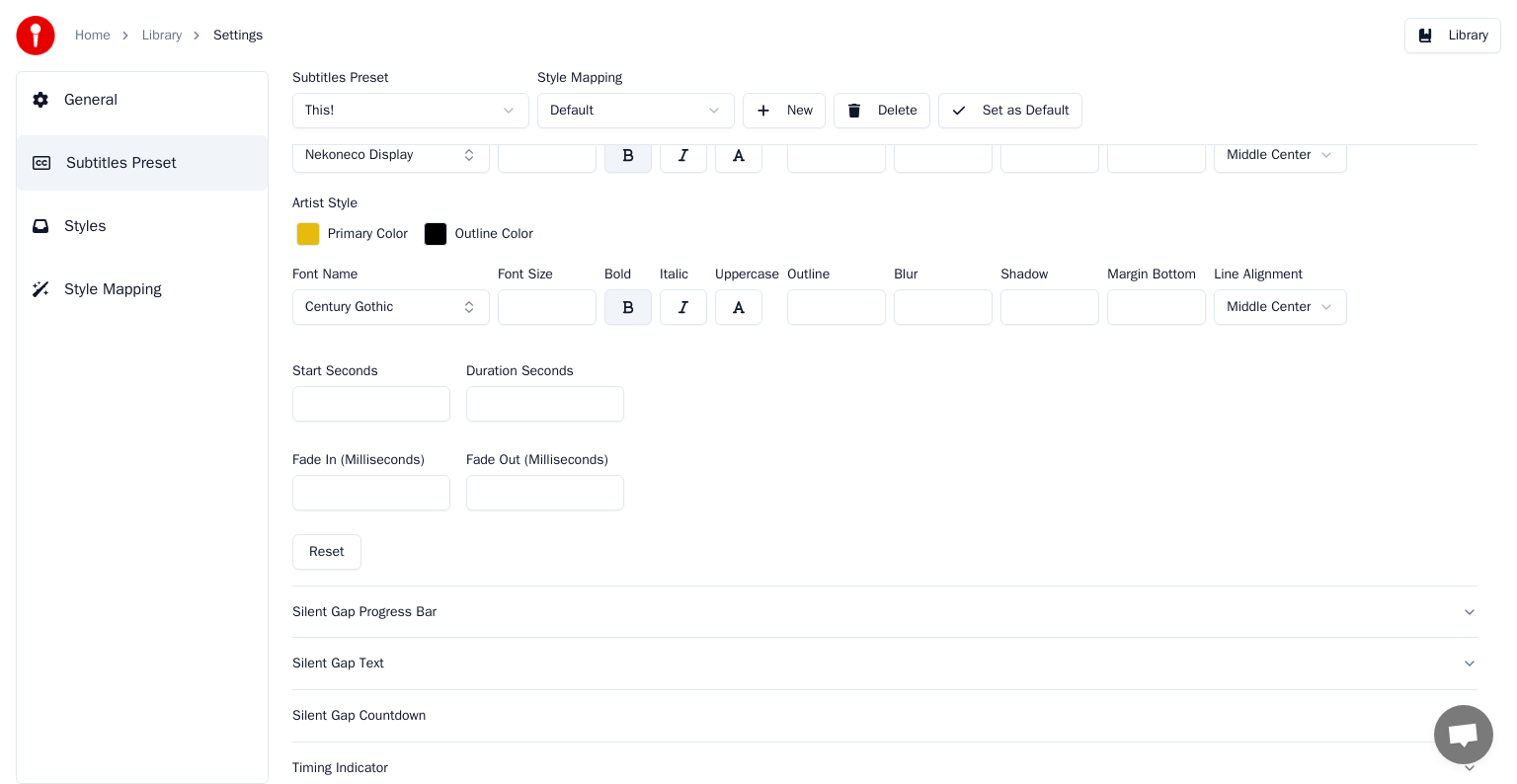 type on "***" 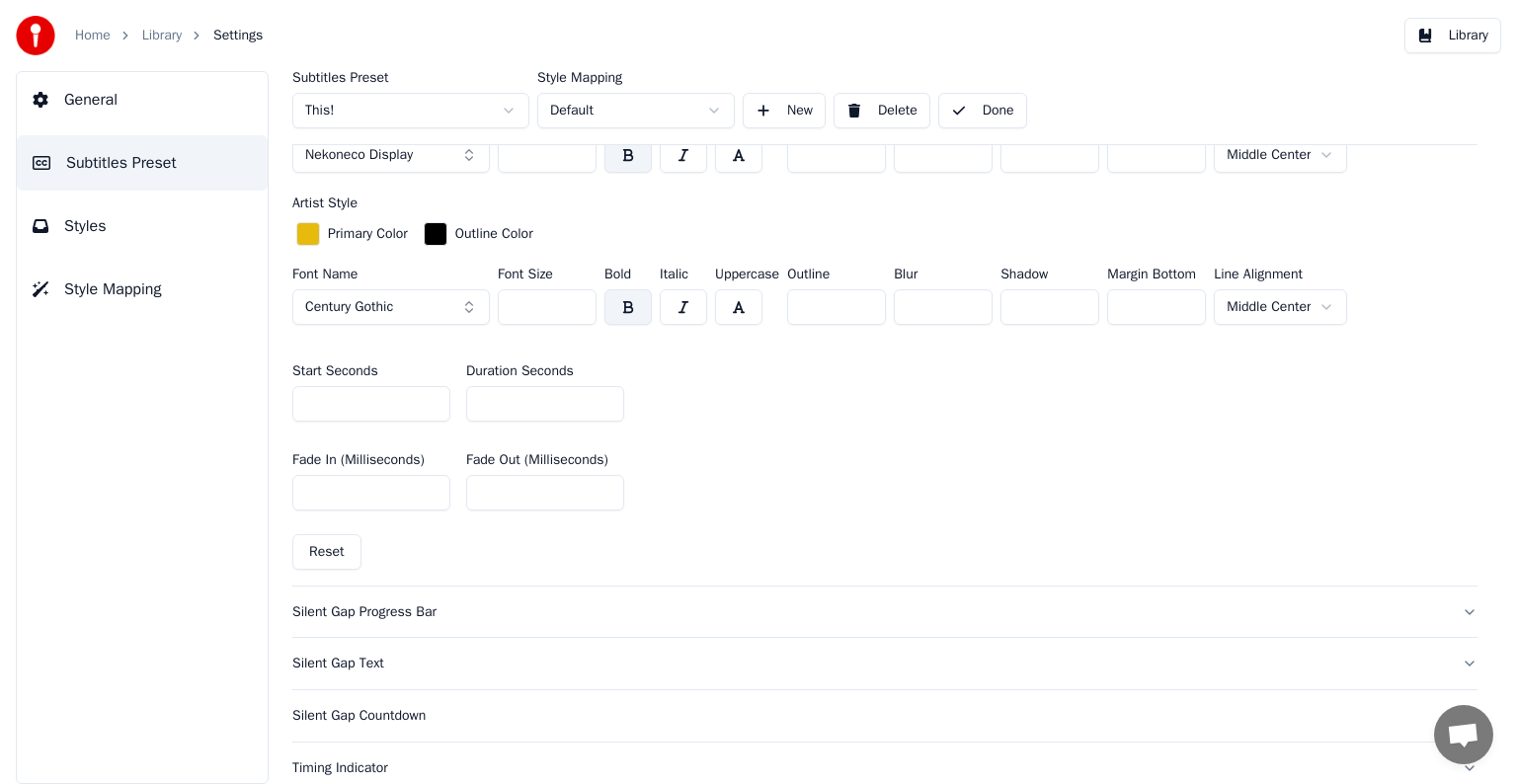click on "Library" at bounding box center (162, 36) 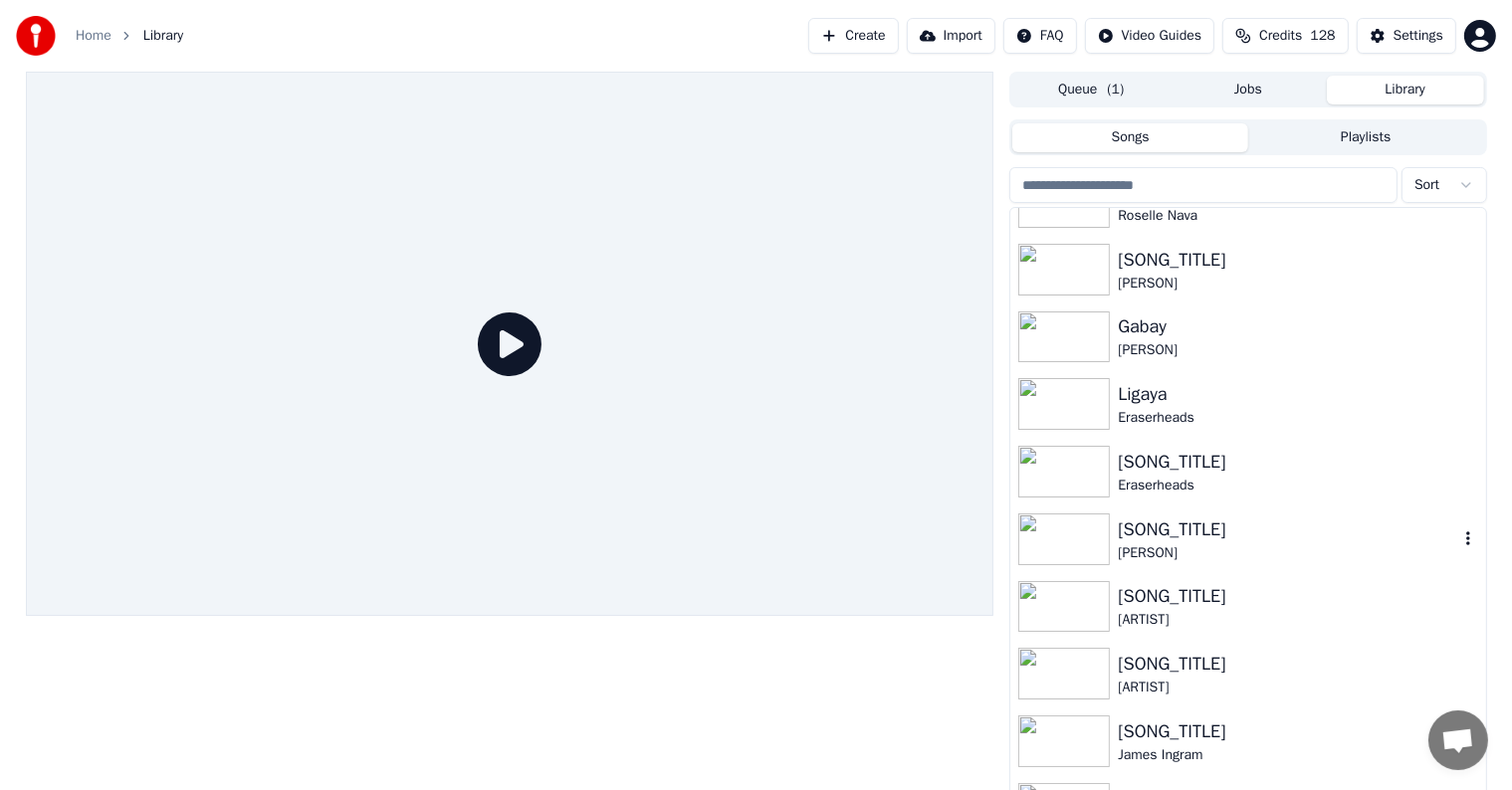 scroll, scrollTop: 298, scrollLeft: 0, axis: vertical 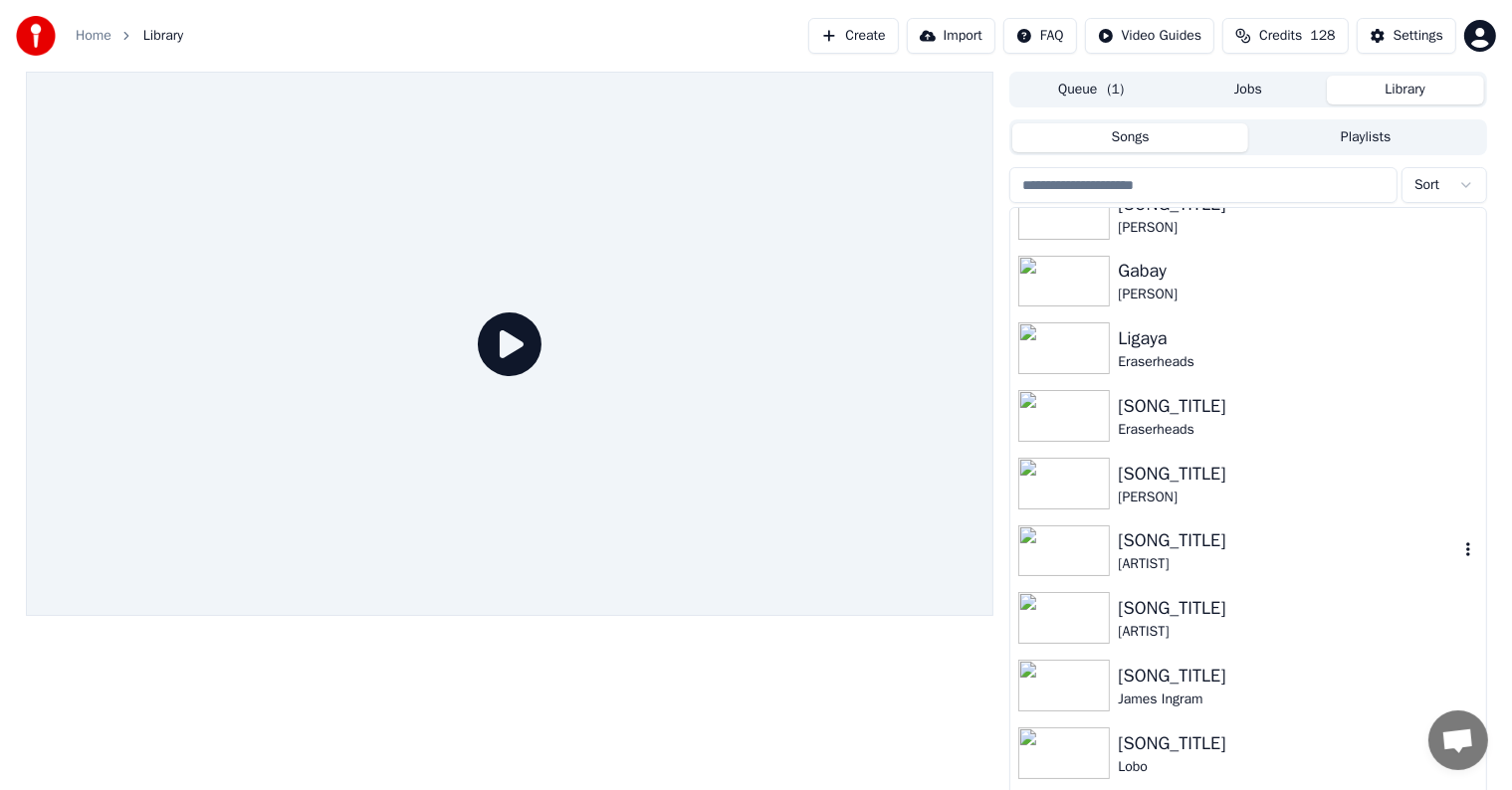 click on "[SONG_TITLE]" at bounding box center (1287, 540) 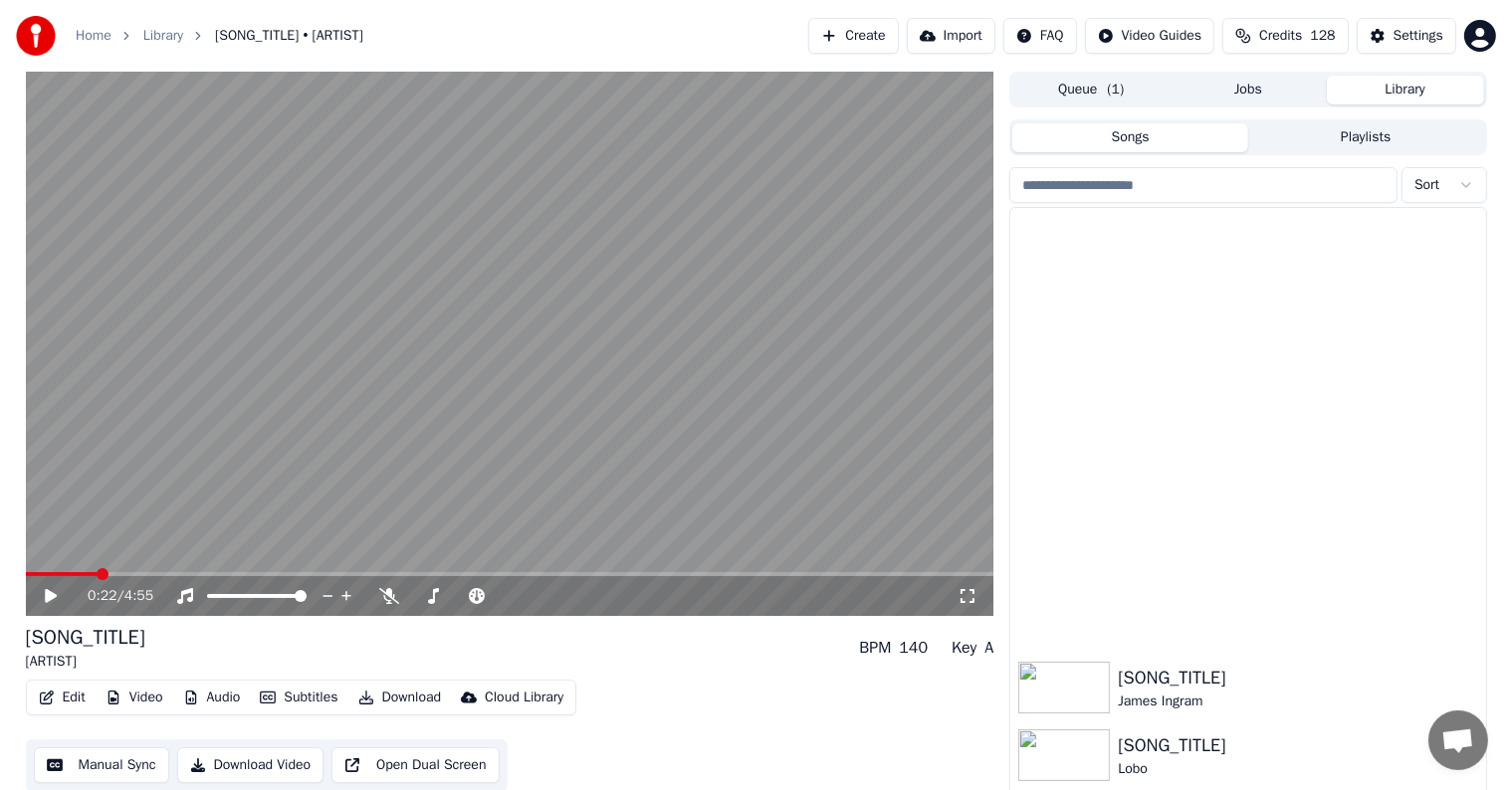 scroll, scrollTop: 815, scrollLeft: 0, axis: vertical 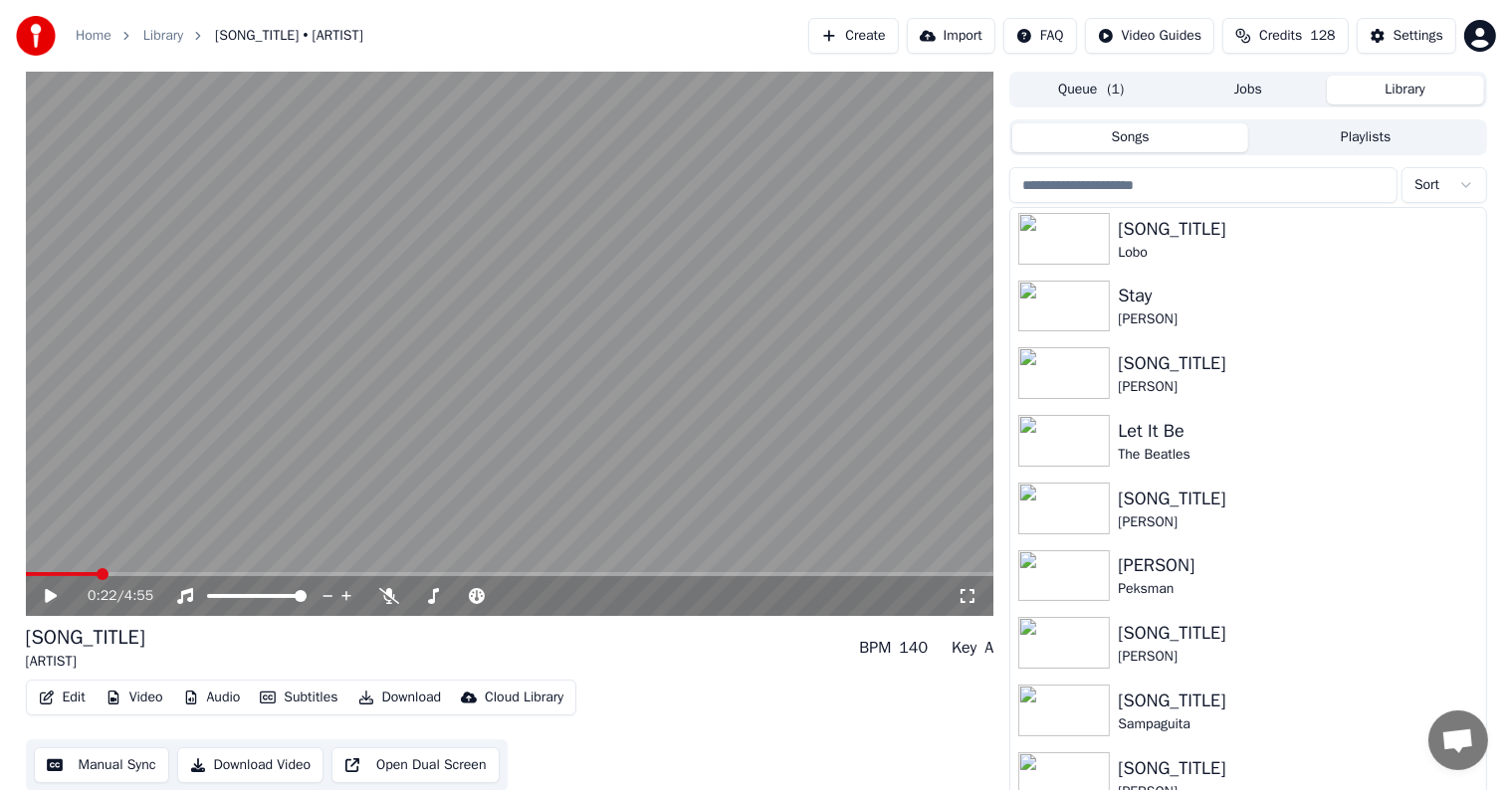 click on "Manual Sync" at bounding box center (102, 765) 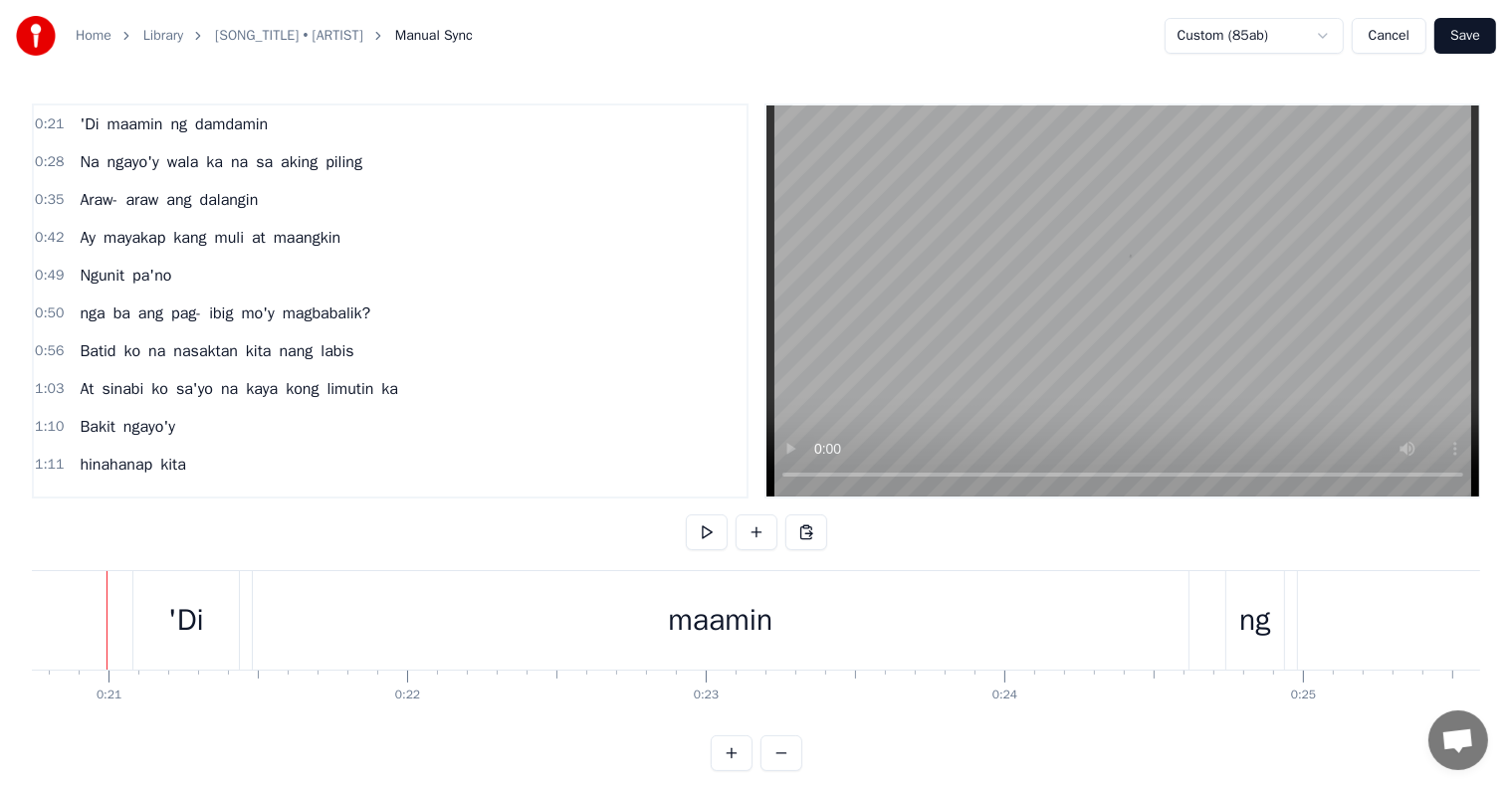 scroll, scrollTop: 0, scrollLeft: 6168, axis: horizontal 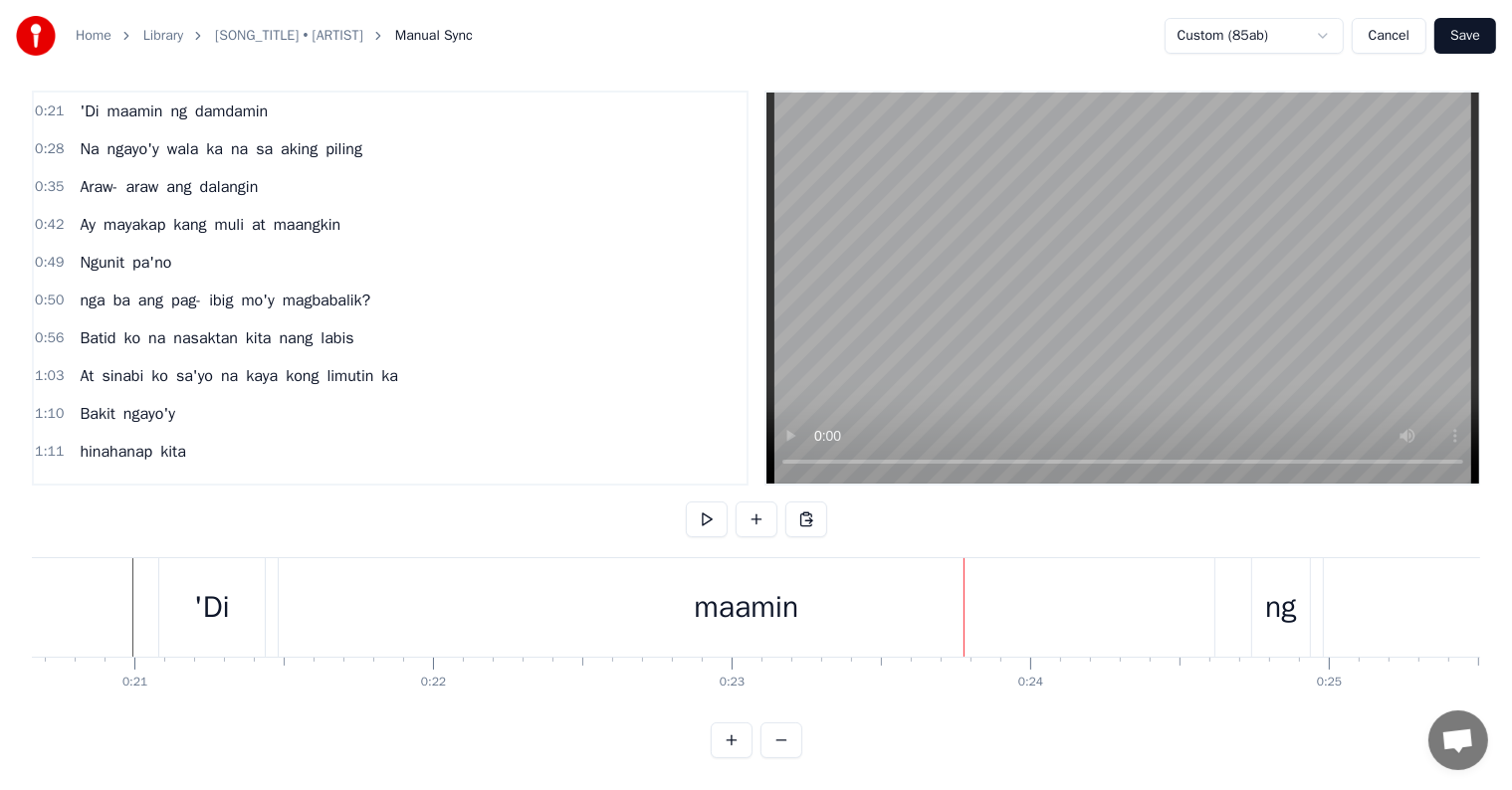 click on "Library" at bounding box center (163, 36) 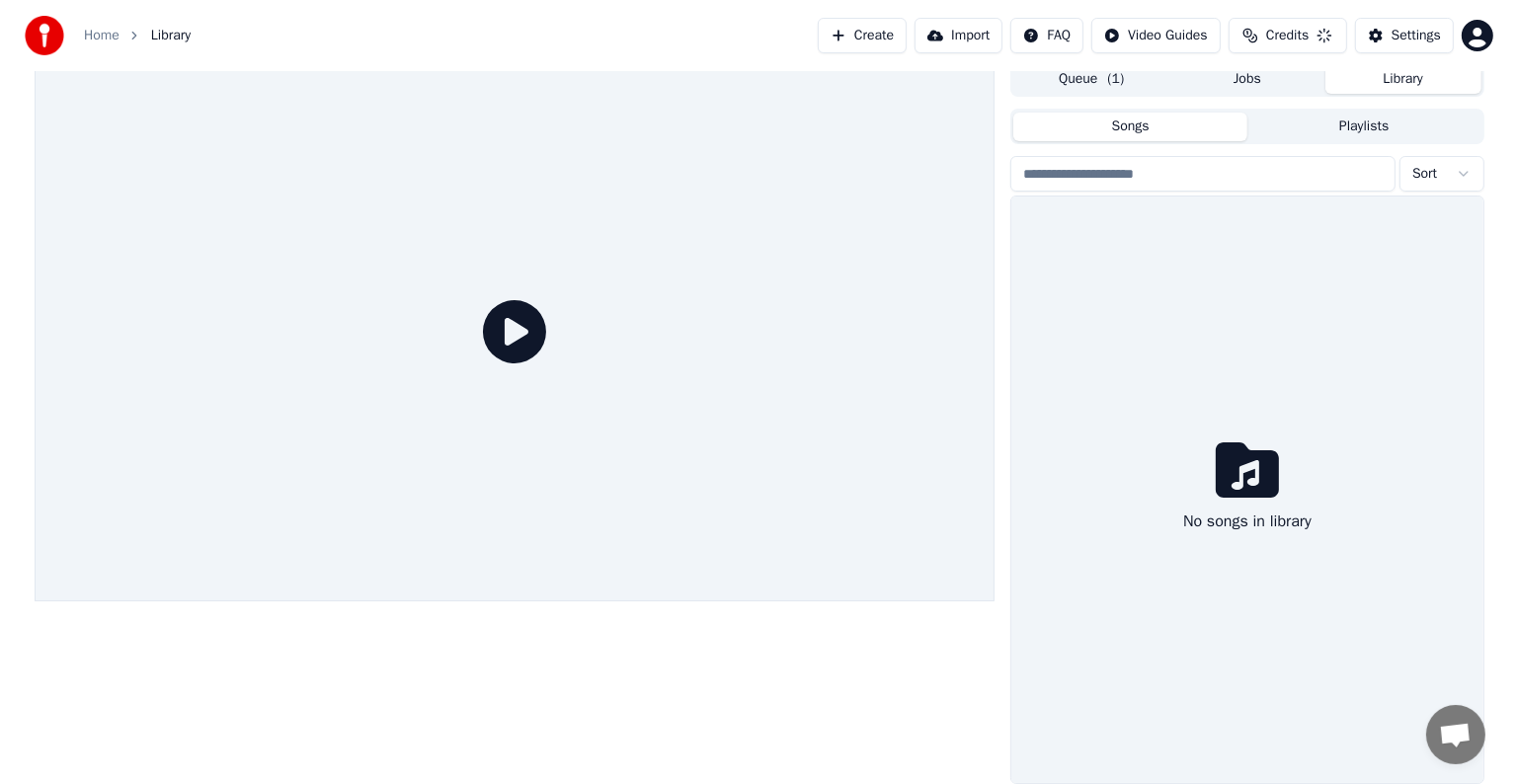 scroll, scrollTop: 9, scrollLeft: 0, axis: vertical 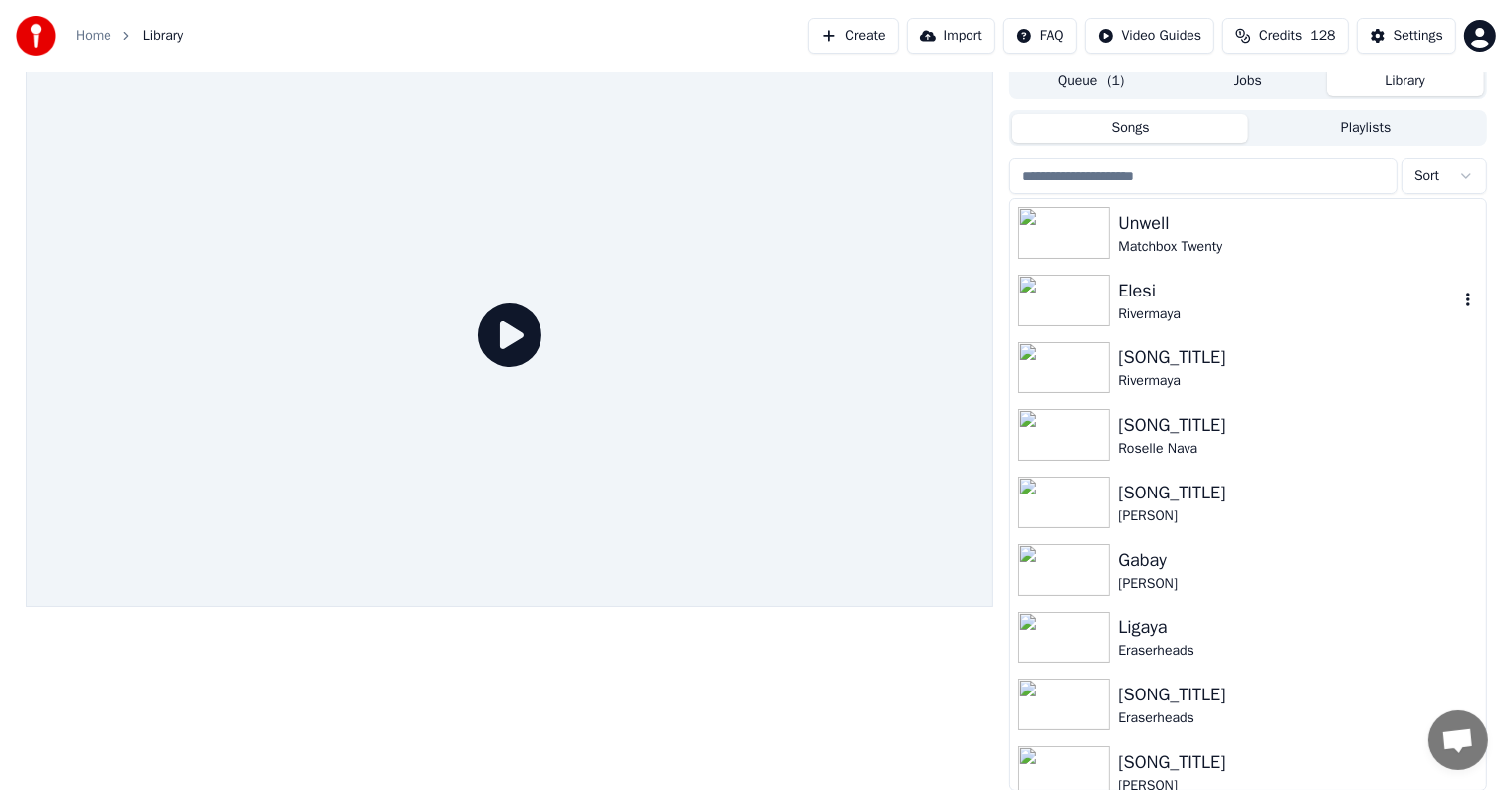 click on "Rivermaya" at bounding box center (1287, 314) 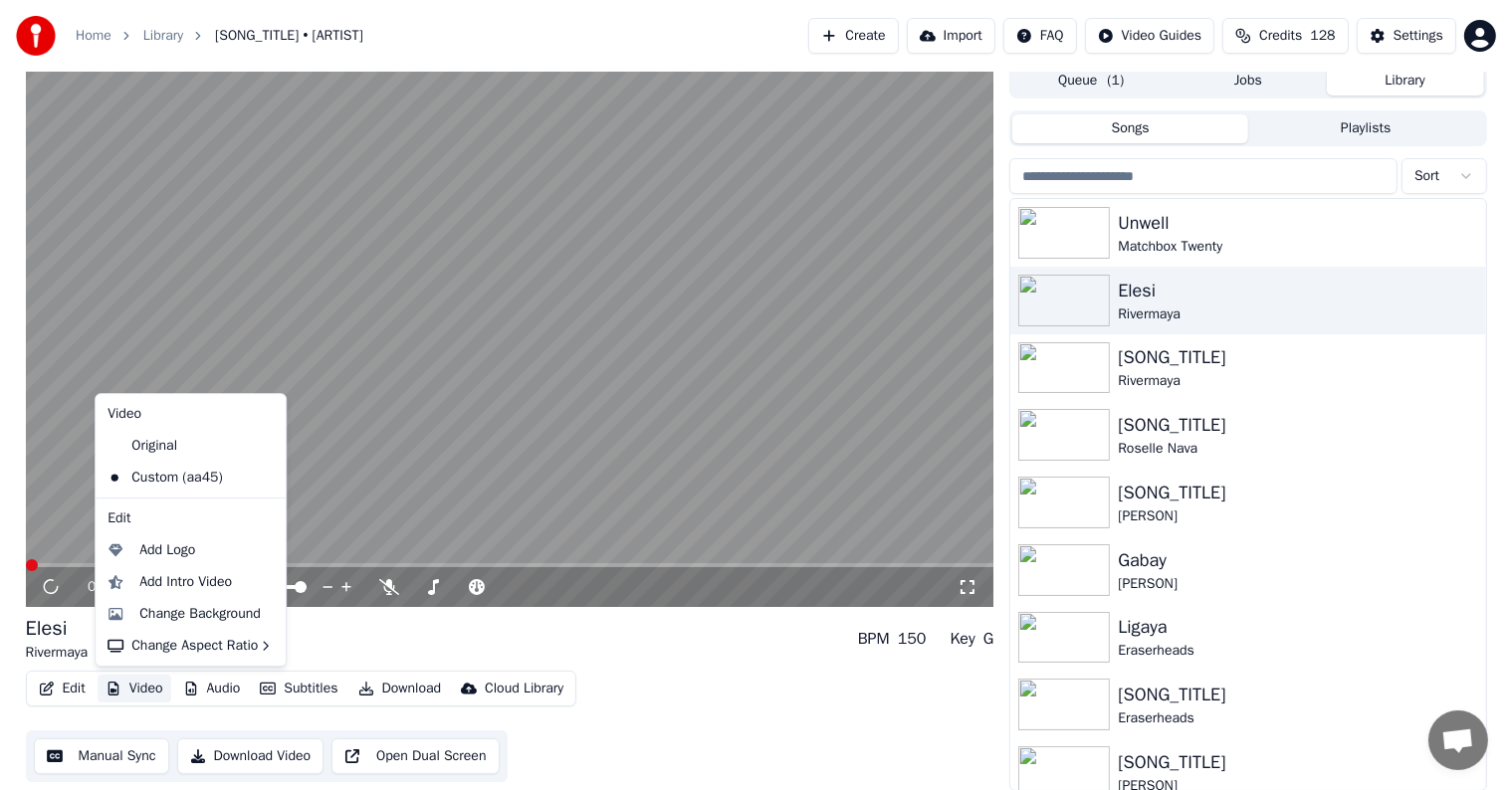click on "Video" at bounding box center [134, 689] 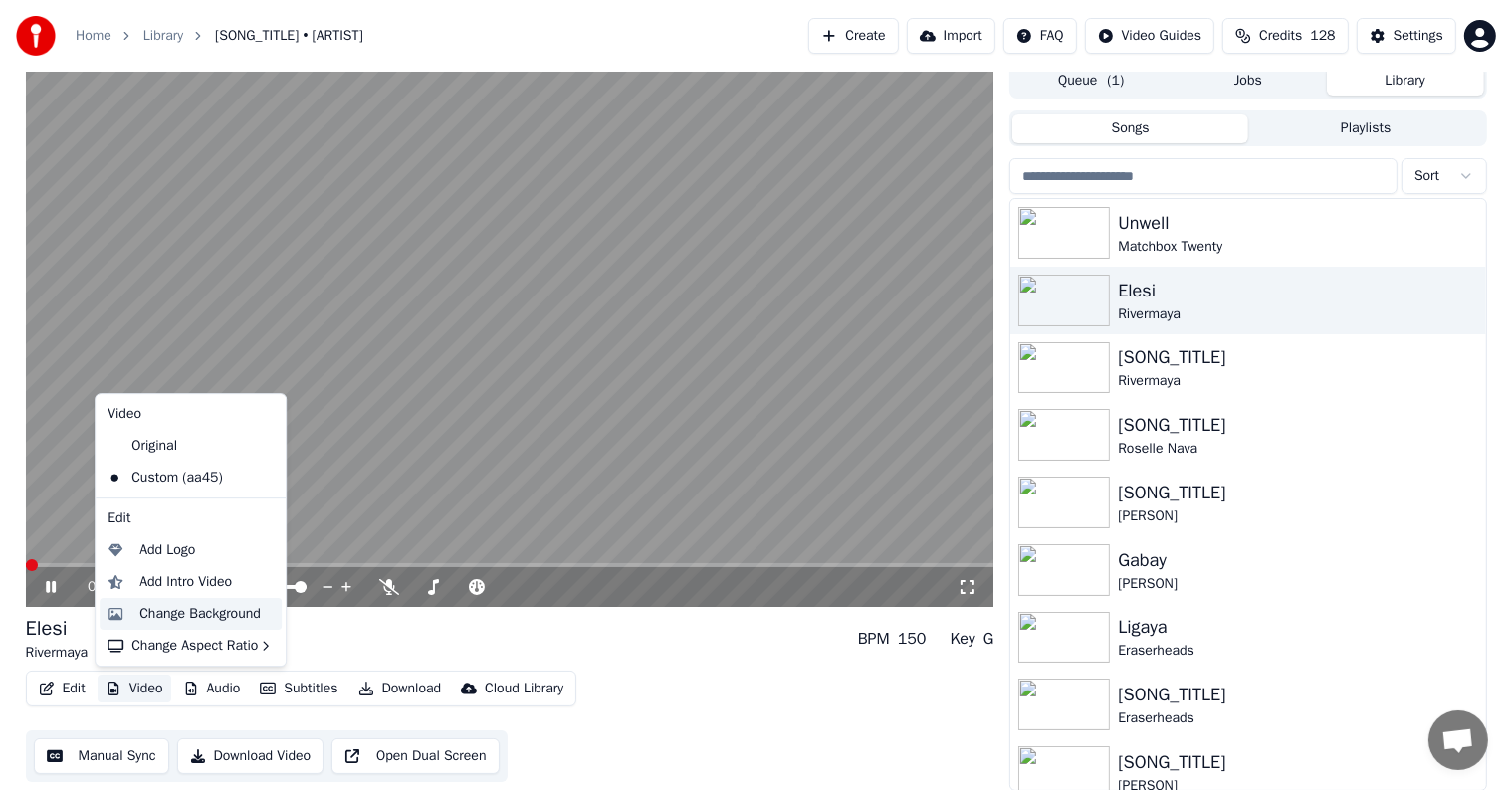 click on "Change Background" at bounding box center (200, 614) 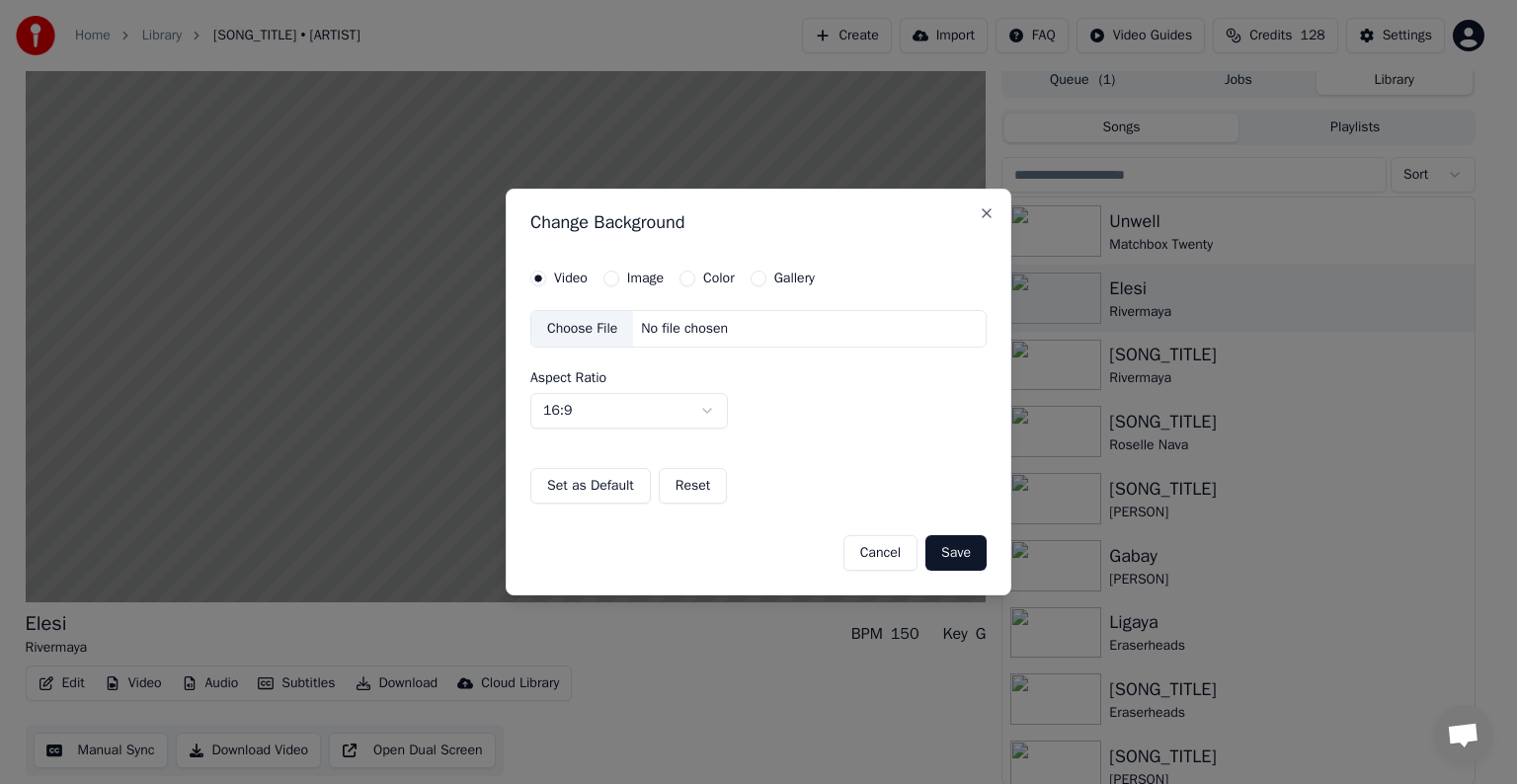 click on "Image" at bounding box center (611, 278) 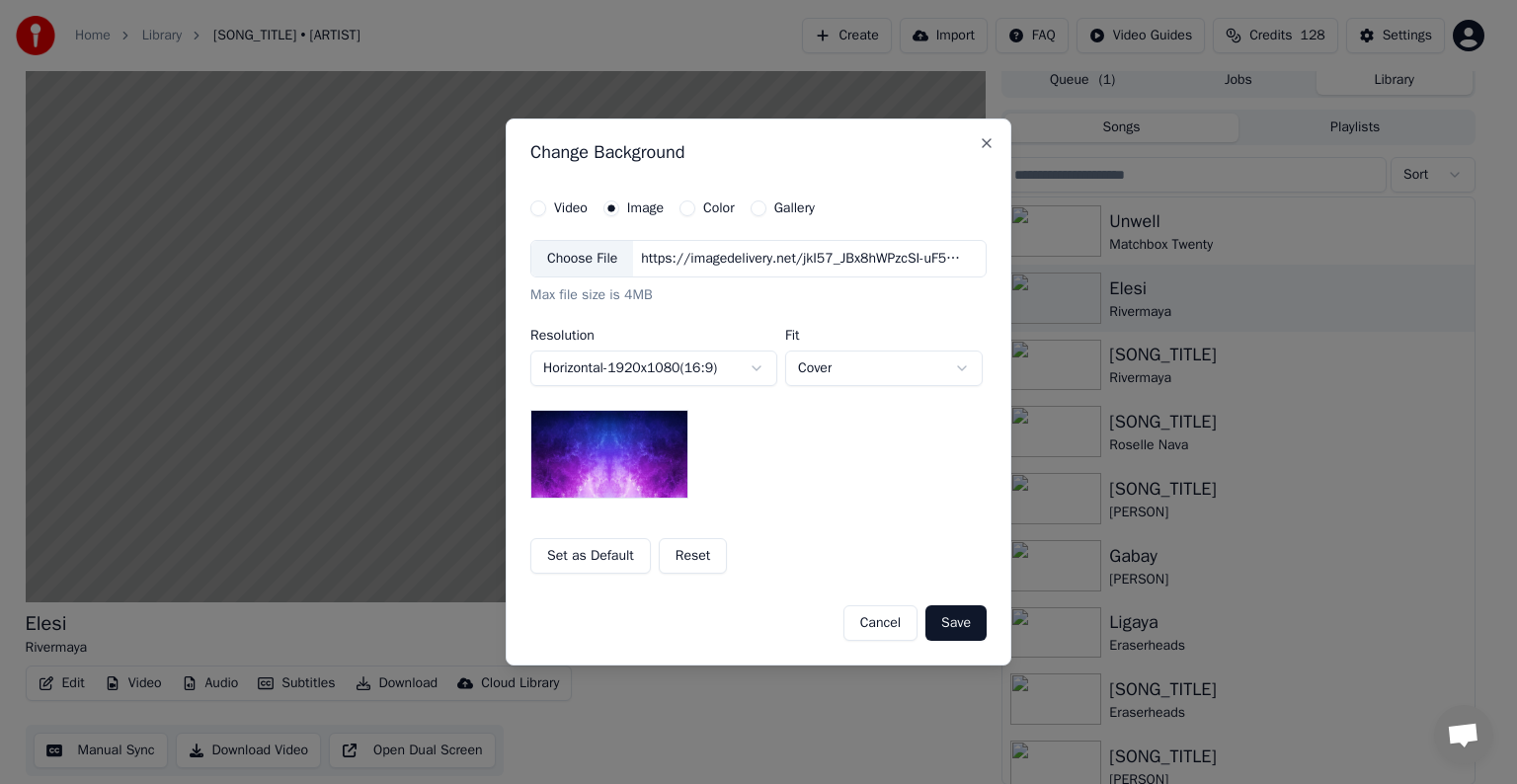 click on "Choose File" at bounding box center [582, 259] 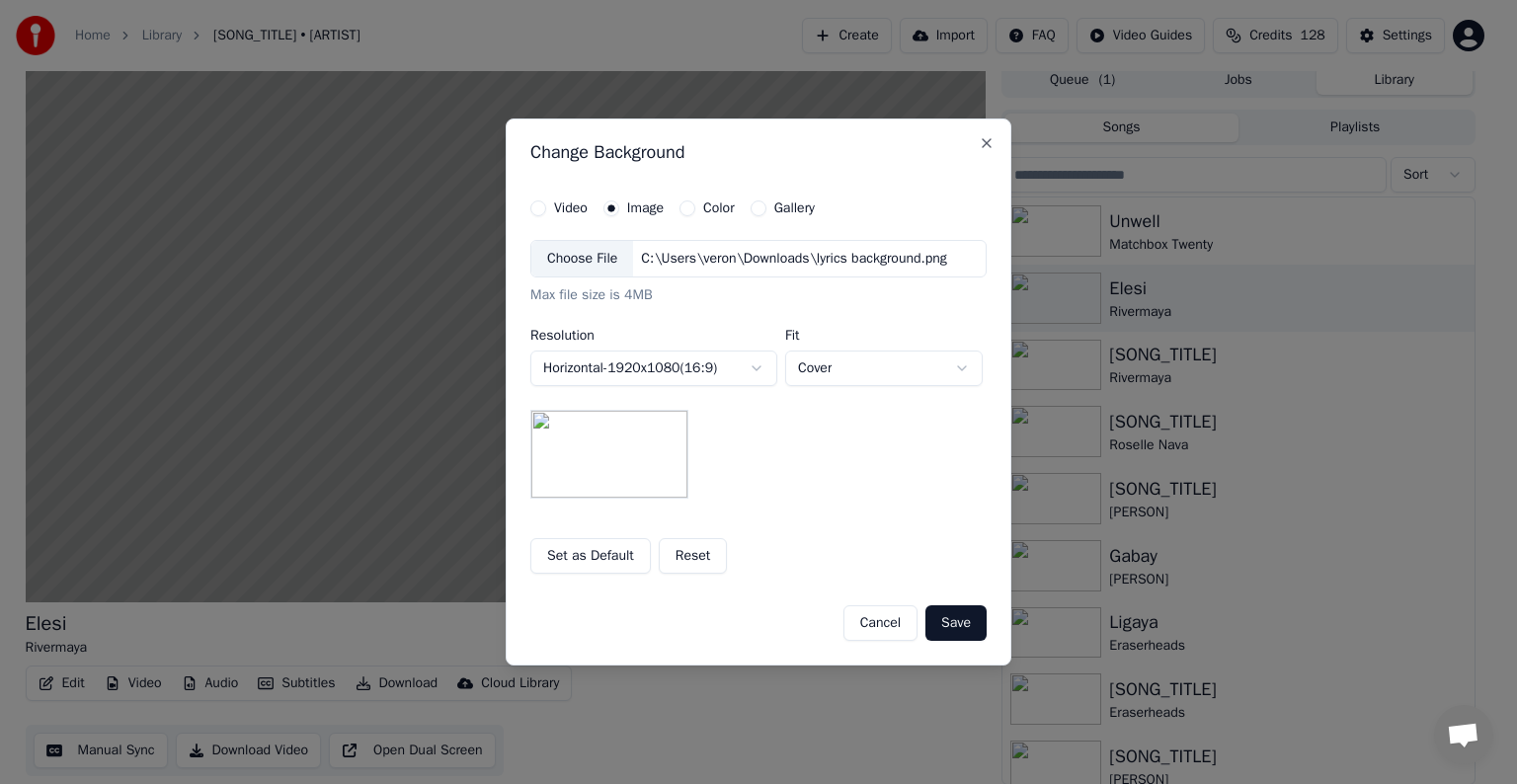 click on "Save" at bounding box center [956, 623] 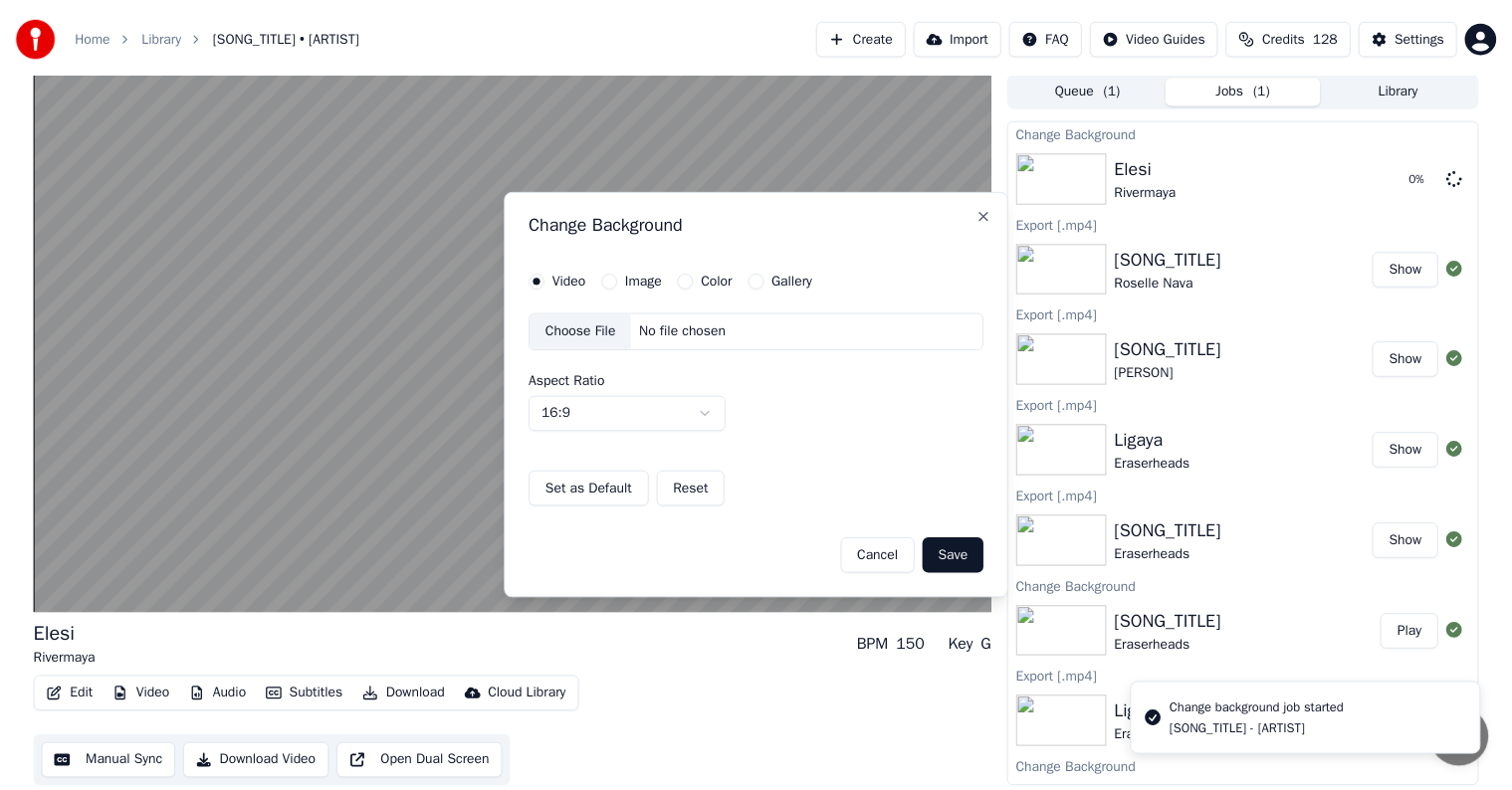 scroll, scrollTop: 1, scrollLeft: 0, axis: vertical 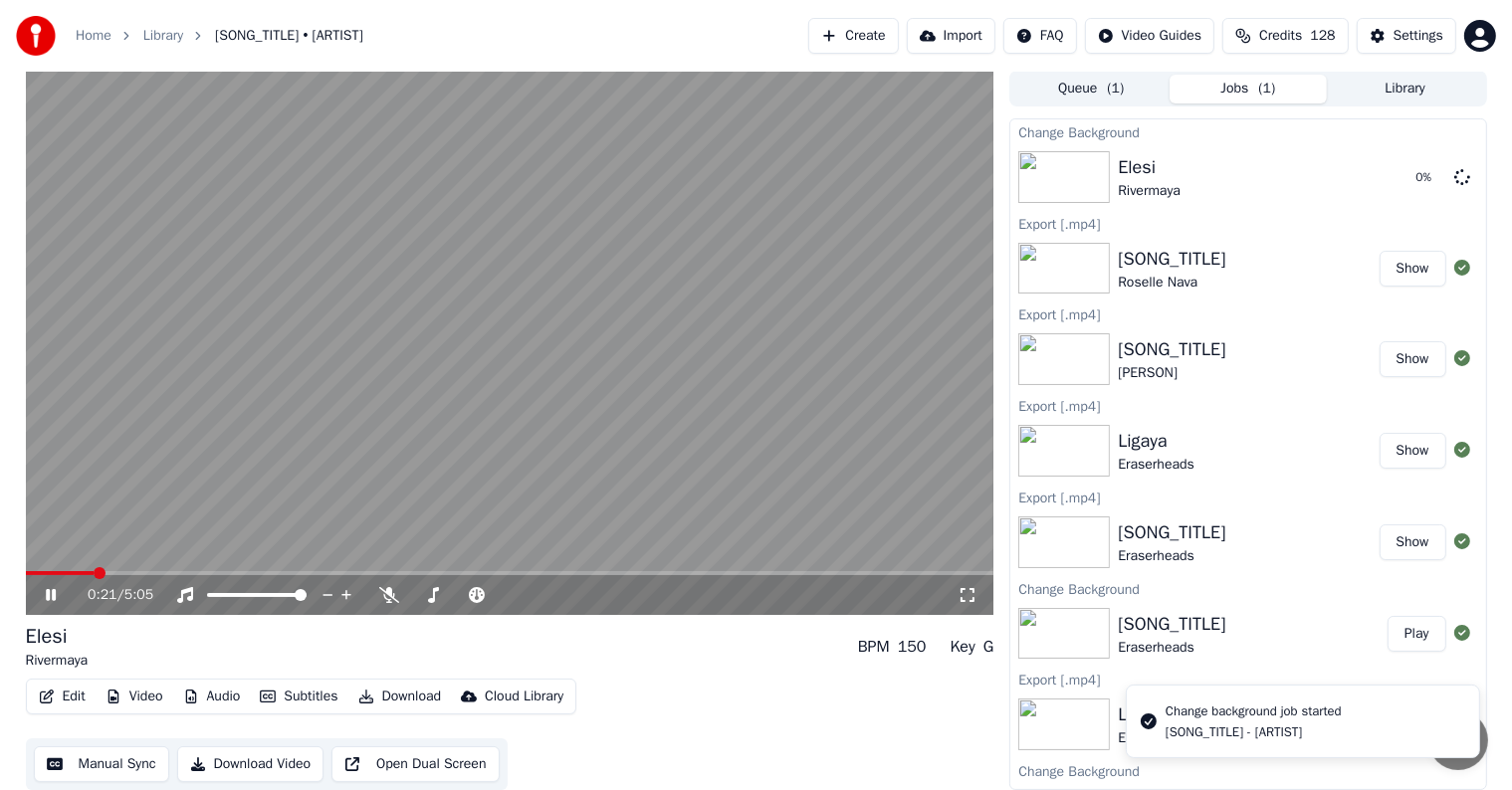 click at bounding box center [510, 342] 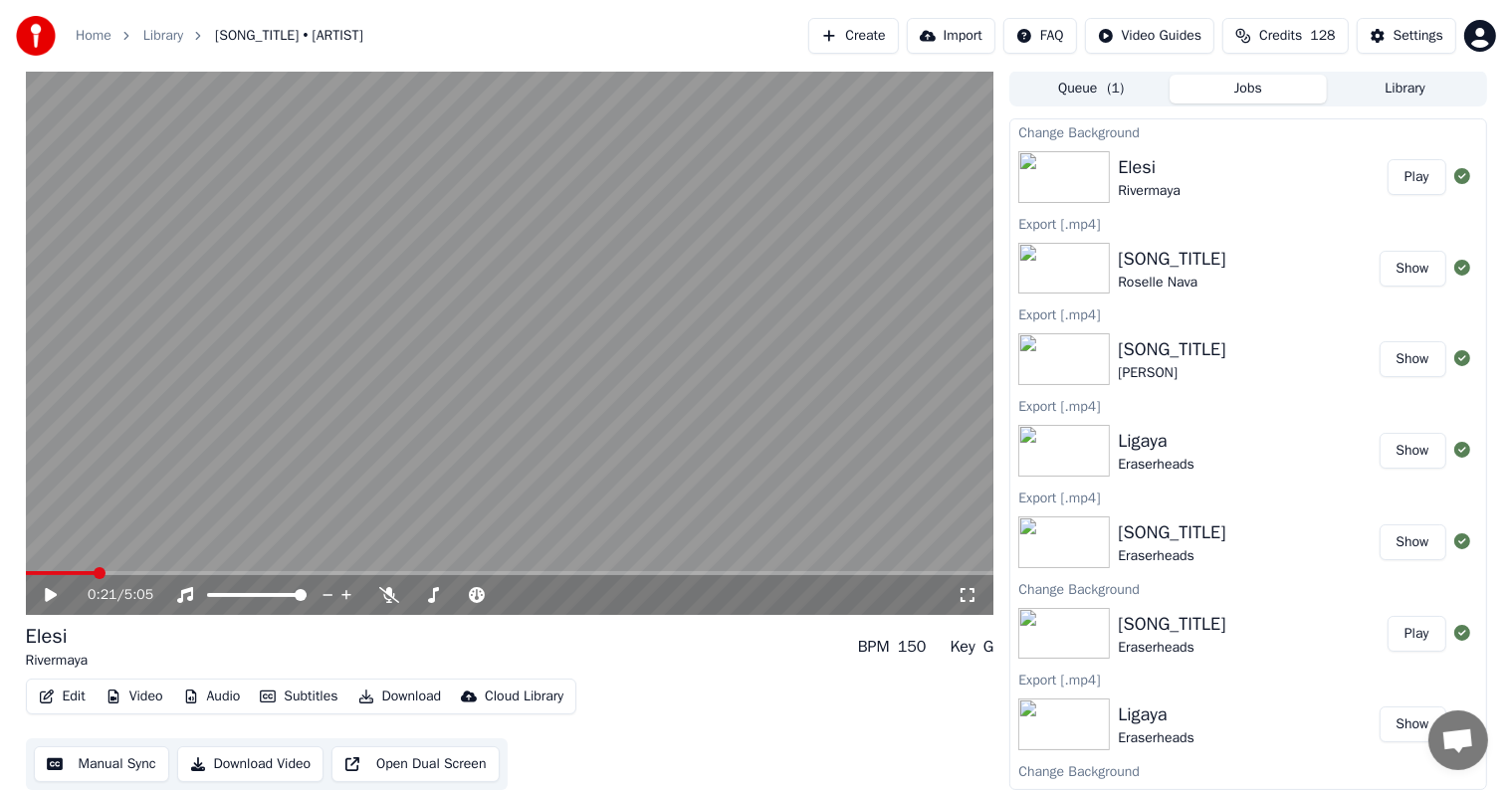 click on "Play" at bounding box center (1416, 177) 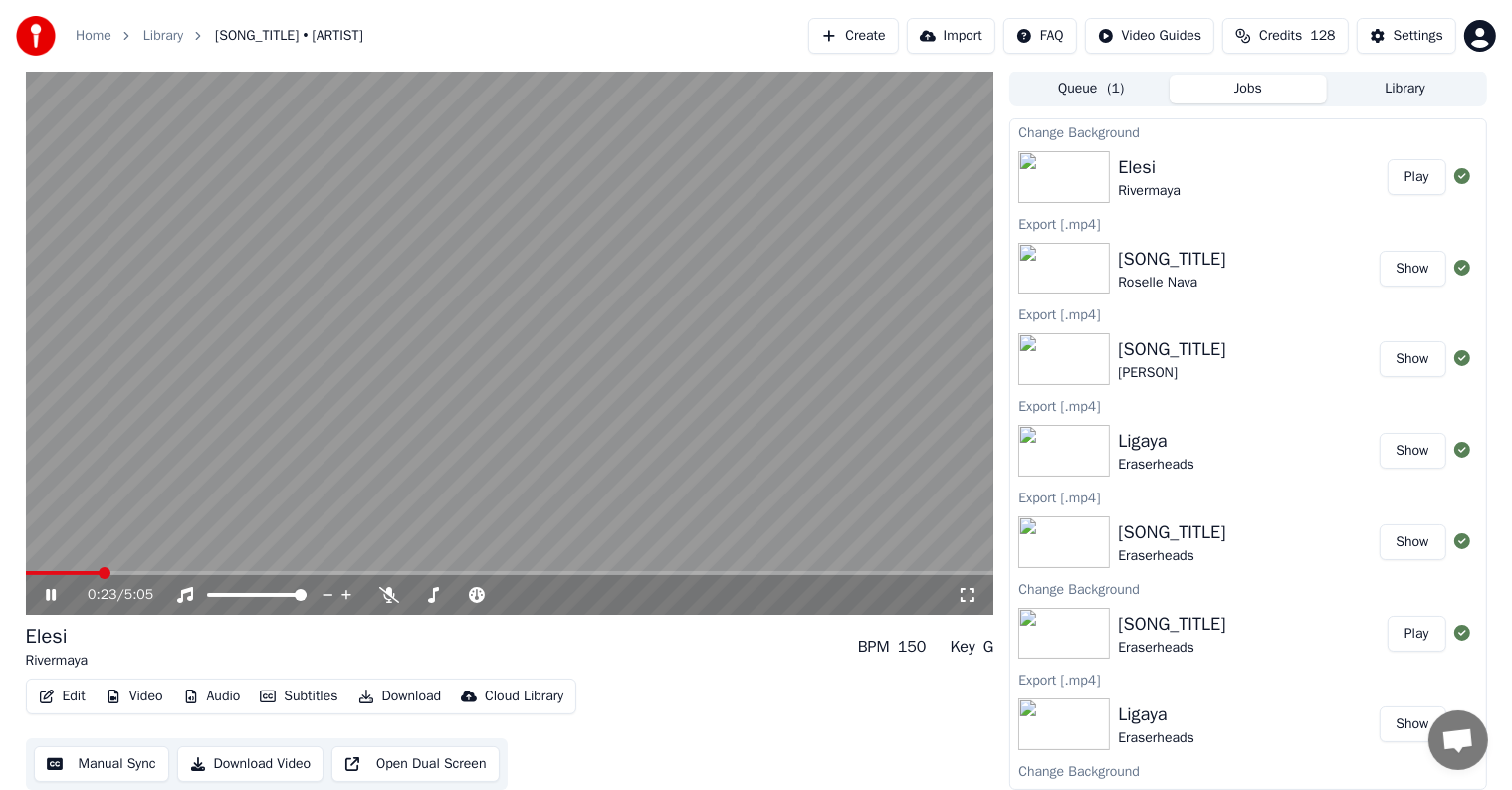 type 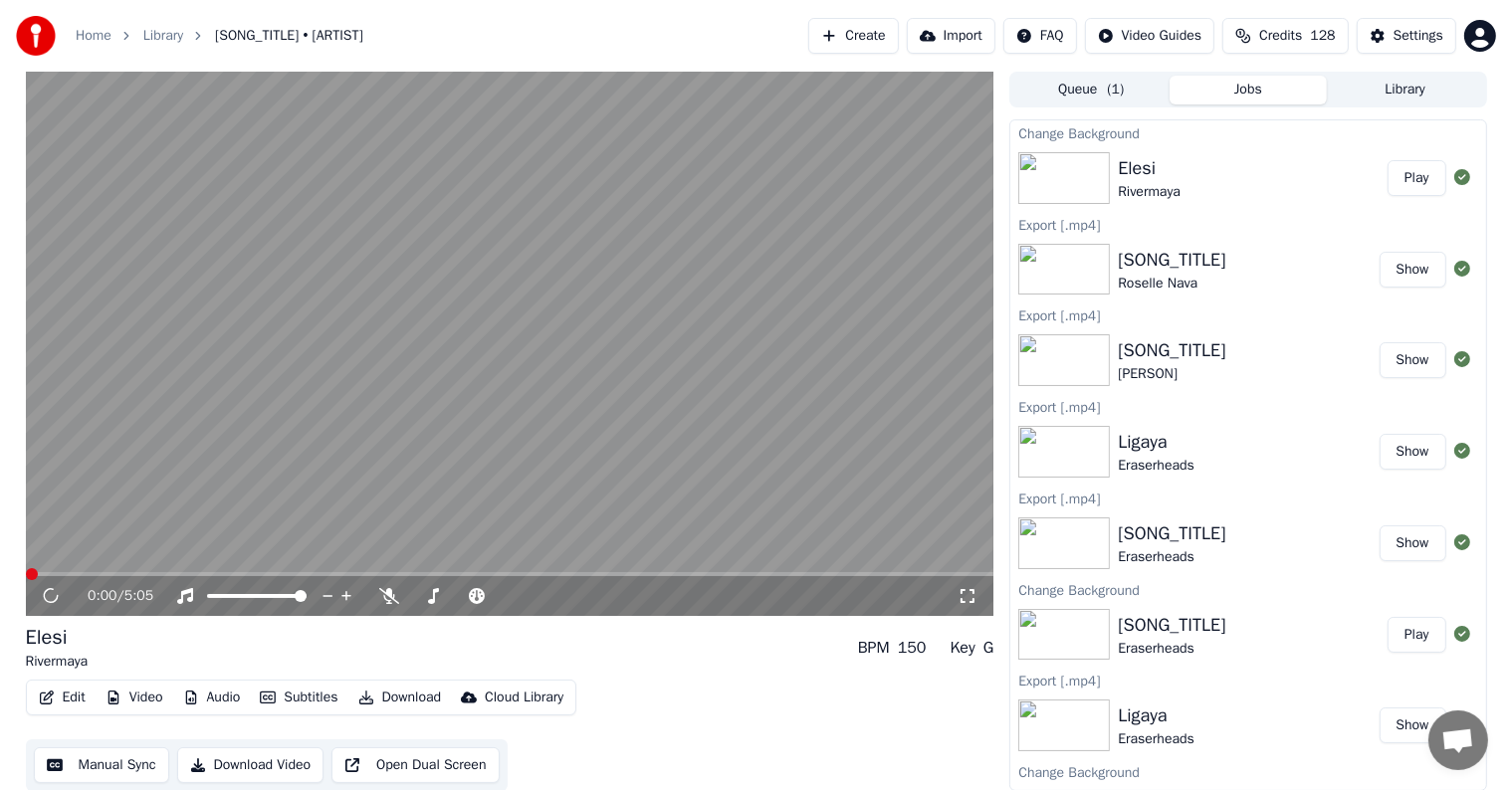 scroll, scrollTop: 1, scrollLeft: 0, axis: vertical 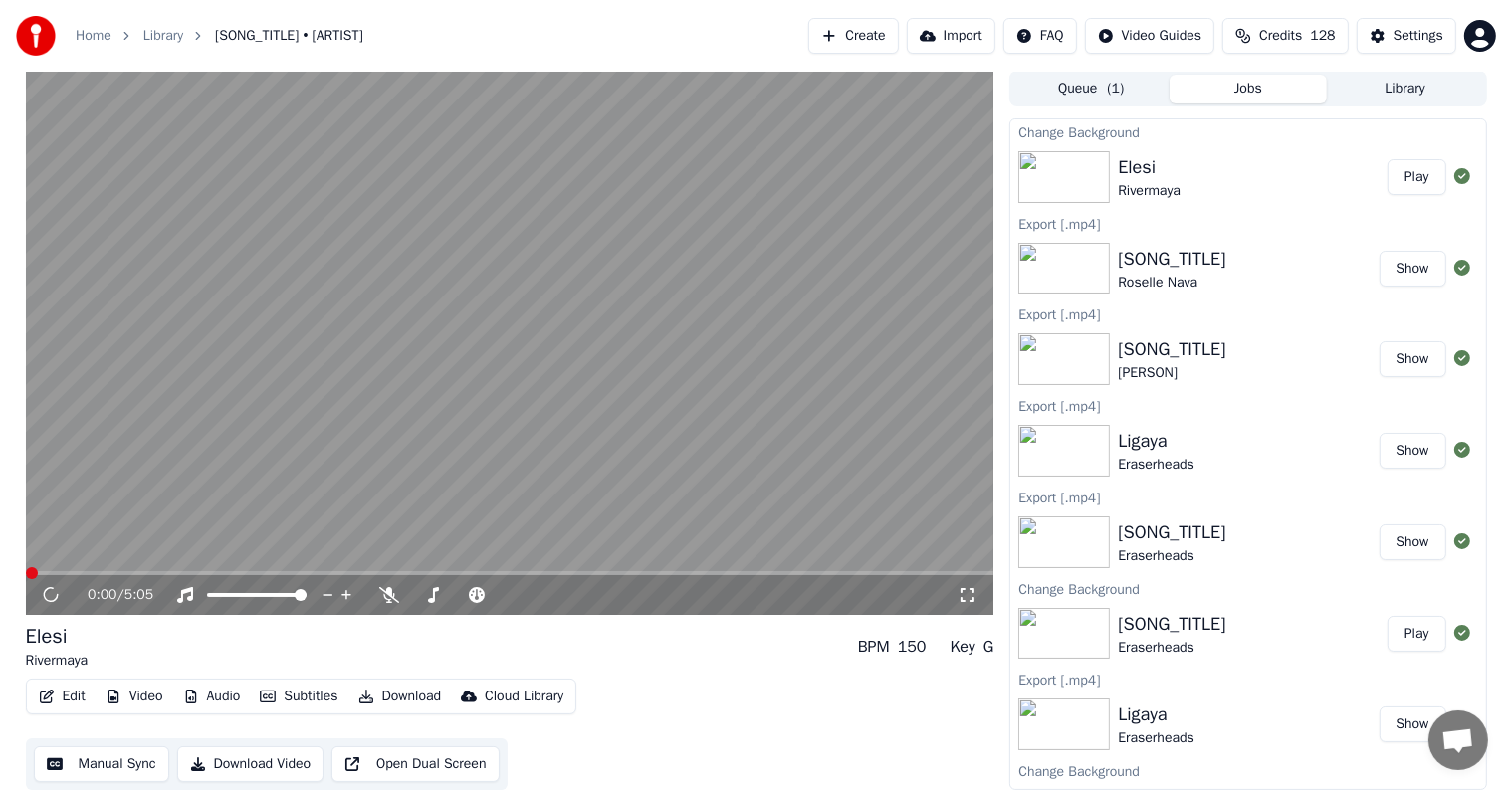 click at bounding box center [510, 342] 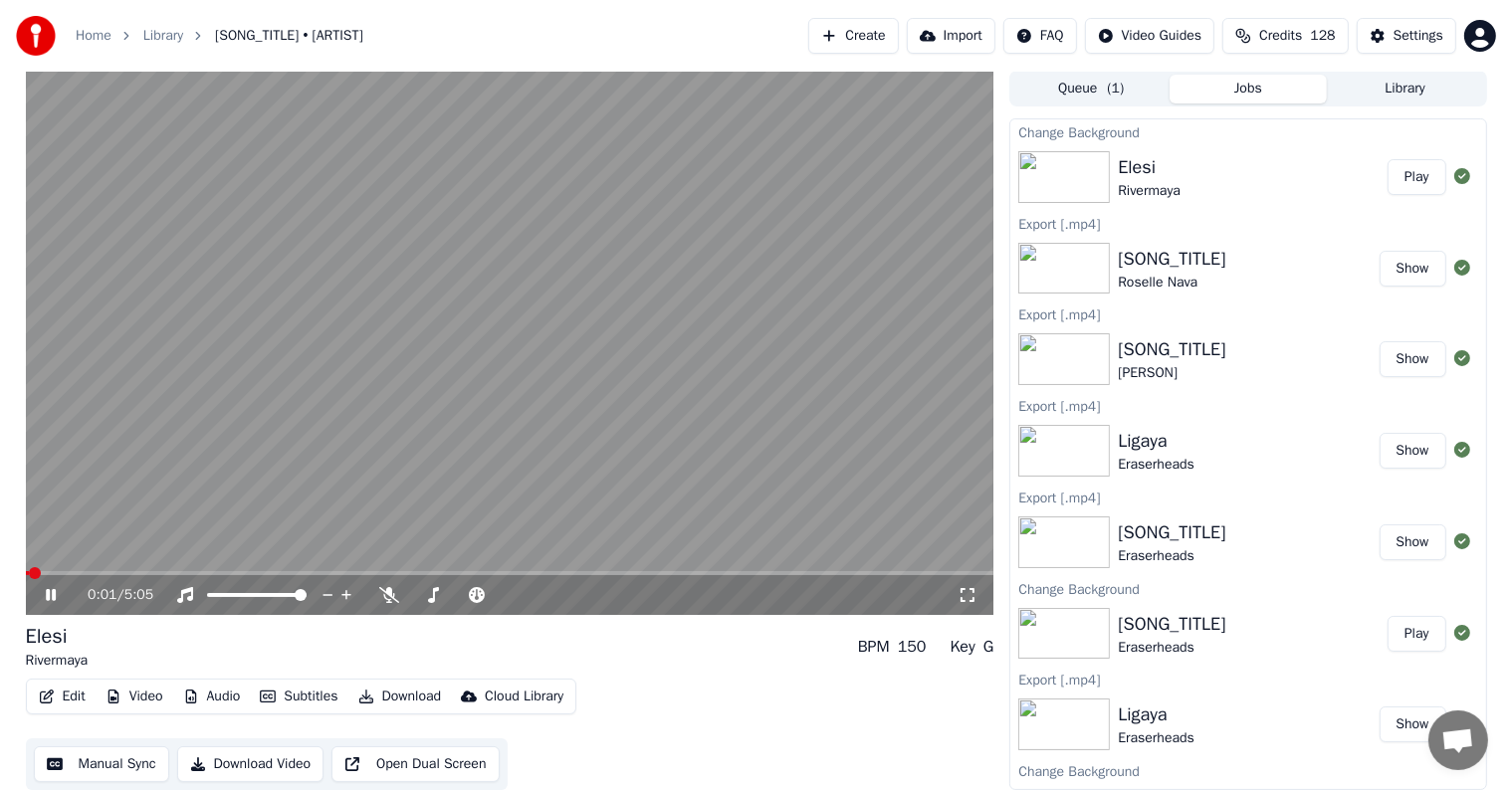 click 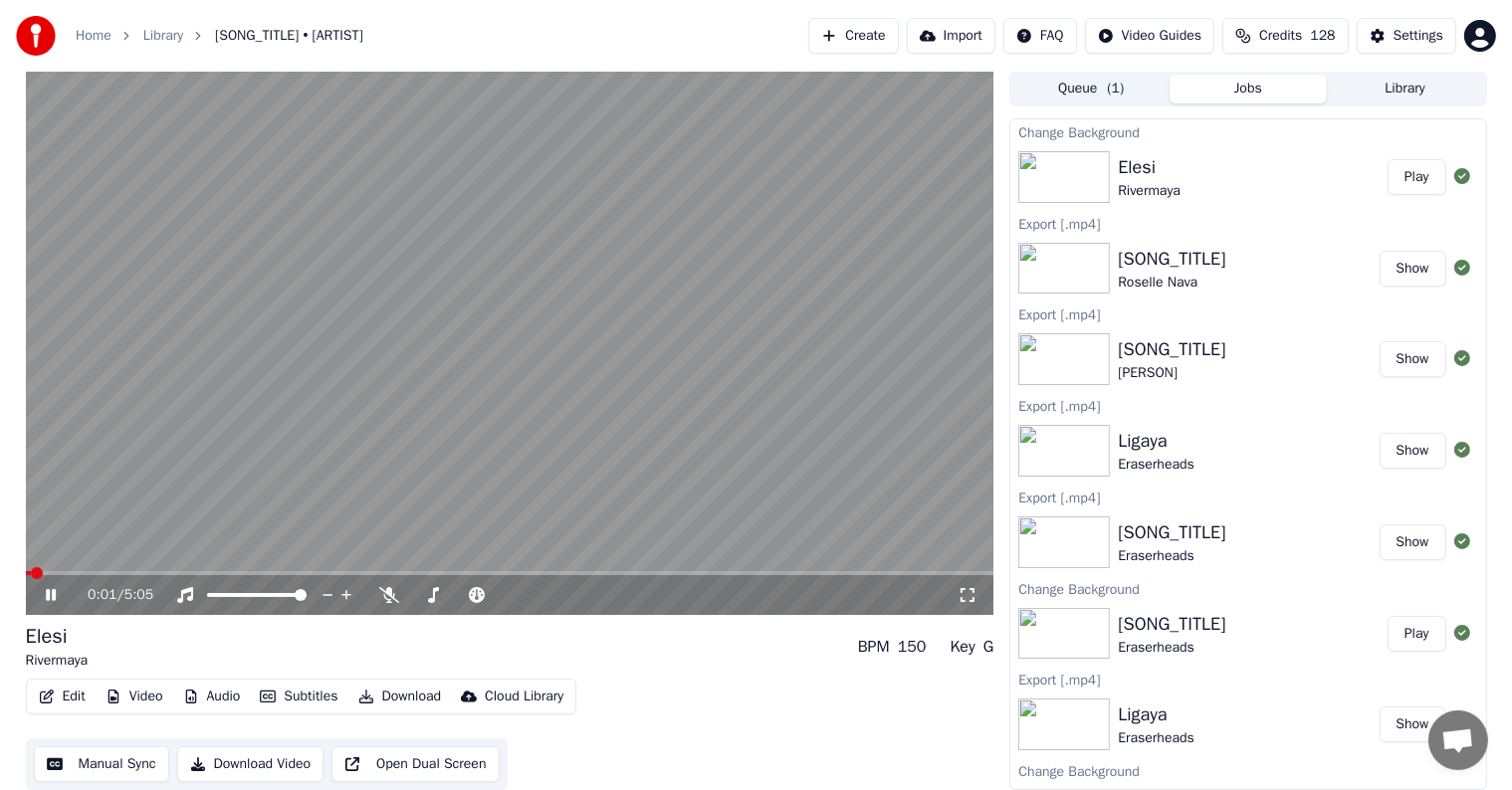 click 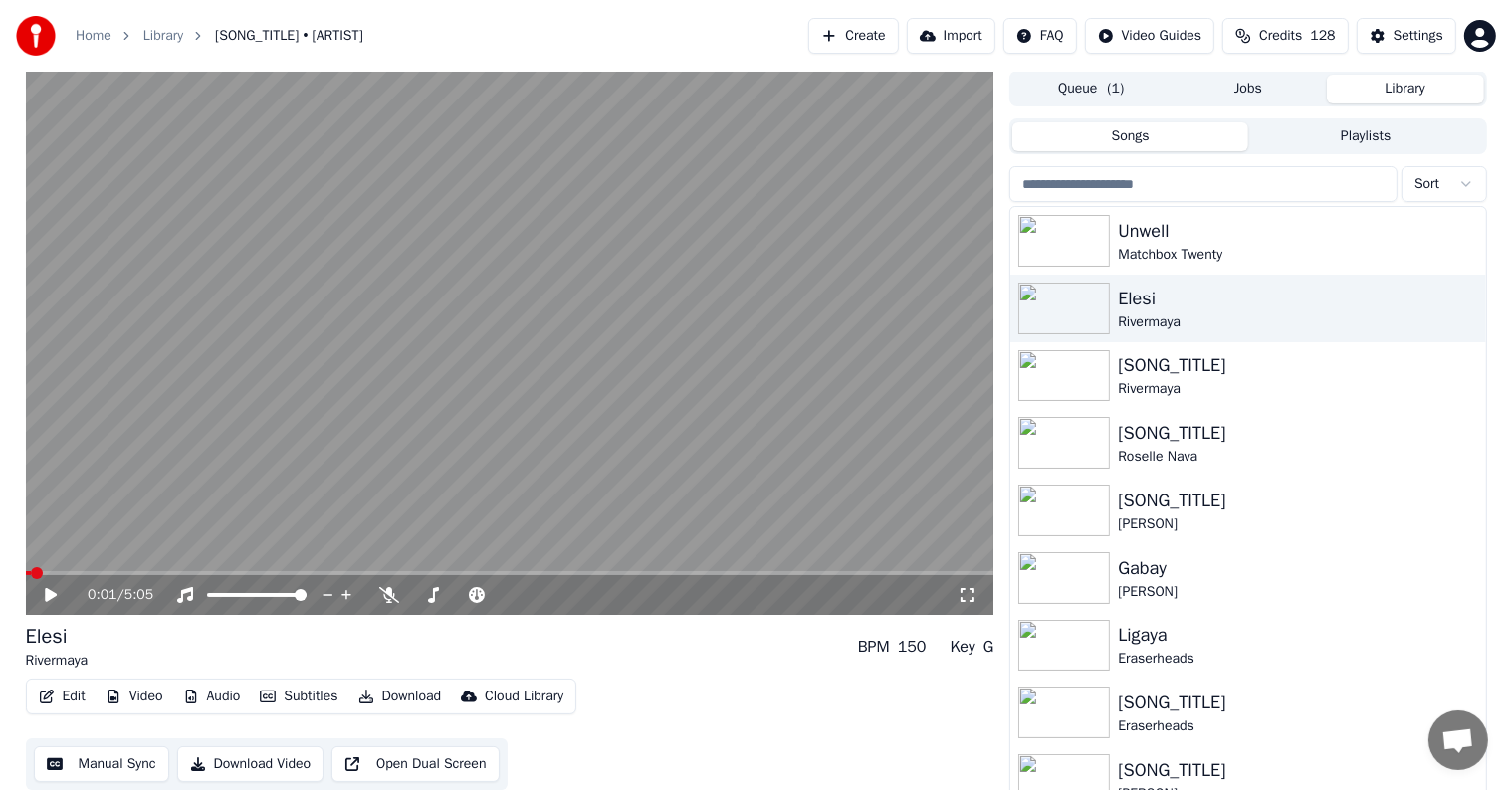 drag, startPoint x: 1404, startPoint y: 91, endPoint x: 705, endPoint y: 223, distance: 711.3543 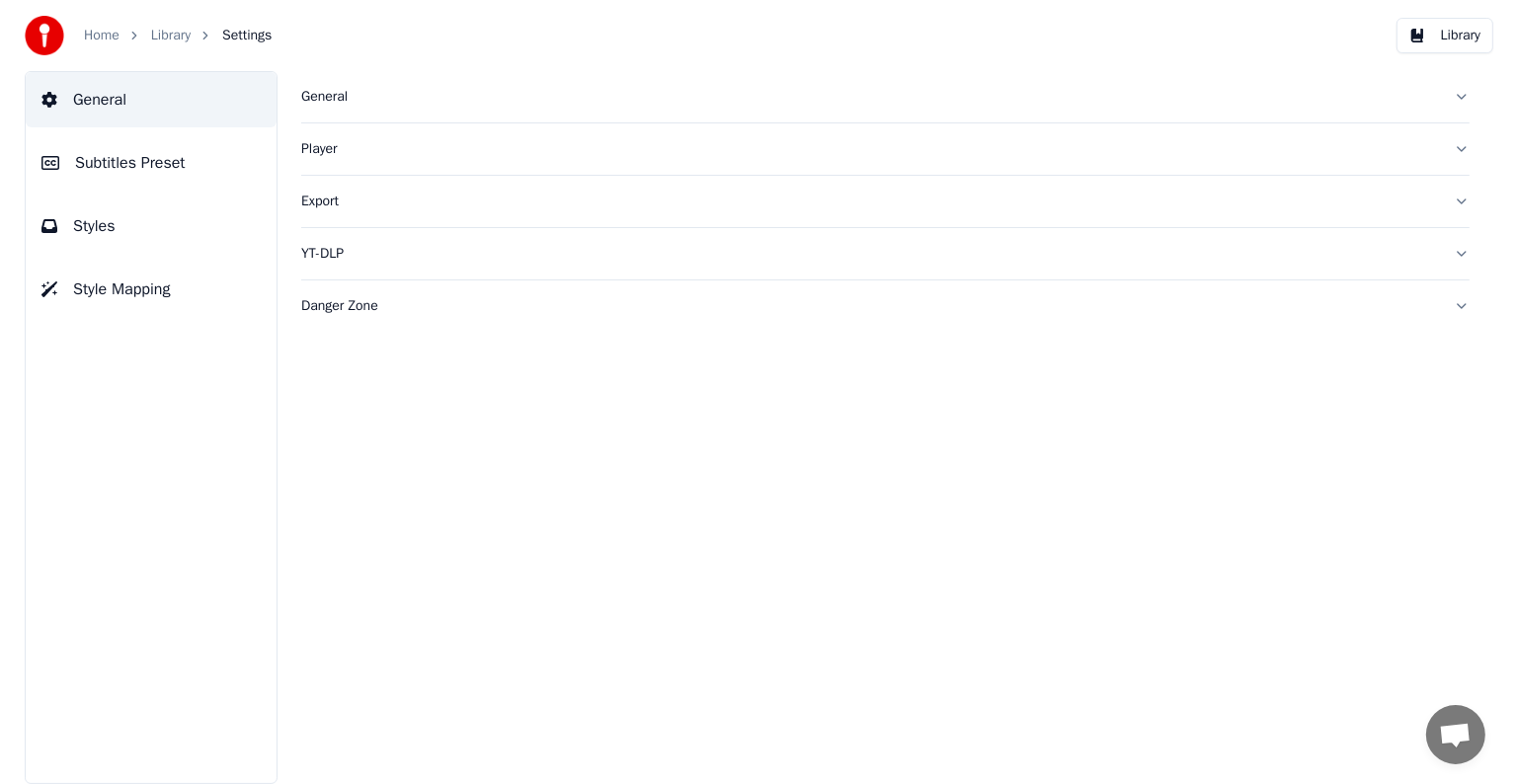 scroll, scrollTop: 0, scrollLeft: 0, axis: both 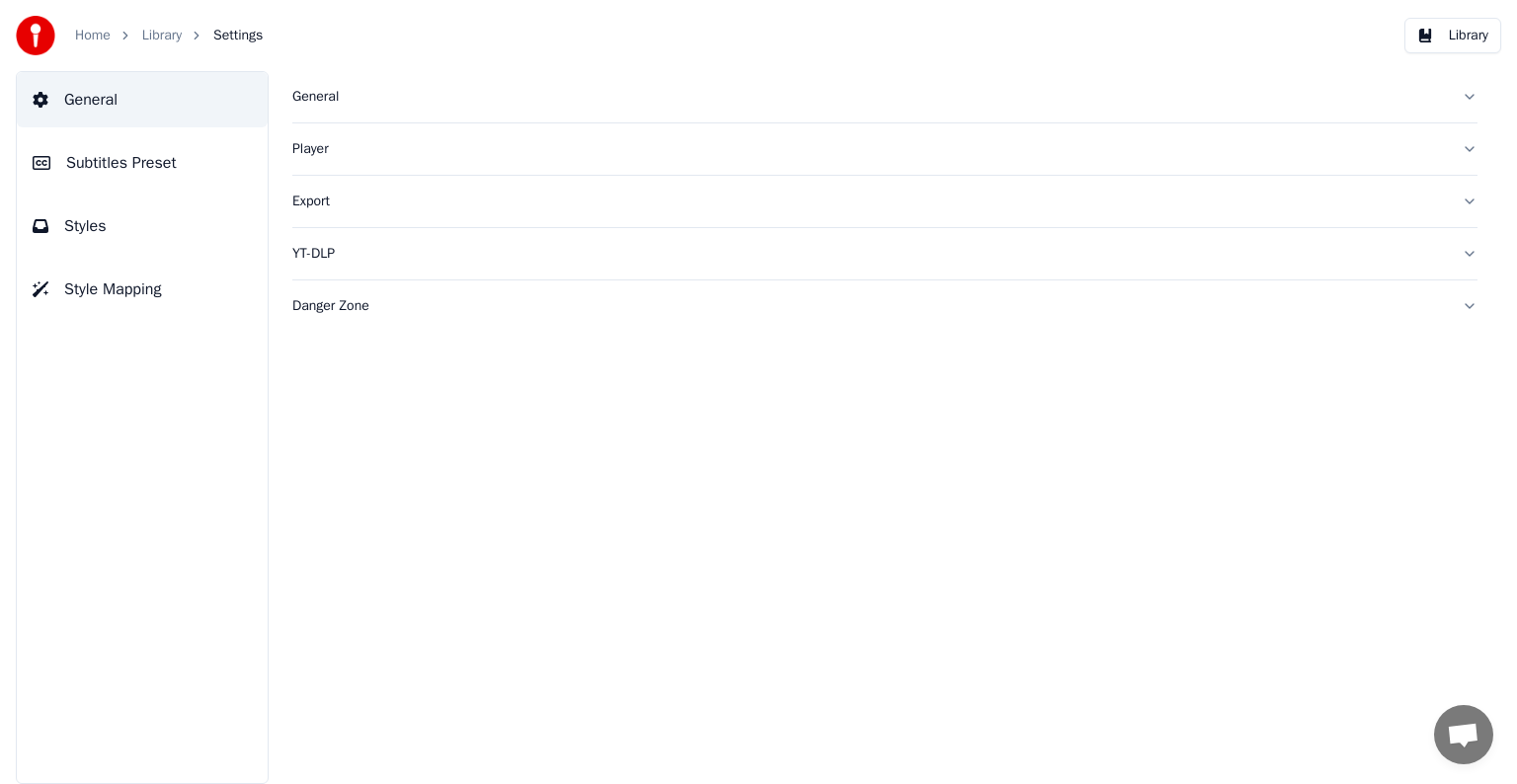 click on "Subtitles Preset" at bounding box center (121, 163) 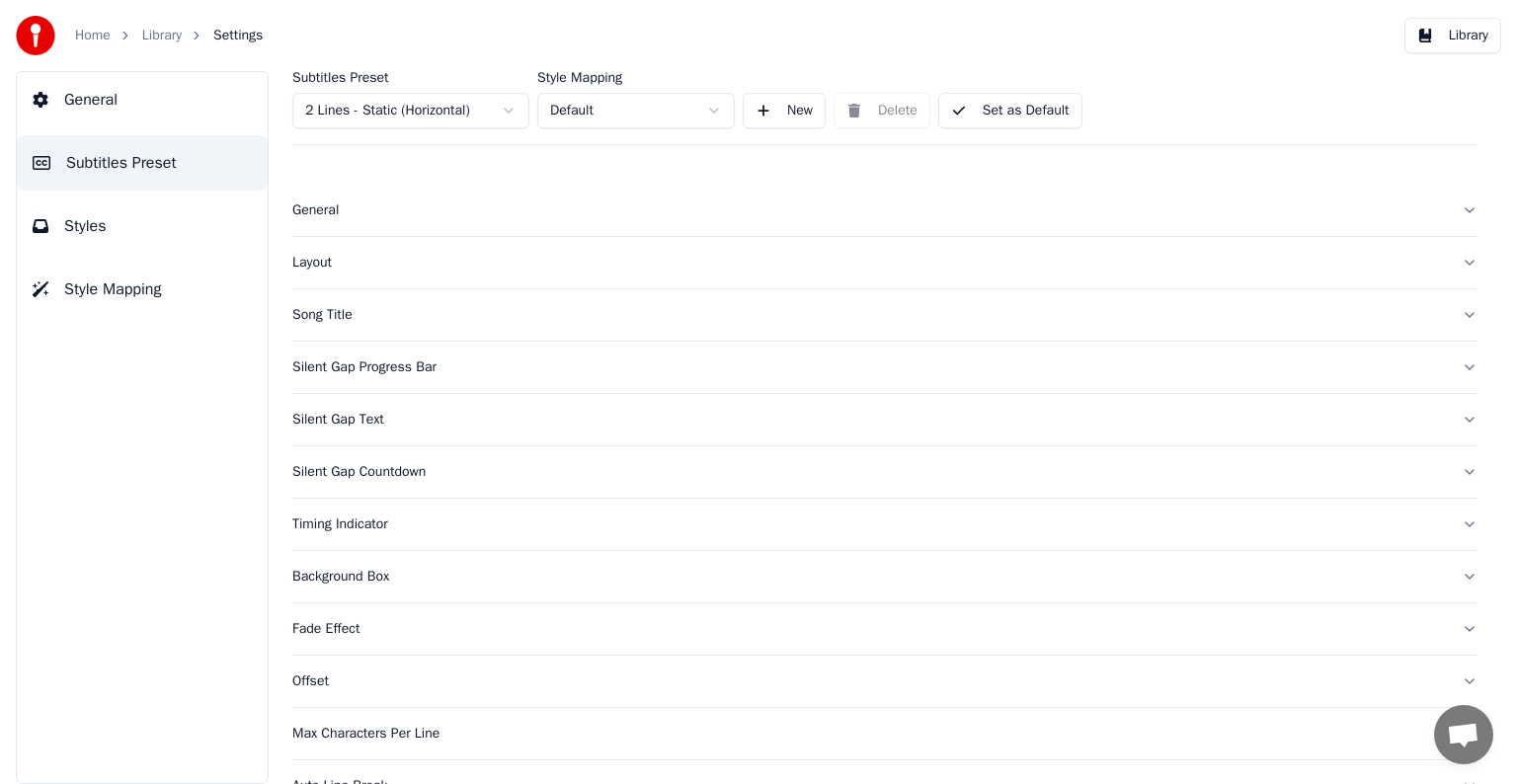 click on "Home Library Settings Library General Subtitles Preset Styles Style Mapping Subtitles Preset 2 Lines - Static (Horizontal) Style Mapping Default New Delete Set as Default General Layout Song Title Silent Gap Progress Bar Silent Gap Text Silent Gap Countdown Timing Indicator Background Box Fade Effect Offset Max Characters Per Line Auto Line Break Advanced Settings Chat Adam from Youka Desktop More channels Continue on Email Offline. Please reload the page. No messages can be received or sent for now. Youka Desktop Hello! How can I help you?  Sunday, 20 July Hi! I'ts me again. The lyrics are not appearing. Even editing to add lyrics again, it's not appearing. I already spent 22 credits for this please check 7/20/2025 Monday, 21 July Adam Hey, credits should refunded automatically in case of failure, please let me check 7/21/2025 yeah but credits are used again in adding the lyrics in the song that supposed to be good in the first place 7/21/2025 Read Adam I added 22 more credits to your account. 7/21/2025" at bounding box center [758, 392] 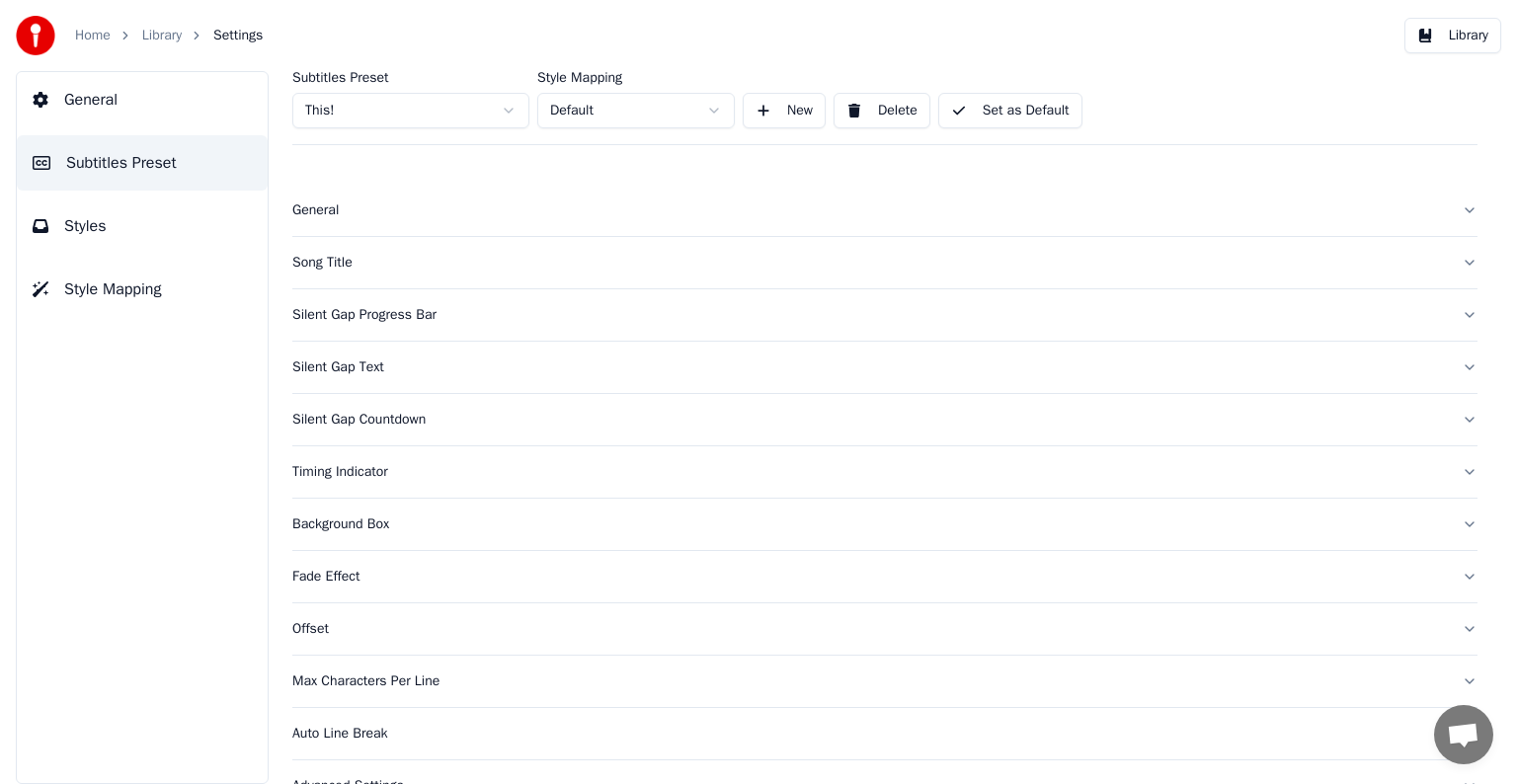 click on "Song Title" at bounding box center [869, 263] 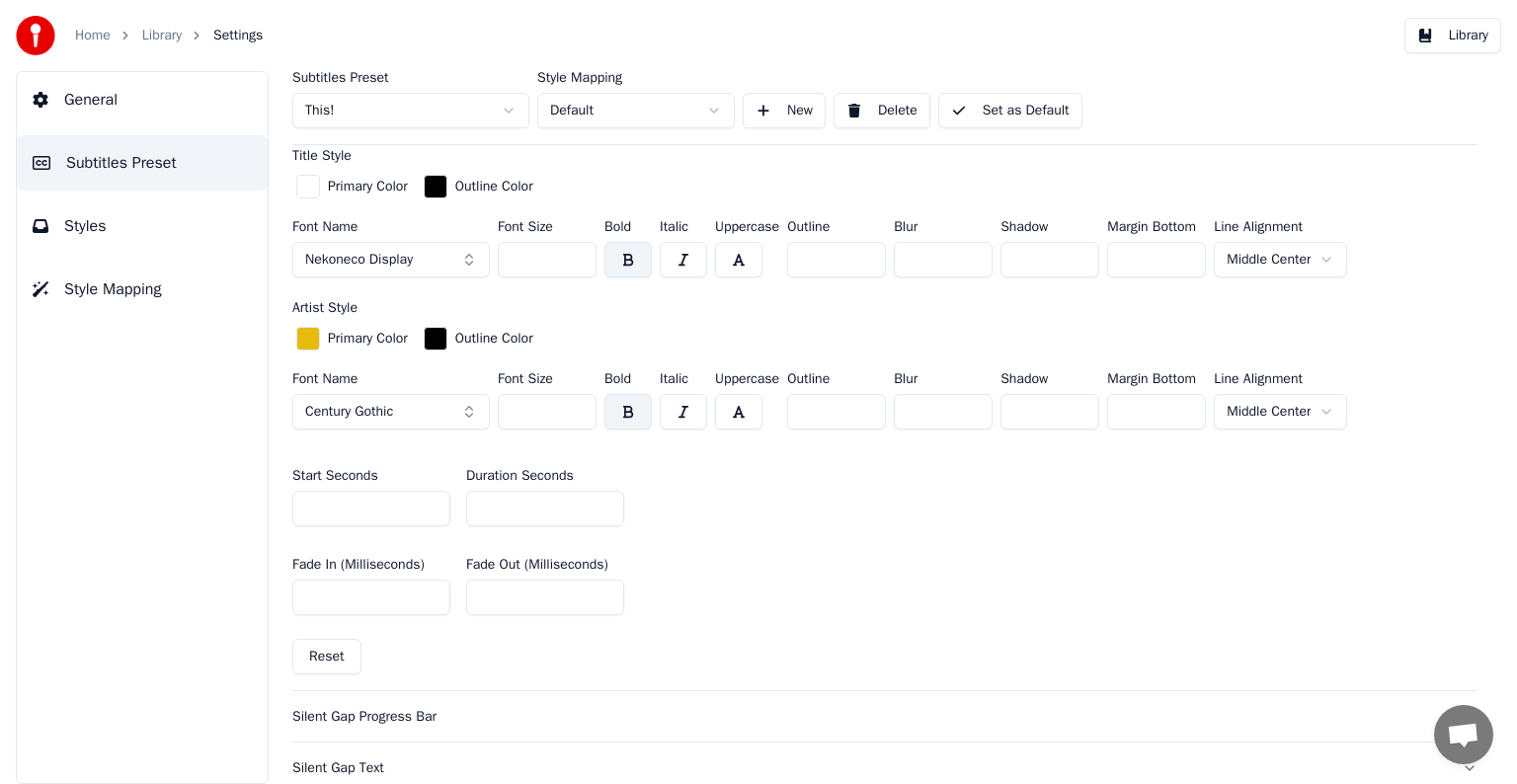 scroll, scrollTop: 691, scrollLeft: 0, axis: vertical 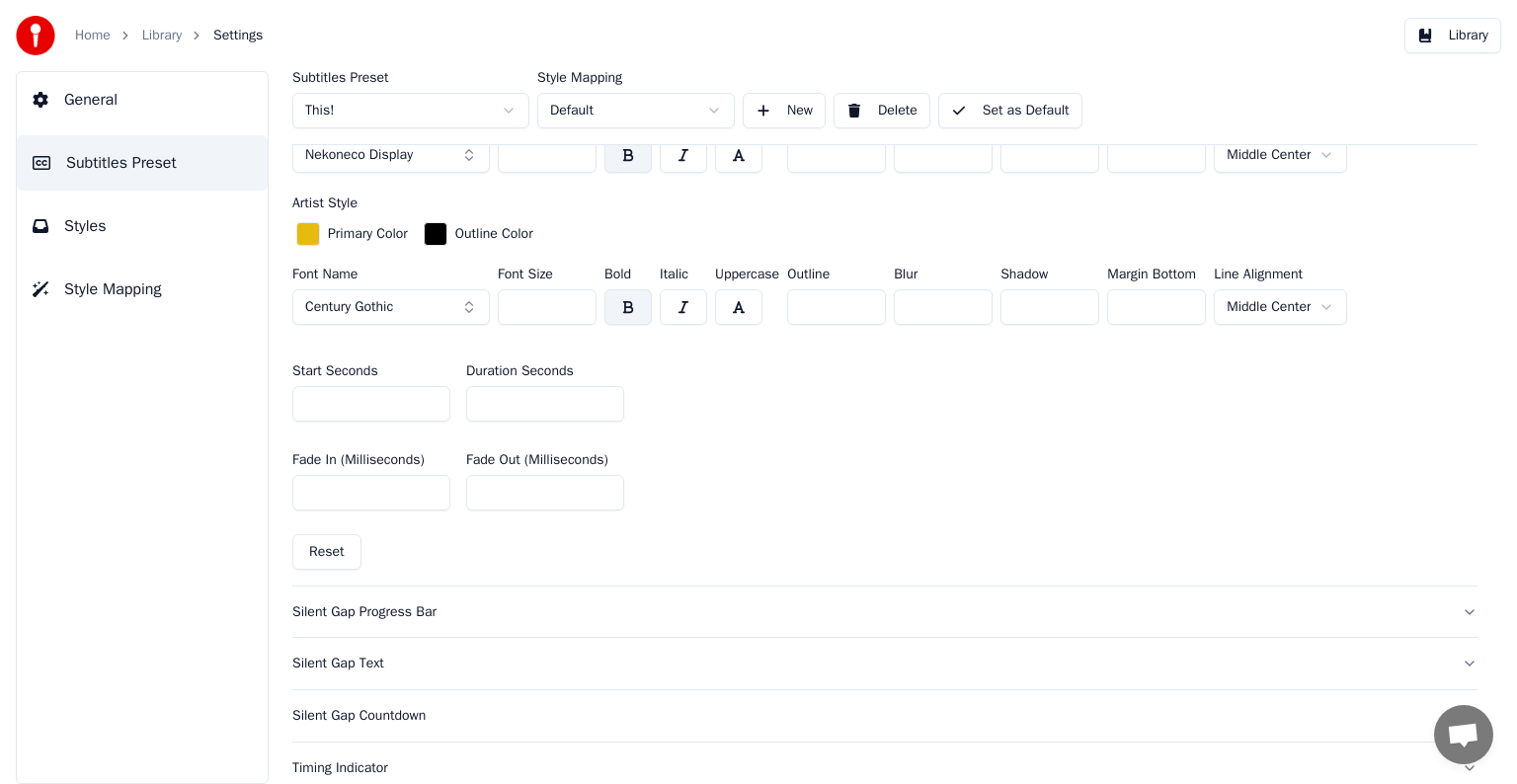click on "**" at bounding box center [545, 404] 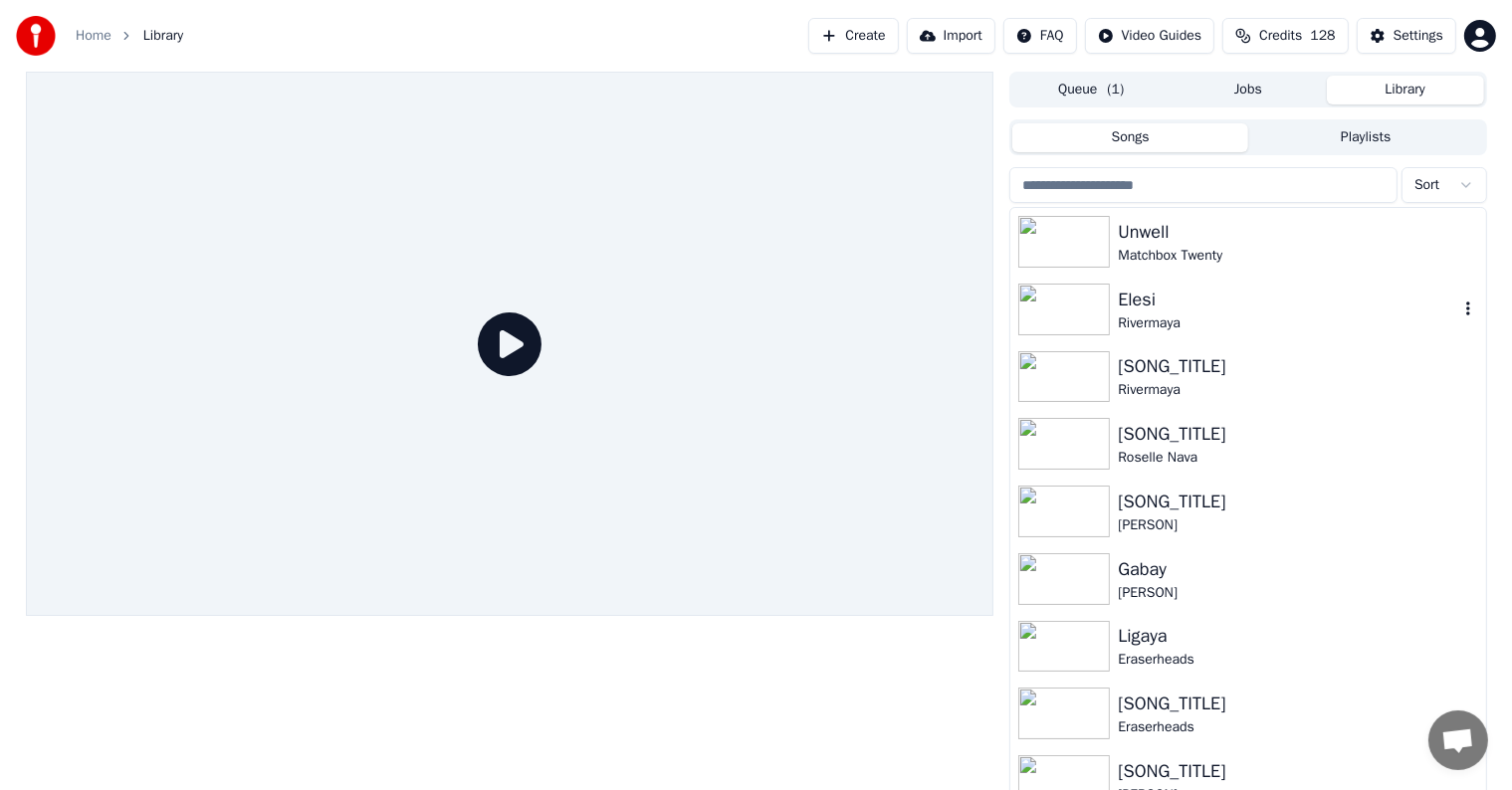 click on "Elesi" at bounding box center [1287, 299] 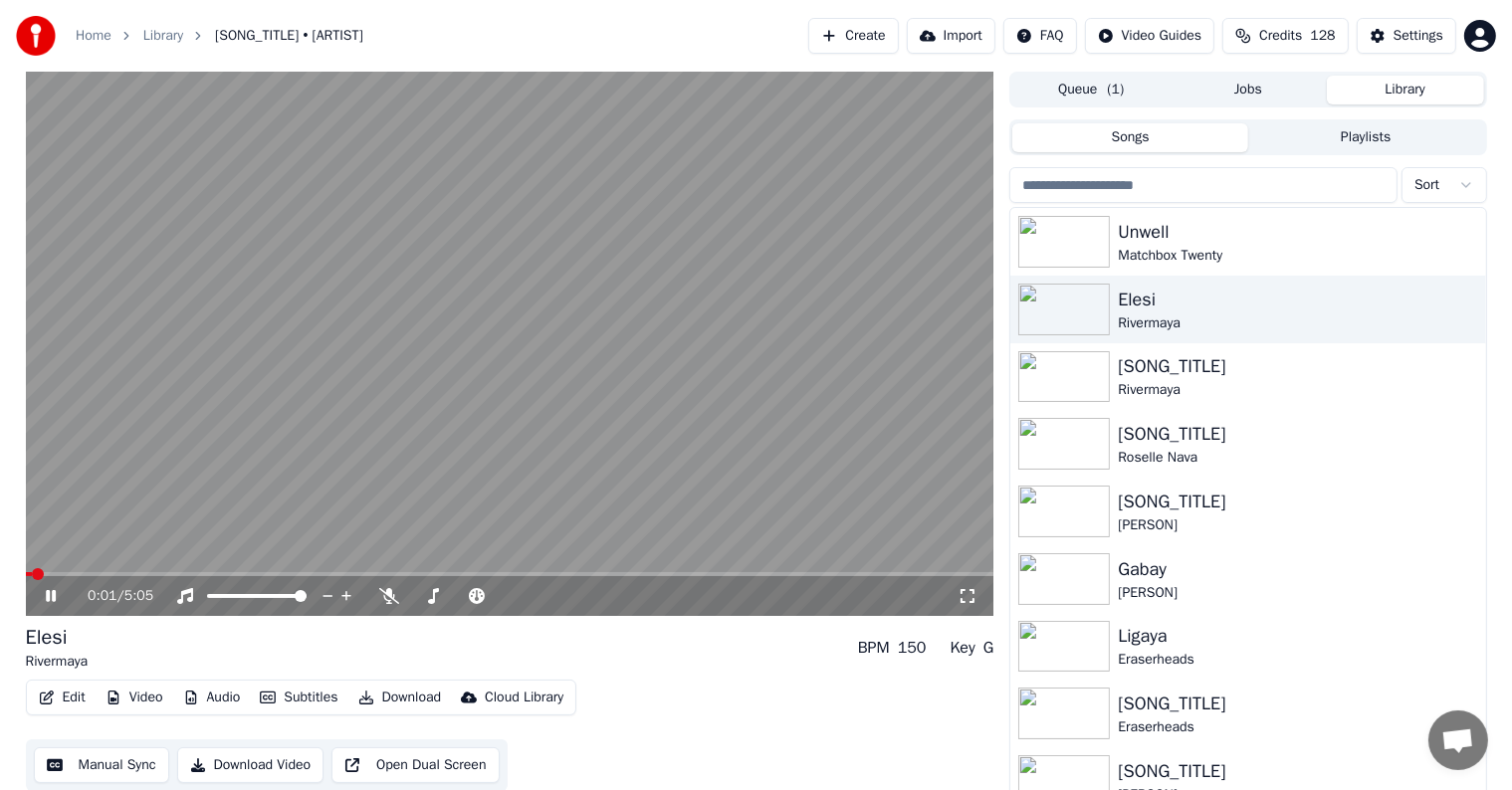 click at bounding box center (510, 343) 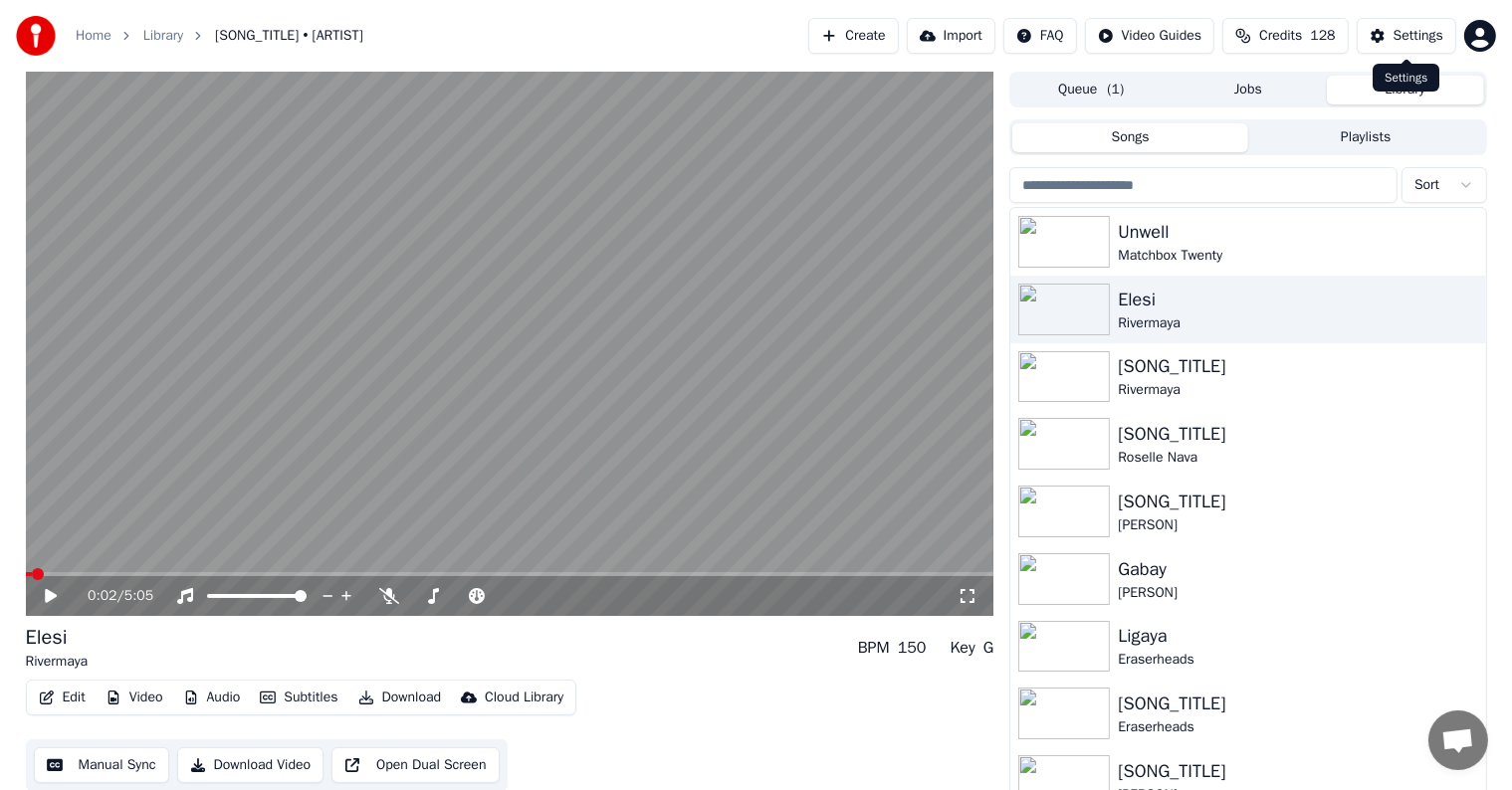 click on "Settings" at bounding box center (1406, 36) 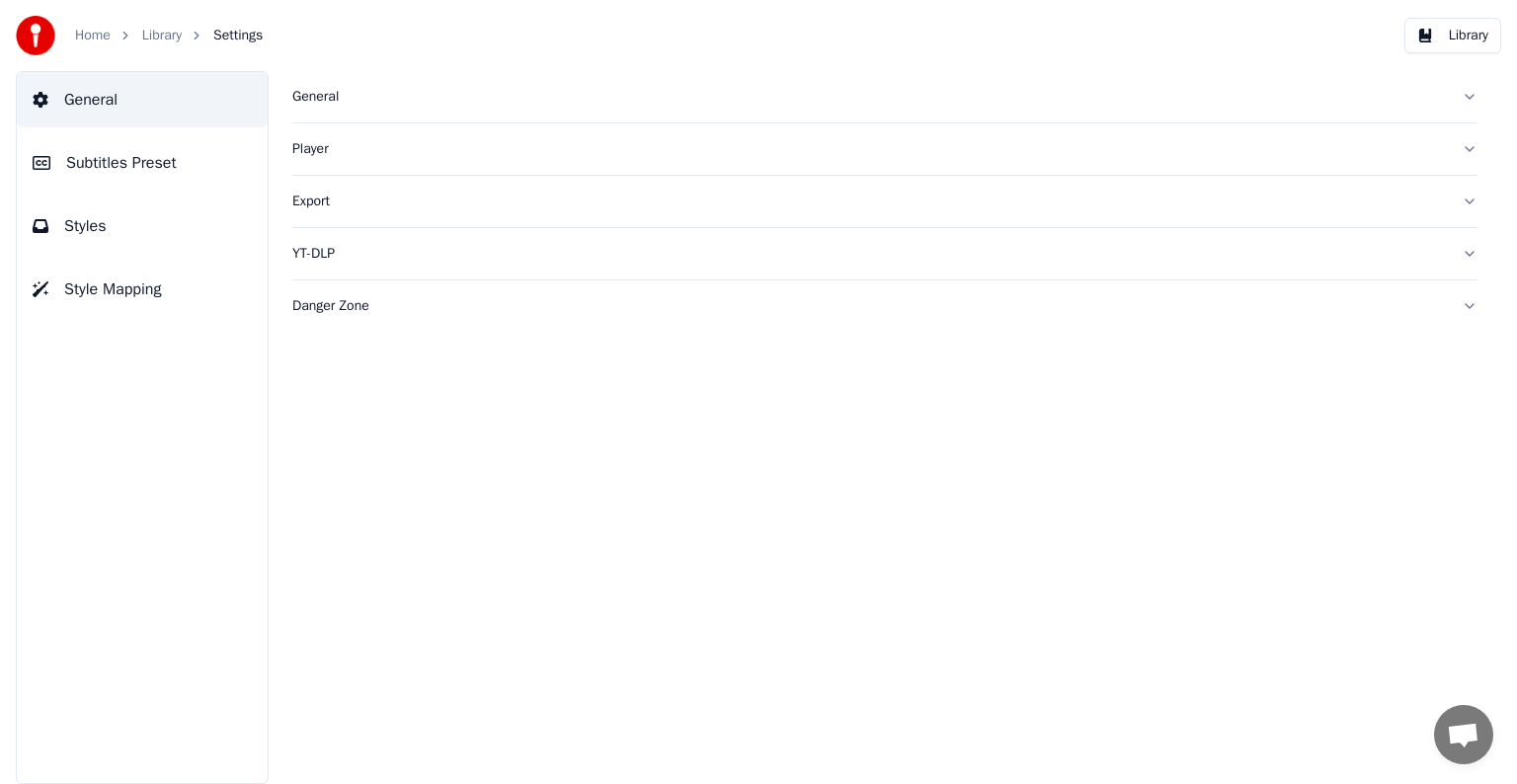 click on "Subtitles Preset" at bounding box center (121, 163) 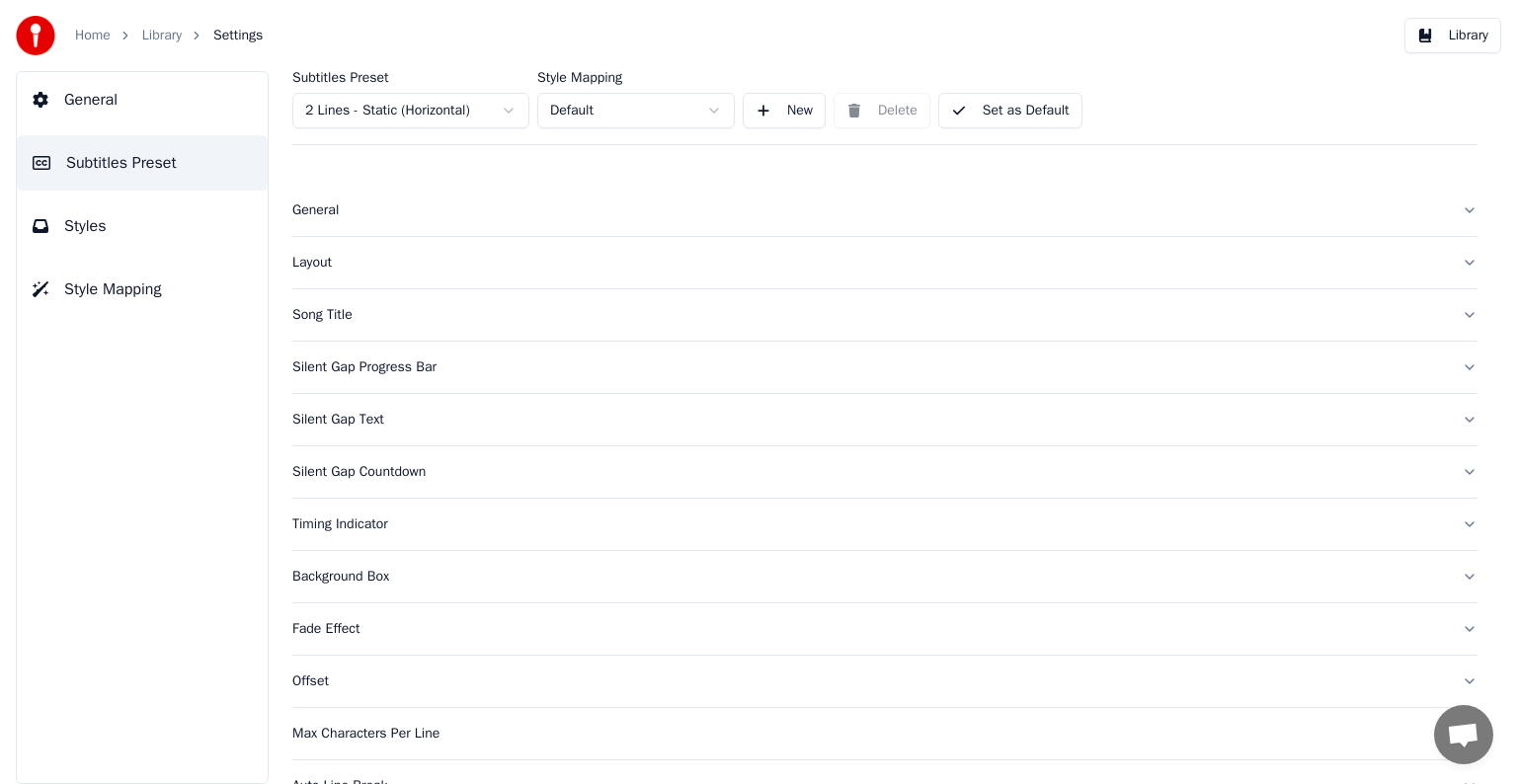 click on "Home Library Settings Library General Subtitles Preset Styles Style Mapping Subtitles Preset 2 Lines - Static (Horizontal) Style Mapping Default New Delete Set as Default General Layout Song Title Silent Gap Progress Bar Silent Gap Text Silent Gap Countdown Timing Indicator Background Box Fade Effect Offset Max Characters Per Line Auto Line Break Advanced Settings Chat Adam from Youka Desktop More channels Continue on Email Offline. Please reload the page. No messages can be received or sent for now. Youka Desktop Hello! How can I help you?  Sunday, 20 July Hi! I'ts me again. The lyrics are not appearing. Even editing to add lyrics again, it's not appearing. I already spent 22 credits for this please check 7/20/2025 Monday, 21 July Adam Hey, credits should refunded automatically in case of failure, please let me check 7/21/2025 yeah but credits are used again in adding the lyrics in the song that supposed to be good in the first place 7/21/2025 Read Adam I added 22 more credits to your account. 7/21/2025" at bounding box center [758, 392] 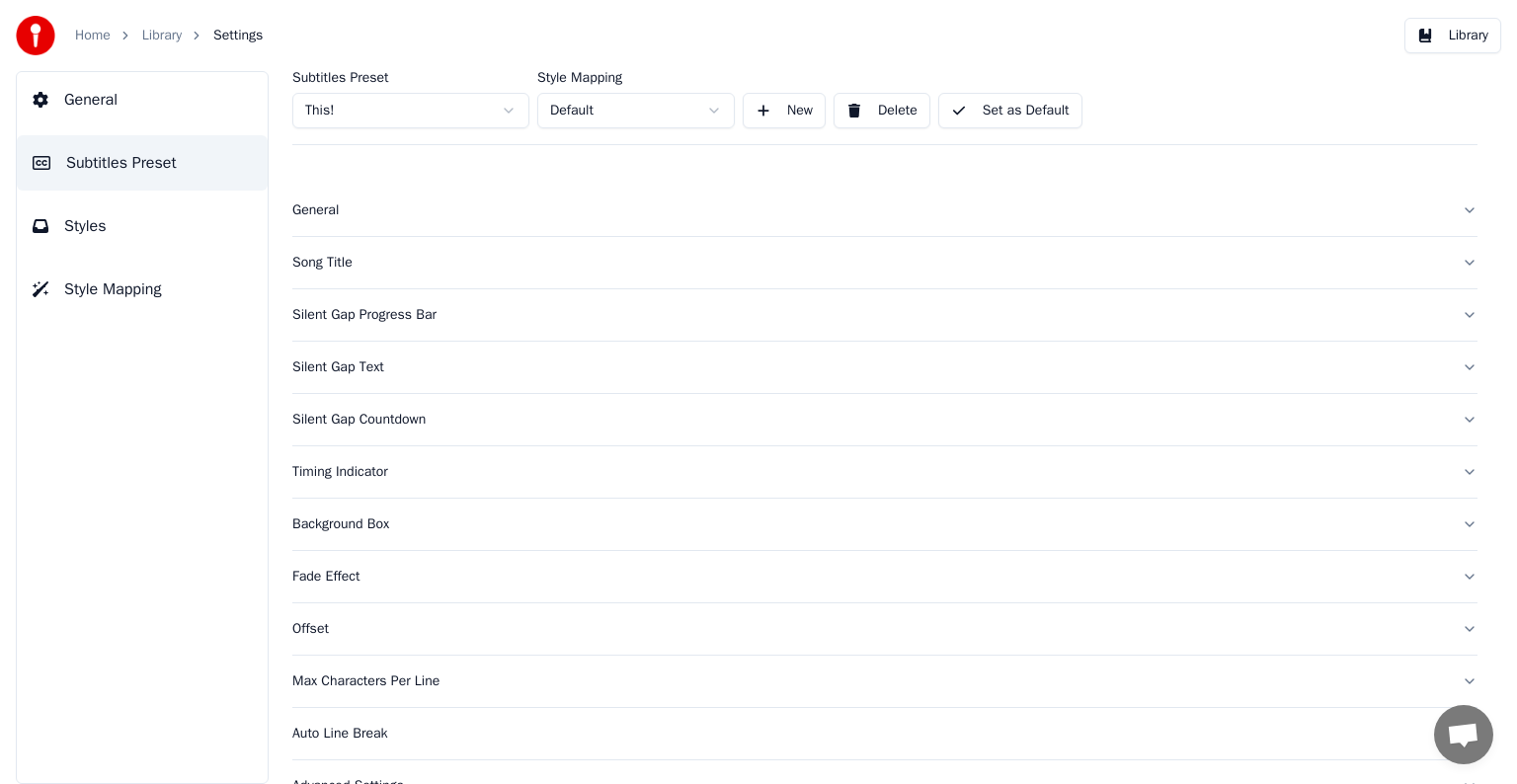 click on "Song Title" at bounding box center (869, 263) 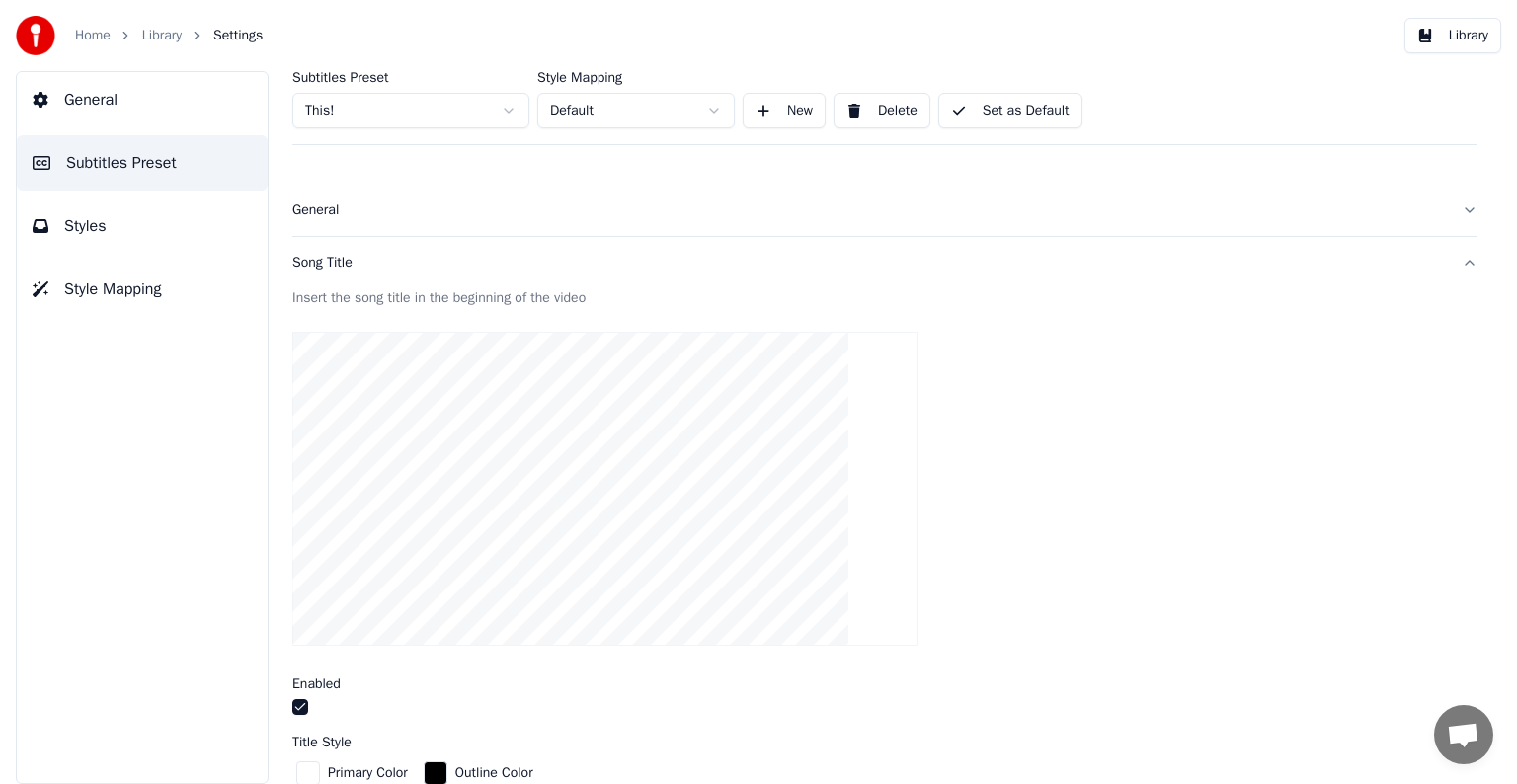 scroll, scrollTop: 296, scrollLeft: 0, axis: vertical 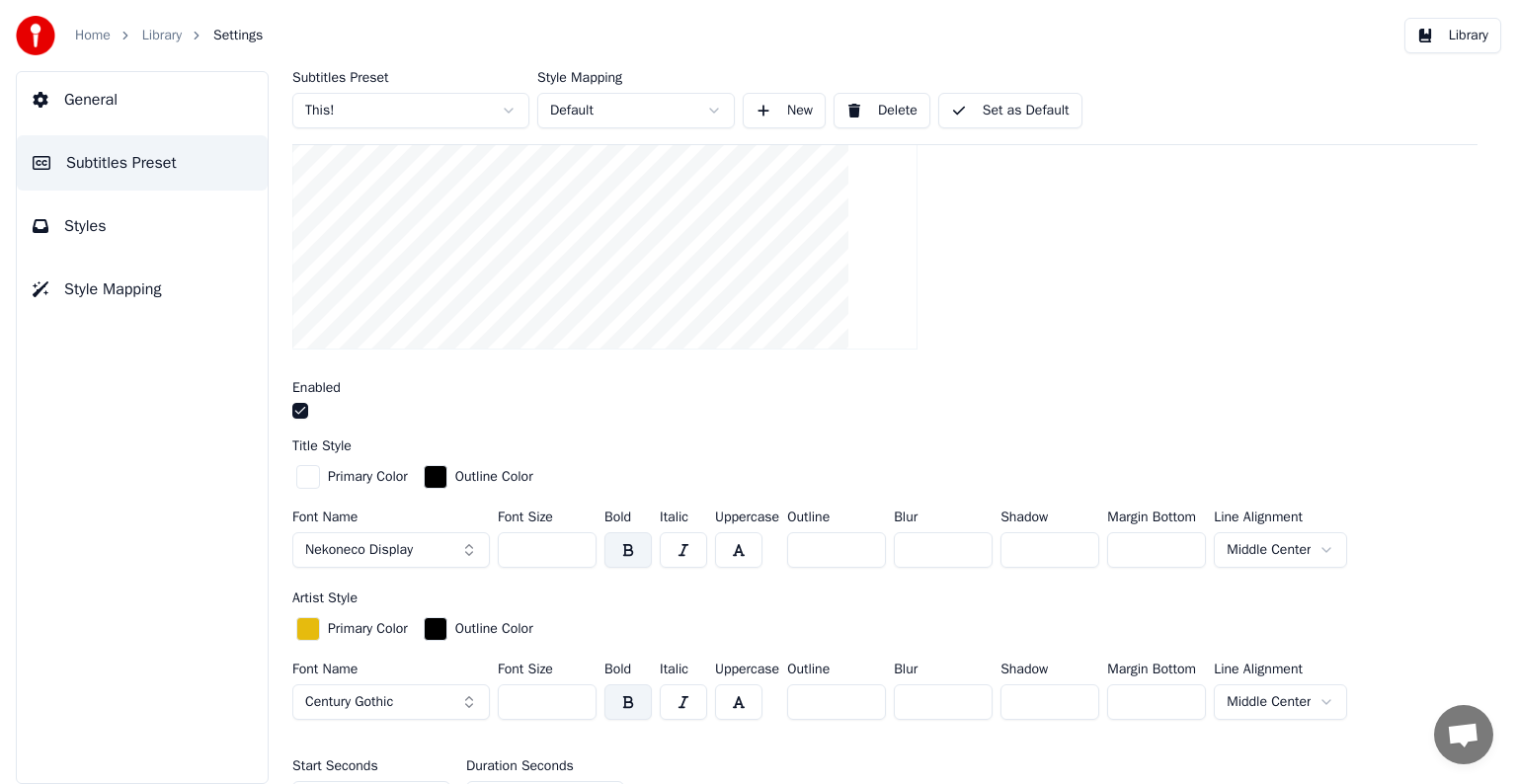 drag, startPoint x: 514, startPoint y: 540, endPoint x: 567, endPoint y: 540, distance: 53 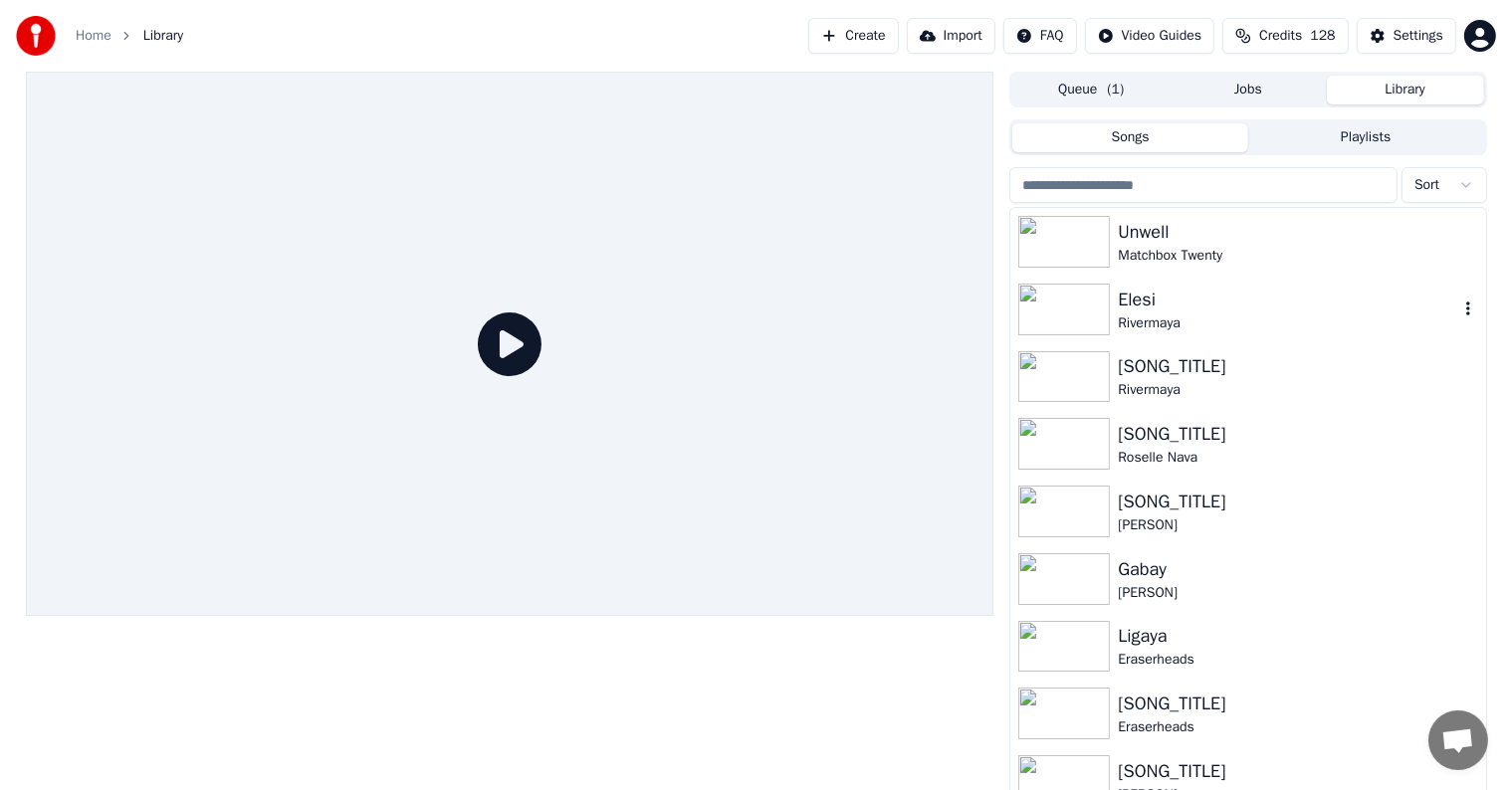 click on "Rivermaya" at bounding box center (1287, 323) 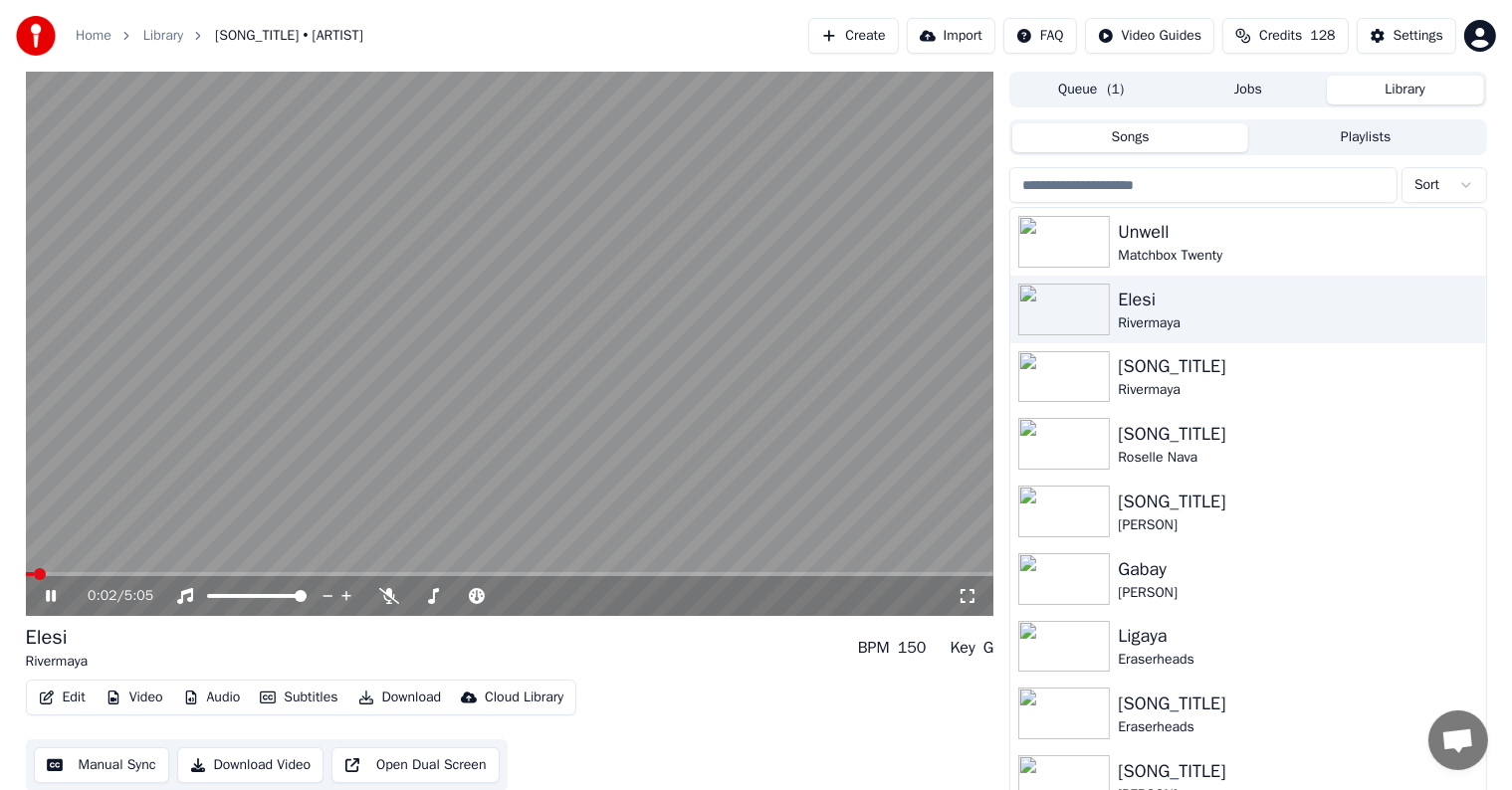click 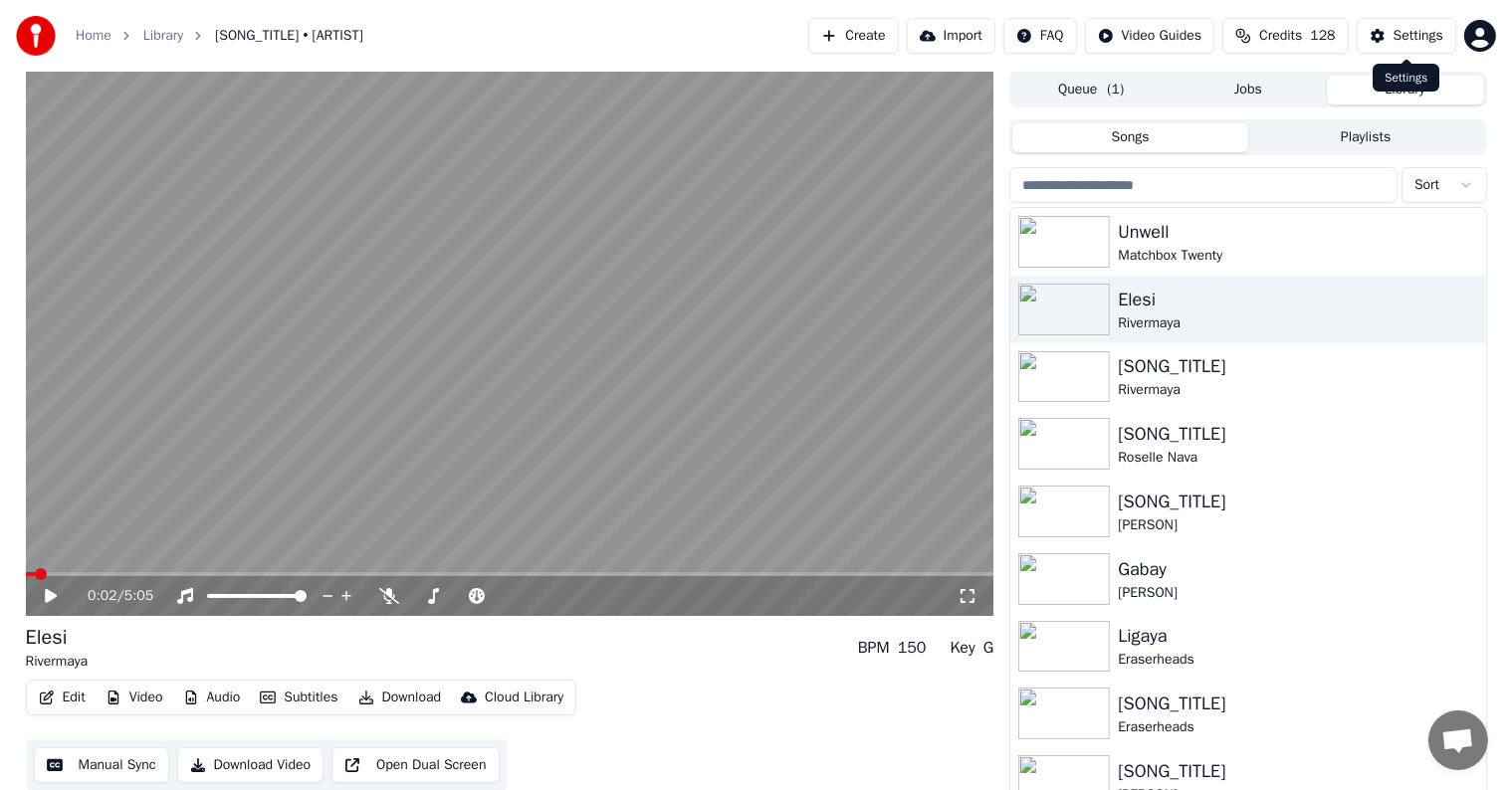 click on "Settings" at bounding box center (1418, 36) 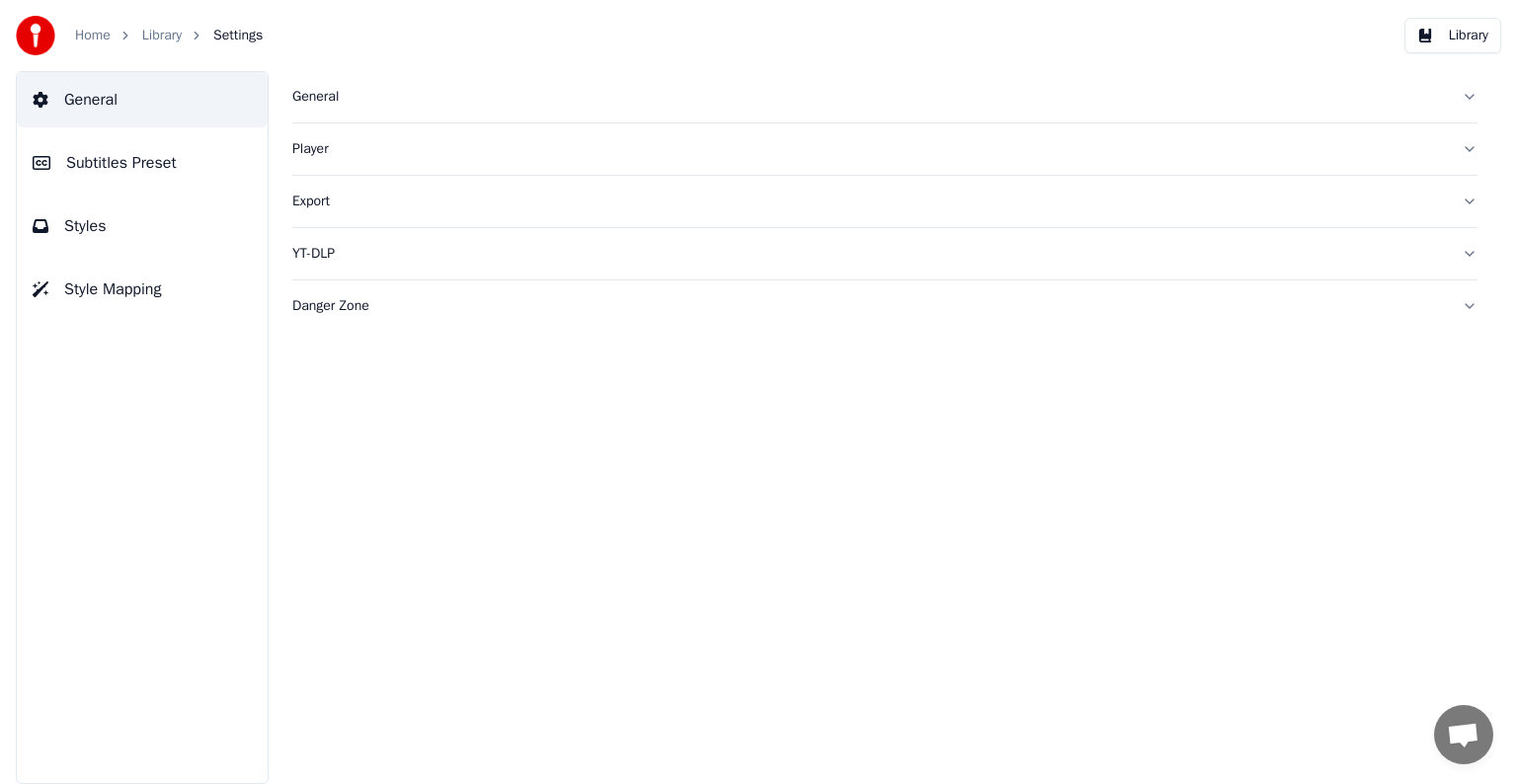 click on "Subtitles Preset" at bounding box center [142, 163] 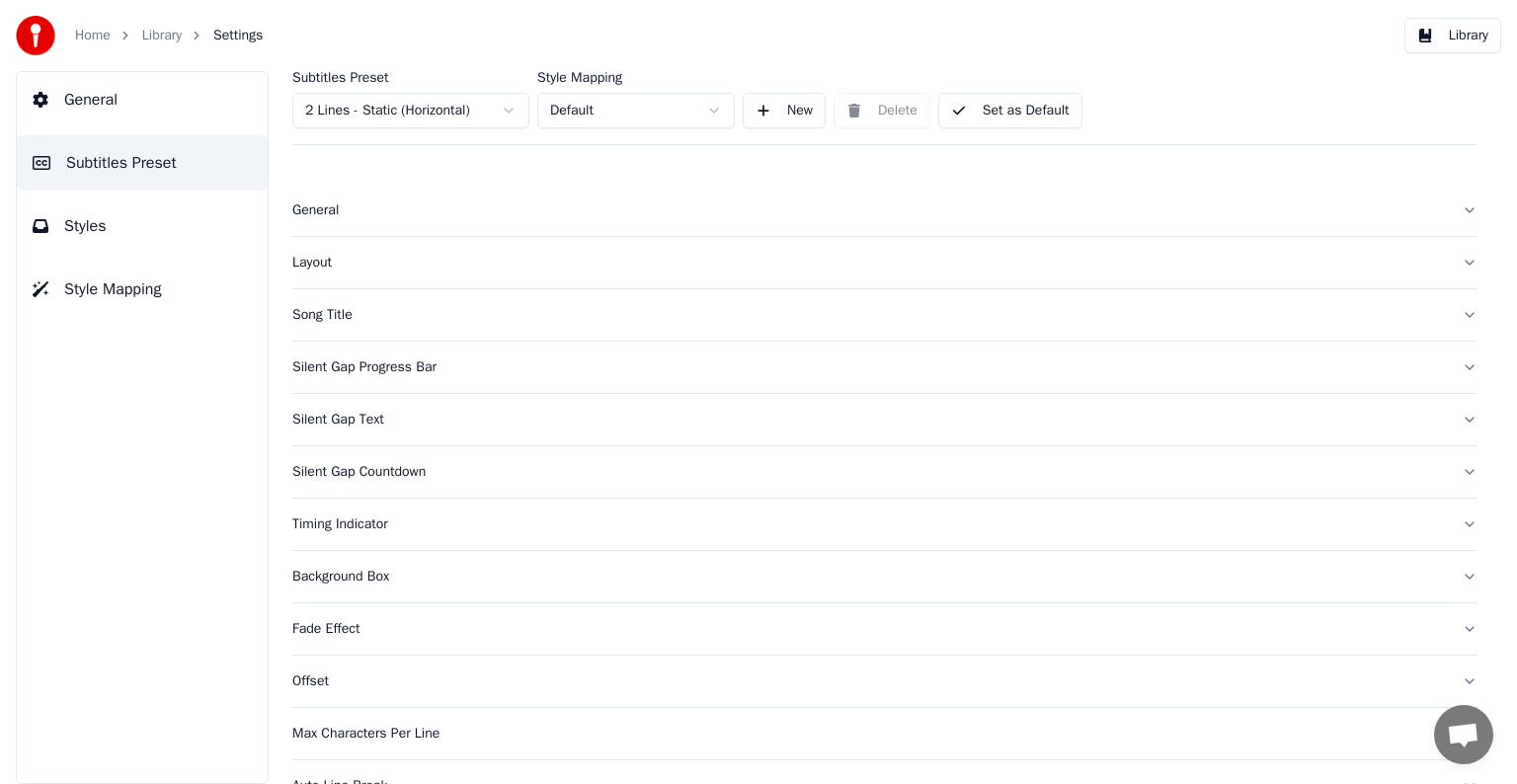 click on "Home Library Settings Library General Subtitles Preset Styles Style Mapping Subtitles Preset 2 Lines - Static (Horizontal) Style Mapping Default New Delete Set as Default General Layout Song Title Silent Gap Progress Bar Silent Gap Text Silent Gap Countdown Timing Indicator Background Box Fade Effect Offset Max Characters Per Line Auto Line Break Advanced Settings Chat Adam from Youka Desktop More channels Continue on Email Offline. Please reload the page. No messages can be received or sent for now. Youka Desktop Hello! How can I help you?  Sunday, 20 July Hi! I'ts me again. The lyrics are not appearing. Even editing to add lyrics again, it's not appearing. I already spent 22 credits for this please check 7/20/2025 Monday, 21 July Adam Hey, credits should refunded automatically in case of failure, please let me check 7/21/2025 yeah but credits are used again in adding the lyrics in the song that supposed to be good in the first place 7/21/2025 Read Adam I added 22 more credits to your account. 7/21/2025" at bounding box center (758, 392) 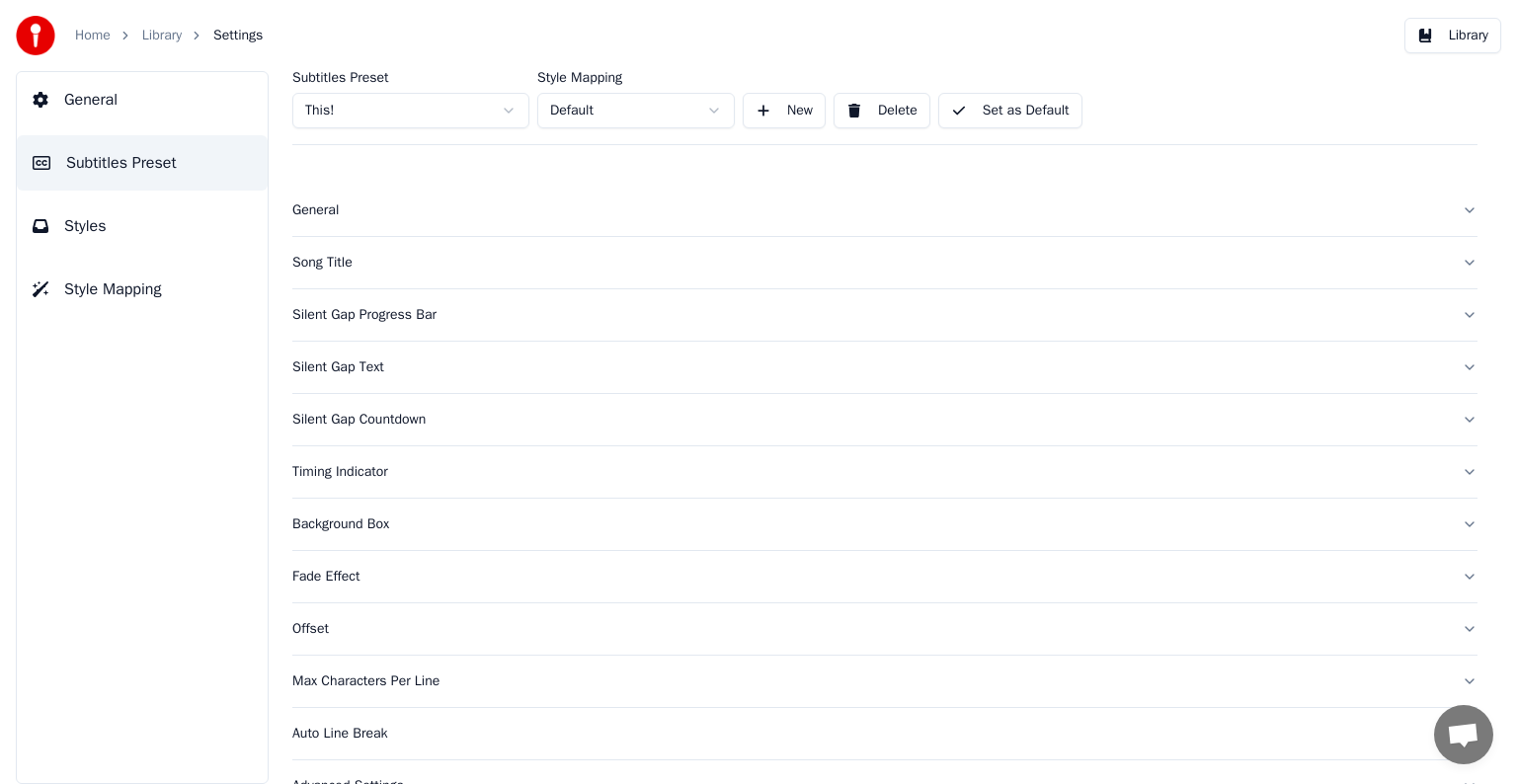 click on "Song Title" at bounding box center [869, 263] 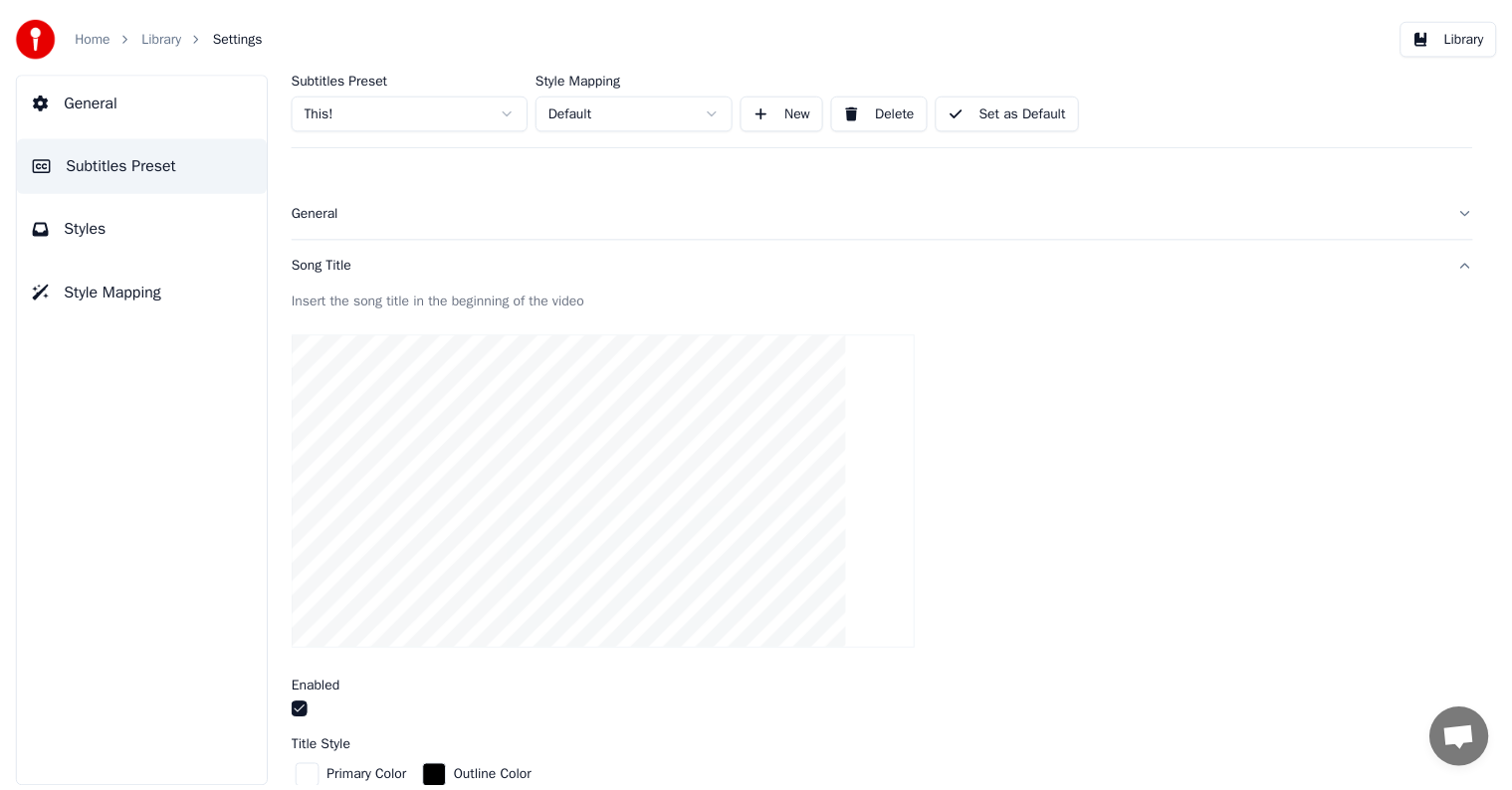 scroll, scrollTop: 298, scrollLeft: 0, axis: vertical 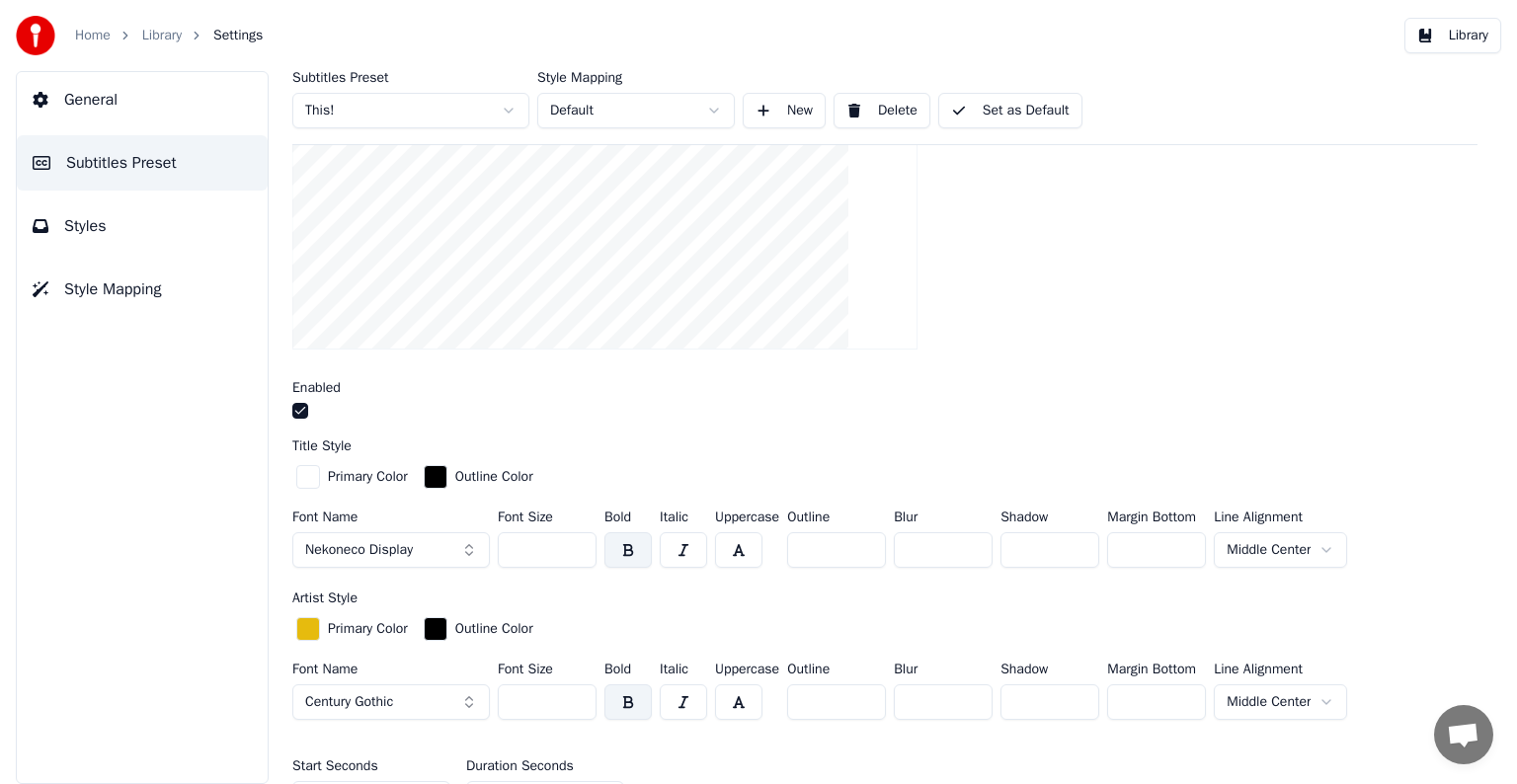 drag, startPoint x: 517, startPoint y: 545, endPoint x: 547, endPoint y: 545, distance: 30 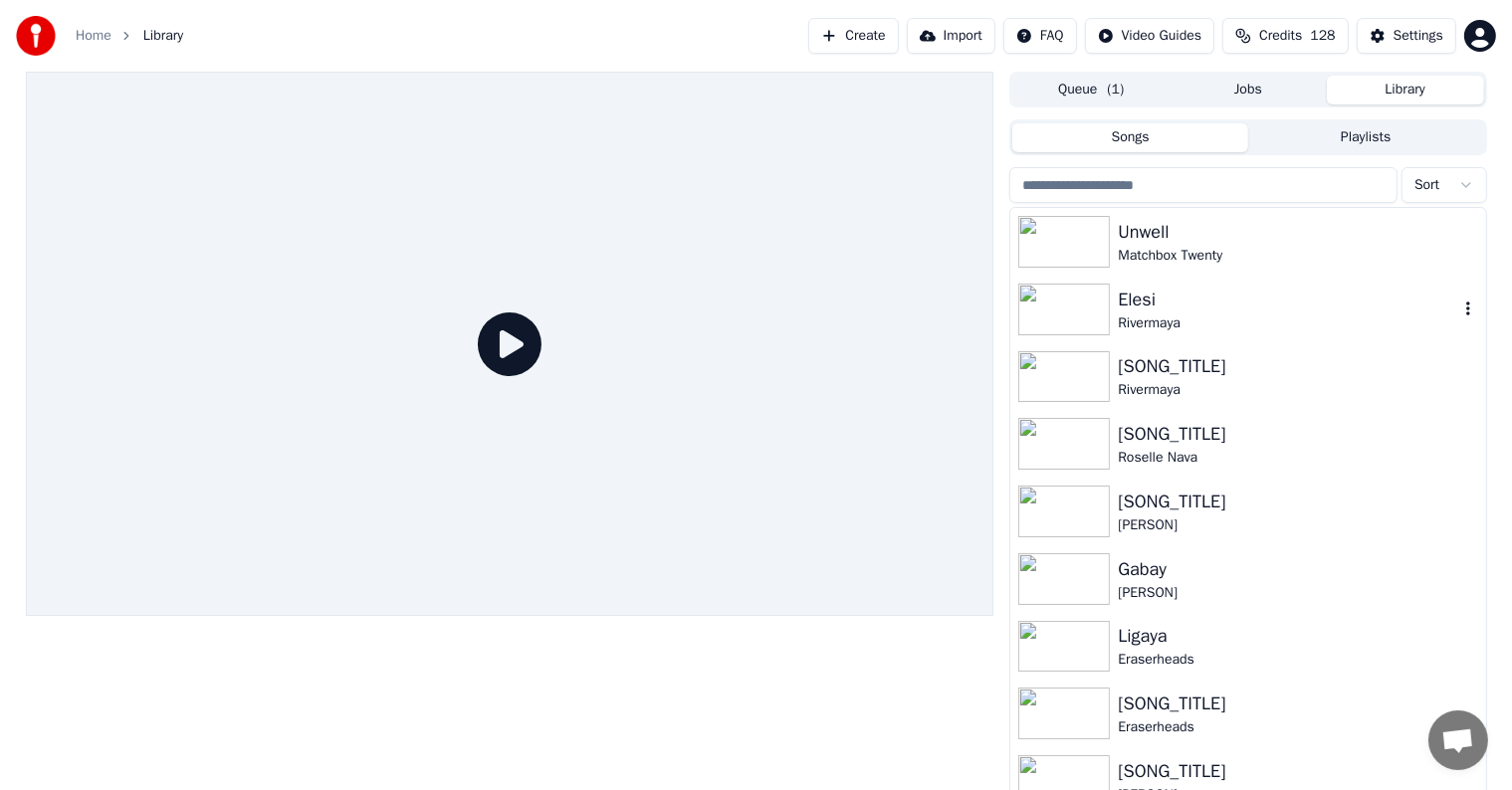click on "Rivermaya" at bounding box center [1287, 323] 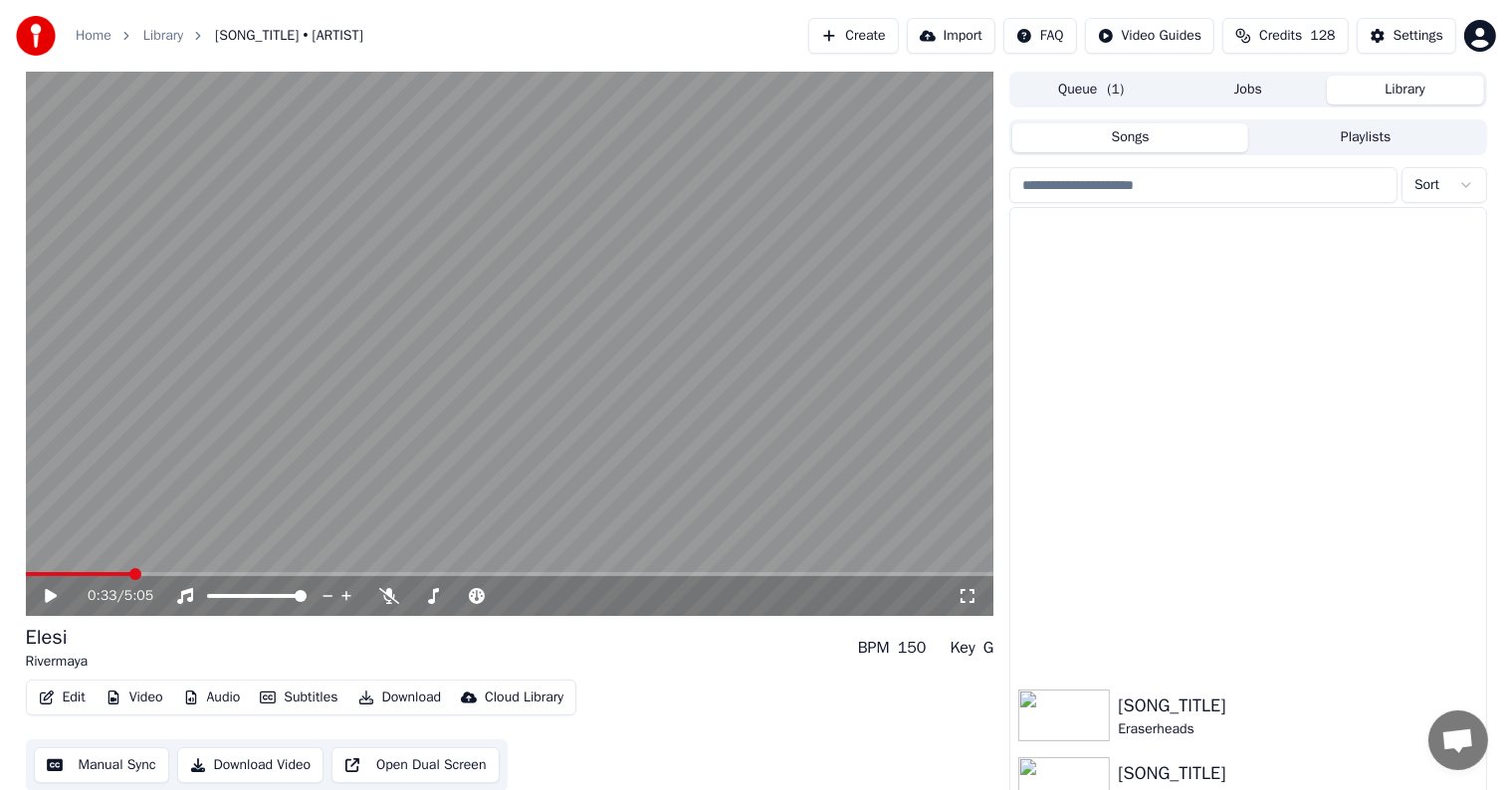 scroll, scrollTop: 516, scrollLeft: 0, axis: vertical 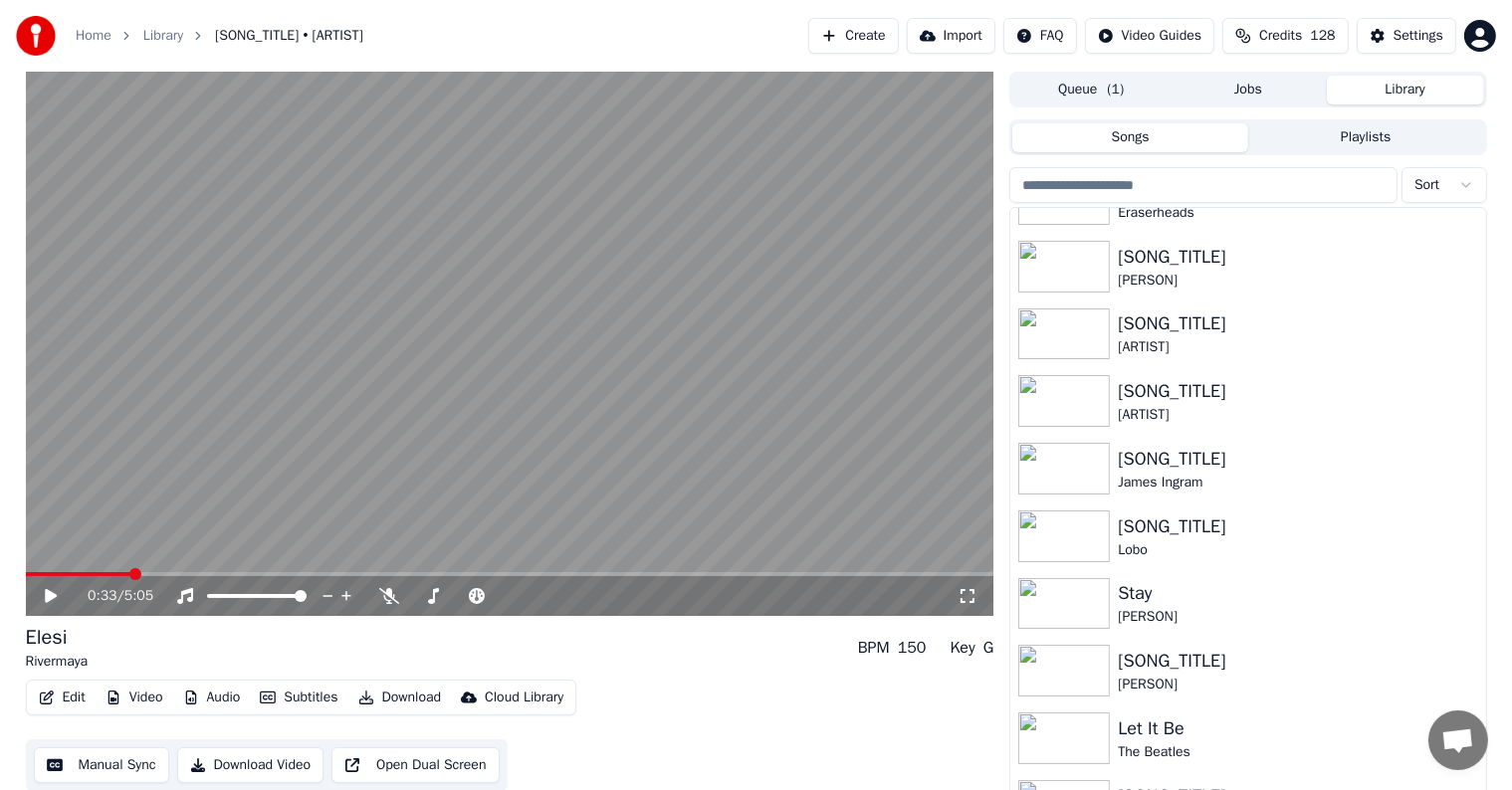 click on "Manual Sync" at bounding box center [102, 765] 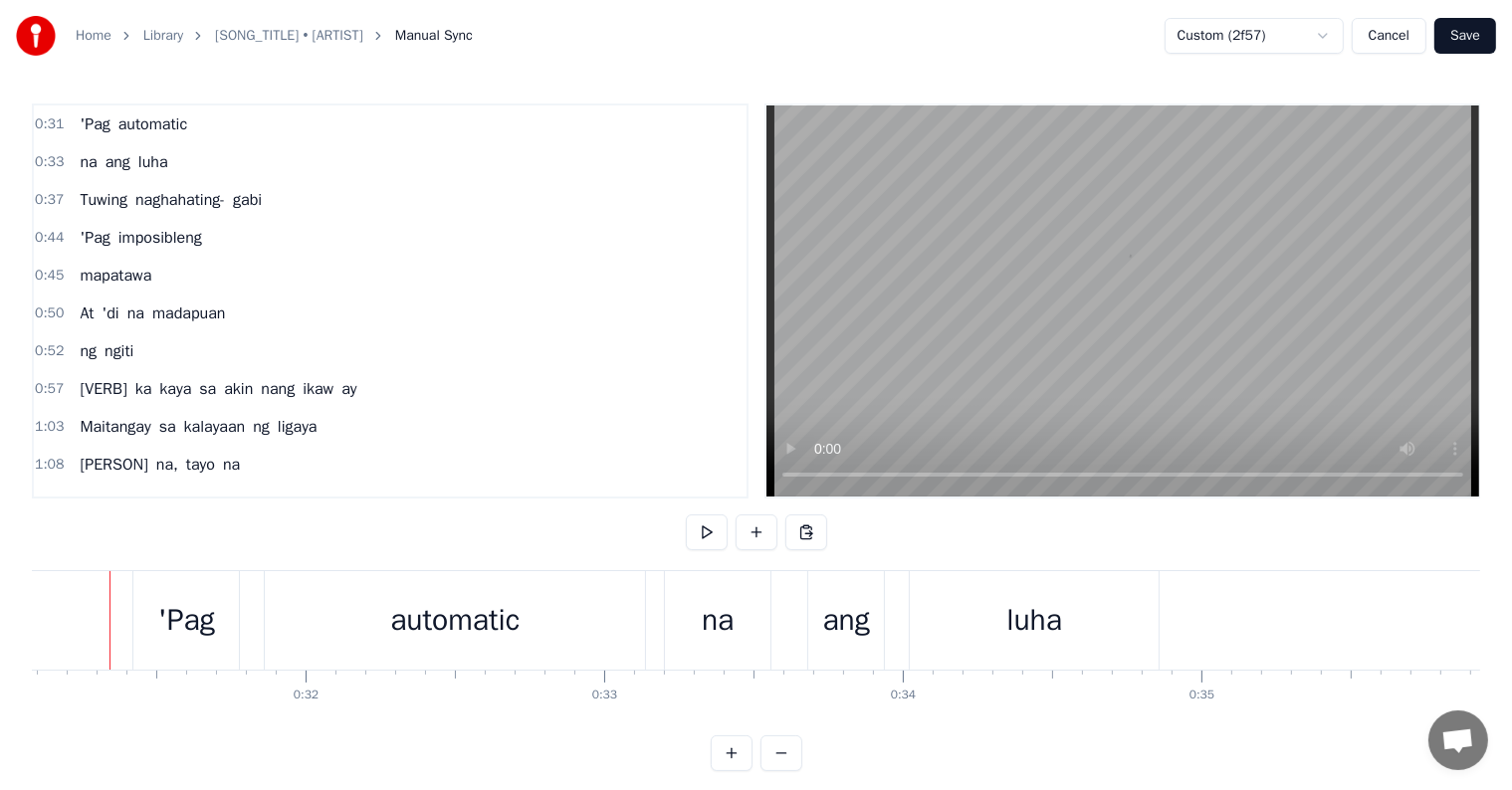 scroll, scrollTop: 0, scrollLeft: 9259, axis: horizontal 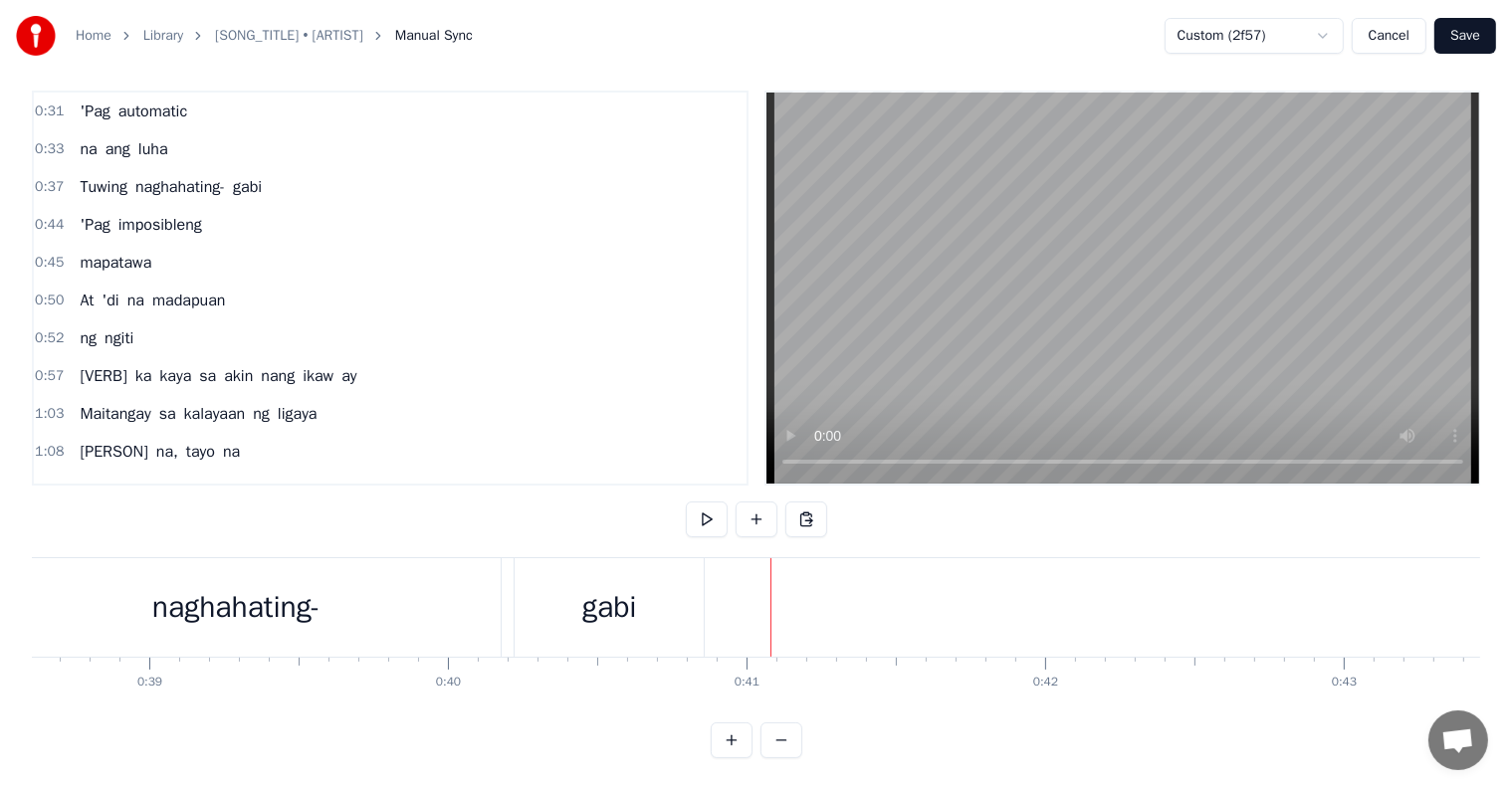 click on "Home Library Elesi • Rivermaya Manual Sync Custom (2f57) Cancel Save 0:31 'Pag automatic 0:33 na ang luha 0:37 Tuwing naghahating- gabi 0:44 'Pag imposibleng 0:45 mapatawa 0:50 At 'di na madapuan 0:52 ng ngiti 0:57 Kumapit ka kaya sa akin nang ikaw ay 1:03 Maitangay sa kalayaan ng ligaya 1:08 Tayo na, tayo na 1:12 Ika'y magtiwala 1:14 Sapagkat ngayong 1:16 gabi ako ang 1:19 Mahiwagang elesi 1:35 'Pag komplikado 1:37 ang problema 1:41 Parang relong 1:43 made in Japan 1:48 At parang isang sandwich 1:49 na nasa lunchbox mong nawawala 1:54 Nabubulok na sa isipan 2:00 Kumapit ka kaya sa akin nang ikaw ay 2:07 Maitangay sa kalayaan ng ligaya 2:12 Tayo na, tayo na 2:16 Ika'y magtiwala 2:18 Sapagkat ngayong gabi ako ang 2:22 Mahiwagang elesi, elesi 3:08 Minsan ako'y nangailangan 3:14 Dalian kang lumapit sa akin 3:21 Ibinulong mo, kaibigan 3:26 Ako ang iyong 3:28 liwanag sa dilim 3:33 Kumapit ka kaya sa akin nang ikaw ay 3:40 Maitangay sa kalayaan ng ligaya 3:45 Tayo na, tayo na 3:49 Ika'y magtiwala 3:51 0" at bounding box center [756, 388] 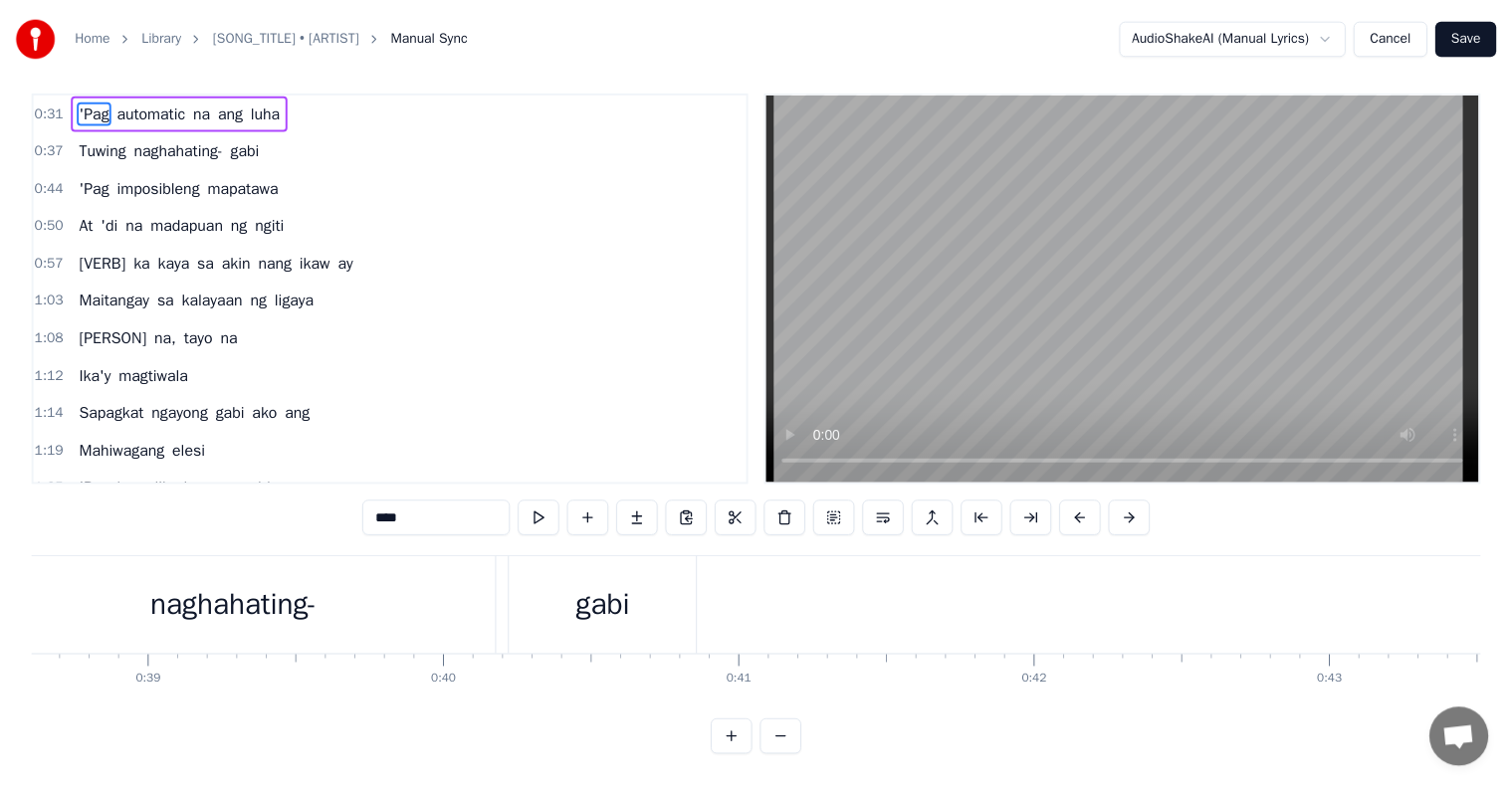 scroll, scrollTop: 0, scrollLeft: 0, axis: both 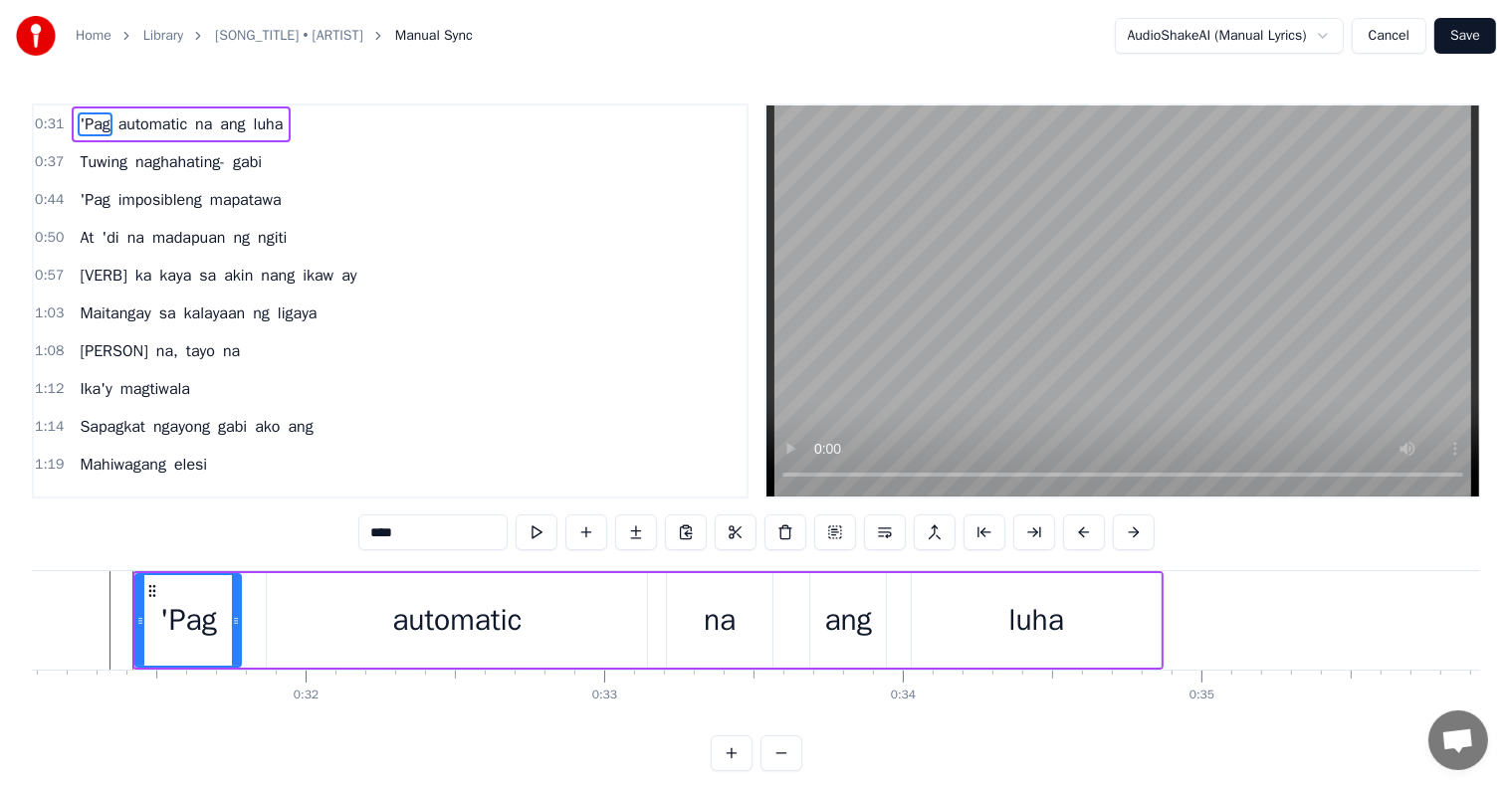 type 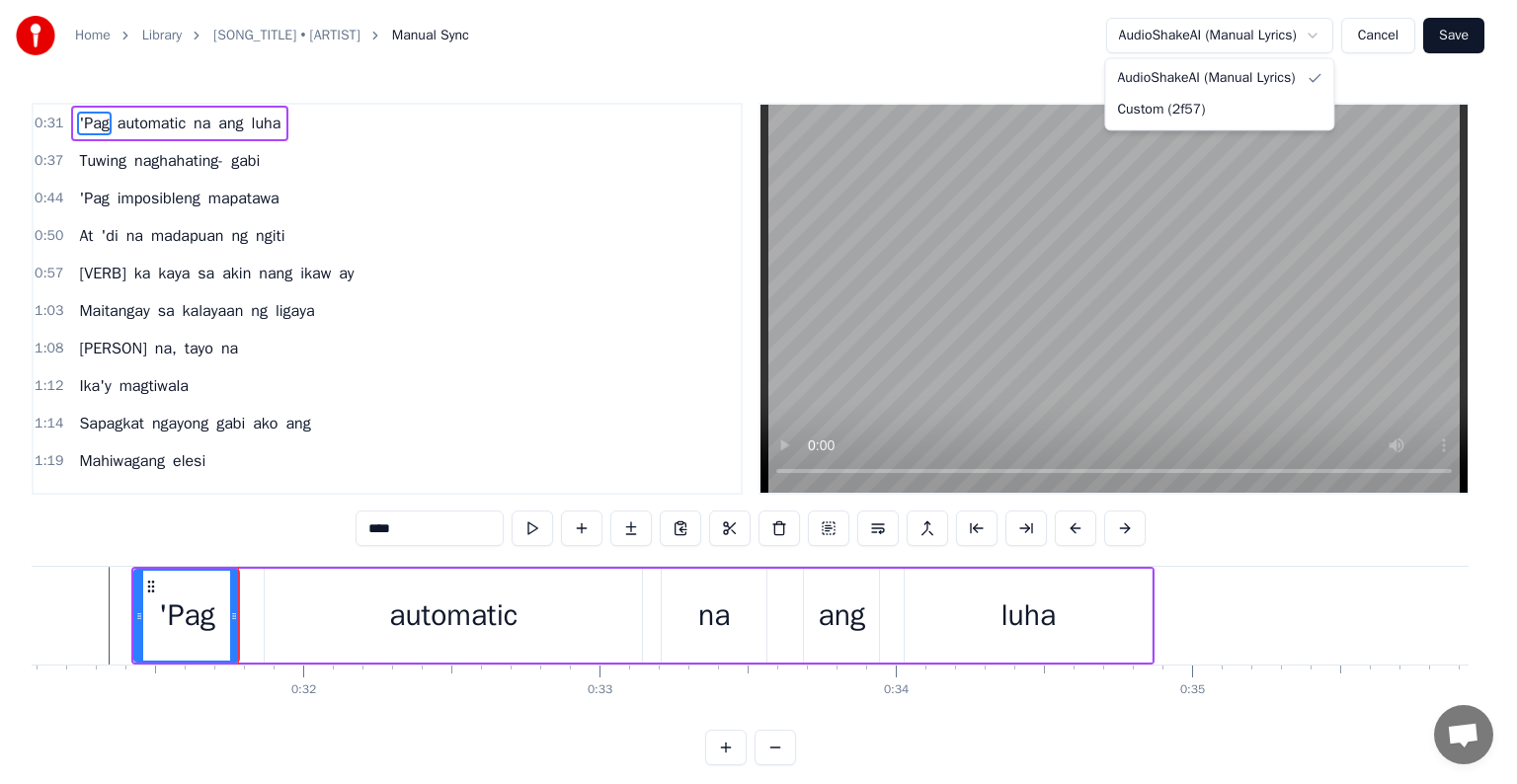 click on "Home Library Elesi • Rivermaya Manual Sync AudioShakeAI (Manual Lyrics) Cancel Save 0:31 'Pag automatic na ang luha 0:37 Tuwing naghahating- gabi 0:44 'Pag imposibleng mapatawa 0:50 At 'di na madapuan ng ngiti 0:57 Kumapit ka kaya sa akin nang ikaw ay 1:03 Maitangay sa kalayaan ng ligaya 1:08 Tayo na, tayo na 1:12 Ika'y magtiwala 1:14 Sapagkat ngayong gabi ako ang 1:19 Mahiwagang elesi 1:35 'Pag komplikado ang problema 1:41 Parang relong made in Japan 1:48 At parang isang sandwich na nasa lunchbox mong nawawala 1:54 Nabubulok na sa isipan 2:00 Kumapit ka kaya sa akin nang ikaw ay 2:07 Maitangay sa kalayaan ng ligaya 2:12 Tayo na, tayo na 2:16 Ika'y magtiwala 2:18 Sapagkat ngayong gabi ako ang 2:22 Mahiwagang elesi, elesi 3:08 Minsan ako'y nangailangan 3:14 Dalian kang lumapit sa akin 3:21 Ibinulong mo, kaibigan 3:26 Ako ang iyong liwanag sa dilim 3:33 Kumapit ka kaya sa akin nang ikaw ay 3:40 Maitangay sa kalayaan ng ligaya 3:45 Tayo na, tayo na 3:49 Ika'y magtiwala 3:51 Sapagkat ngayong gabi ako ang 3:55 0" at bounding box center (758, 398) 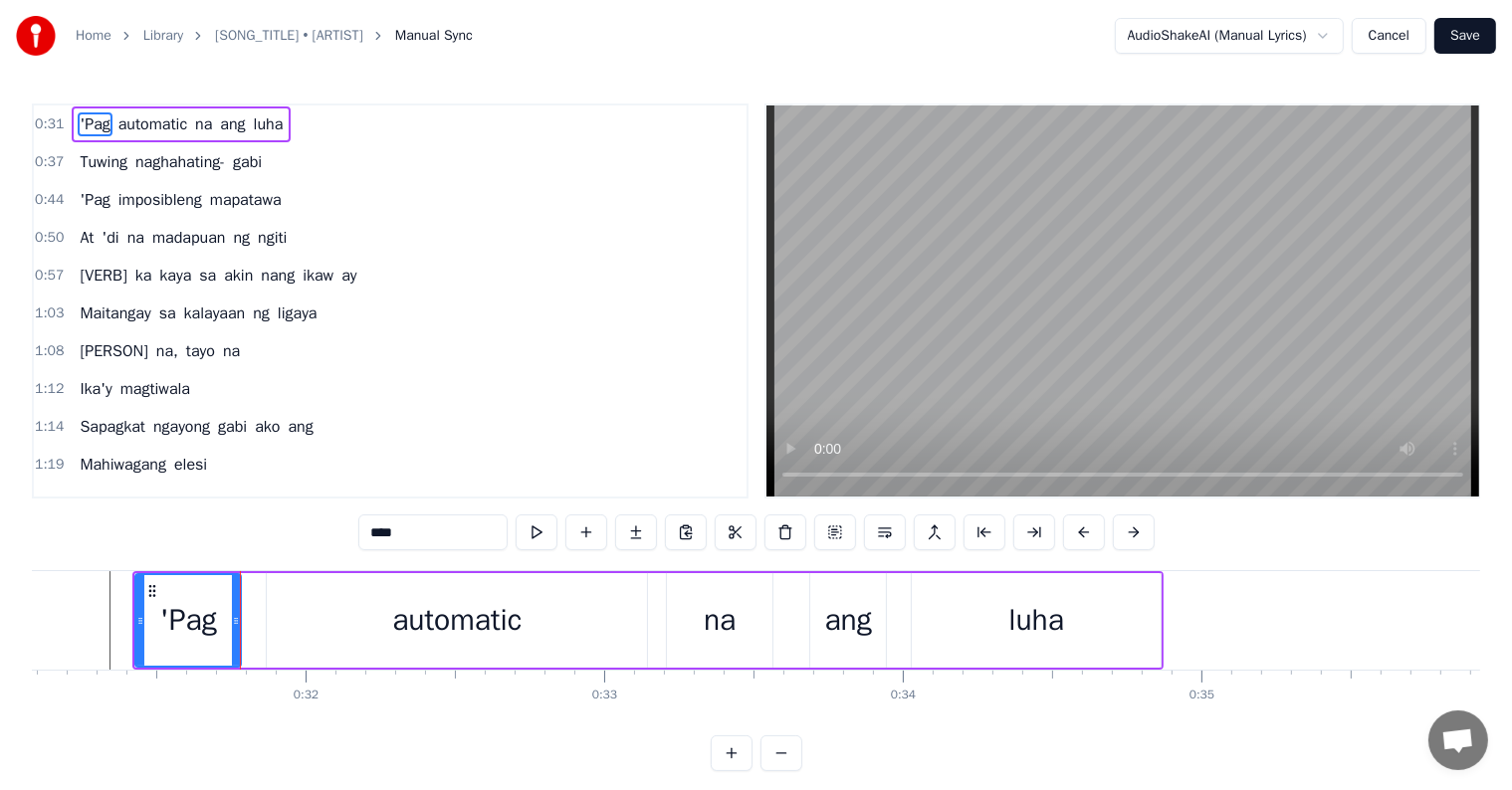 click at bounding box center (36302, 620) 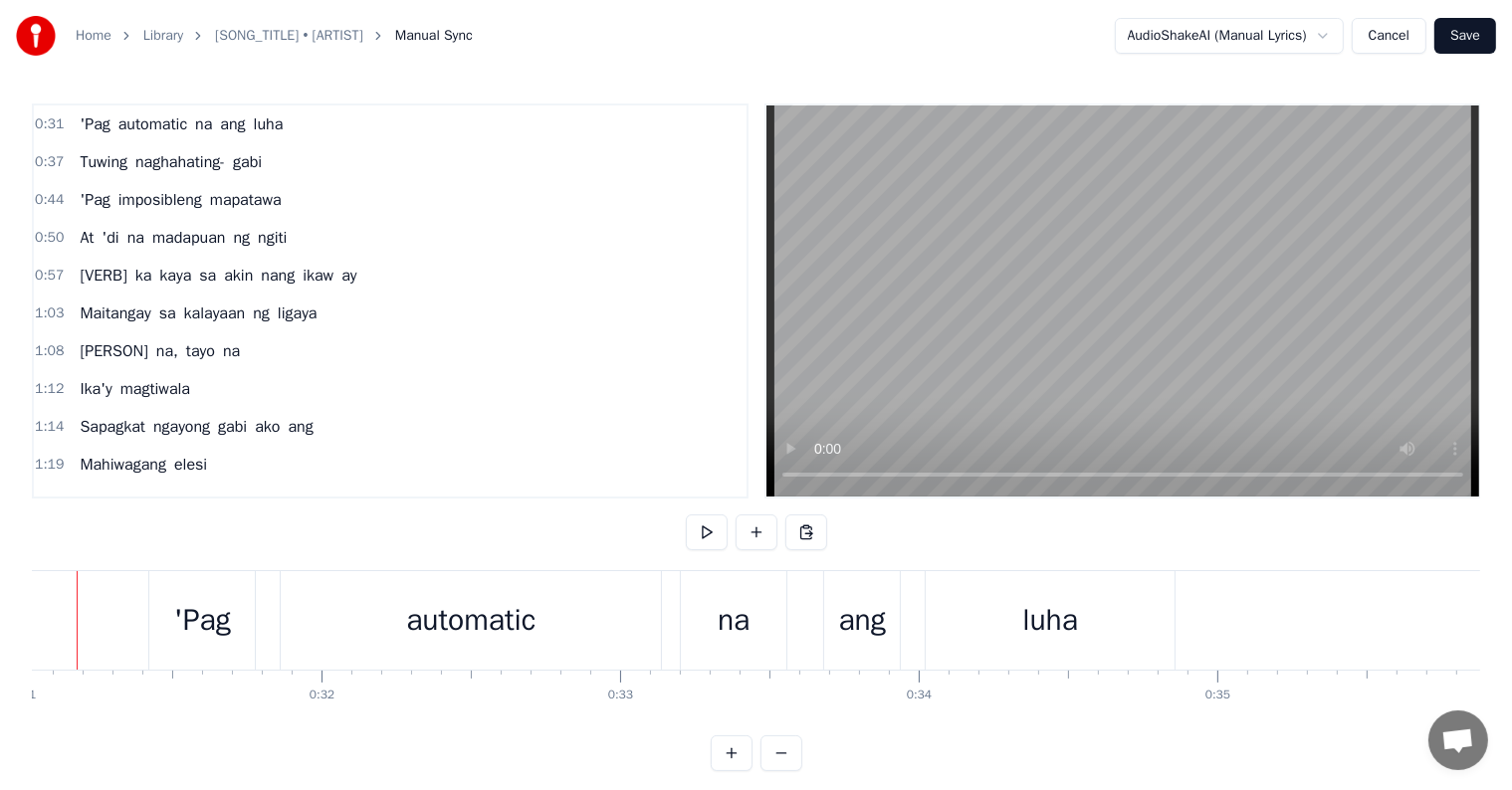 scroll, scrollTop: 0, scrollLeft: 9210, axis: horizontal 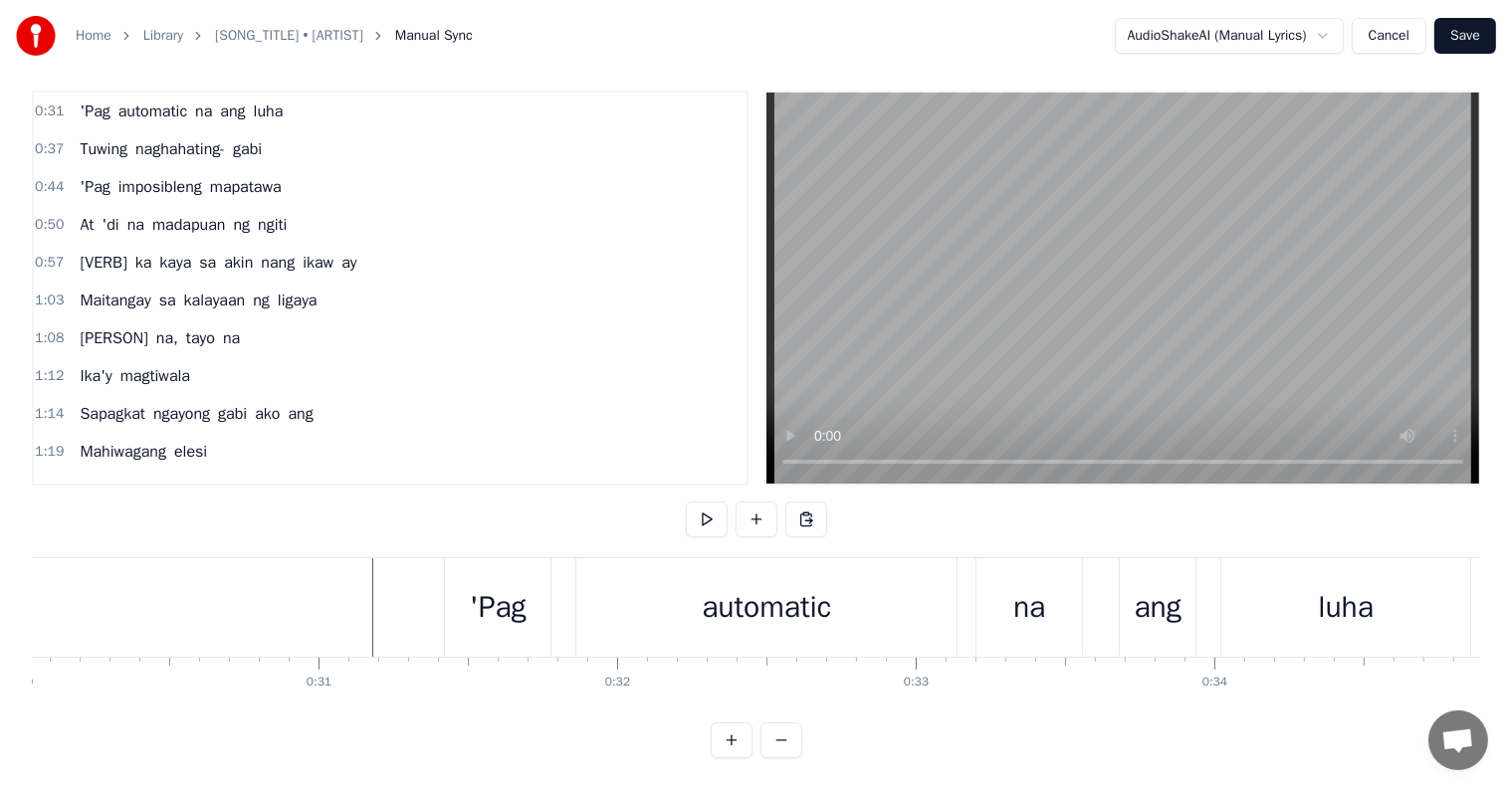 click on "'Pag" at bounding box center (498, 607) 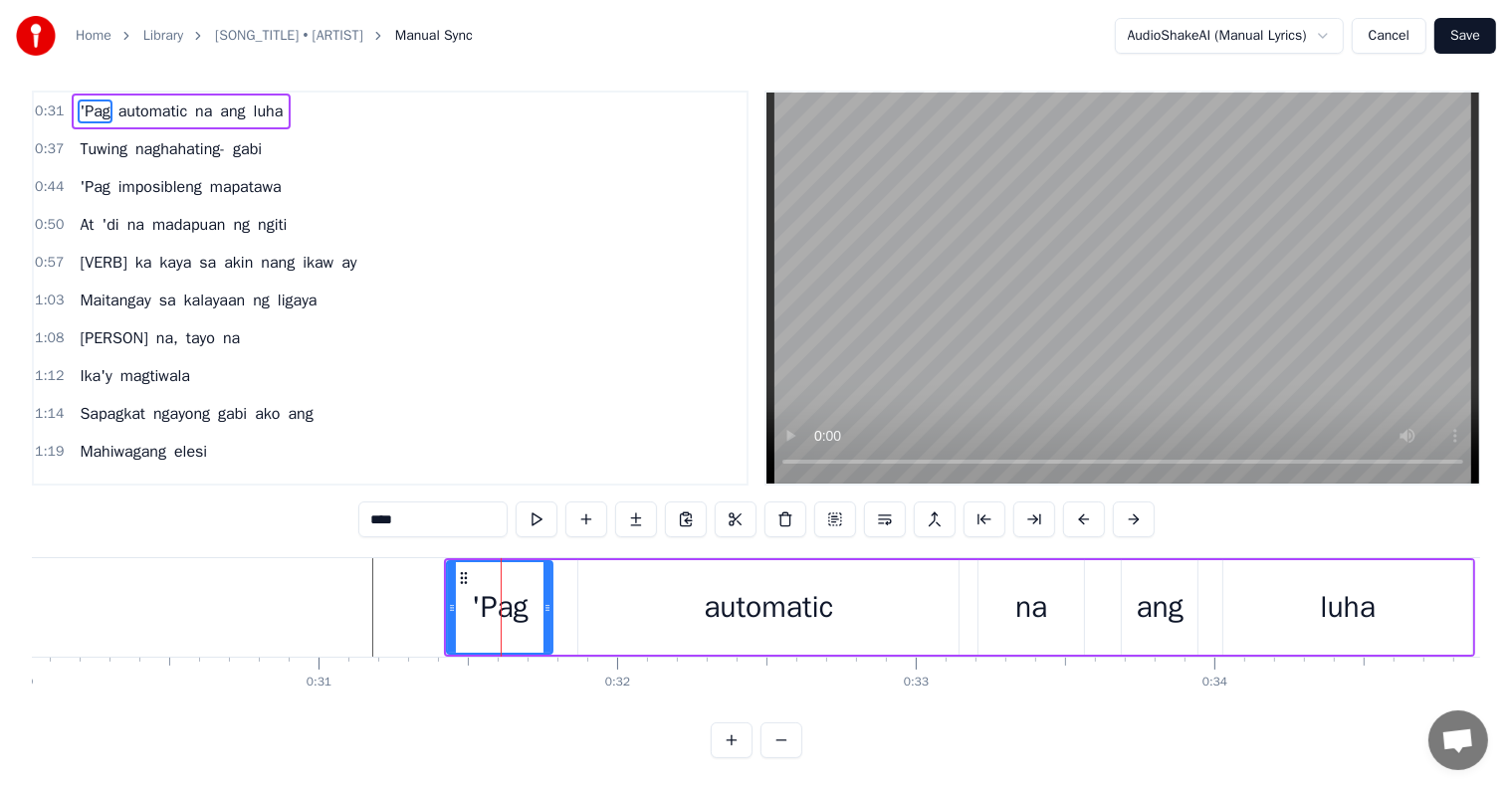 scroll, scrollTop: 0, scrollLeft: 0, axis: both 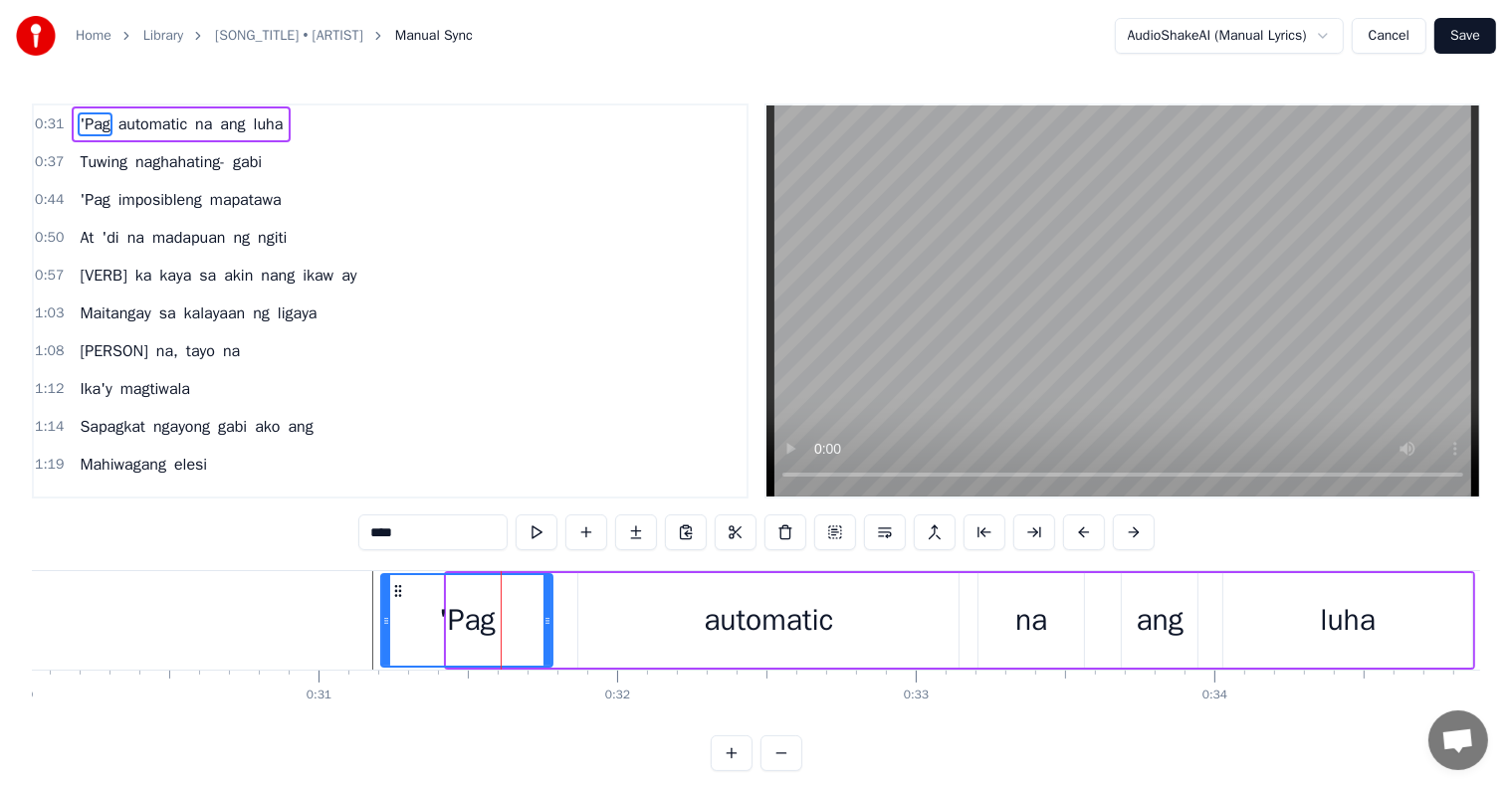 drag, startPoint x: 448, startPoint y: 618, endPoint x: 382, endPoint y: 607, distance: 66.910388 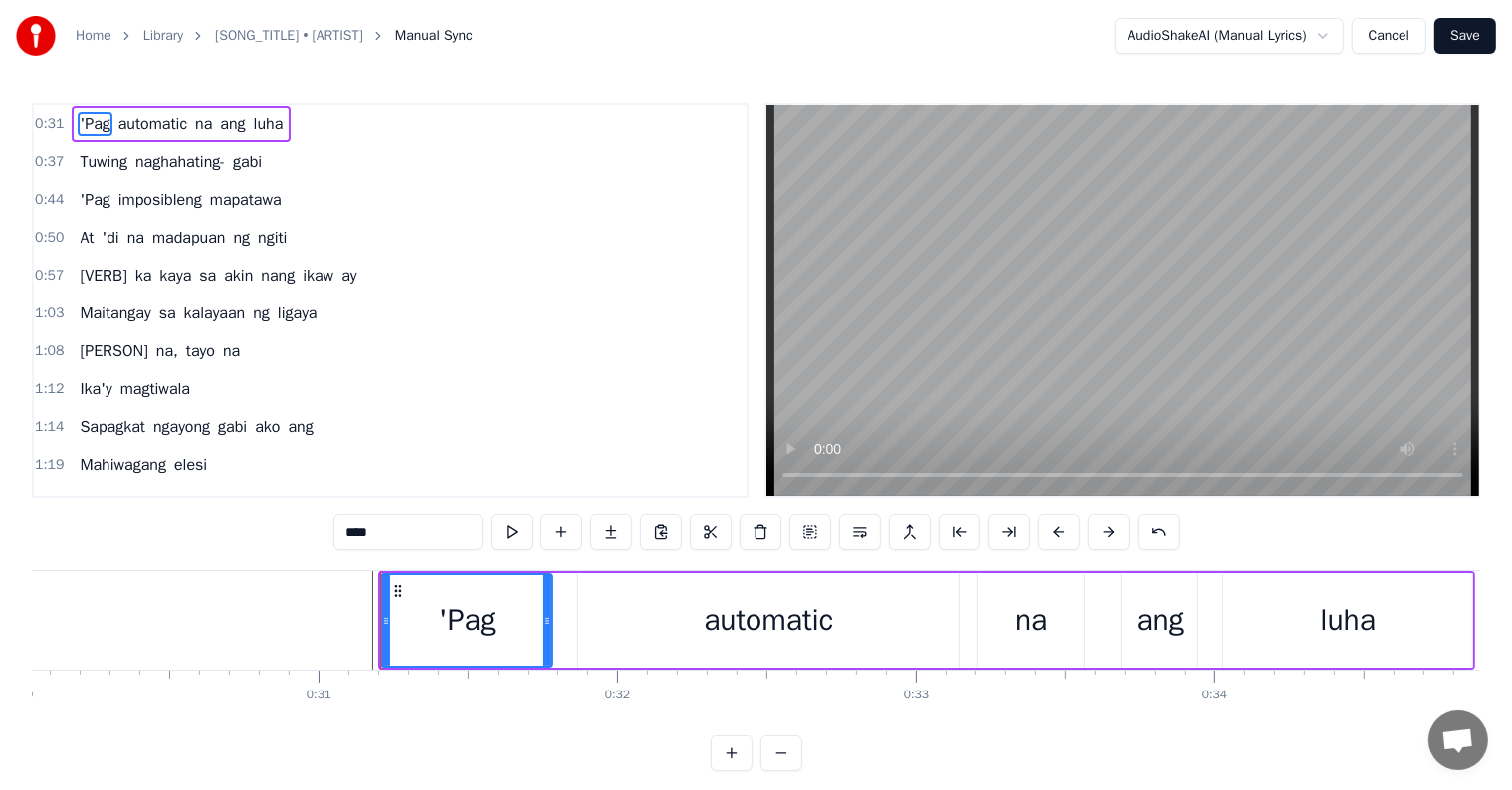 click on "na" at bounding box center [203, 124] 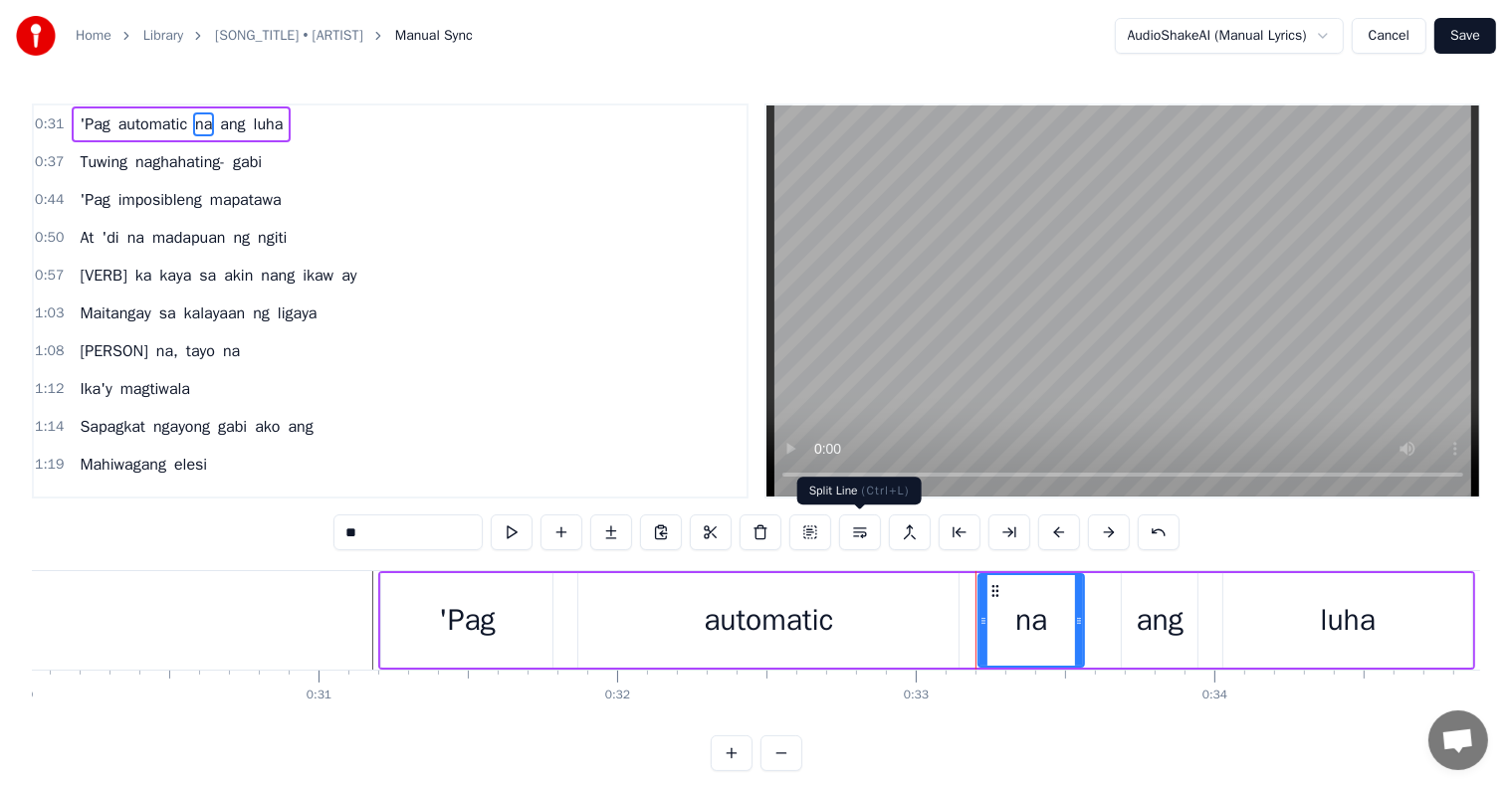click at bounding box center (860, 532) 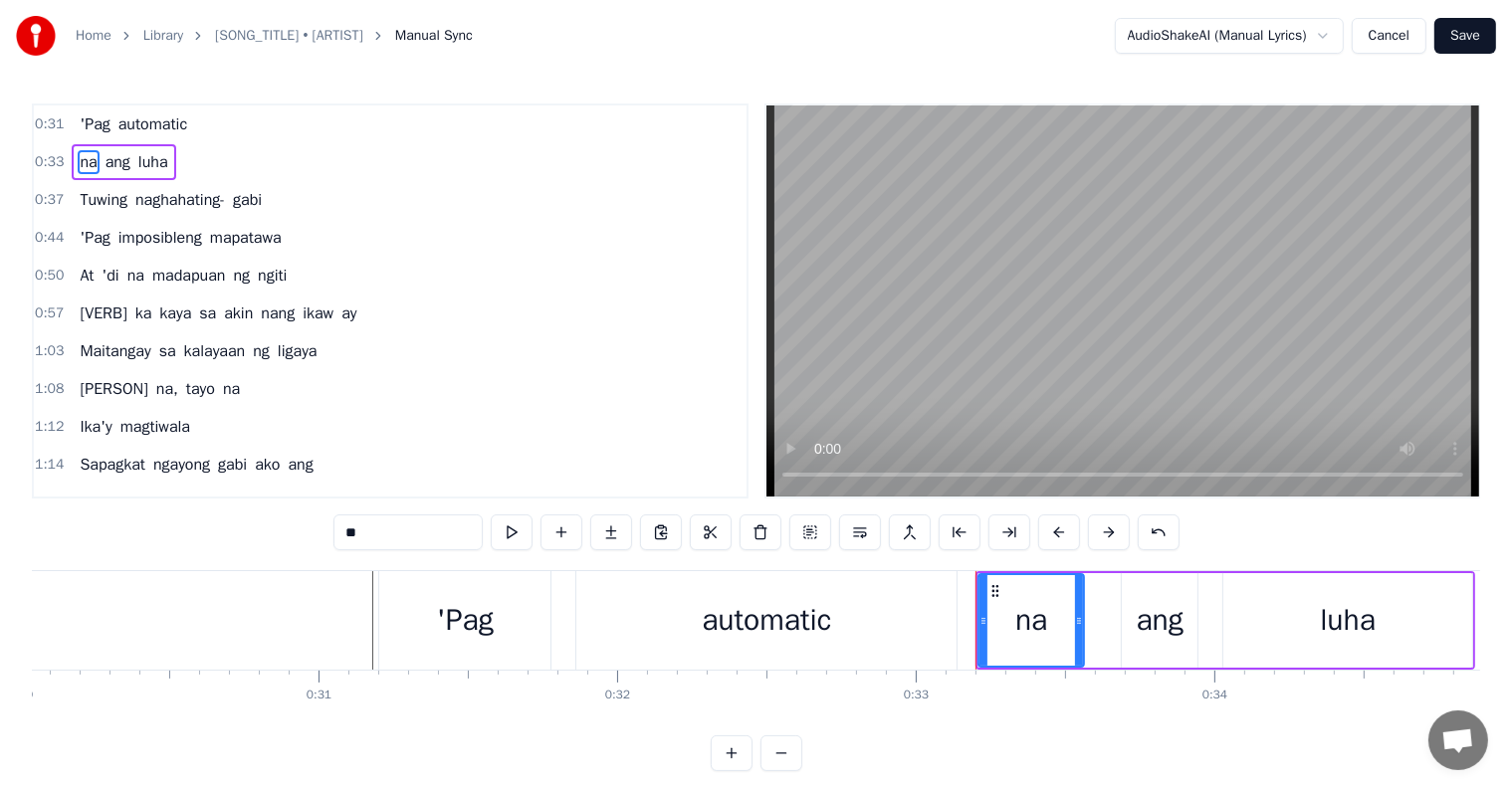 click at bounding box center [36613, 620] 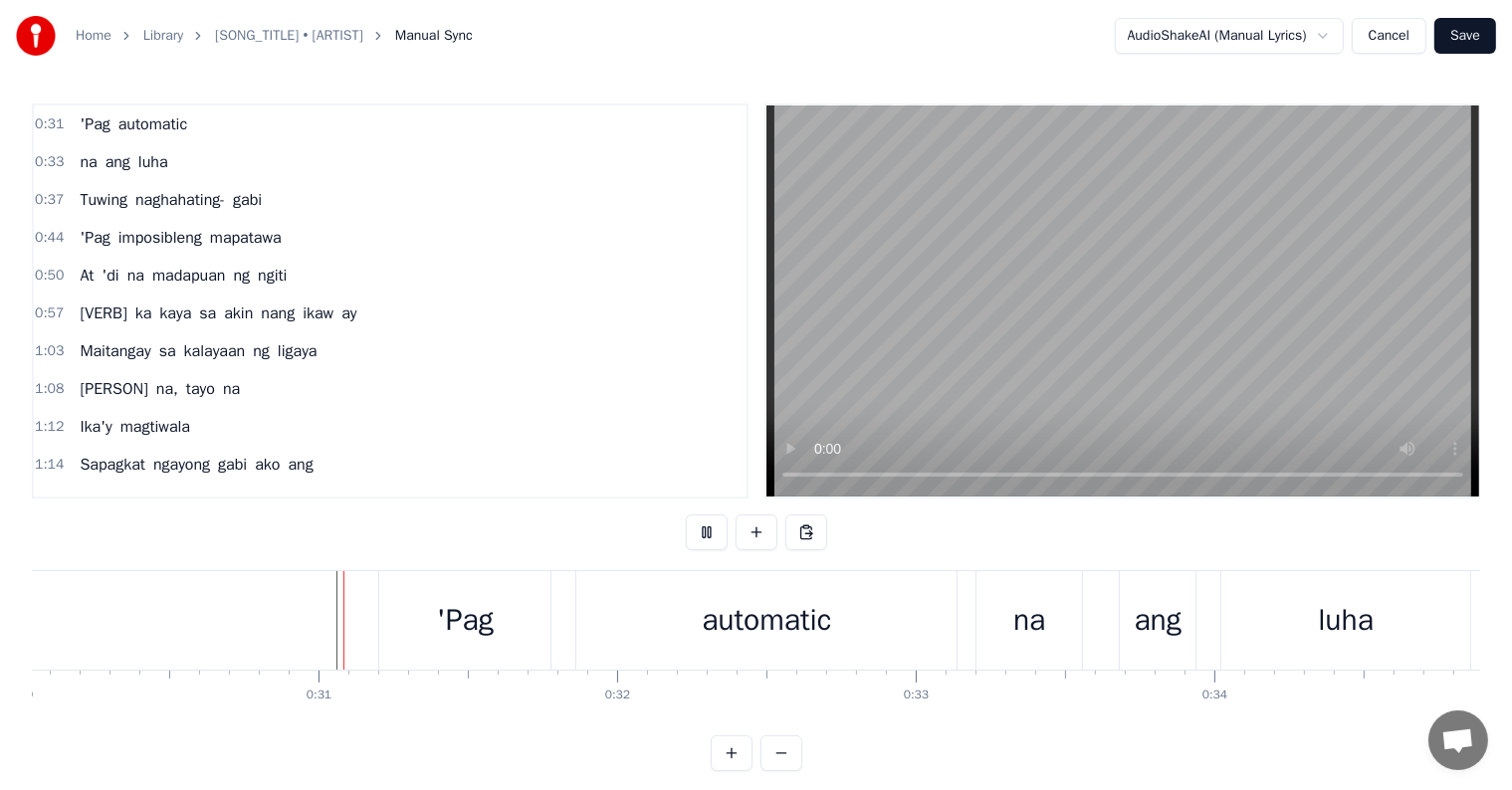 scroll, scrollTop: 30, scrollLeft: 0, axis: vertical 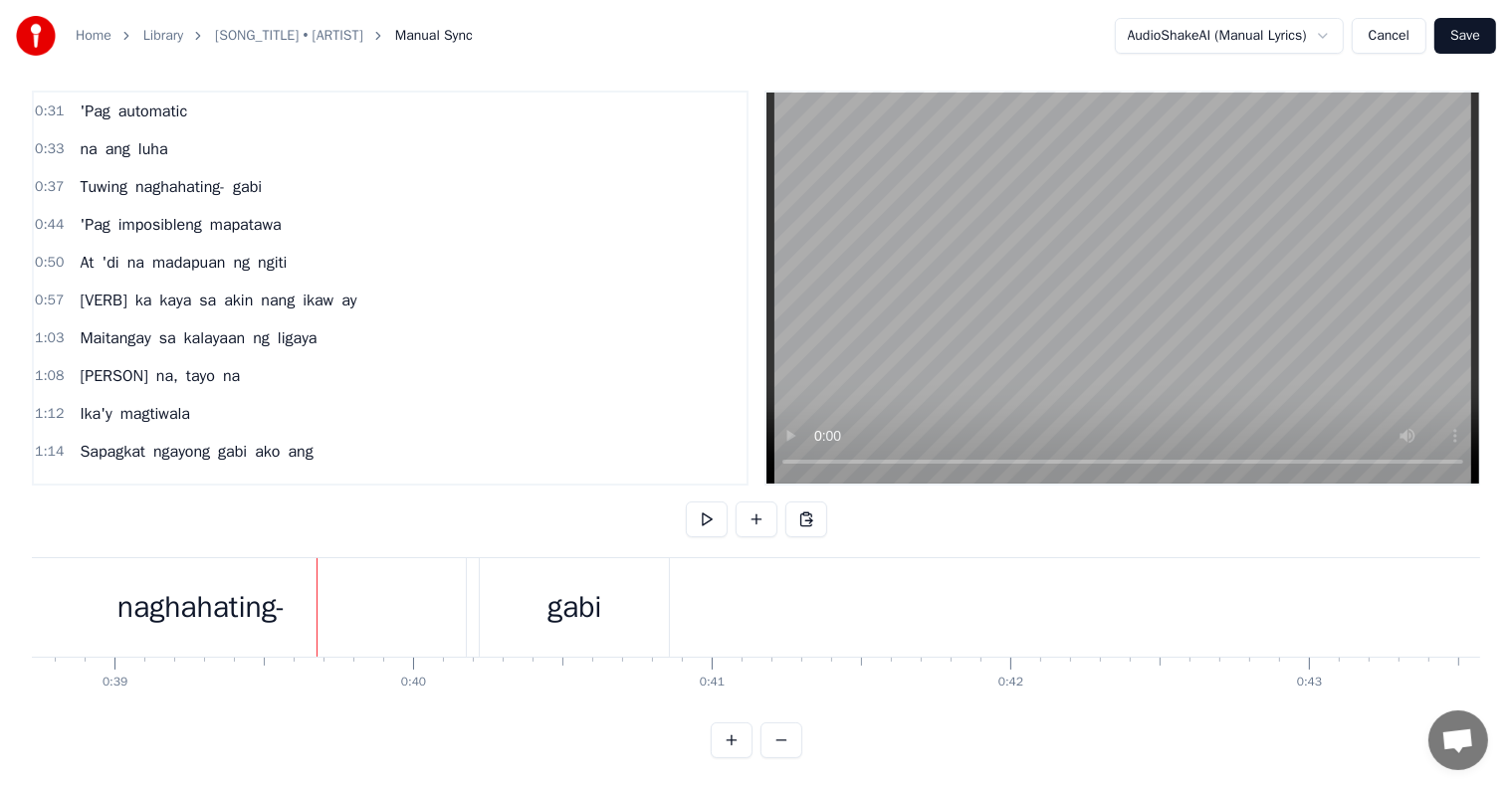 click on "naghahating-" at bounding box center [201, 607] 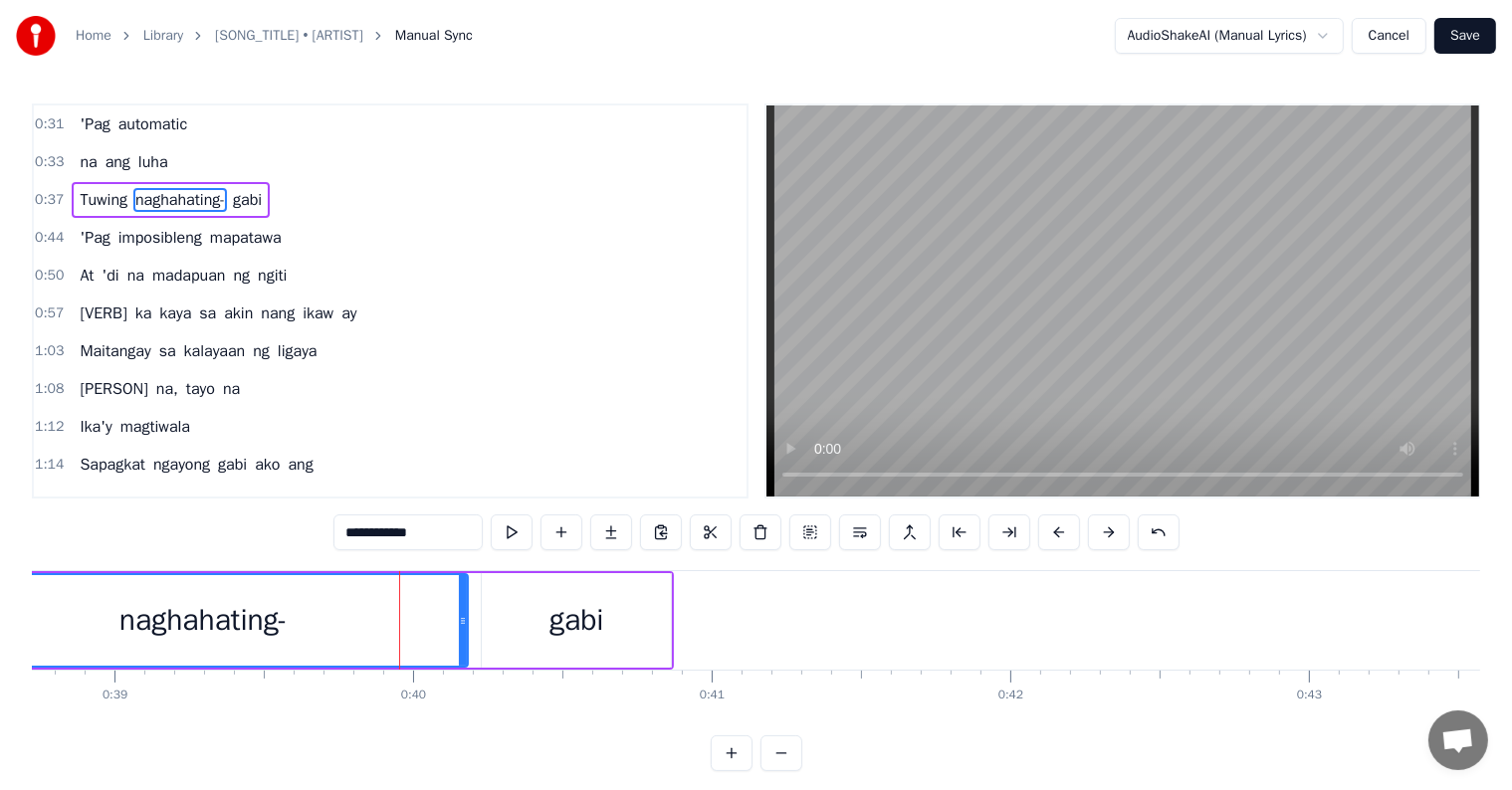 click on "gabi" at bounding box center [576, 620] 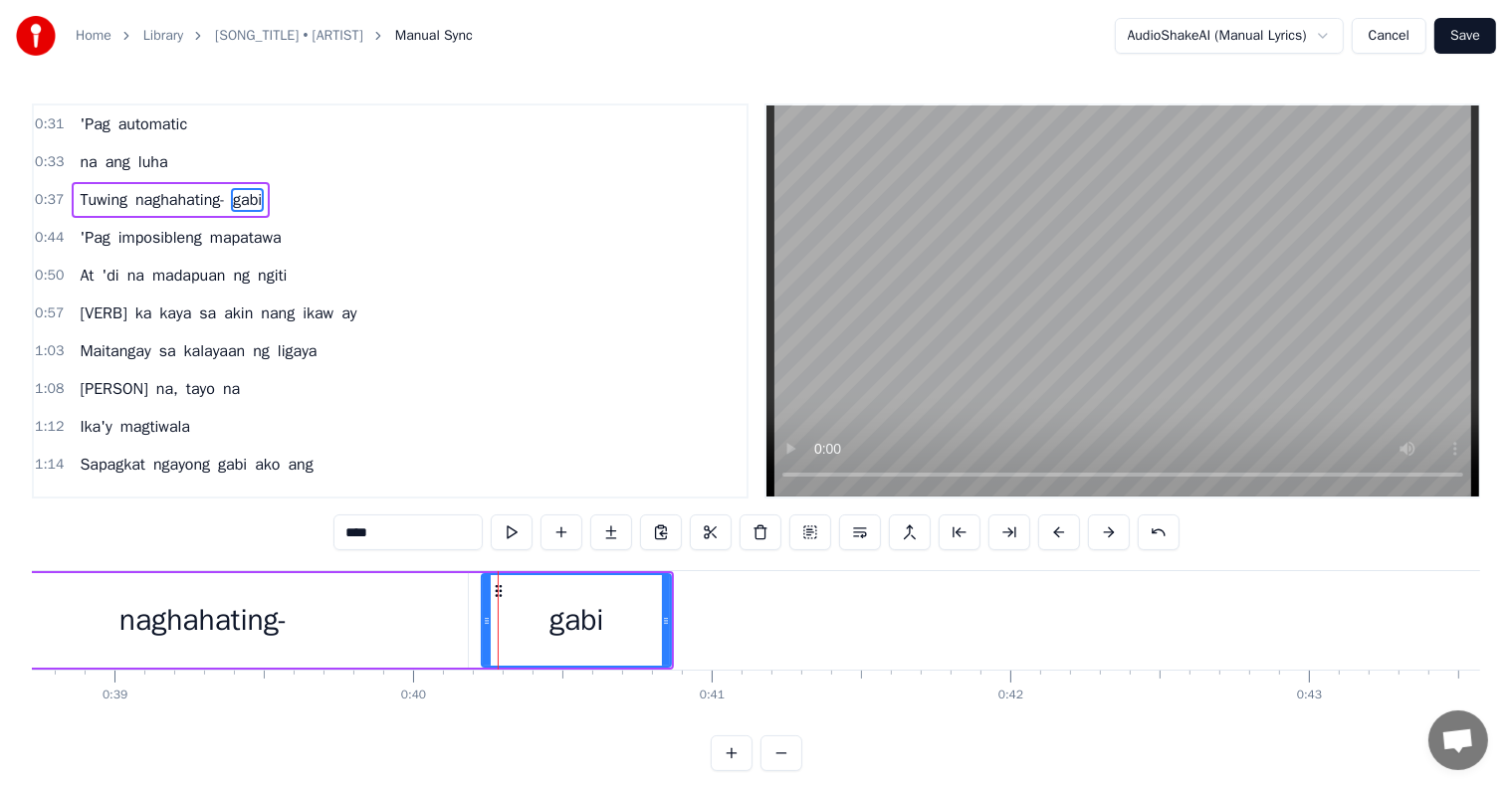 click on "naghahating-" at bounding box center (180, 200) 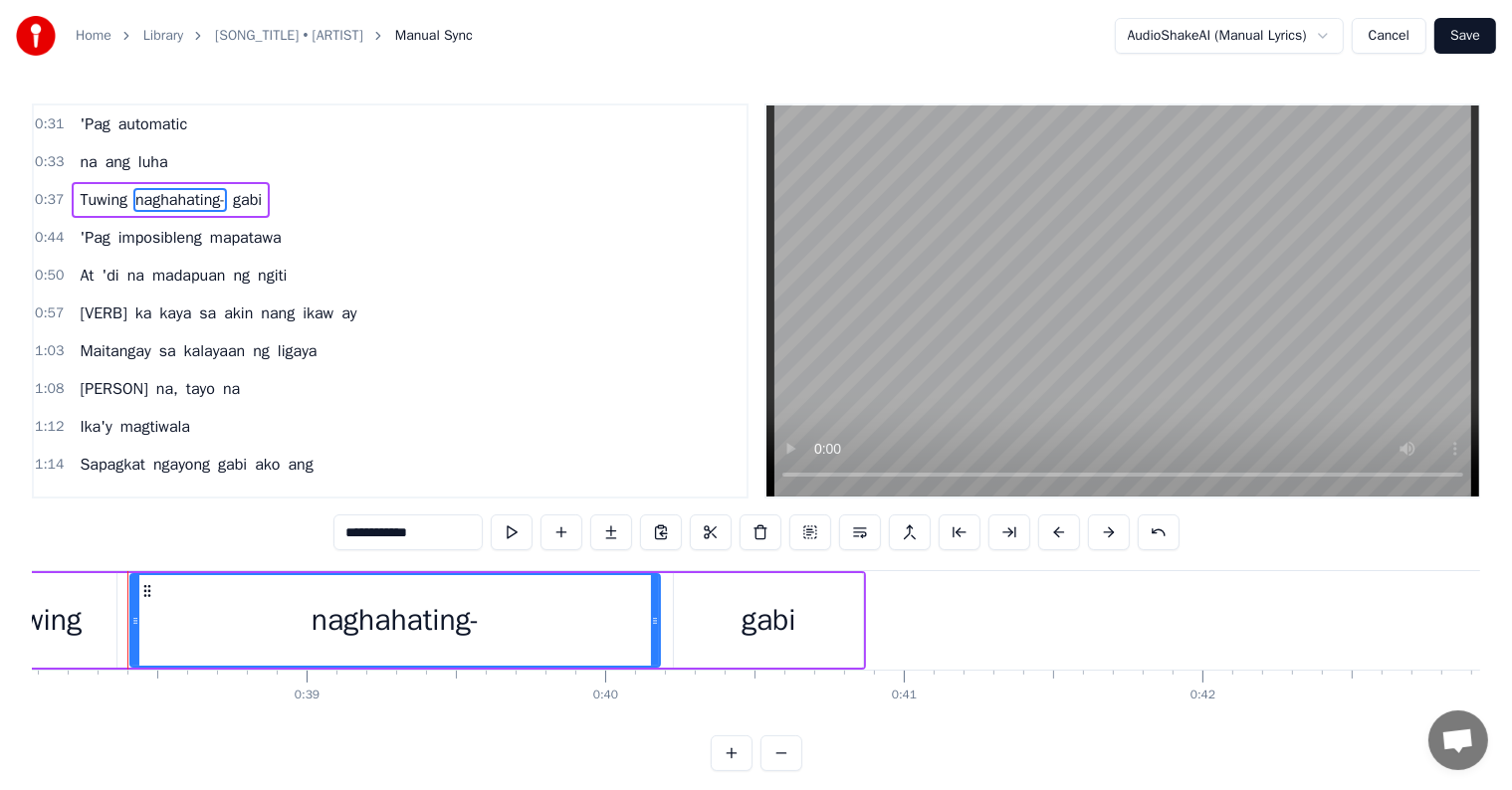 scroll, scrollTop: 0, scrollLeft: 11367, axis: horizontal 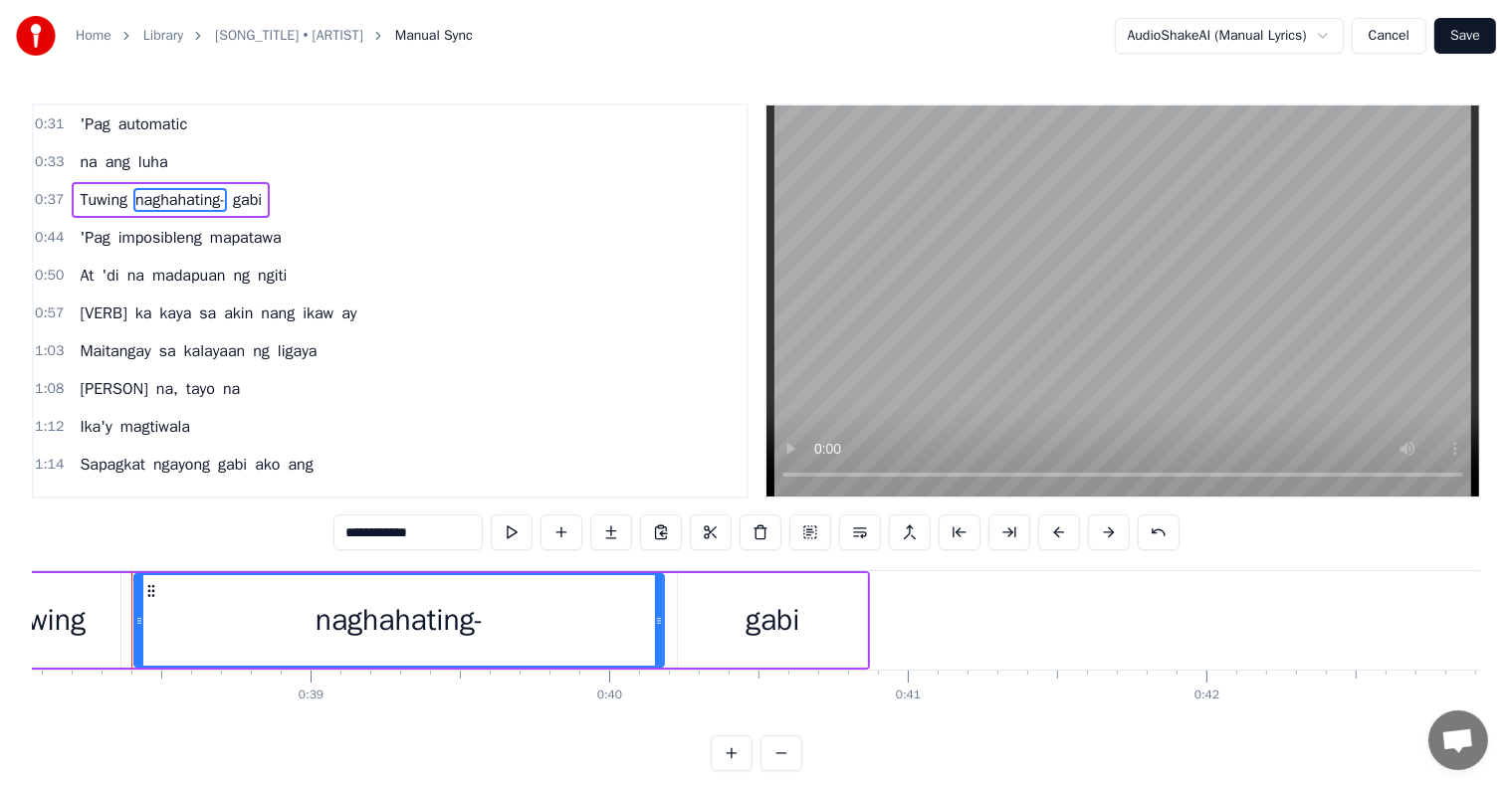 click on "**********" at bounding box center (408, 532) 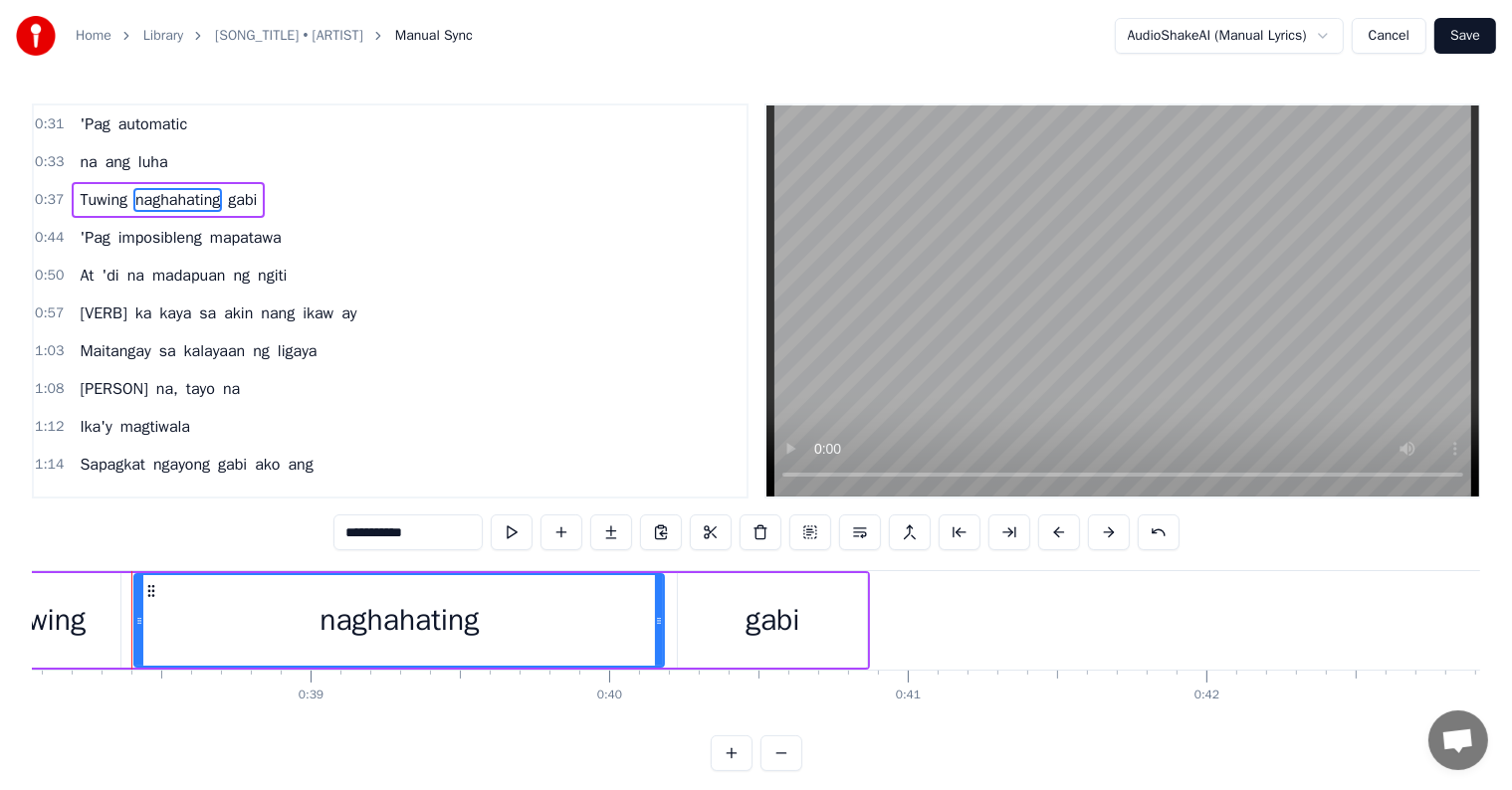 scroll, scrollTop: 0, scrollLeft: 10969, axis: horizontal 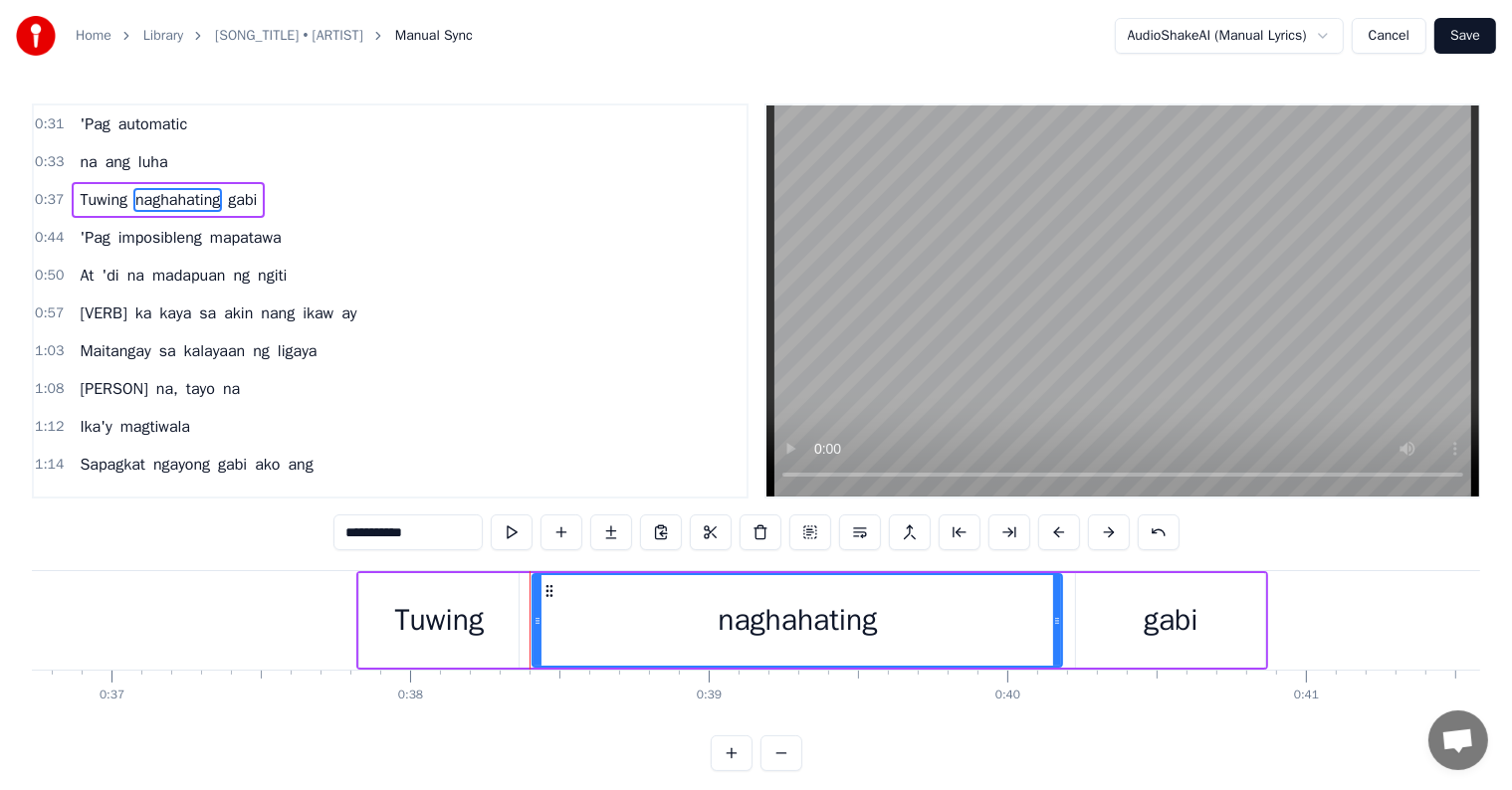 type on "**********" 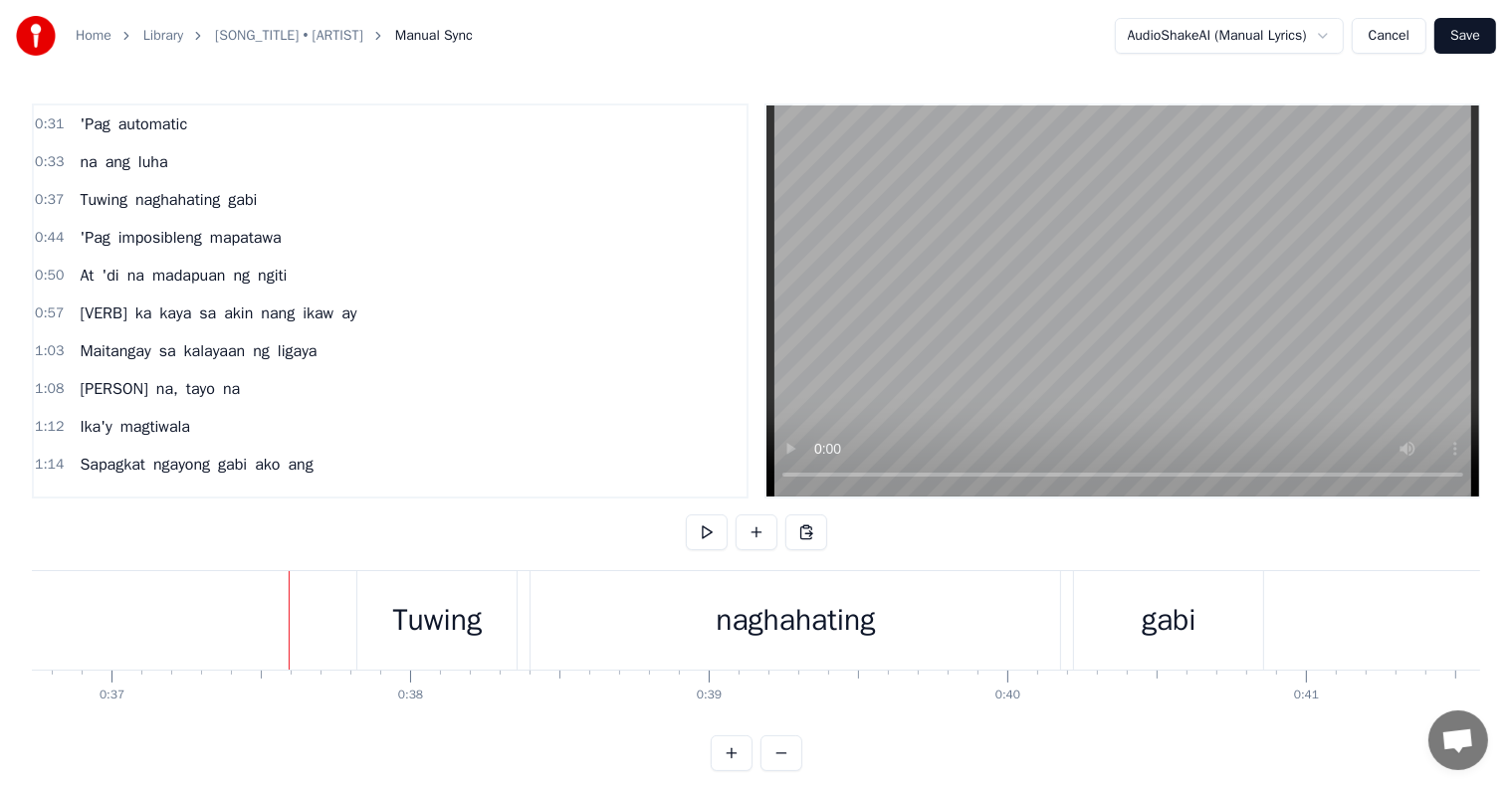 click on "naghahating" at bounding box center [795, 620] 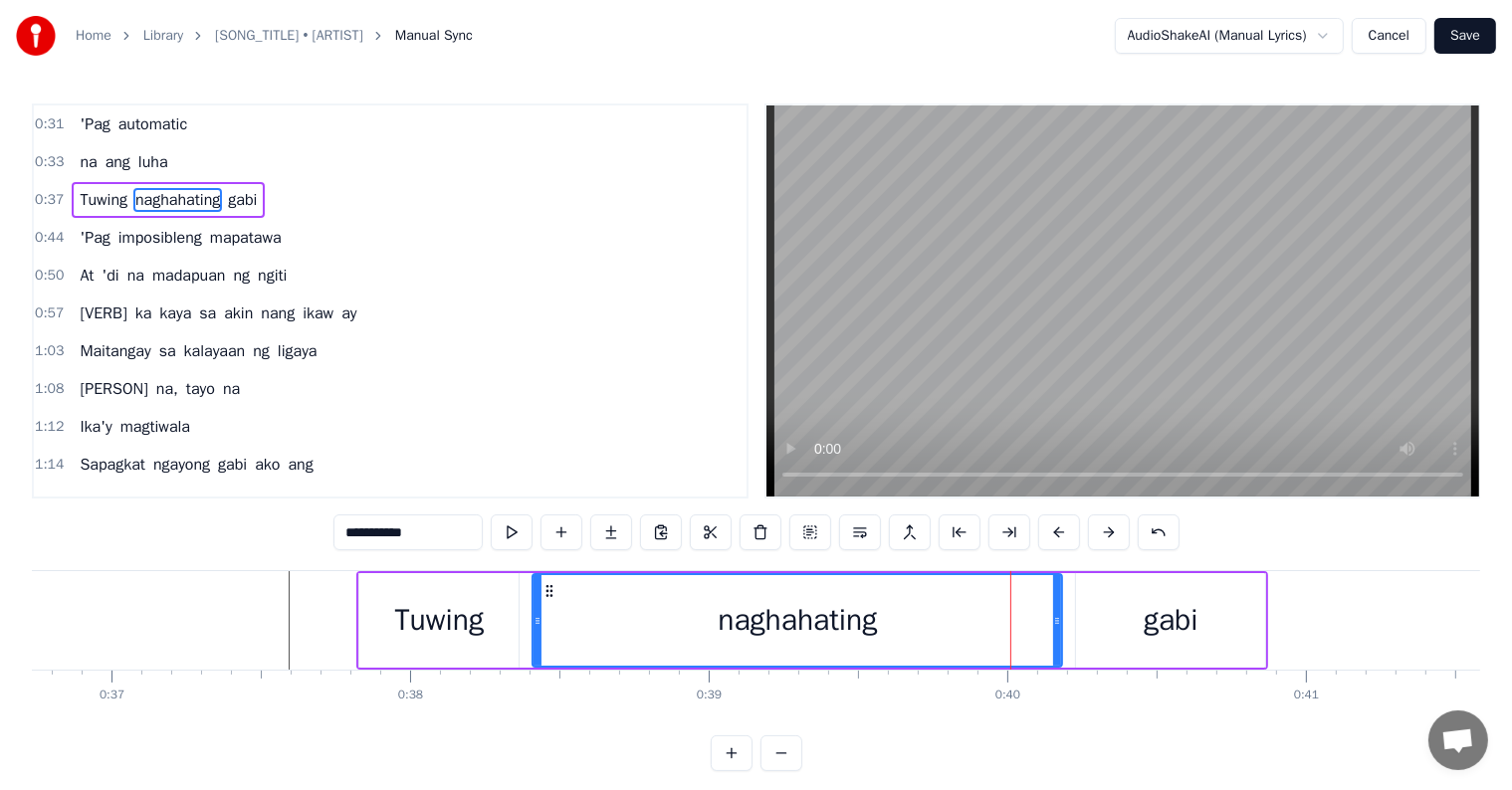 click on "naghahating" at bounding box center (177, 200) 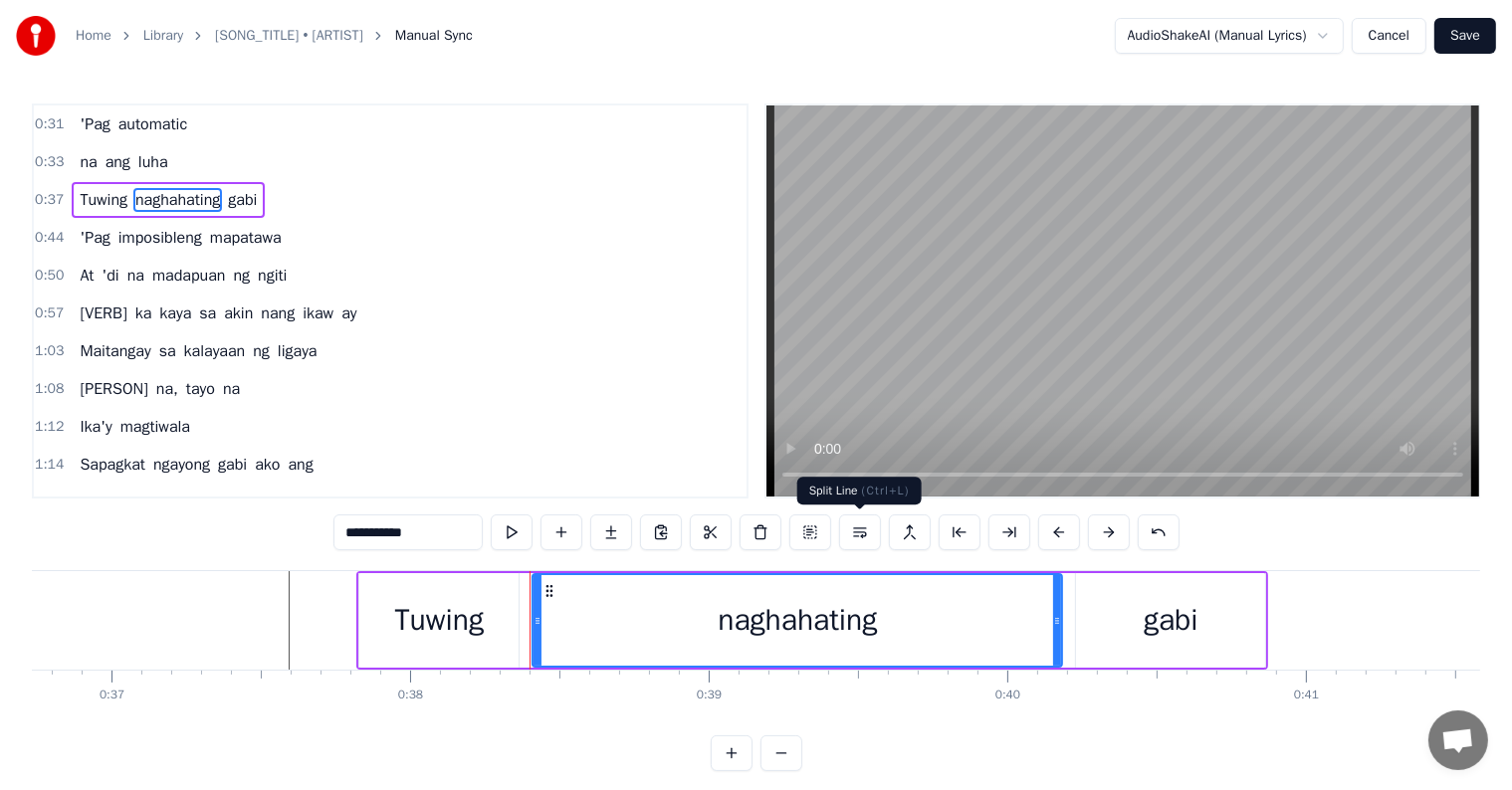 click at bounding box center [860, 532] 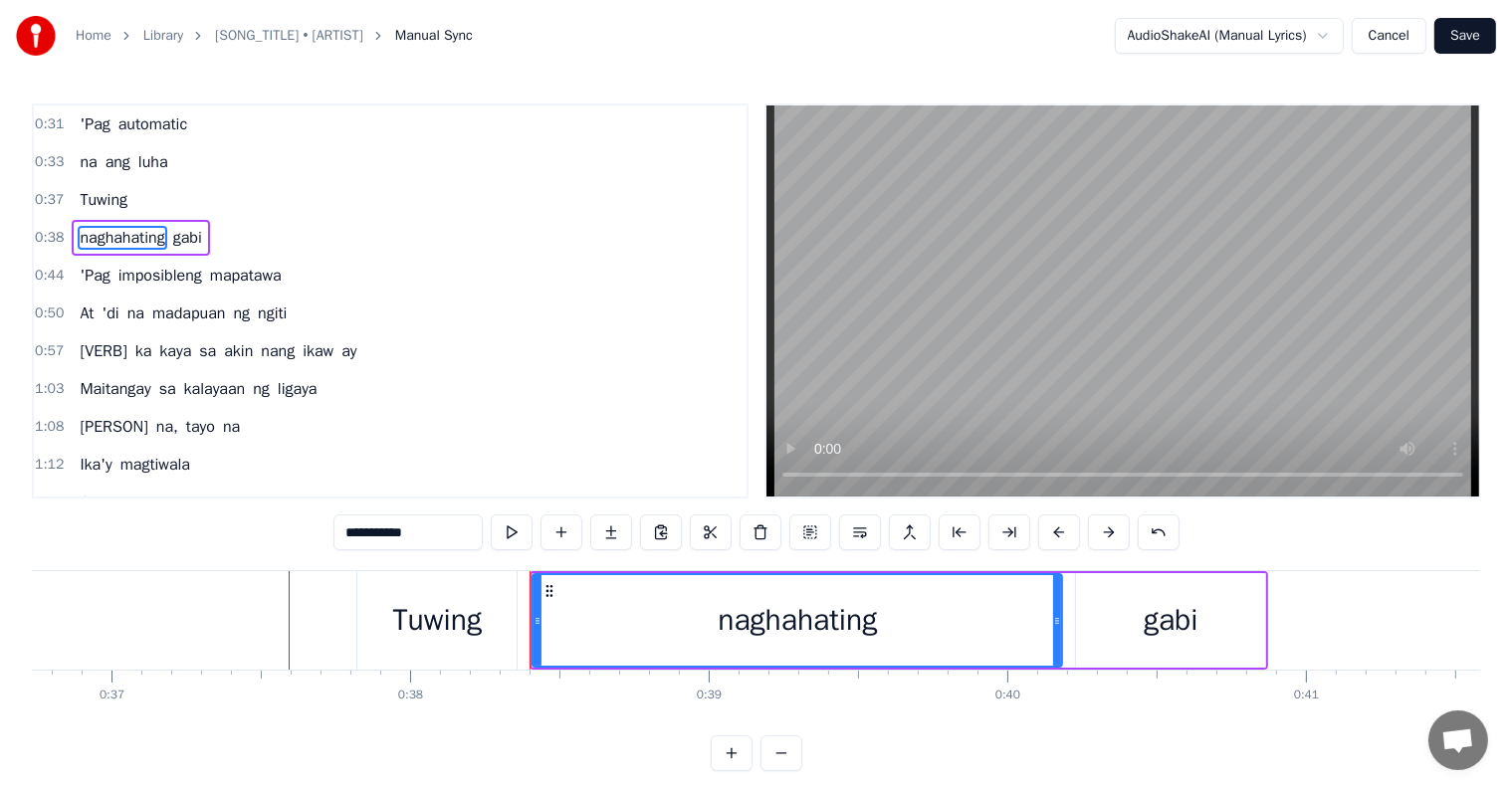 click at bounding box center (34615, 620) 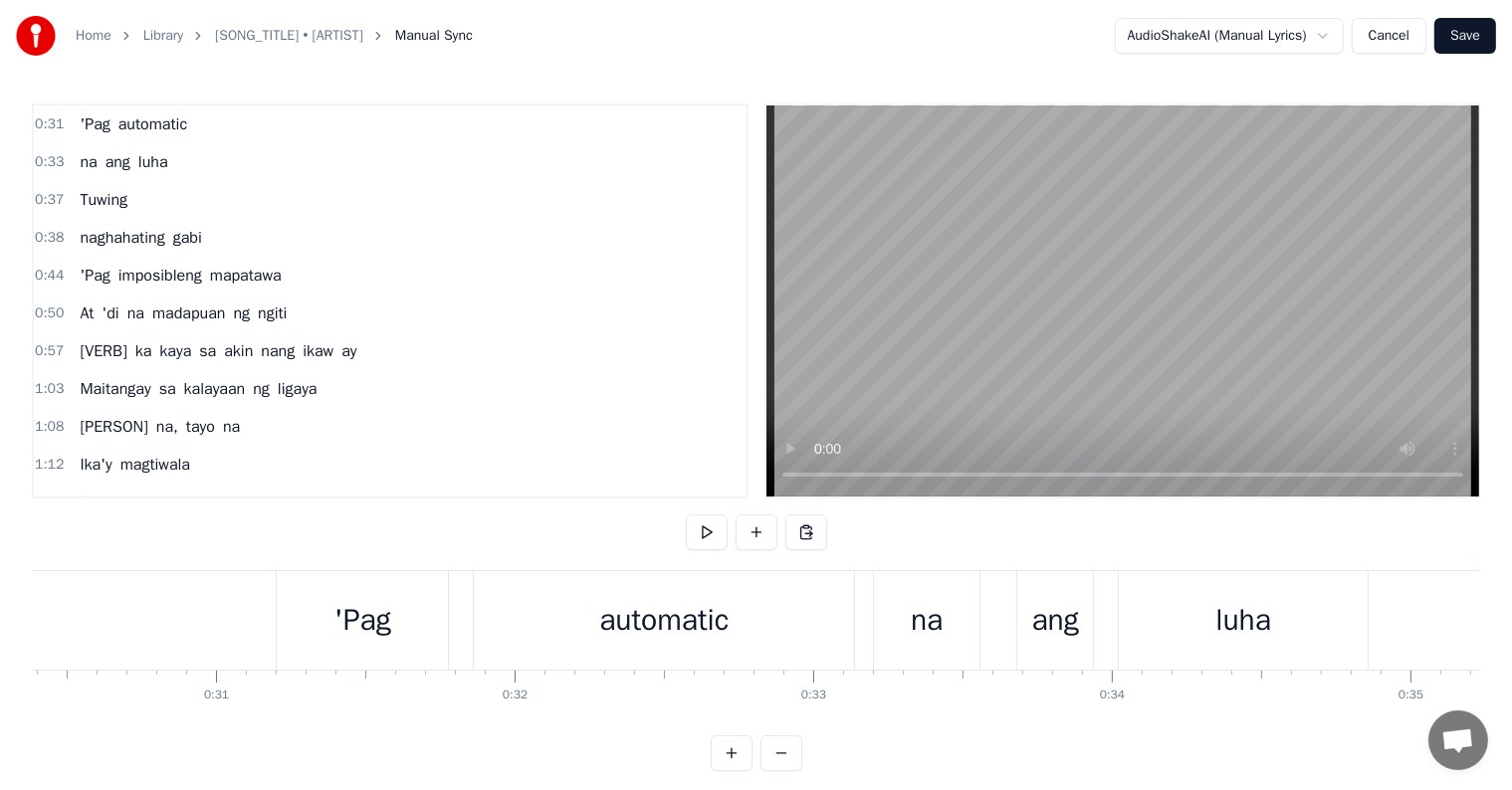 scroll, scrollTop: 0, scrollLeft: 8868, axis: horizontal 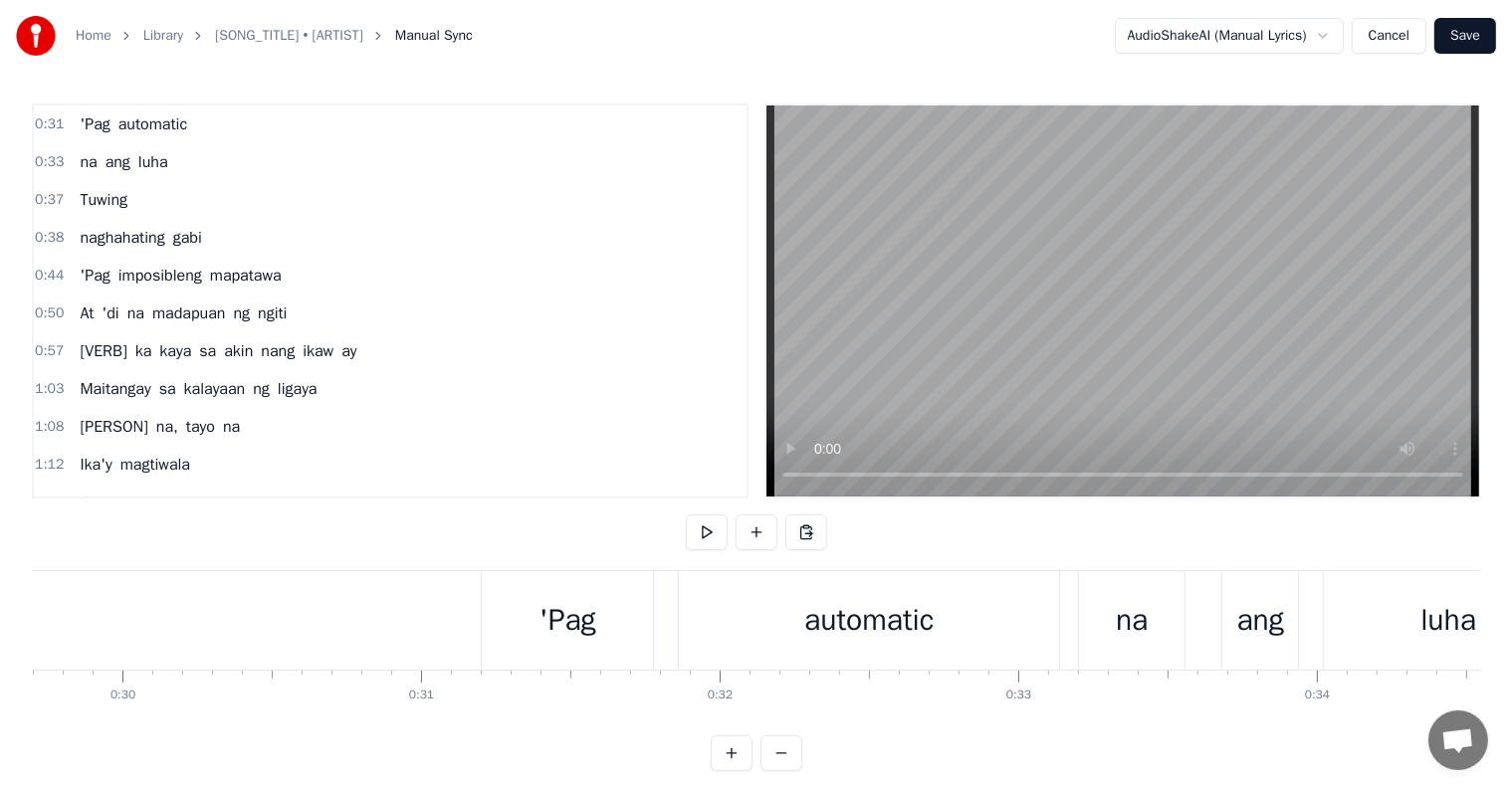 click at bounding box center (36716, 620) 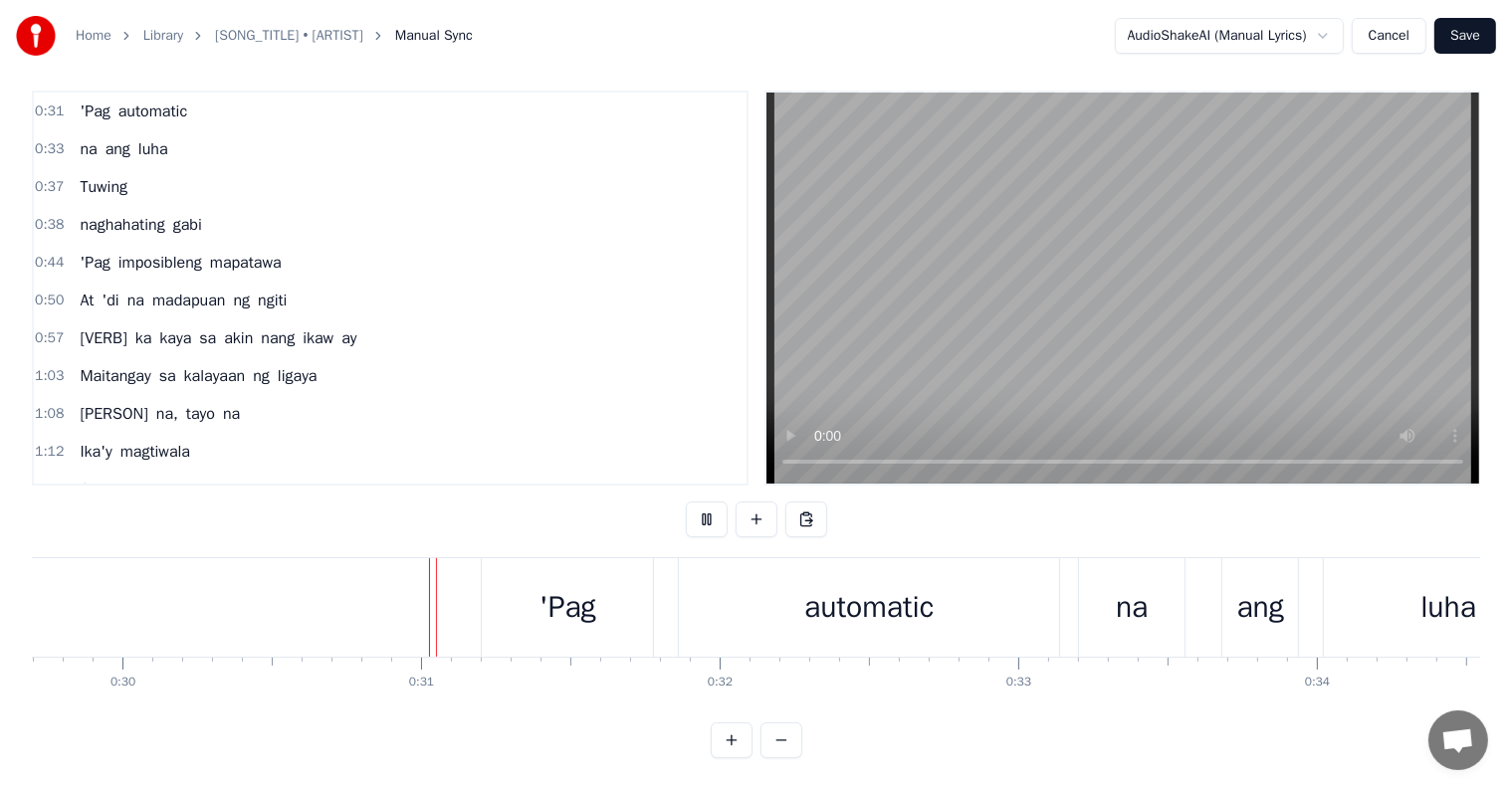 scroll, scrollTop: 30, scrollLeft: 0, axis: vertical 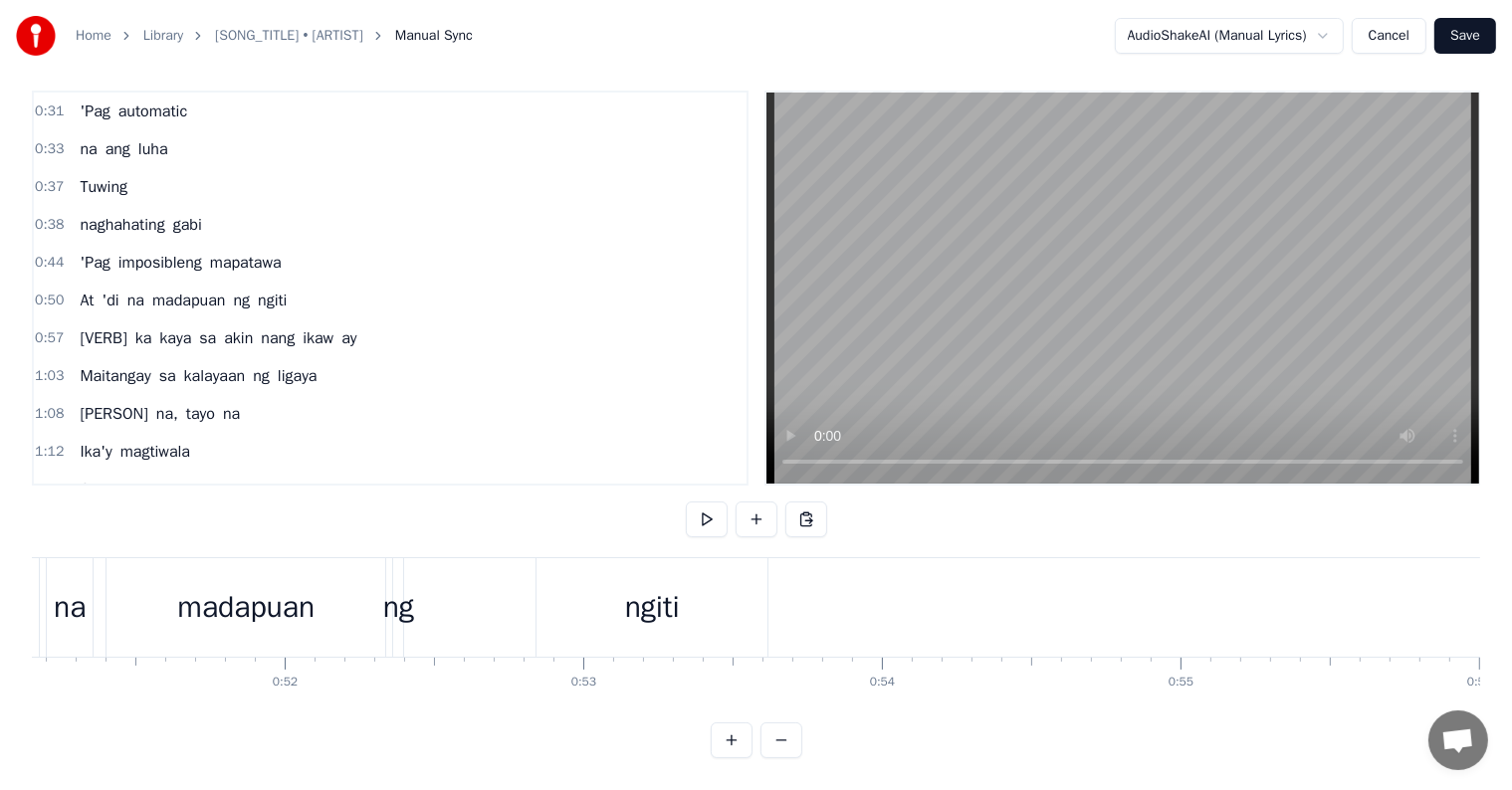 click on "ng" at bounding box center [398, 607] 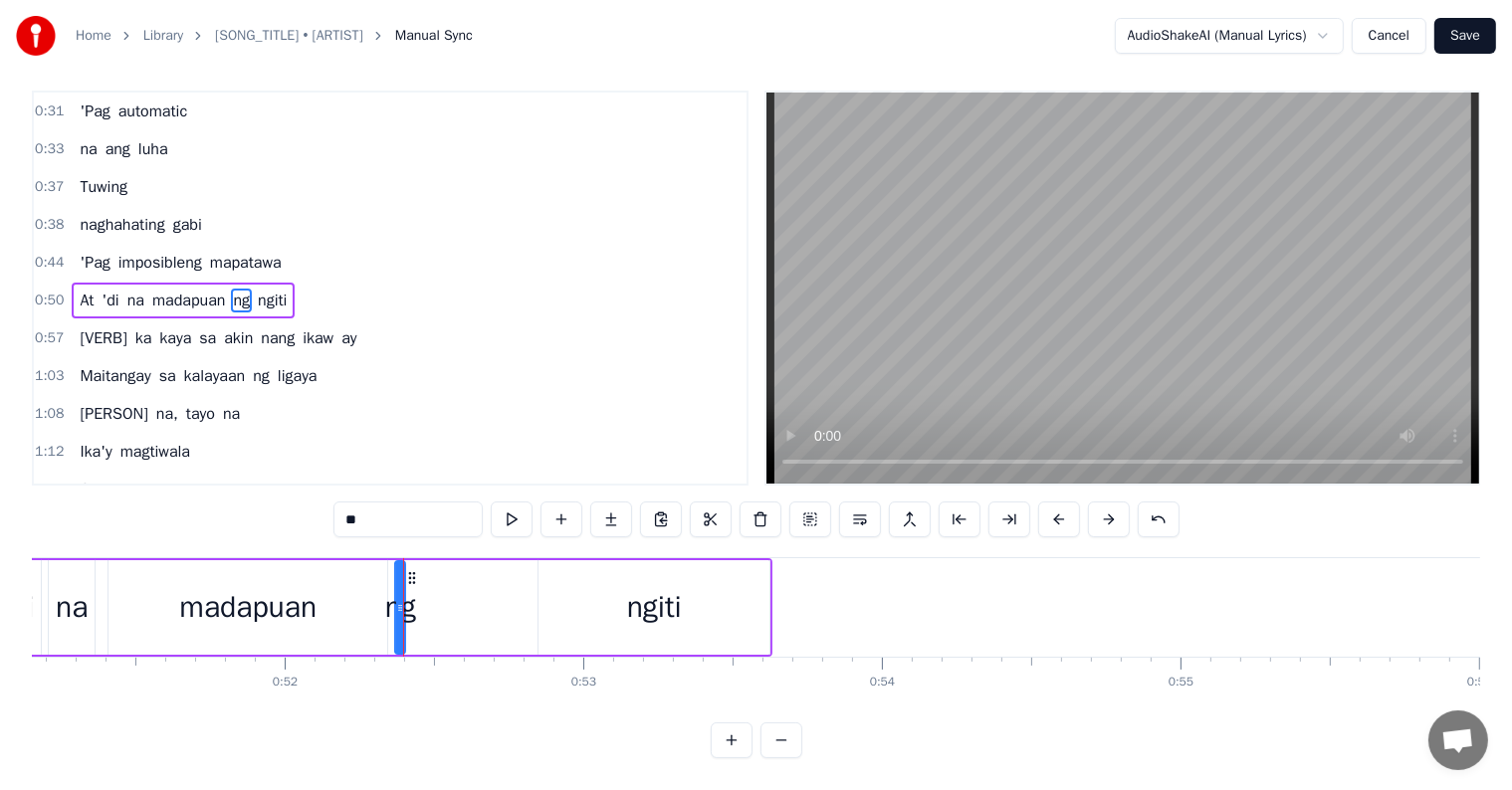 scroll, scrollTop: 0, scrollLeft: 0, axis: both 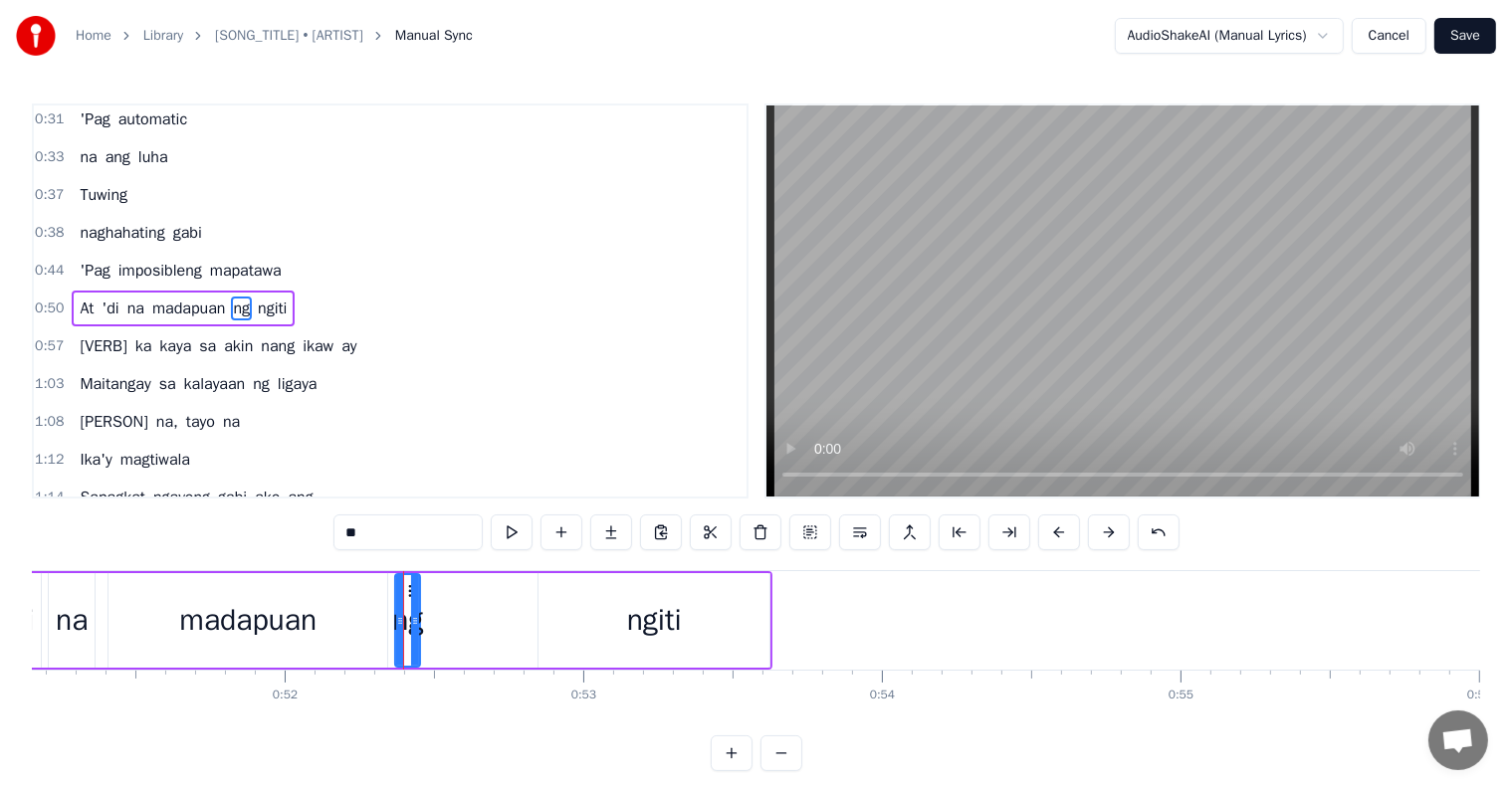 drag, startPoint x: 399, startPoint y: 621, endPoint x: 414, endPoint y: 629, distance: 17 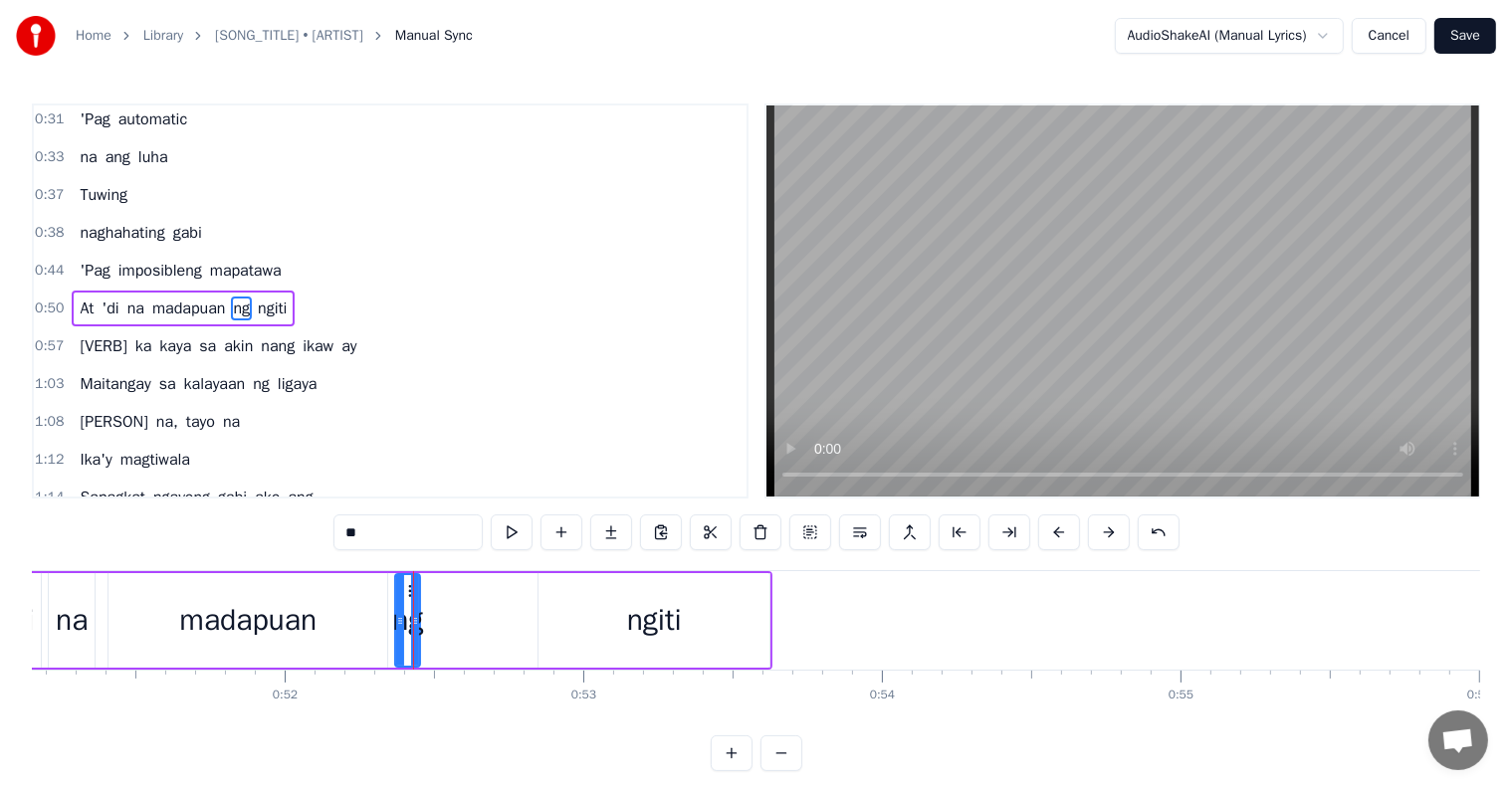 scroll, scrollTop: 0, scrollLeft: 14712, axis: horizontal 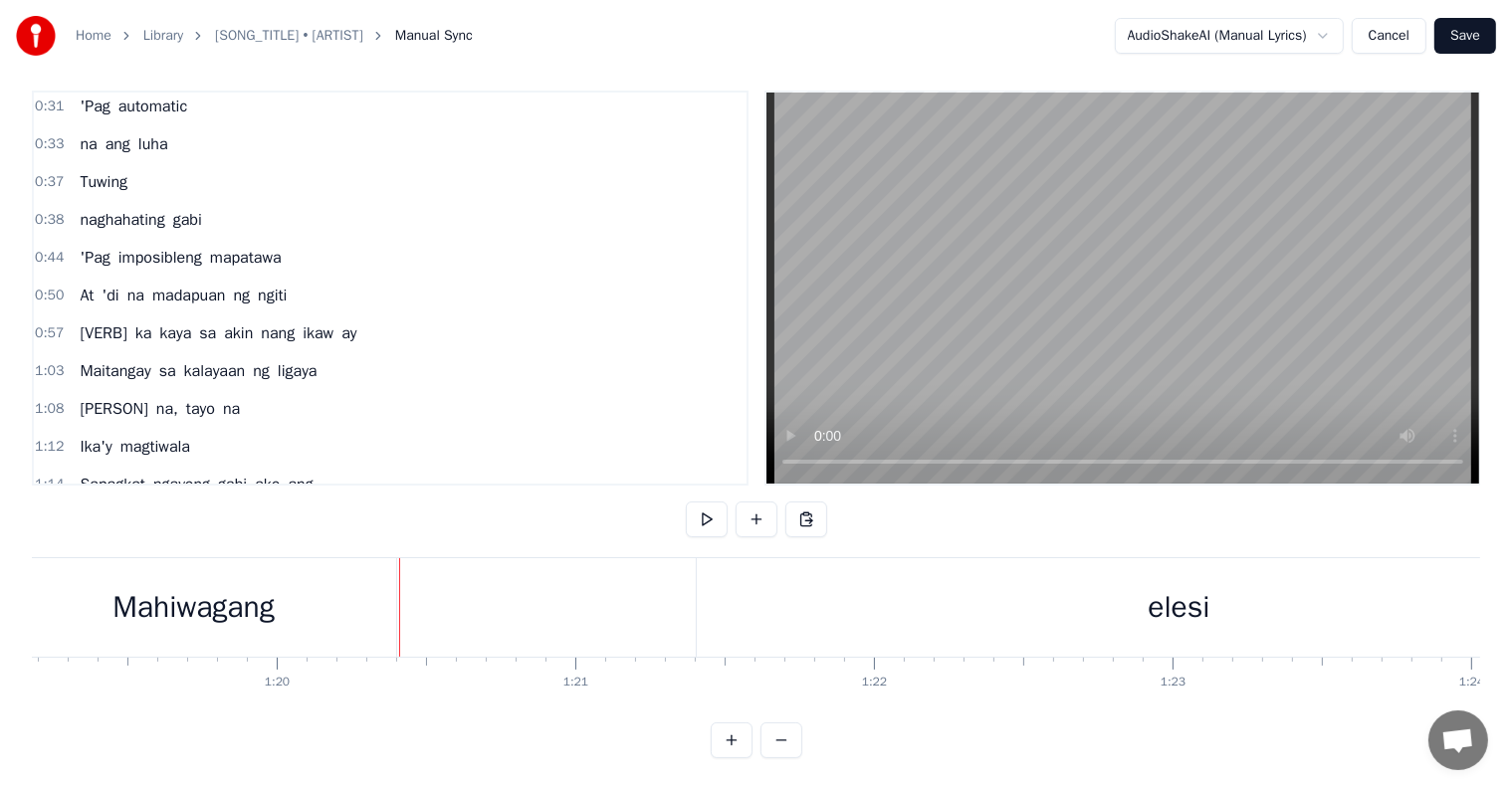 click on "Mahiwagang" at bounding box center (193, 607) 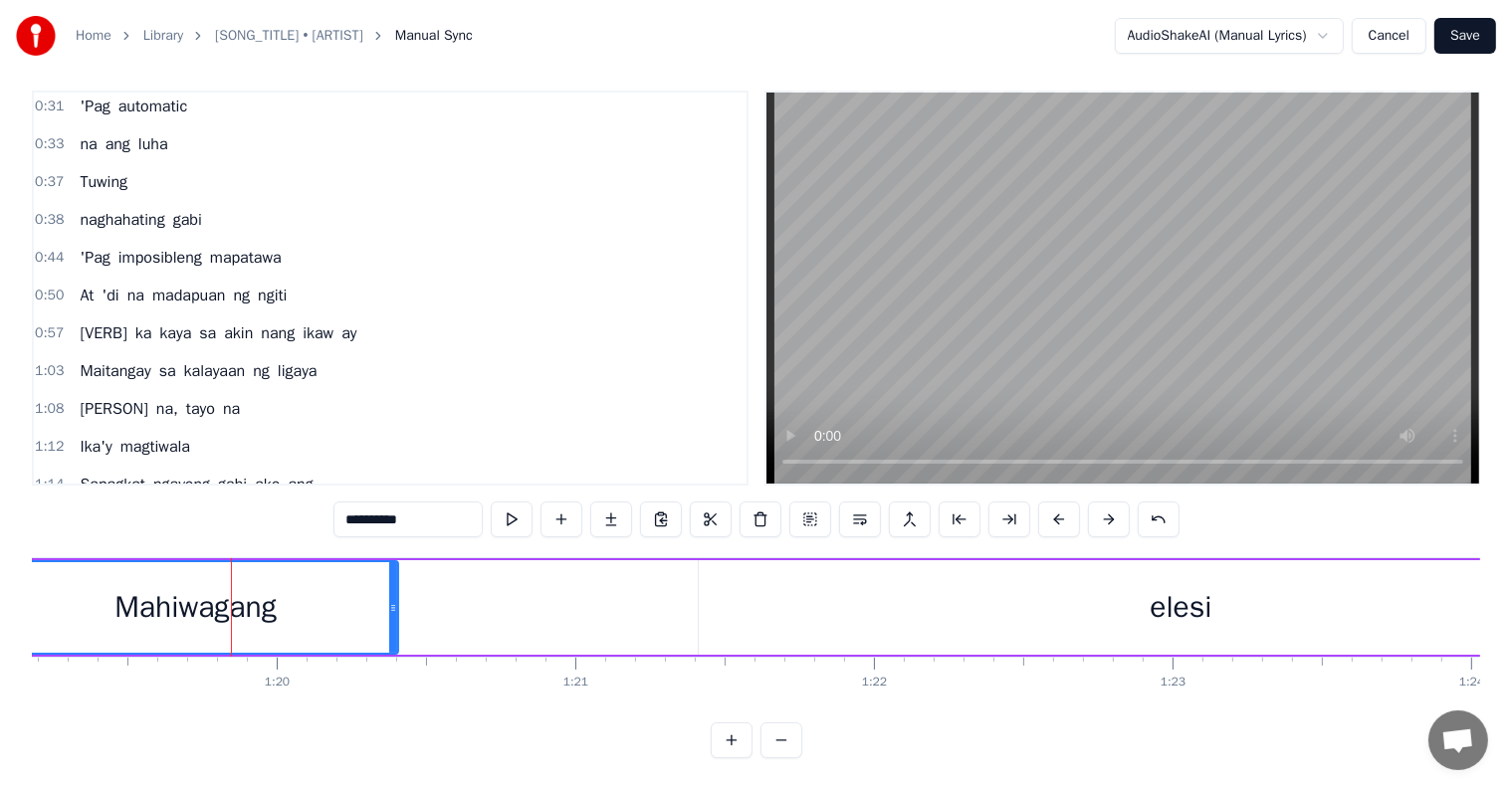 scroll, scrollTop: 0, scrollLeft: 0, axis: both 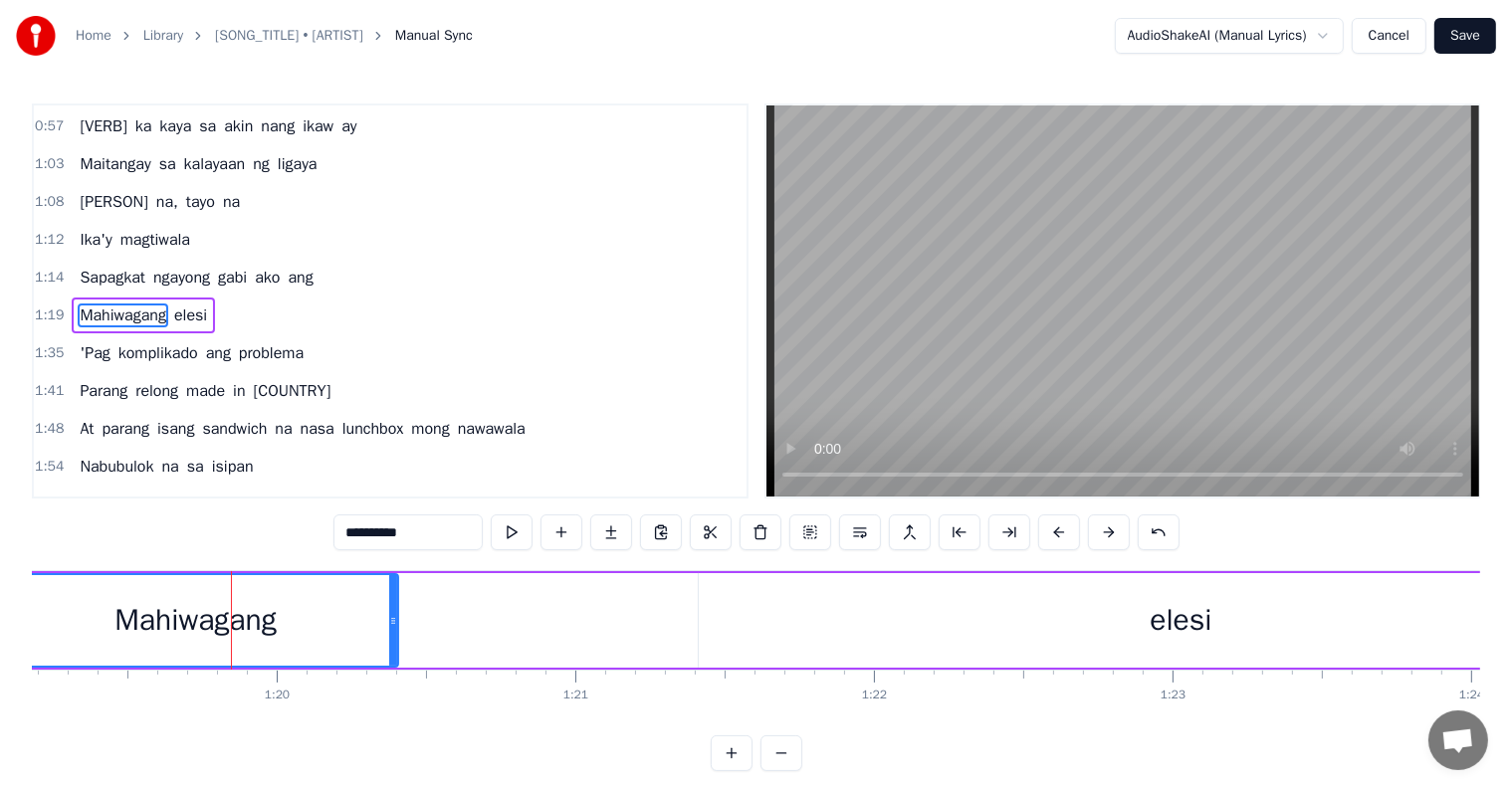 click on "**********" at bounding box center [408, 532] 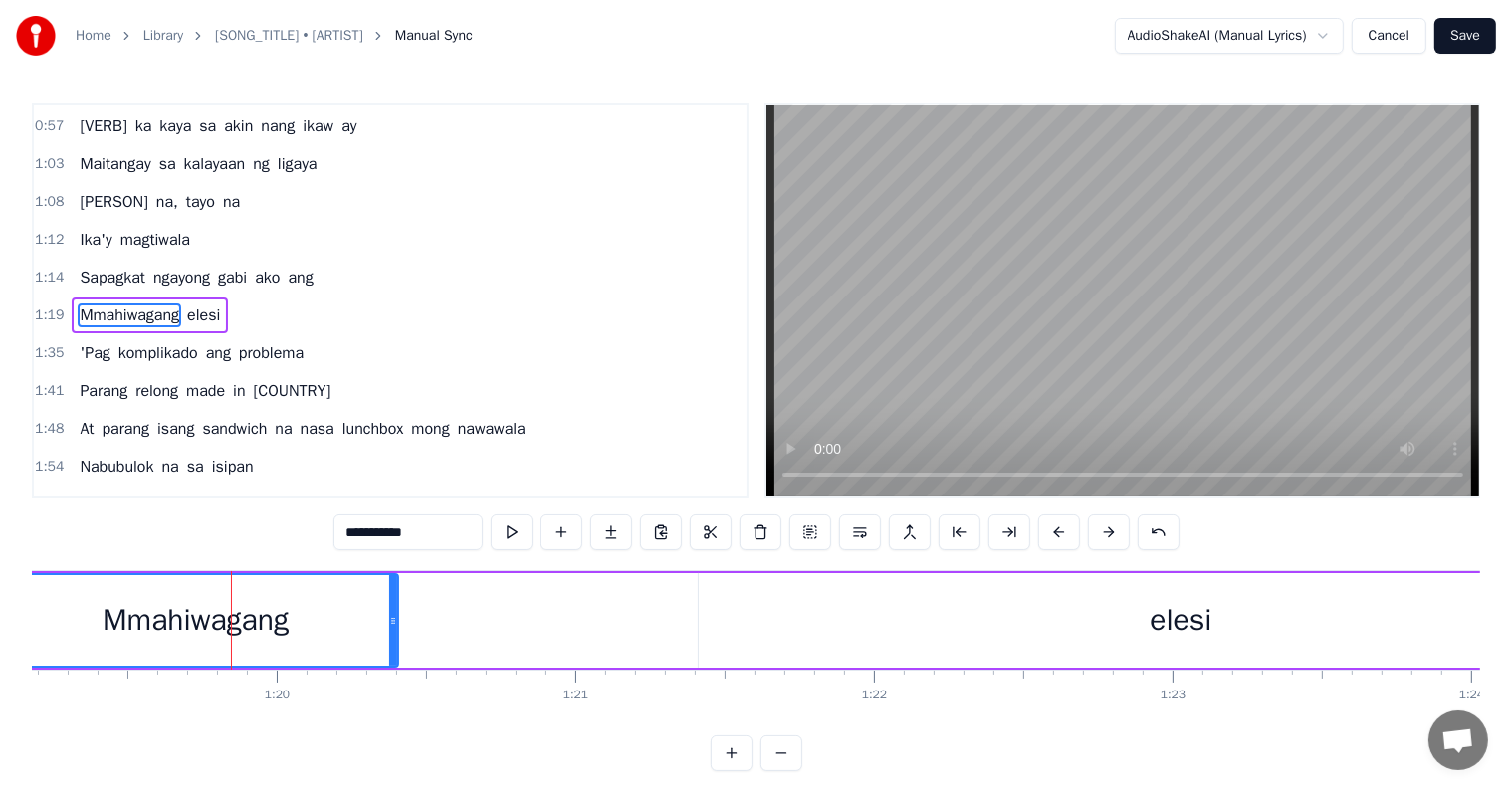 click on "**********" at bounding box center [408, 532] 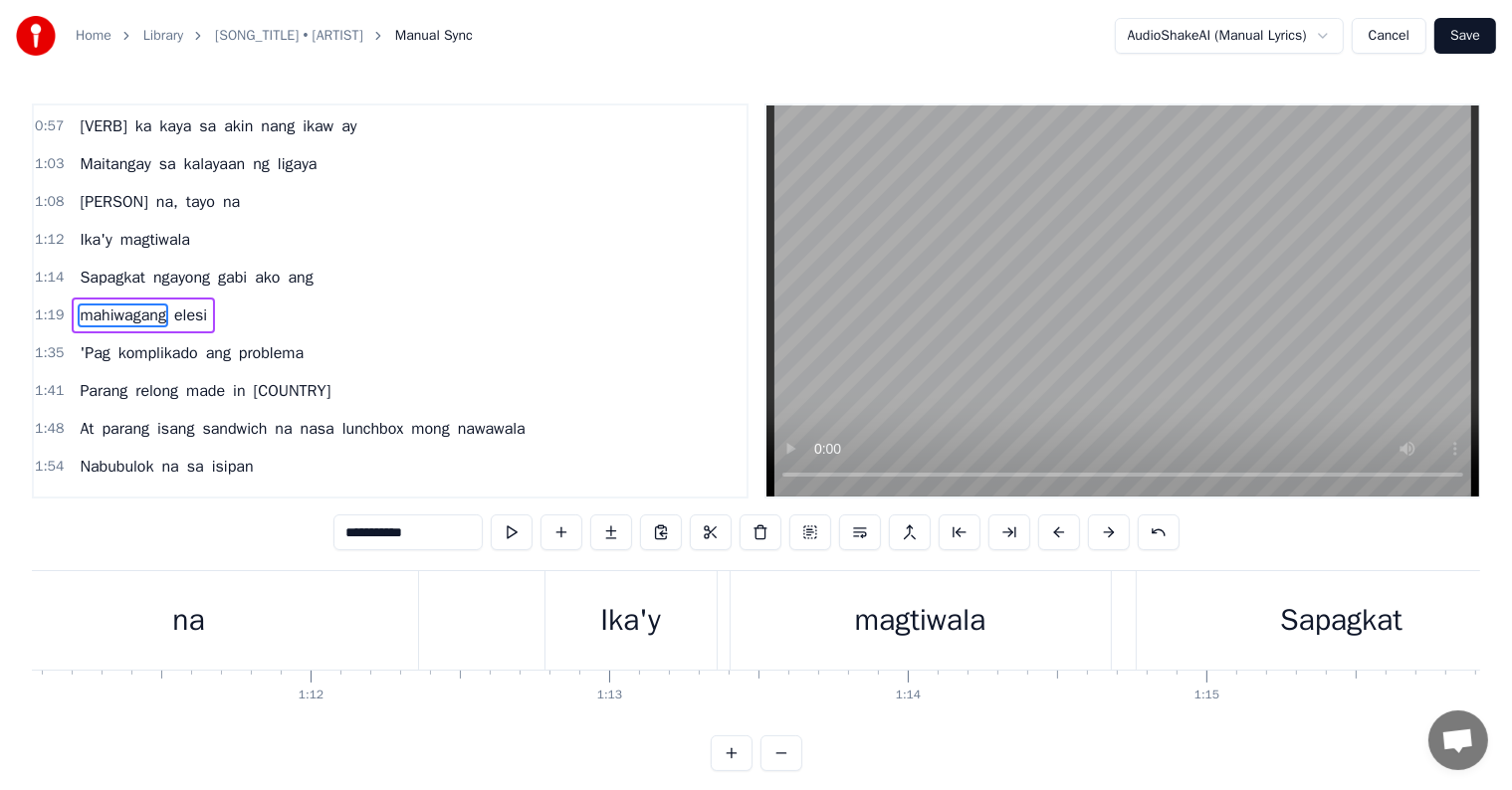 scroll, scrollTop: 0, scrollLeft: 21632, axis: horizontal 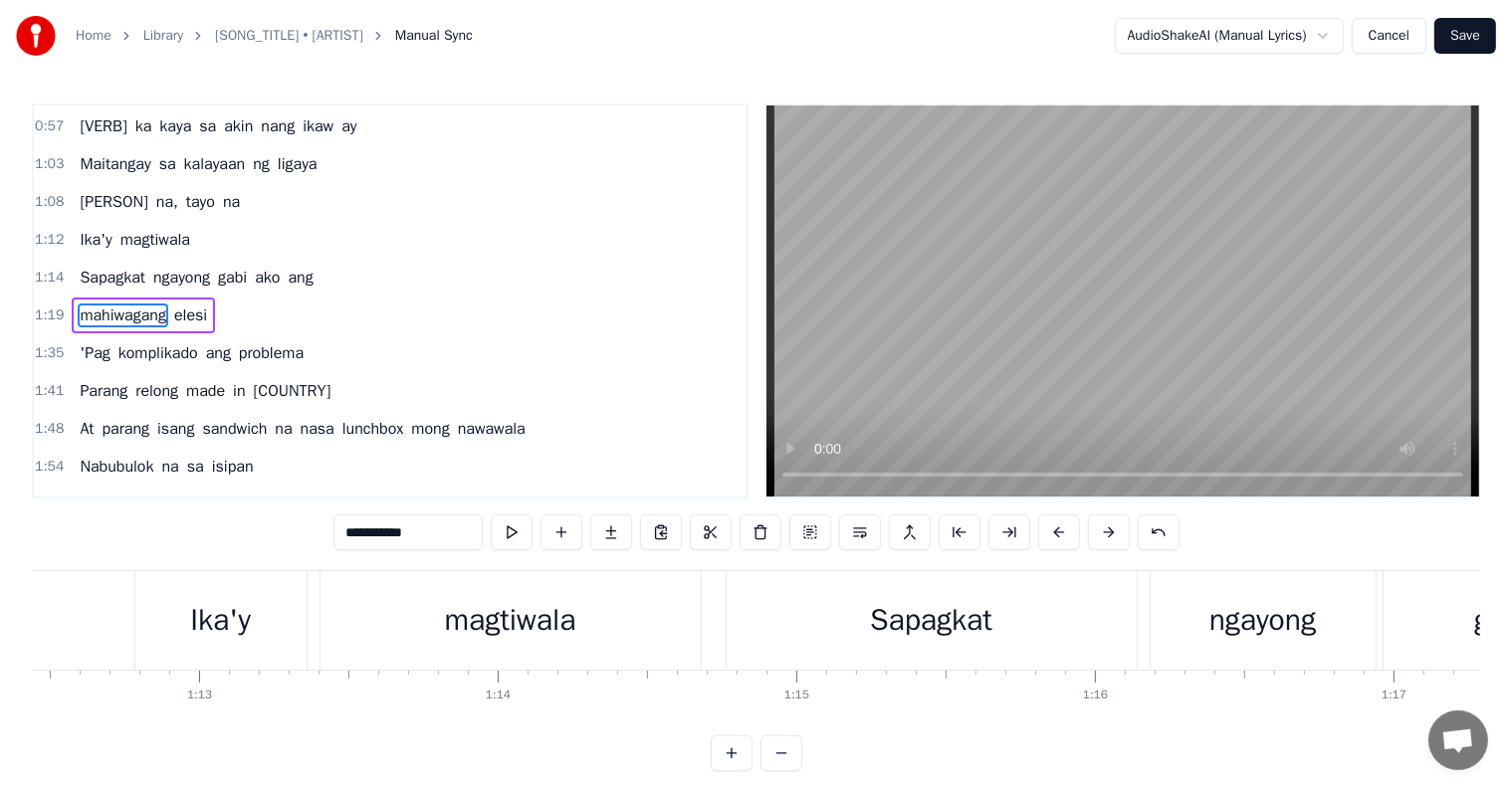 type on "**********" 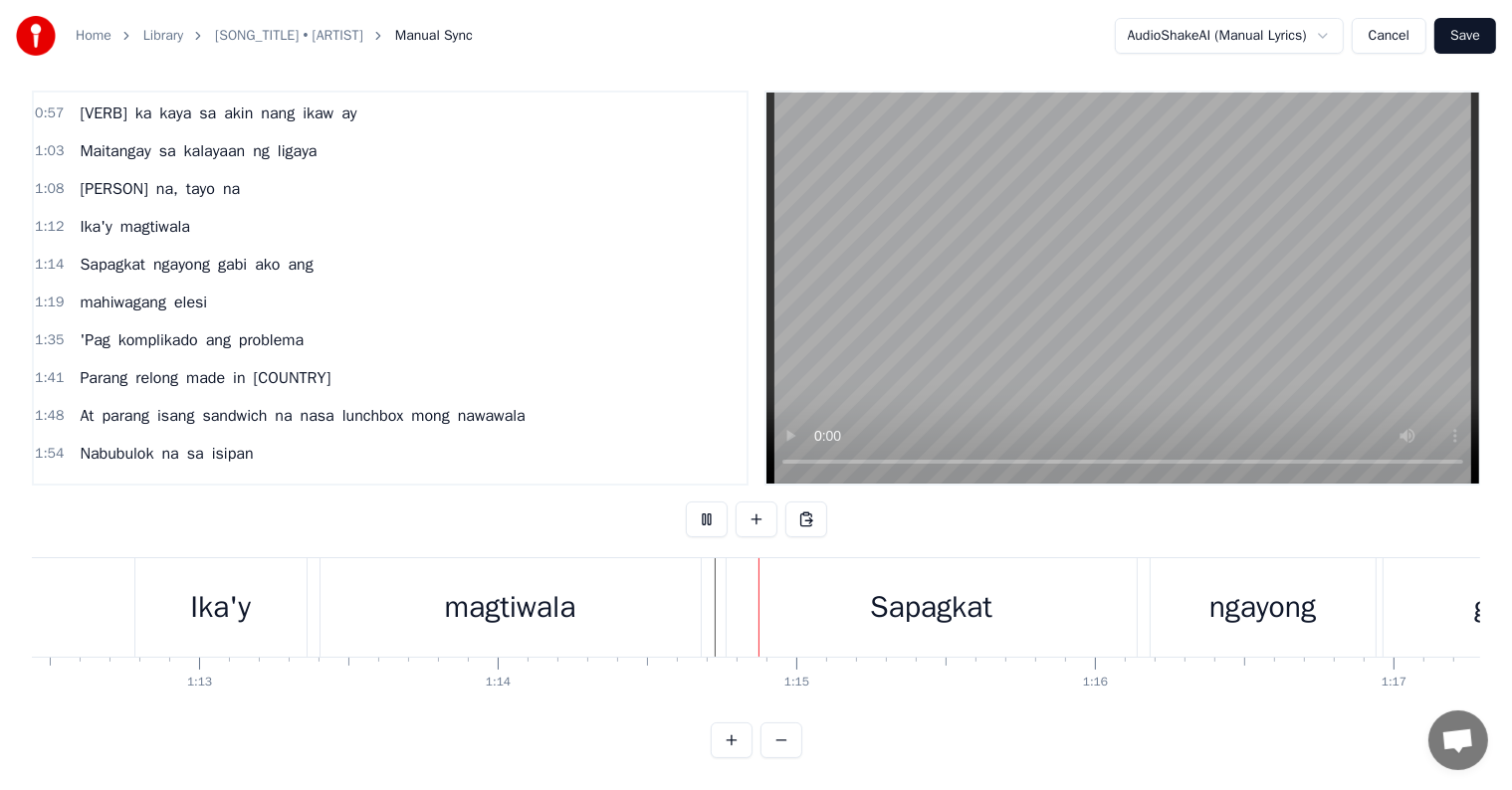 scroll, scrollTop: 30, scrollLeft: 0, axis: vertical 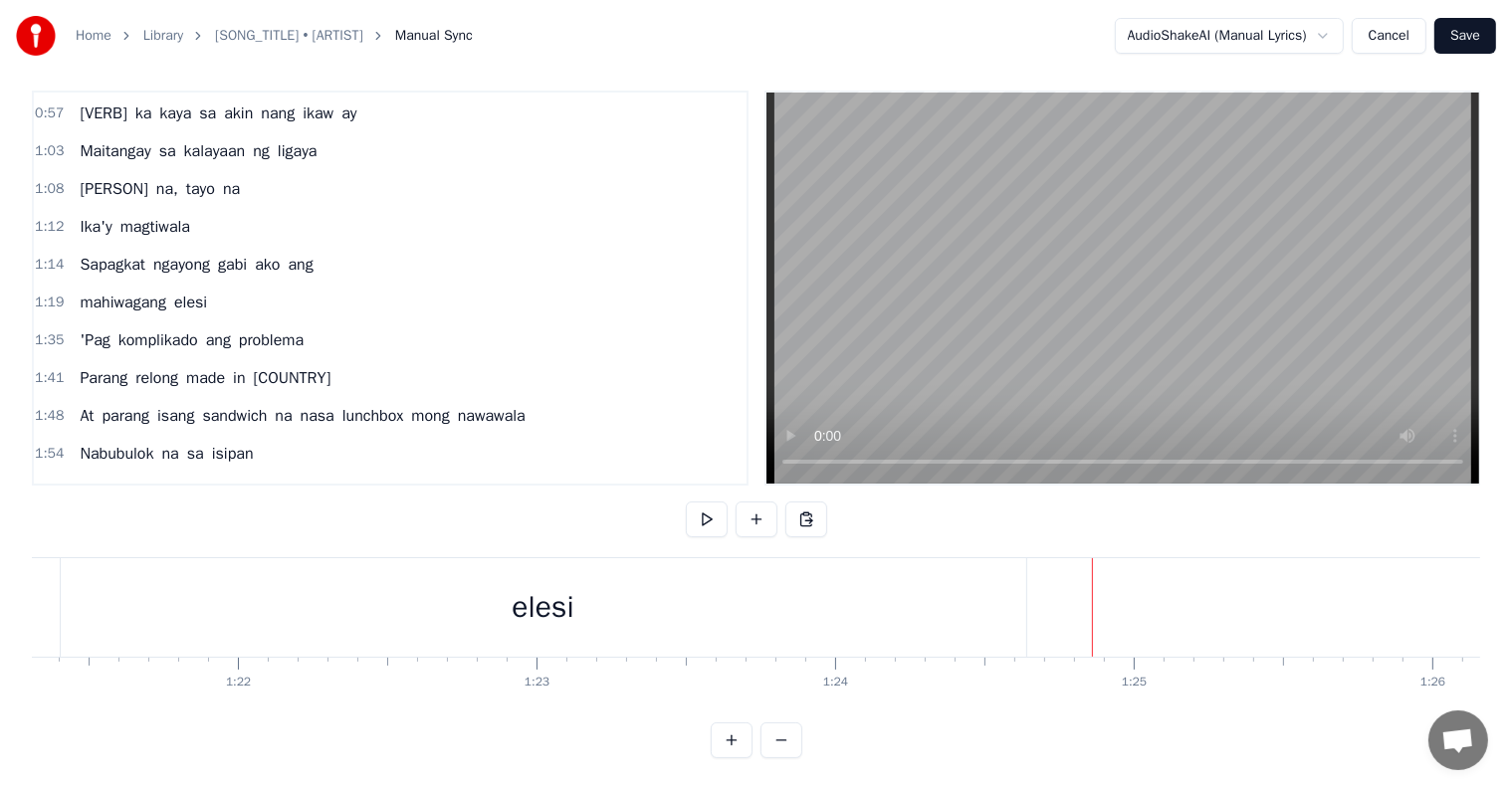 click on "elesi" at bounding box center (543, 607) 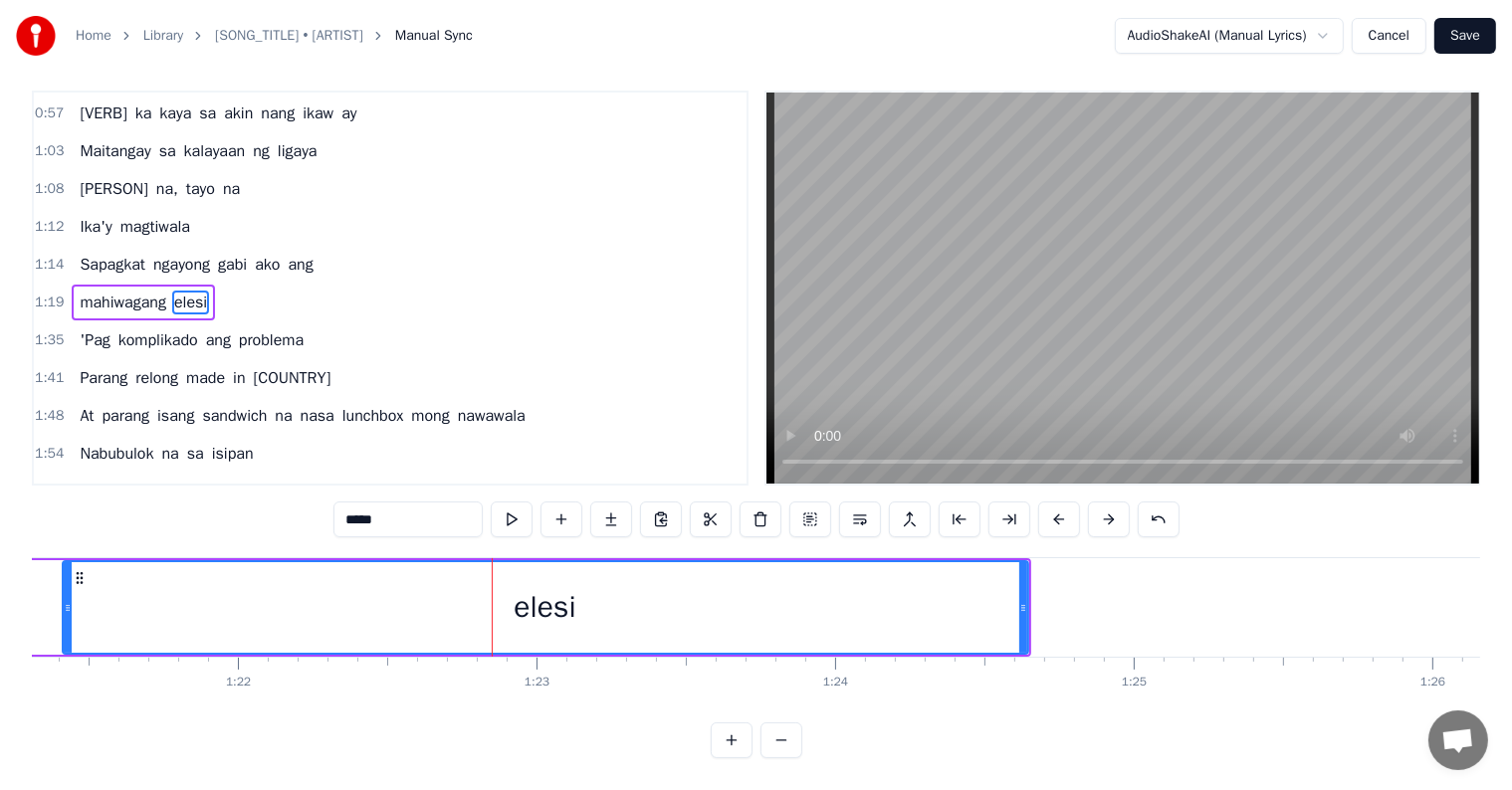 scroll, scrollTop: 0, scrollLeft: 0, axis: both 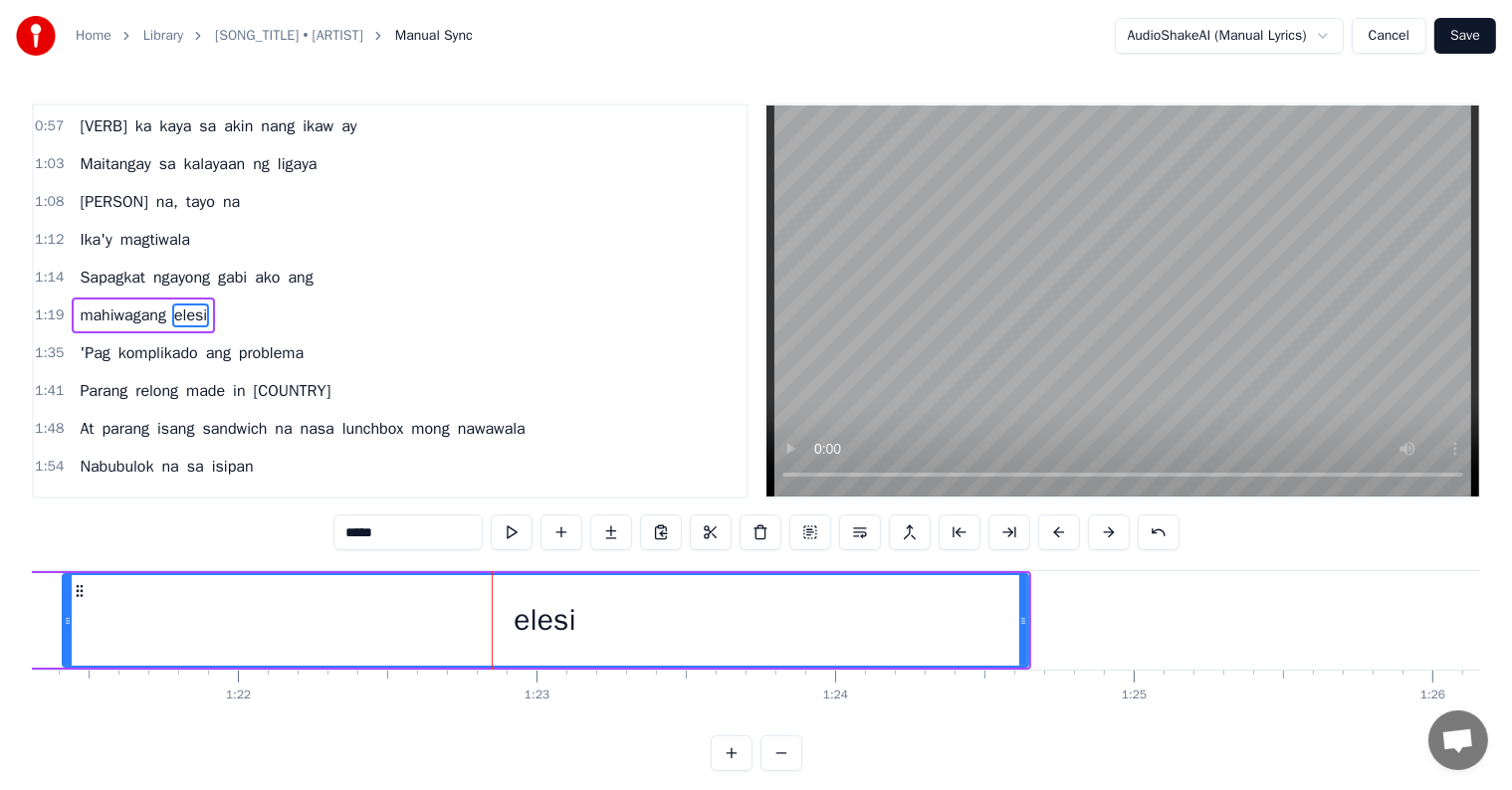 click on "*****" at bounding box center [408, 532] 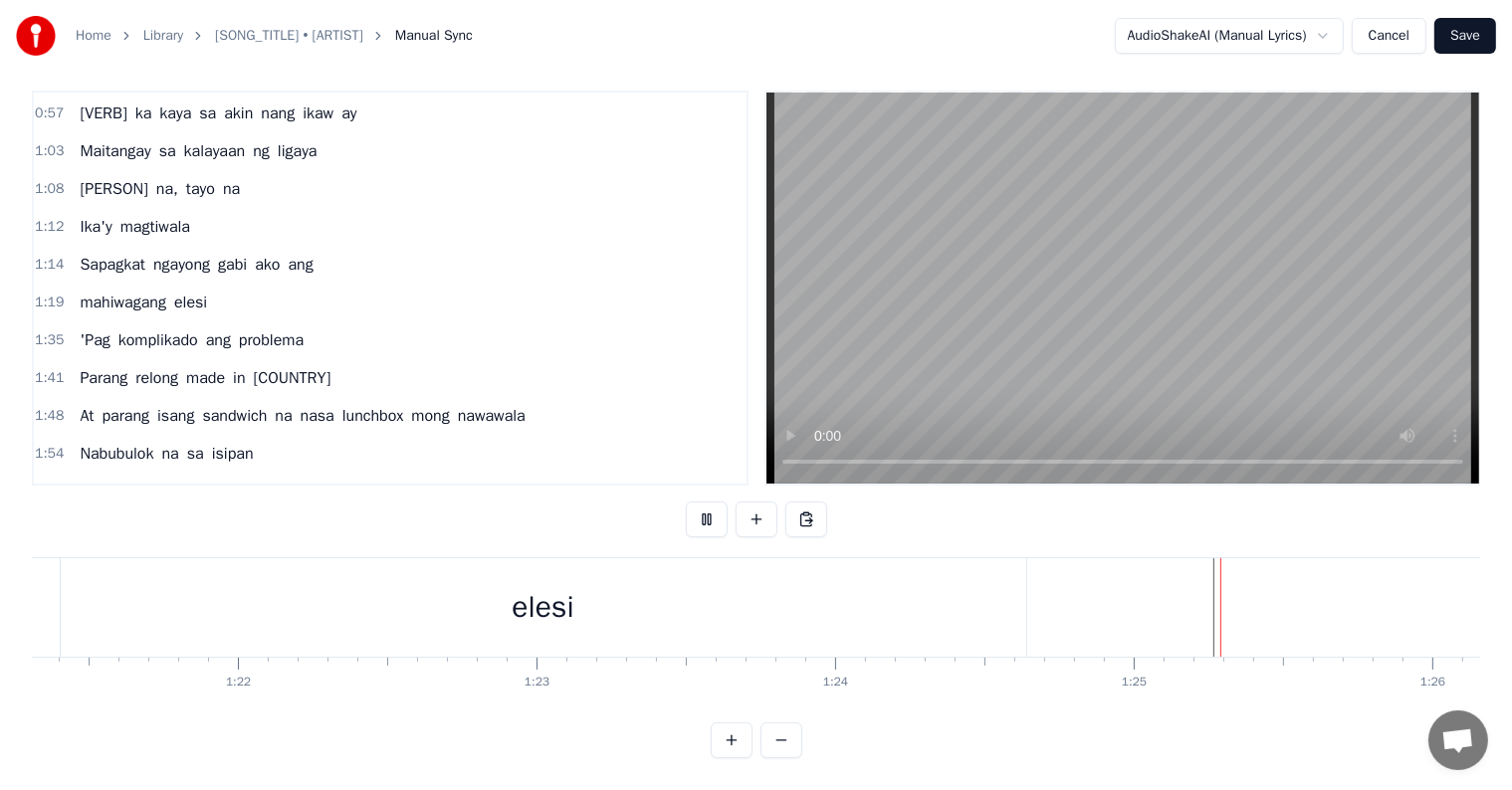 scroll, scrollTop: 30, scrollLeft: 0, axis: vertical 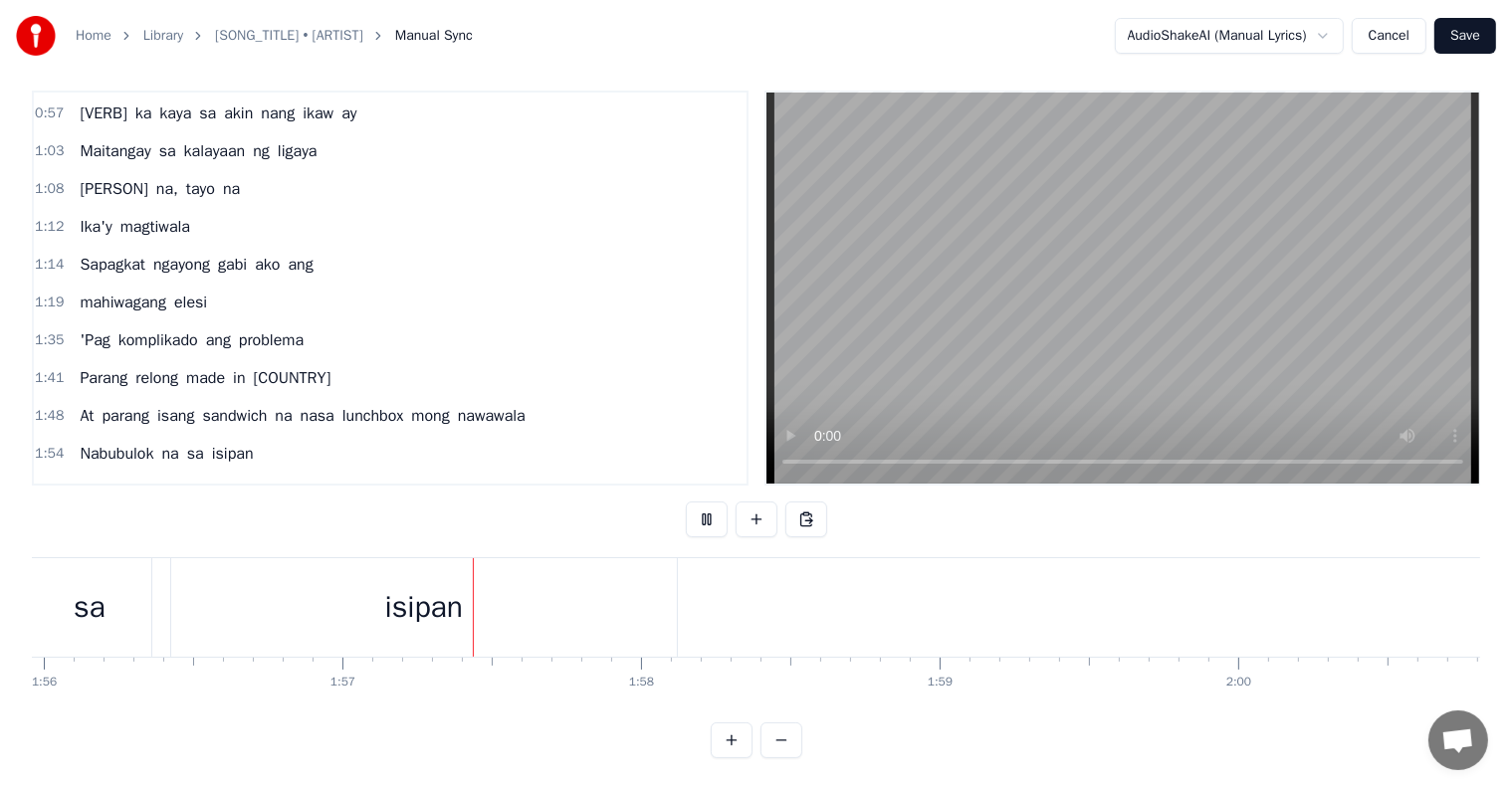type 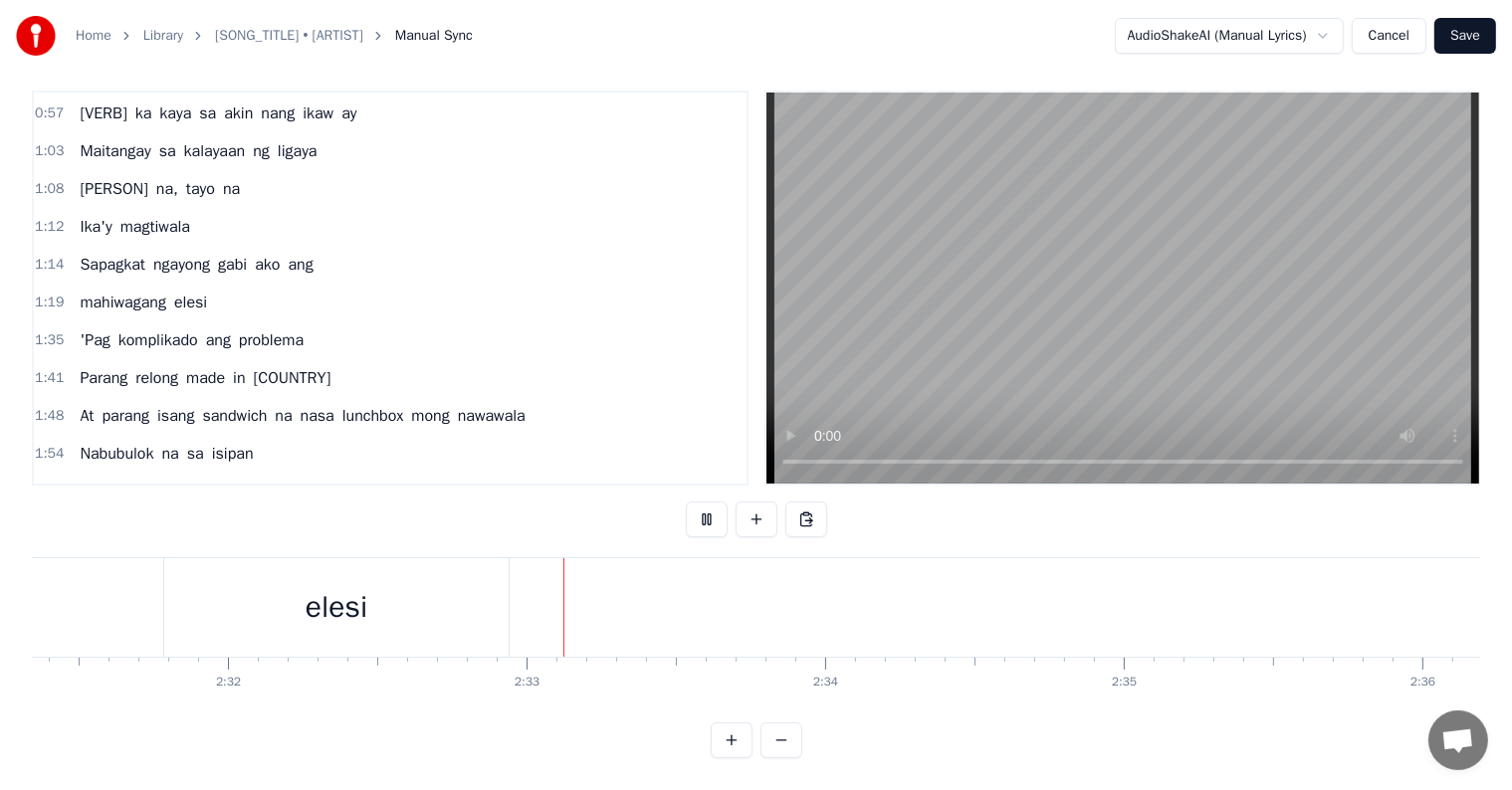 scroll, scrollTop: 0, scrollLeft: 45533, axis: horizontal 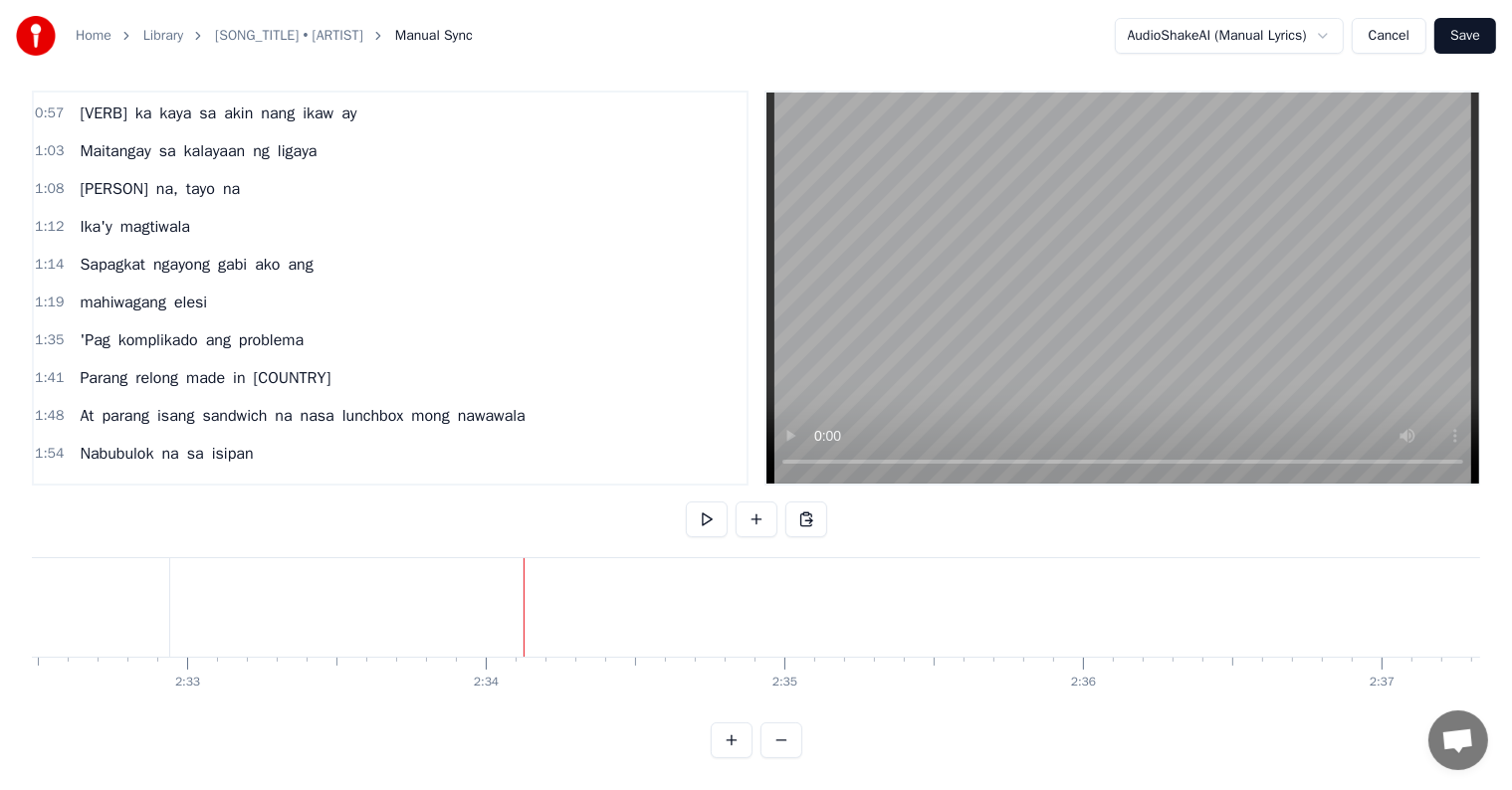 click on "elesi" at bounding box center (-3, 607) 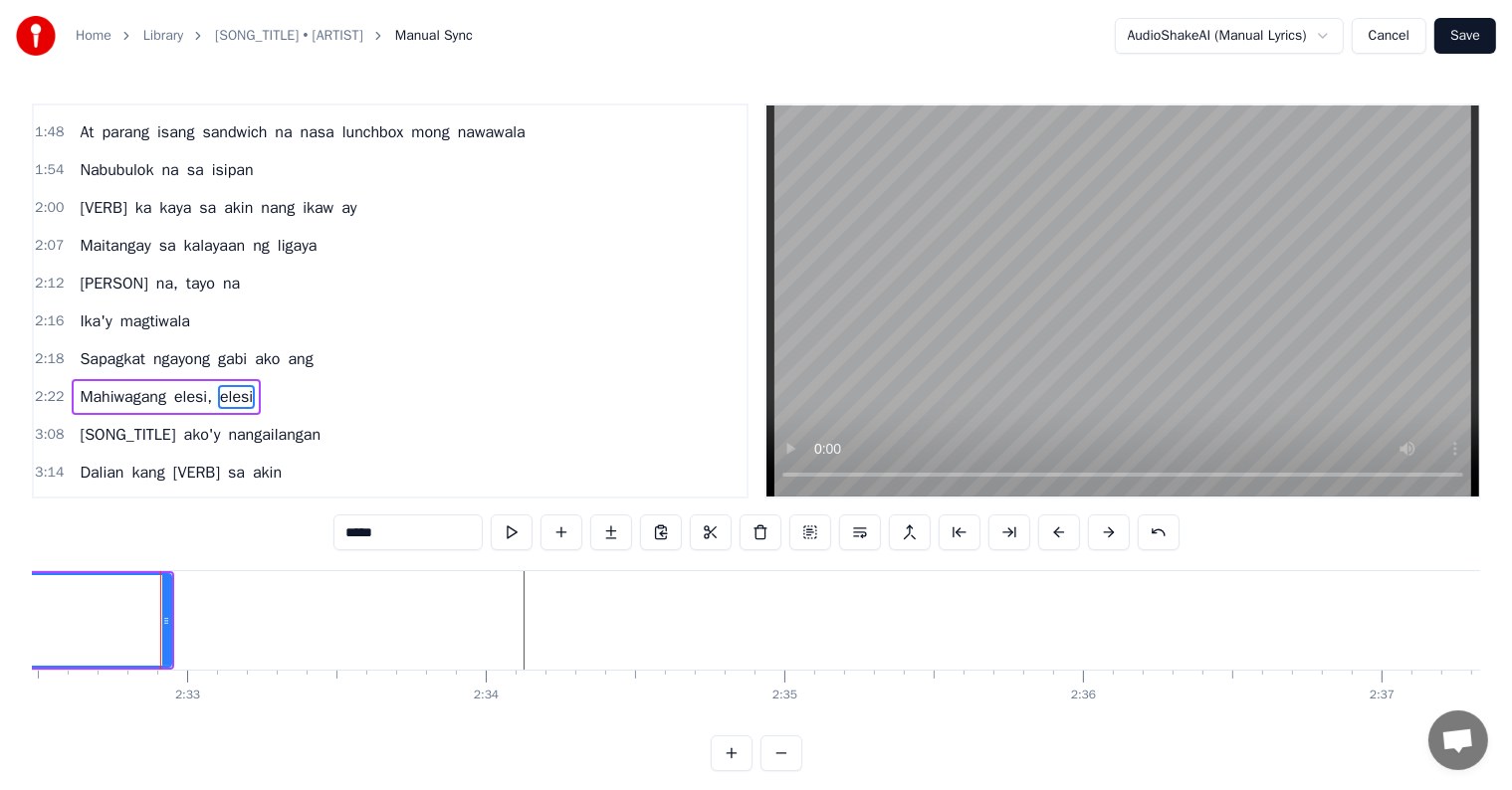 scroll, scrollTop: 591, scrollLeft: 0, axis: vertical 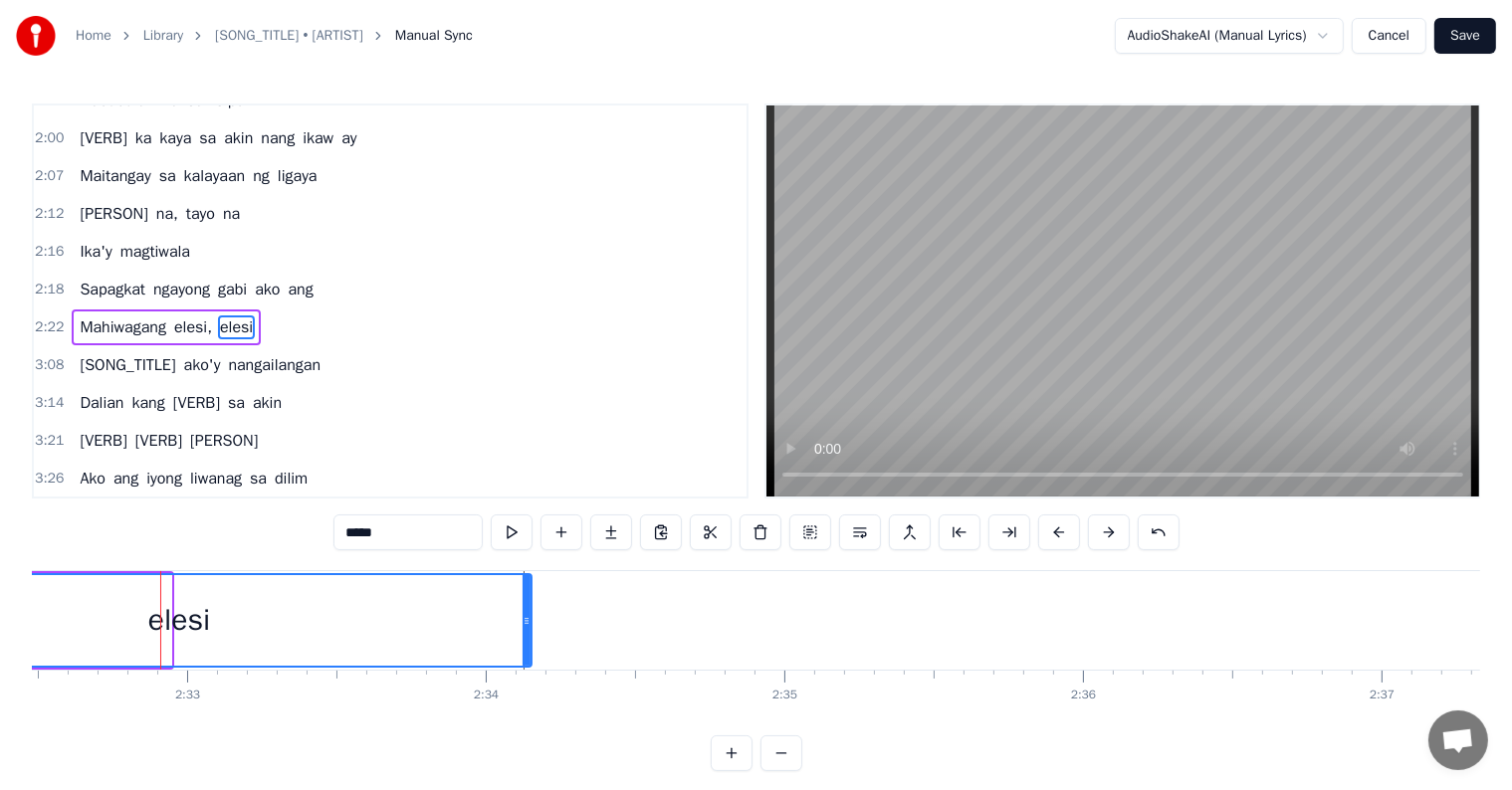 drag, startPoint x: 168, startPoint y: 605, endPoint x: 529, endPoint y: 640, distance: 362.69271 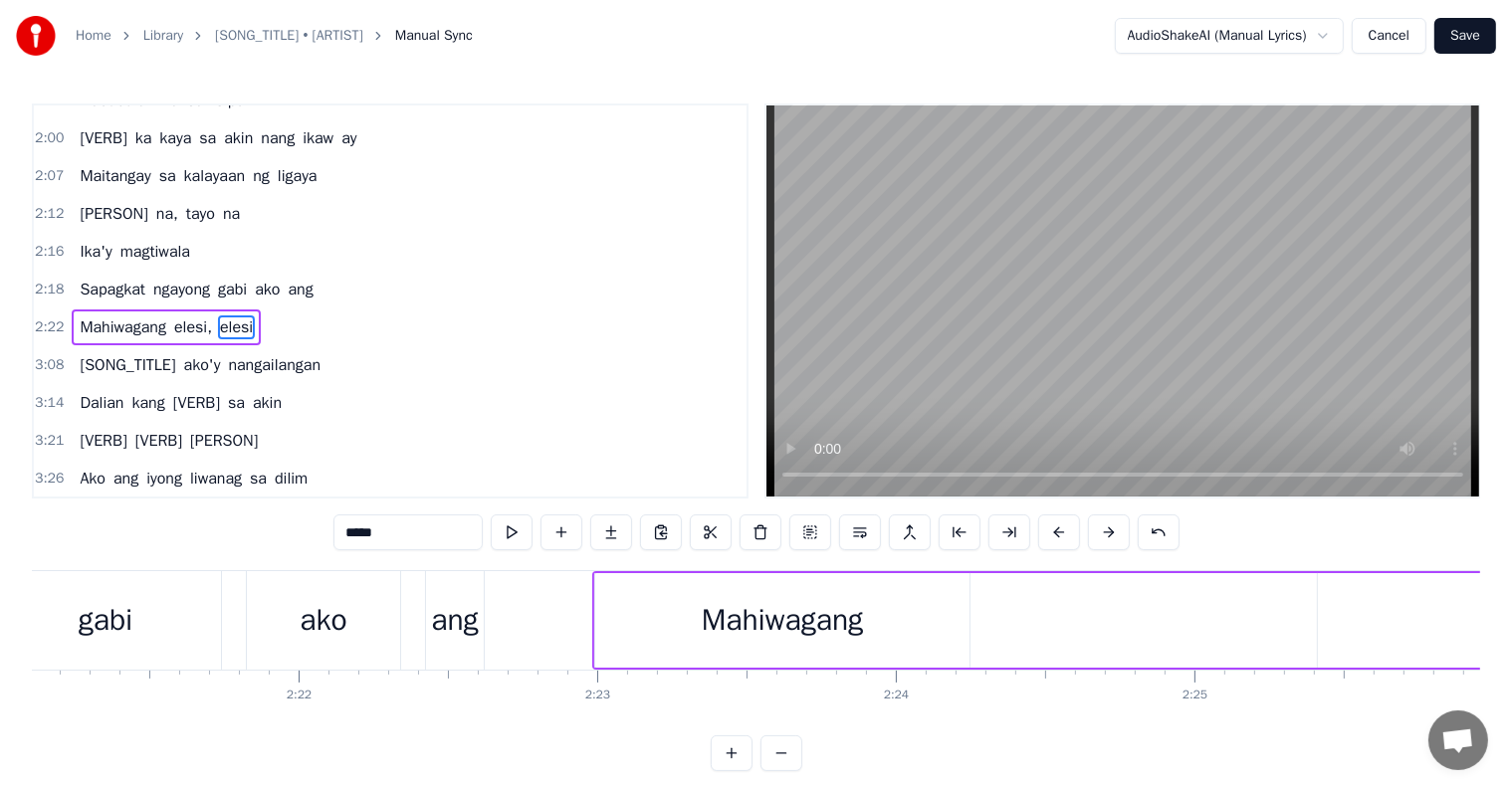scroll, scrollTop: 0, scrollLeft: 41983, axis: horizontal 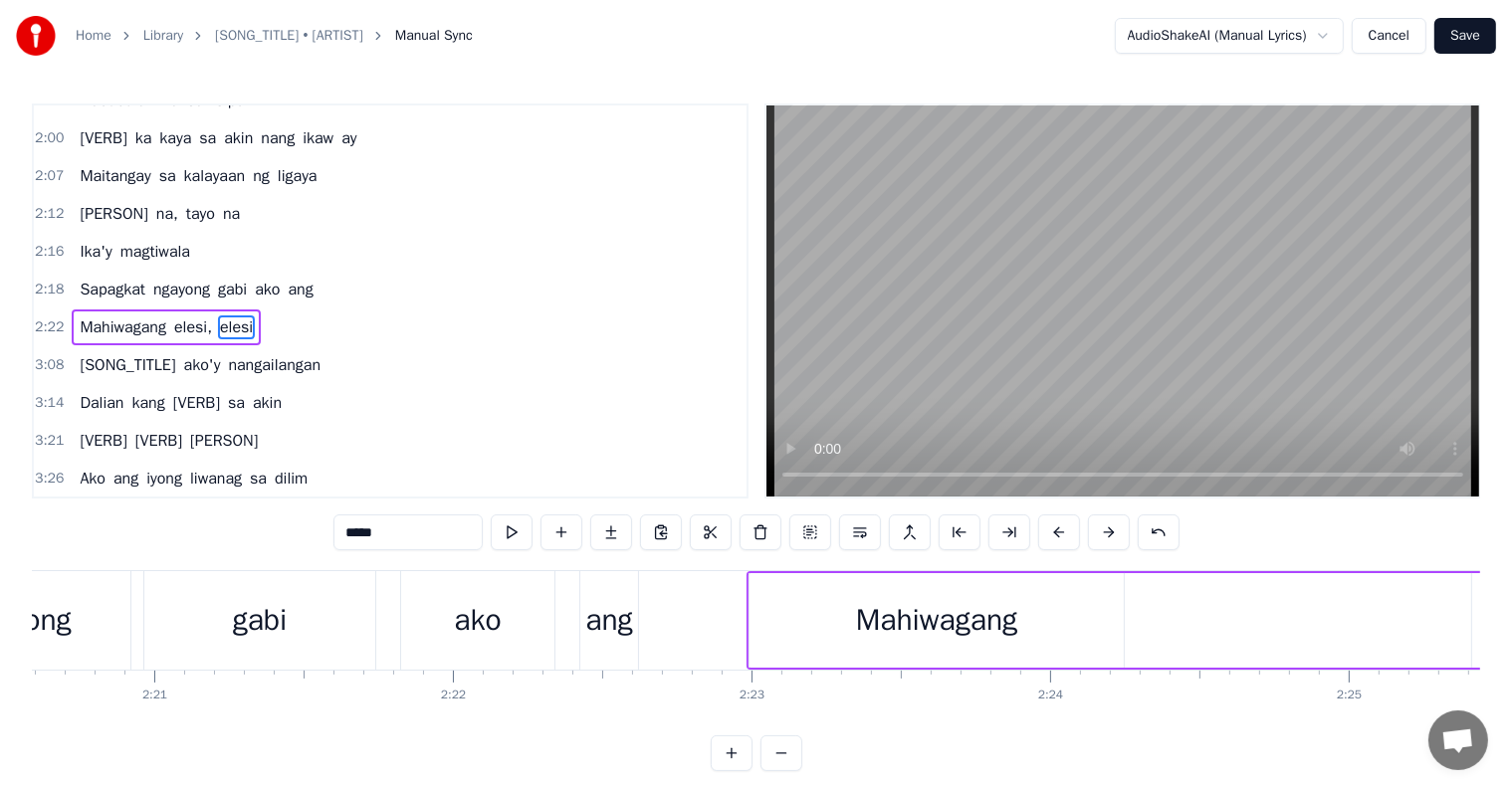 click at bounding box center [3601, 620] 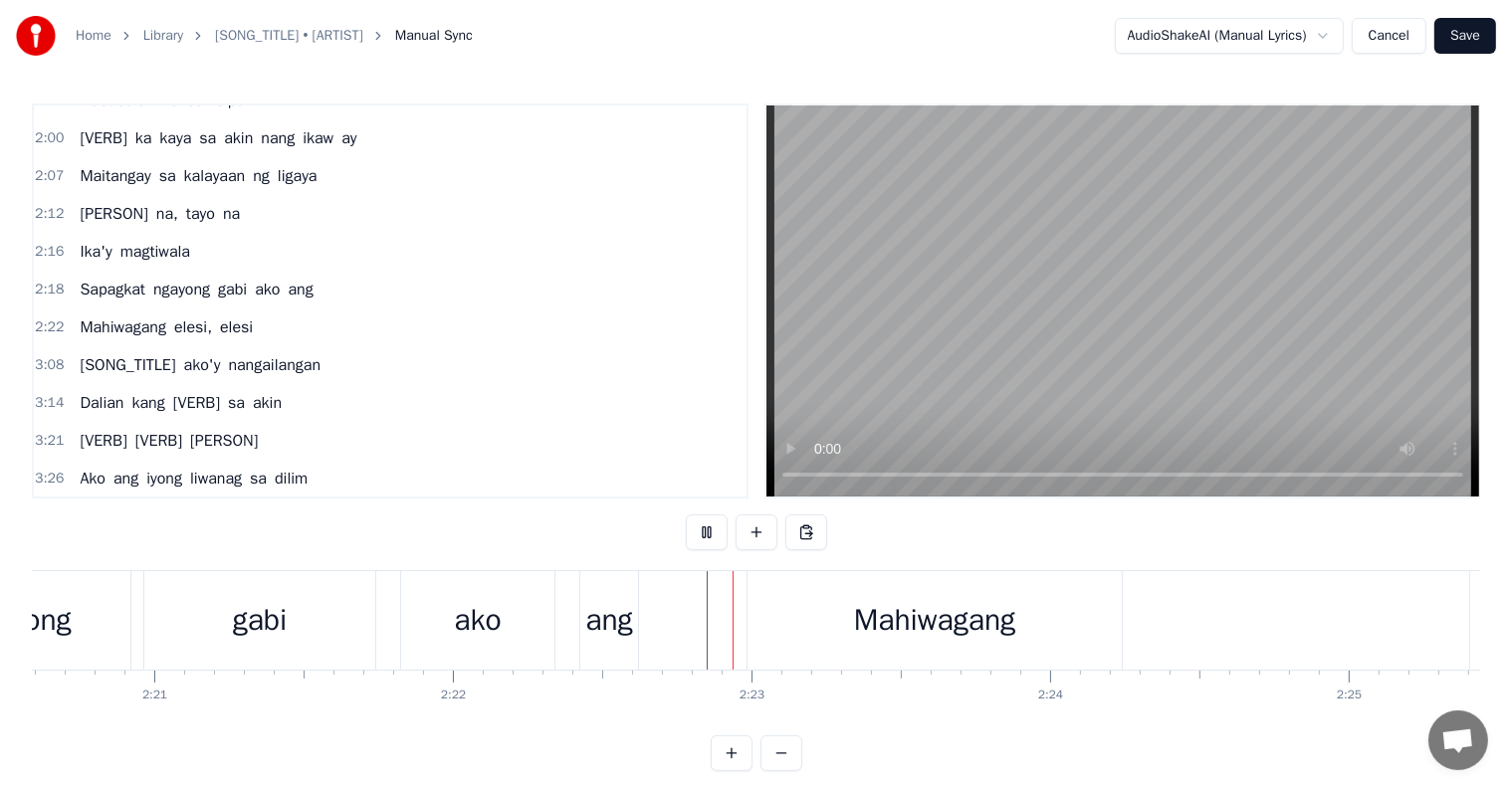 scroll, scrollTop: 30, scrollLeft: 0, axis: vertical 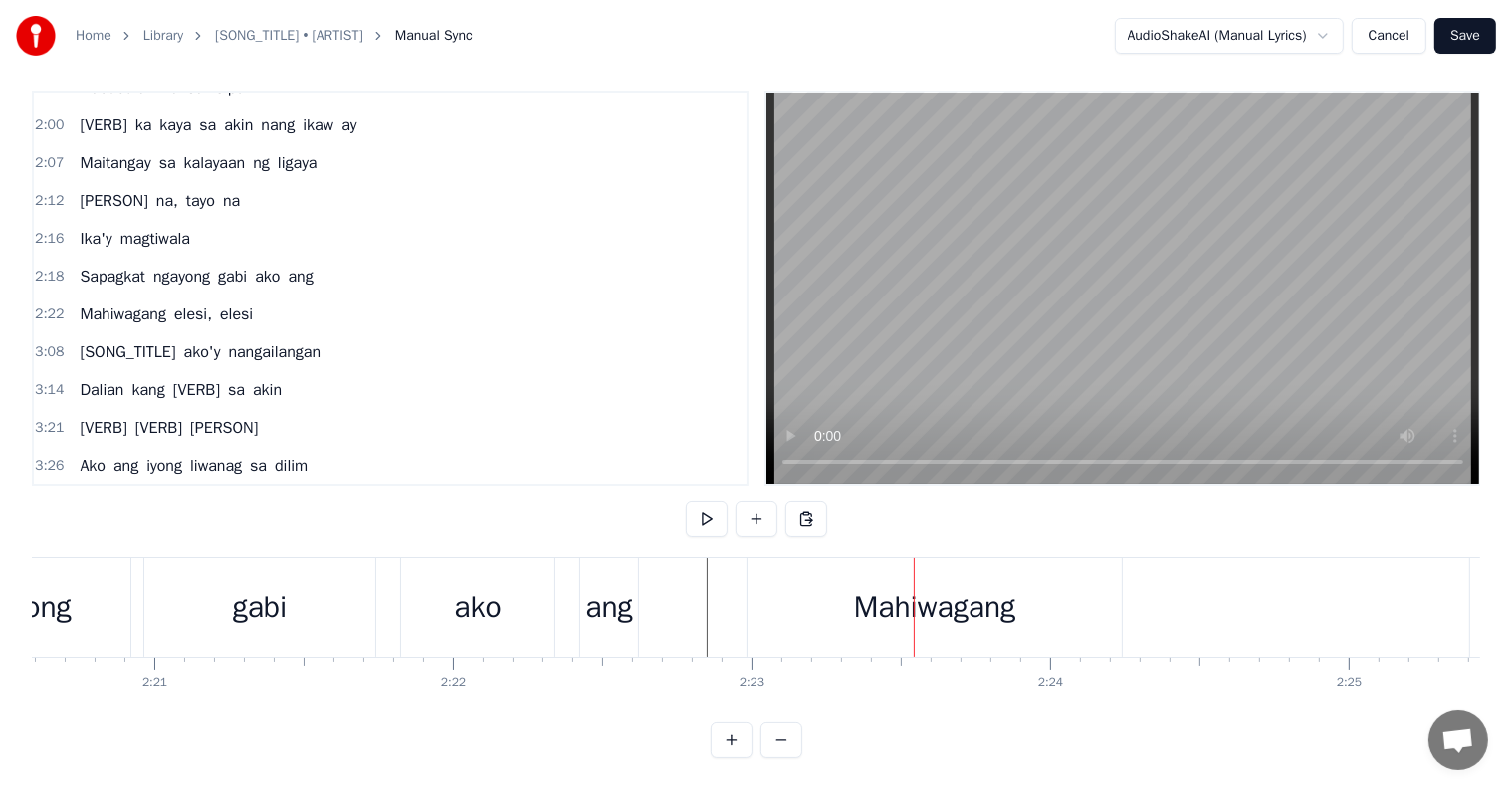 click on "Mahiwagang" at bounding box center [935, 607] 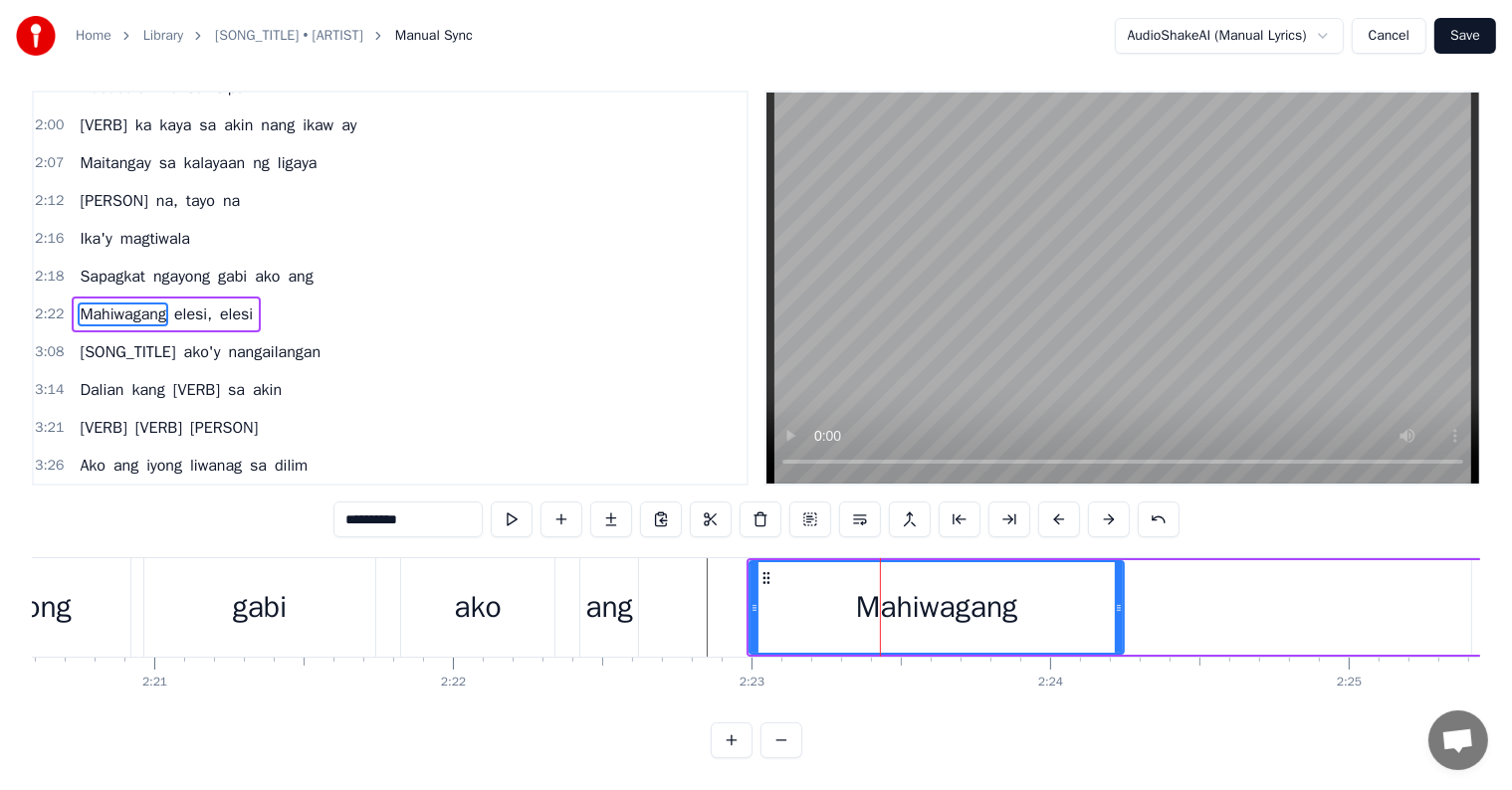 scroll, scrollTop: 0, scrollLeft: 0, axis: both 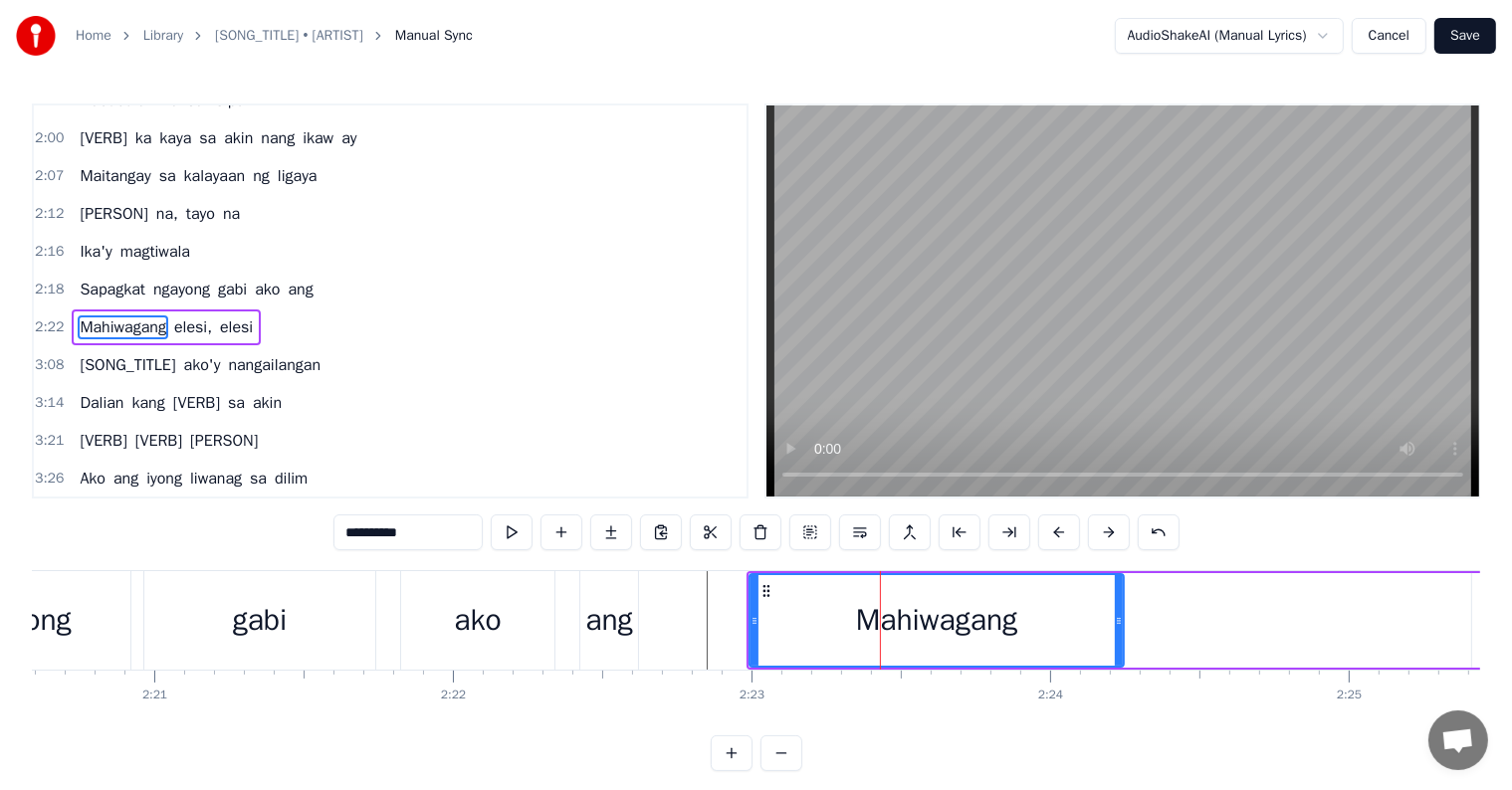 click on "**********" at bounding box center [408, 532] 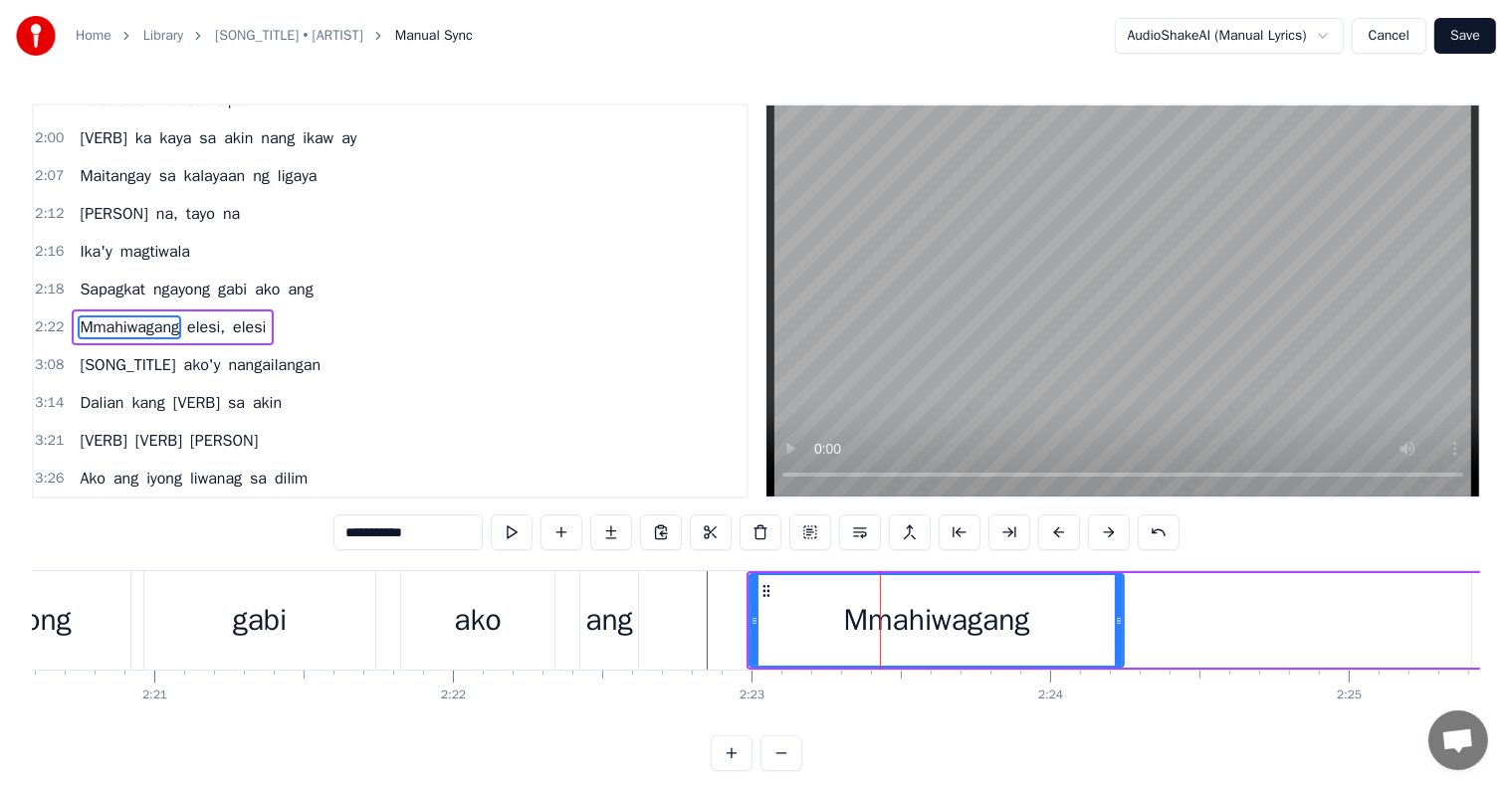 click on "**********" at bounding box center (408, 532) 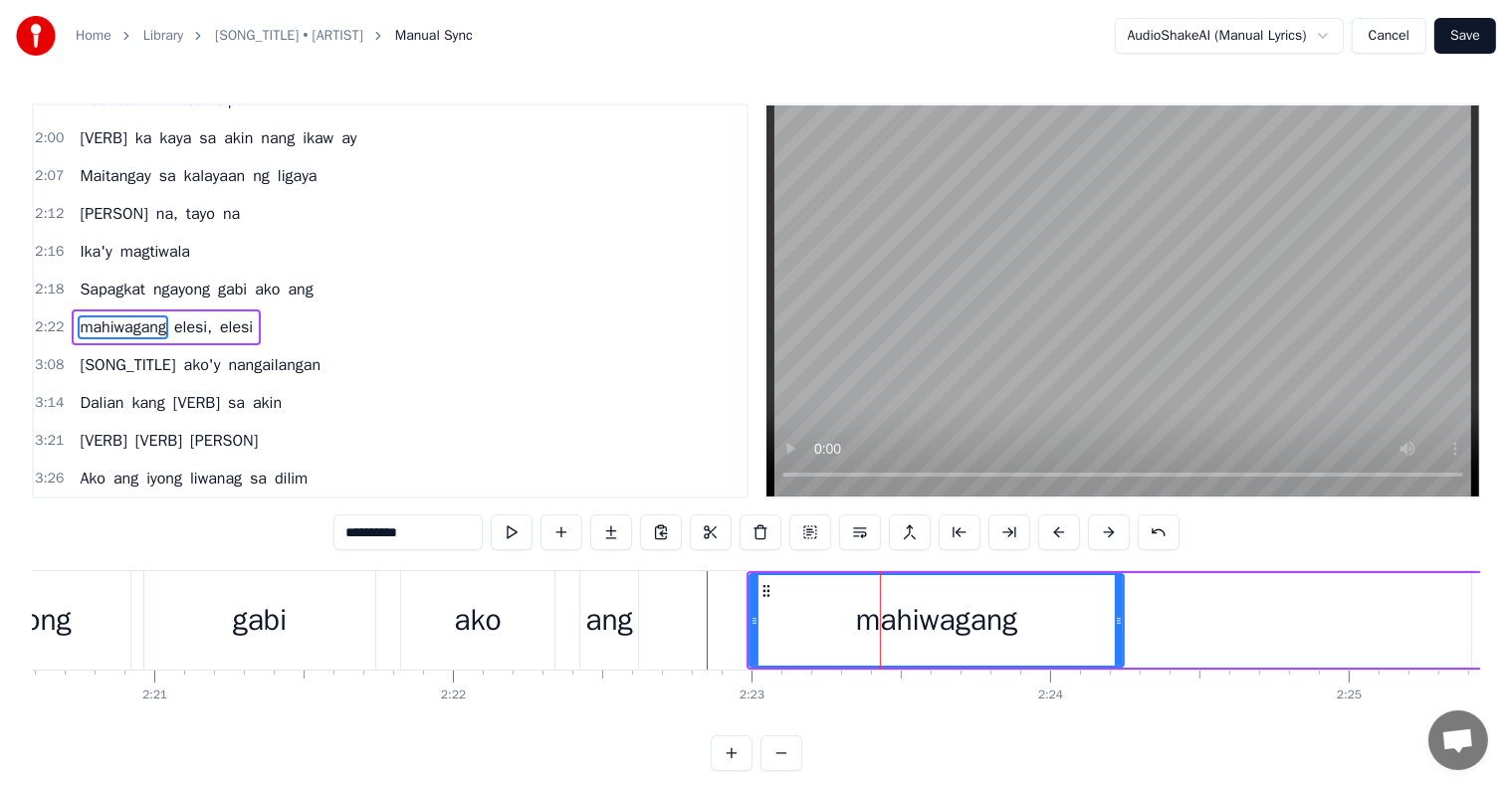 type on "**********" 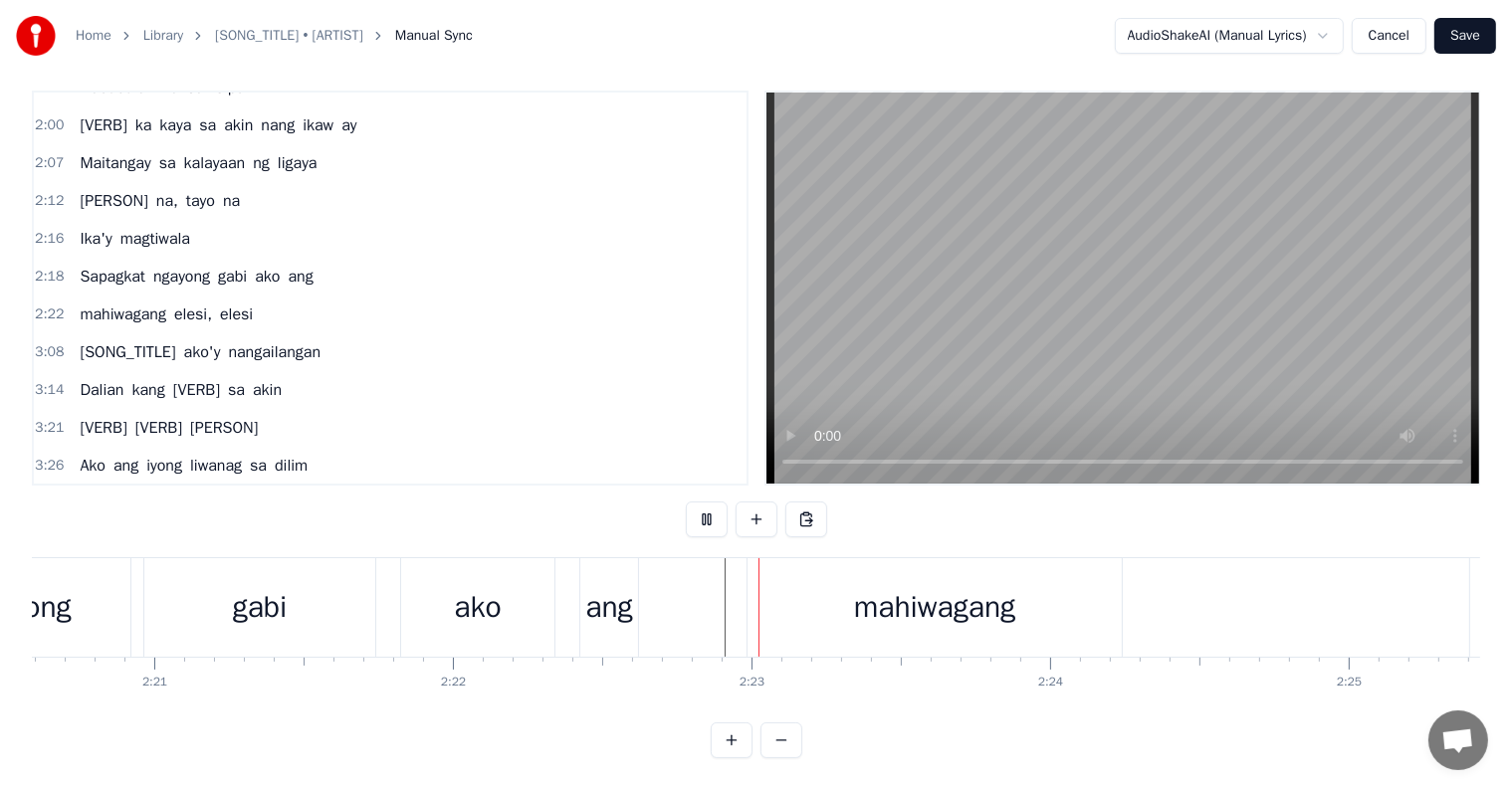 scroll, scrollTop: 30, scrollLeft: 0, axis: vertical 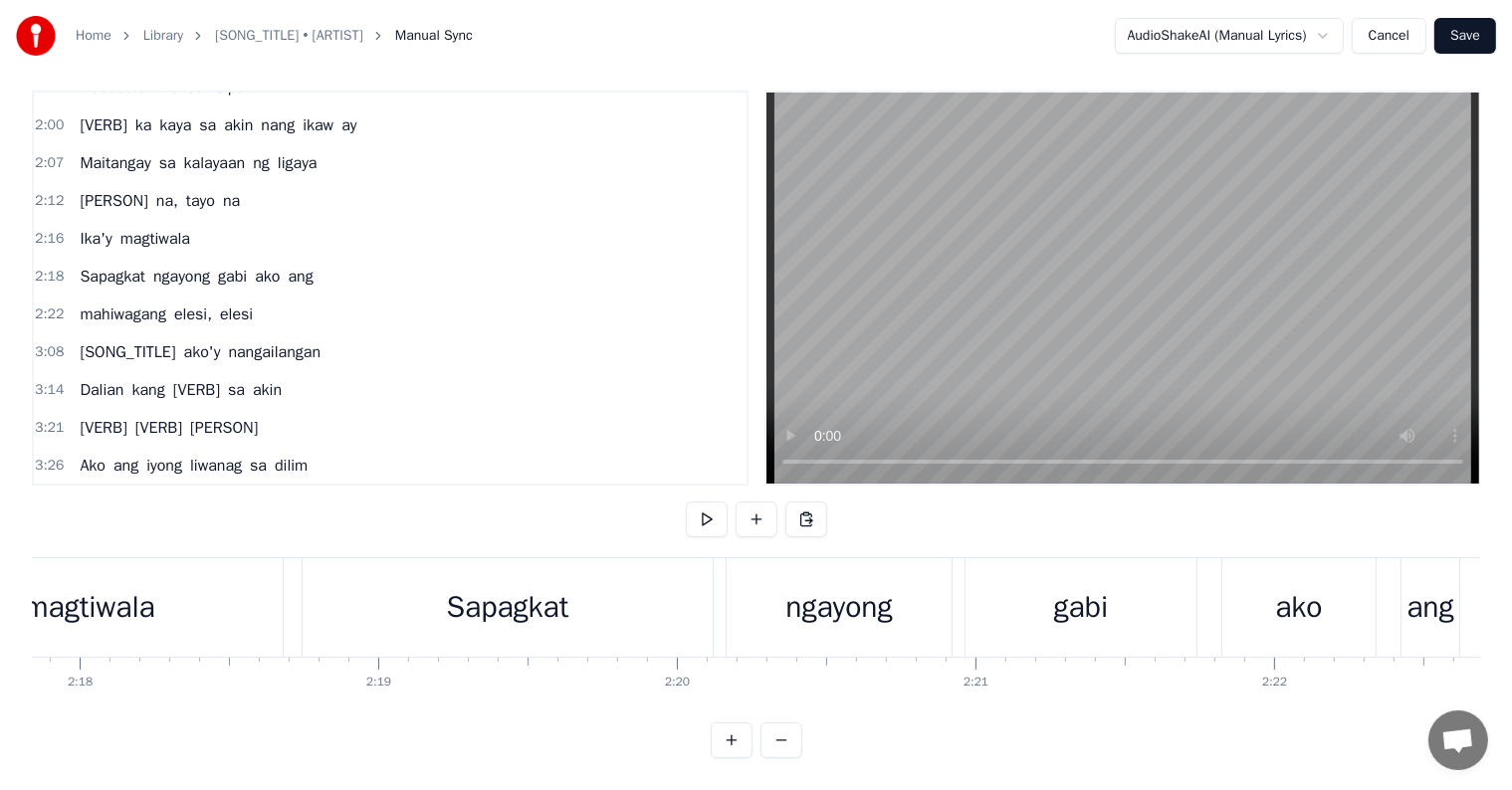 click at bounding box center [4423, 607] 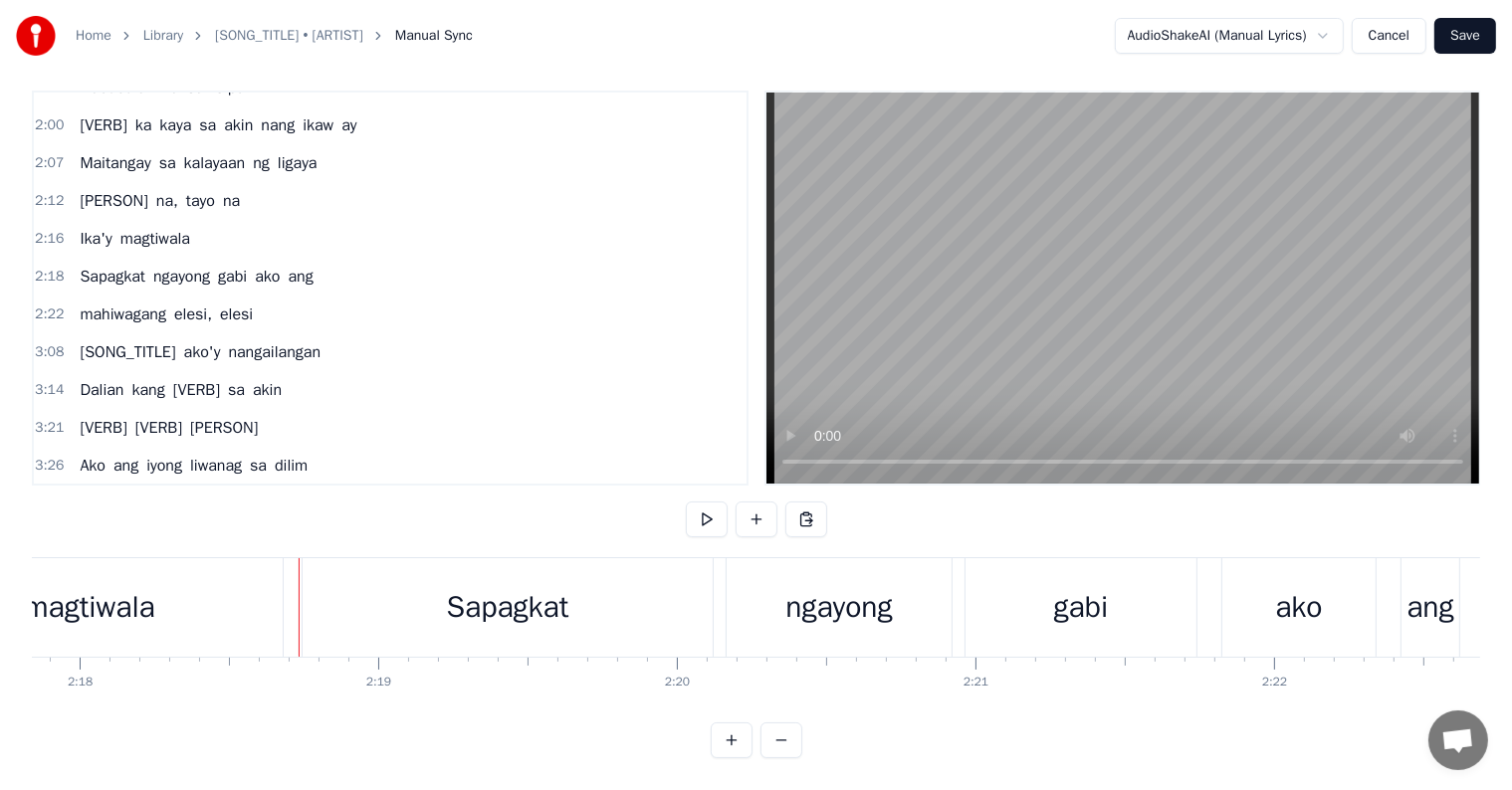 click at bounding box center [4423, 607] 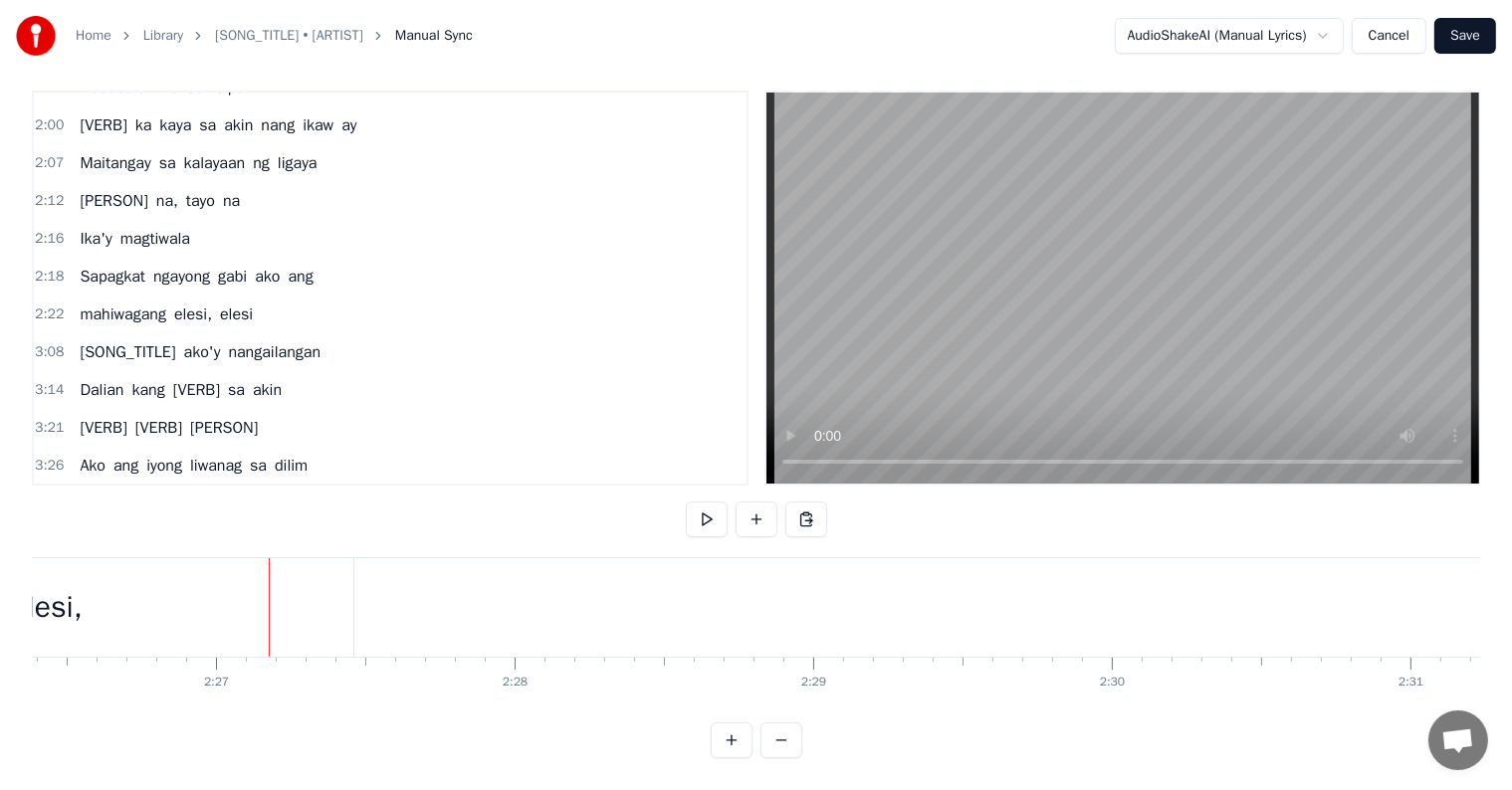 scroll, scrollTop: 0, scrollLeft: 43741, axis: horizontal 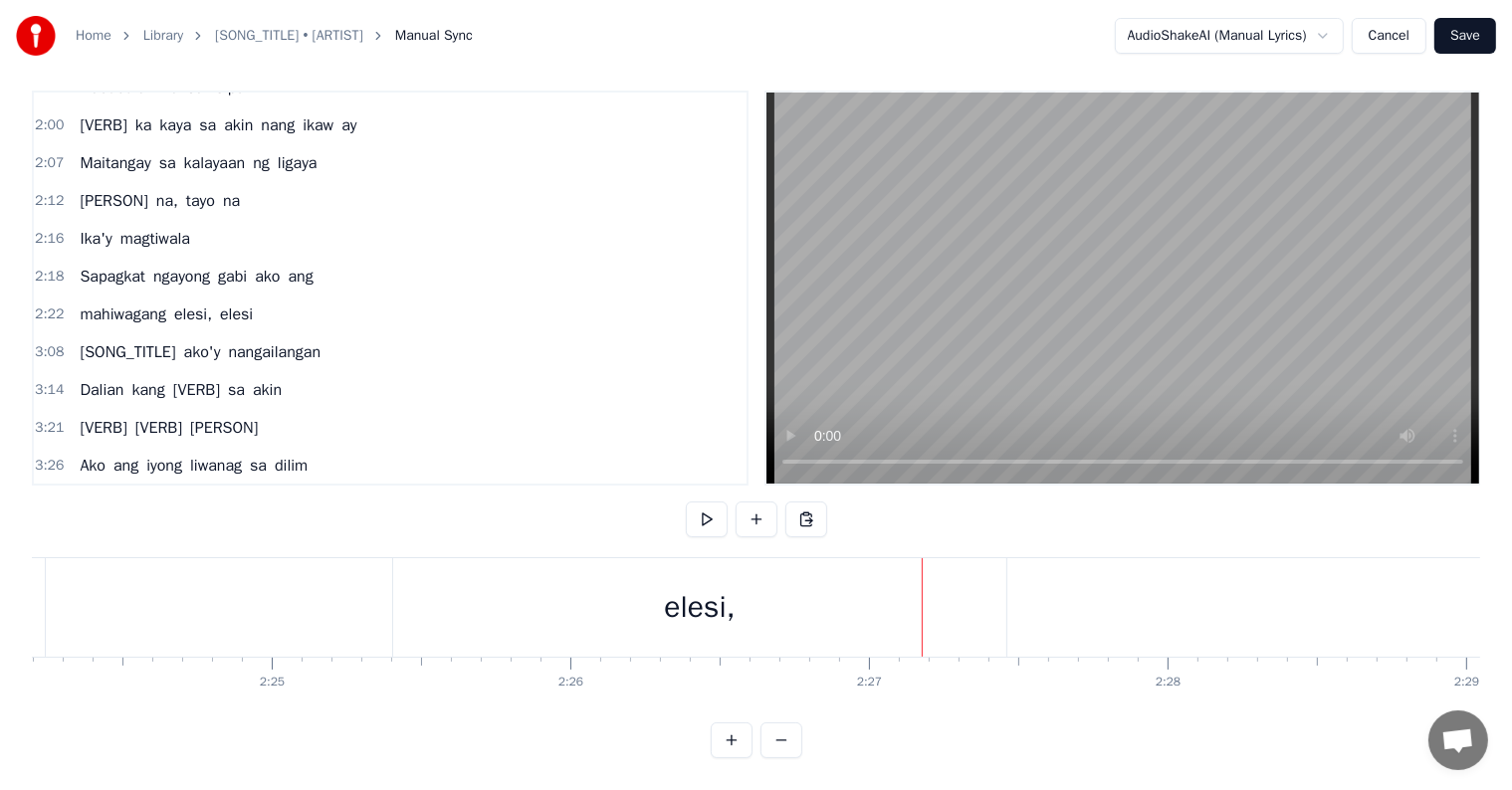 click on "elesi," at bounding box center (700, 607) 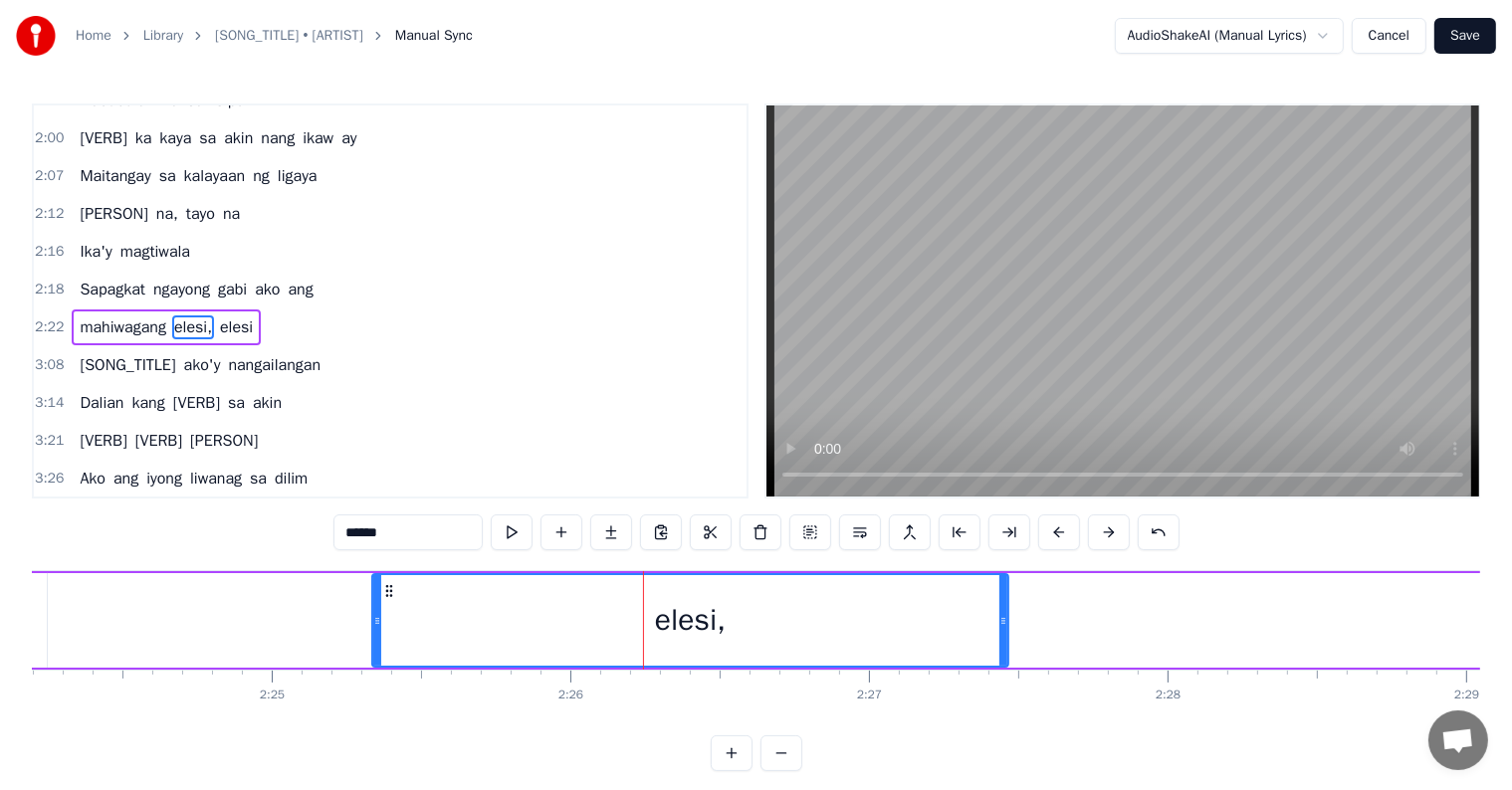 drag, startPoint x: 400, startPoint y: 601, endPoint x: 377, endPoint y: 599, distance: 23.086793 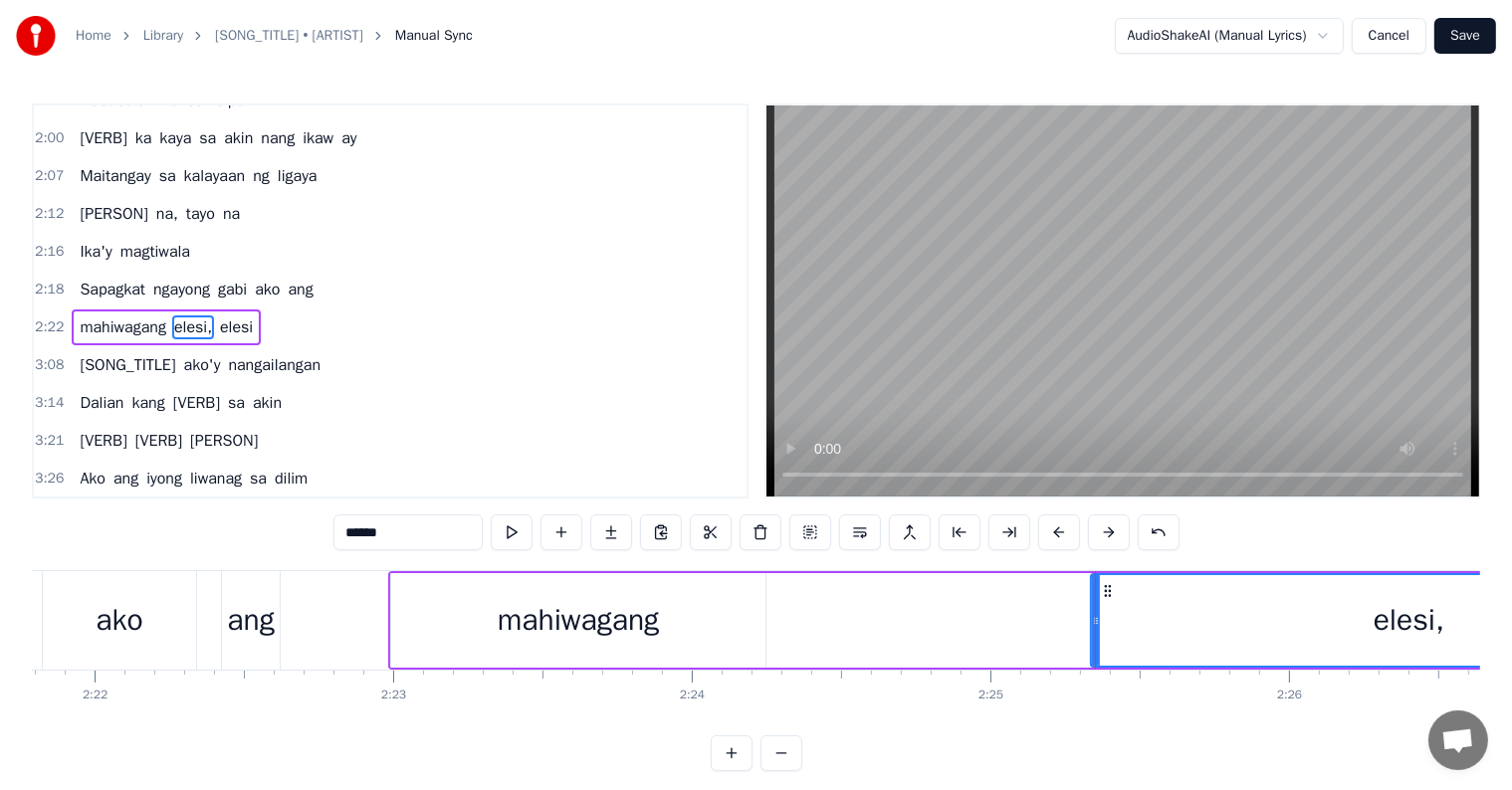 scroll, scrollTop: 0, scrollLeft: 42189, axis: horizontal 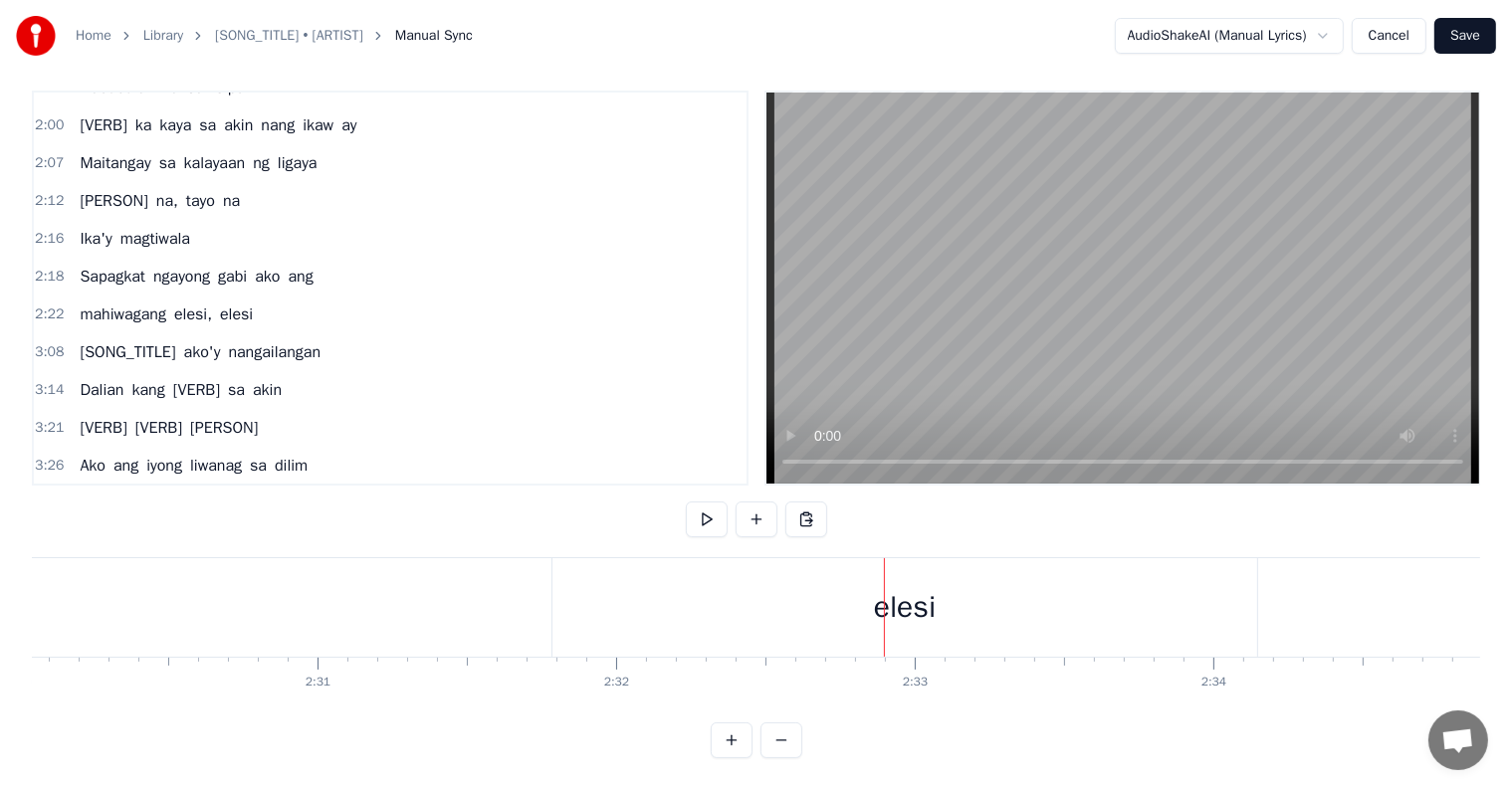 click on "elesi" at bounding box center [905, 607] 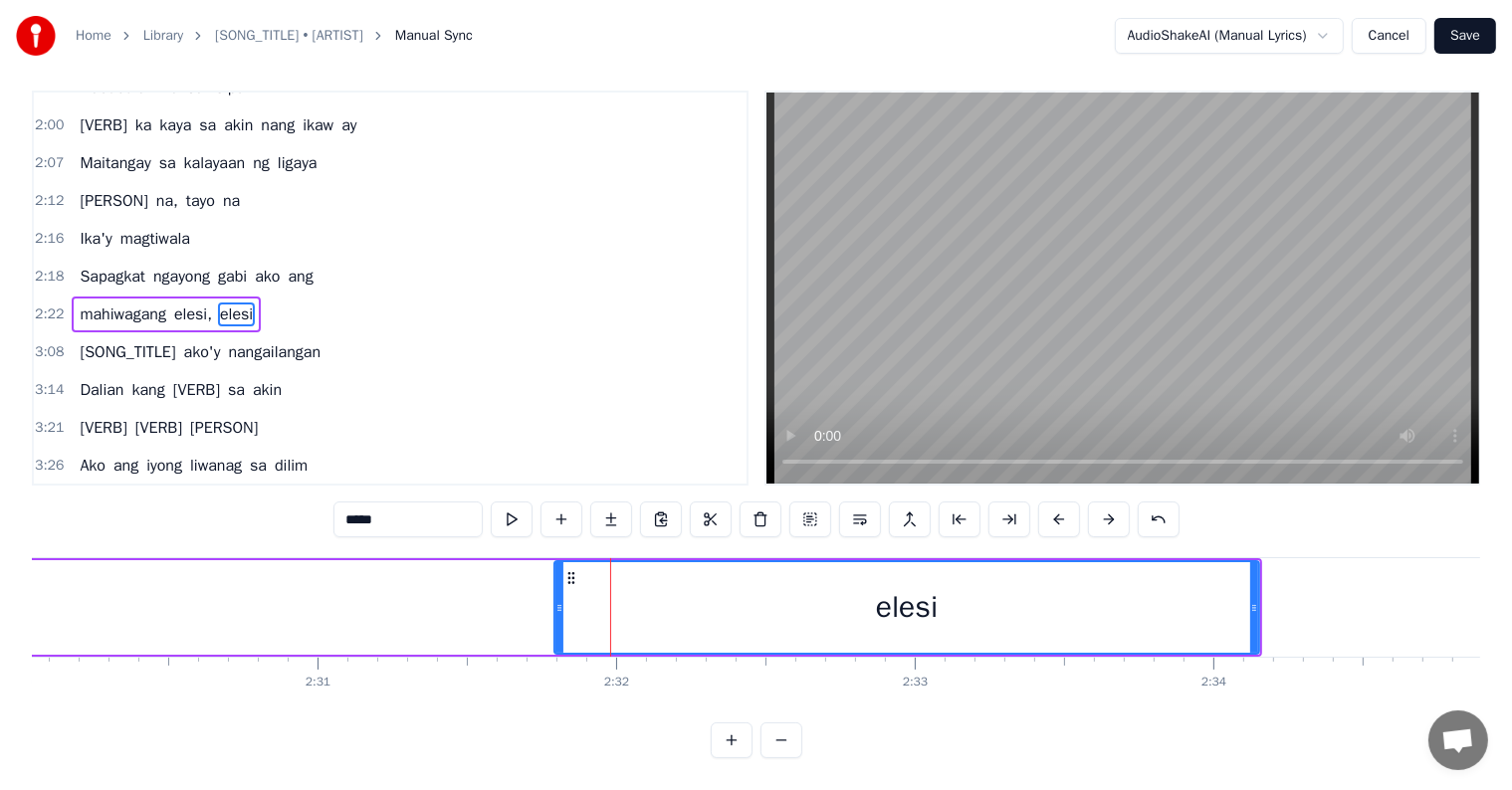 scroll, scrollTop: 0, scrollLeft: 0, axis: both 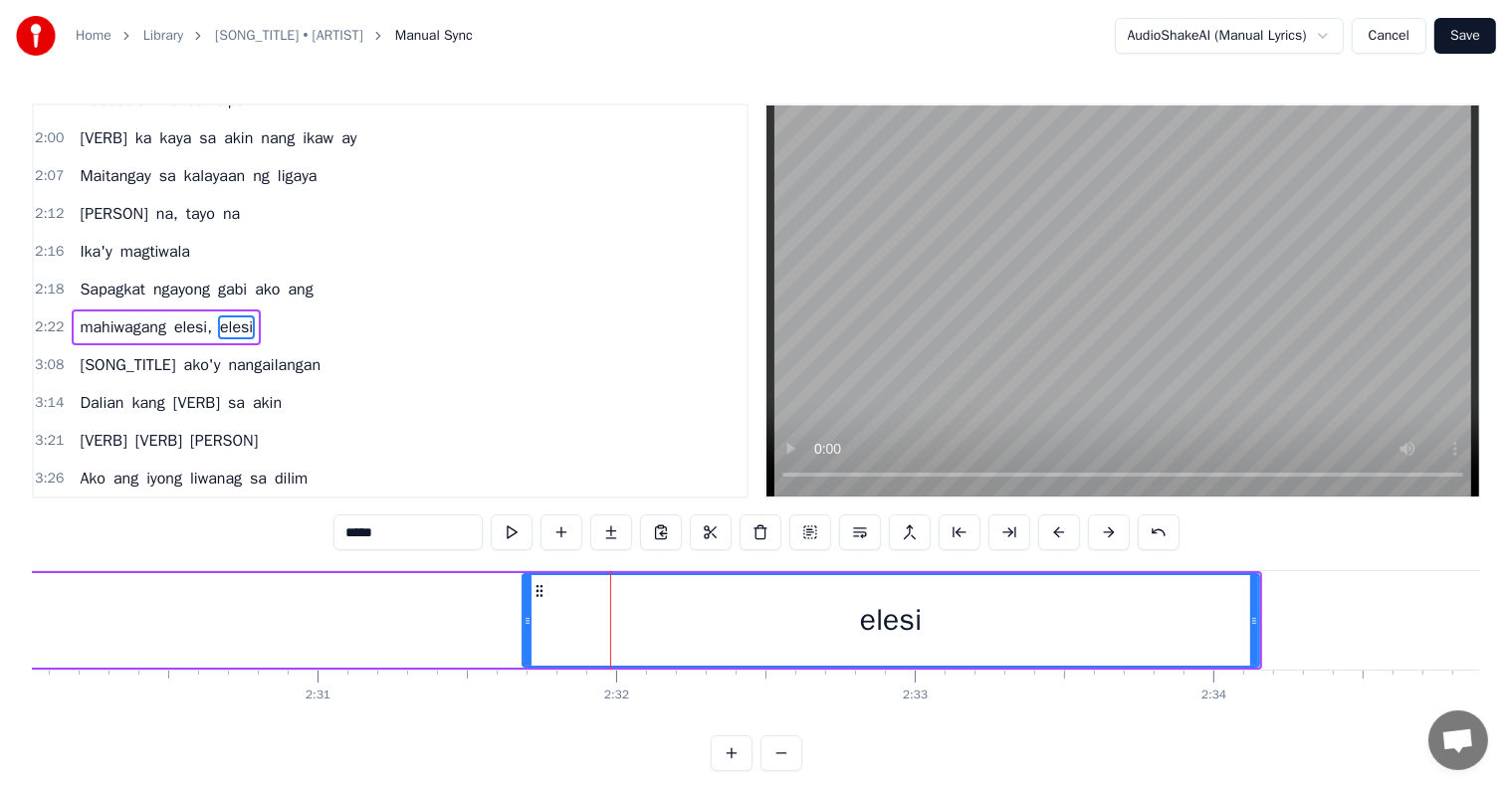 drag, startPoint x: 557, startPoint y: 609, endPoint x: 525, endPoint y: 602, distance: 32.756679 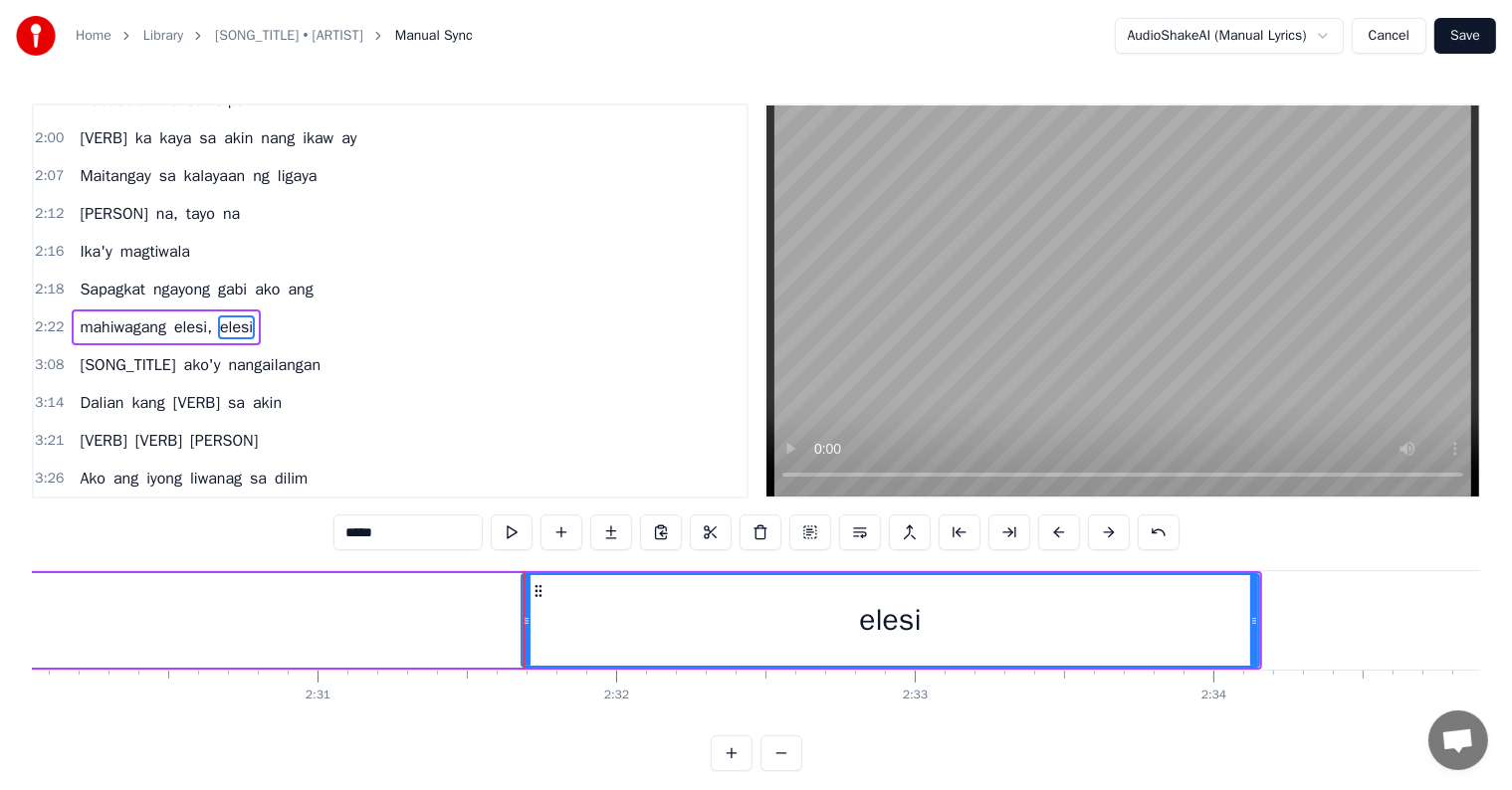 click on "mahiwagang elesi, elesi" at bounding box center (-407, 620) 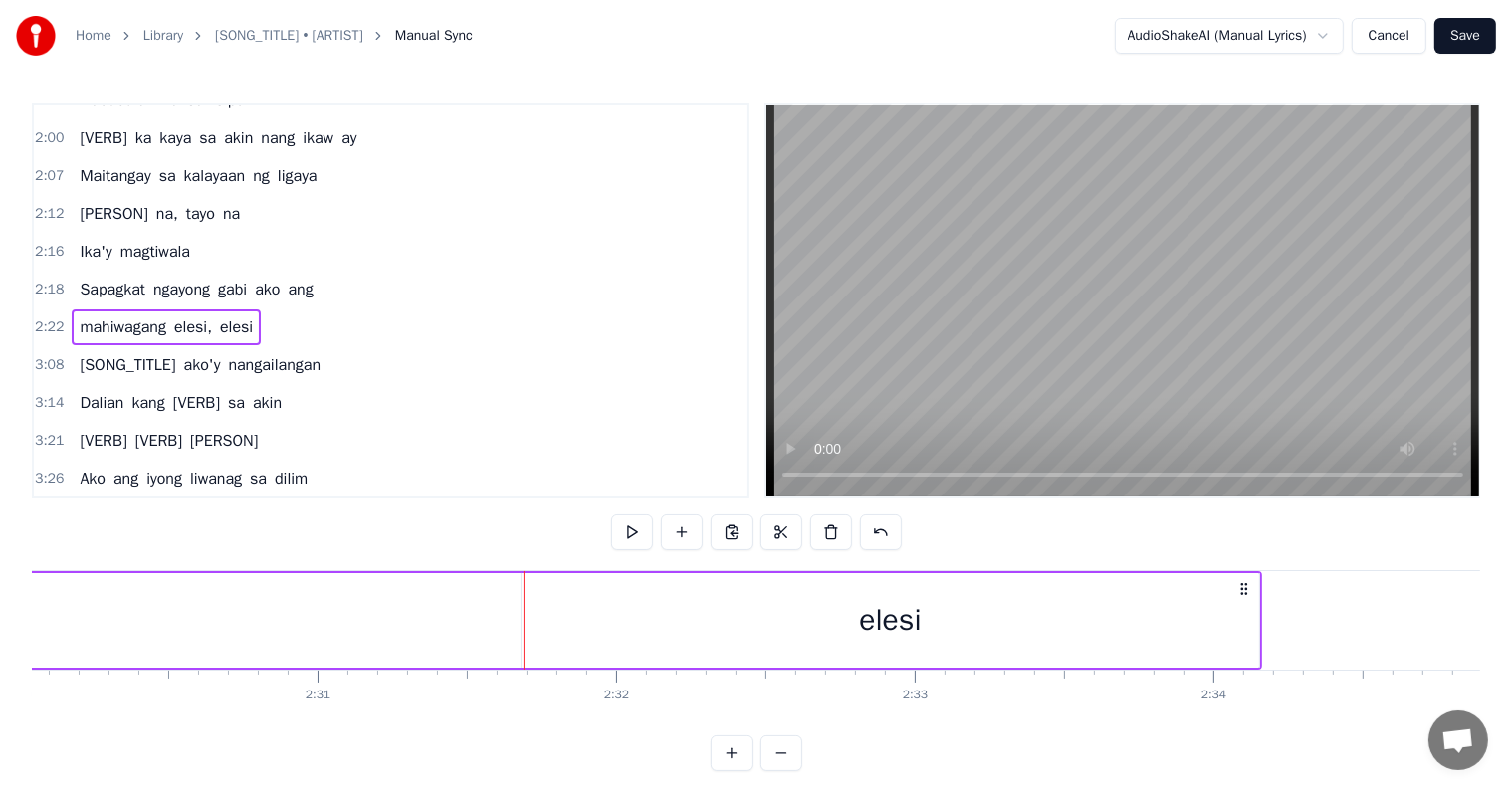 click on "mahiwagang elesi, elesi" at bounding box center (-407, 620) 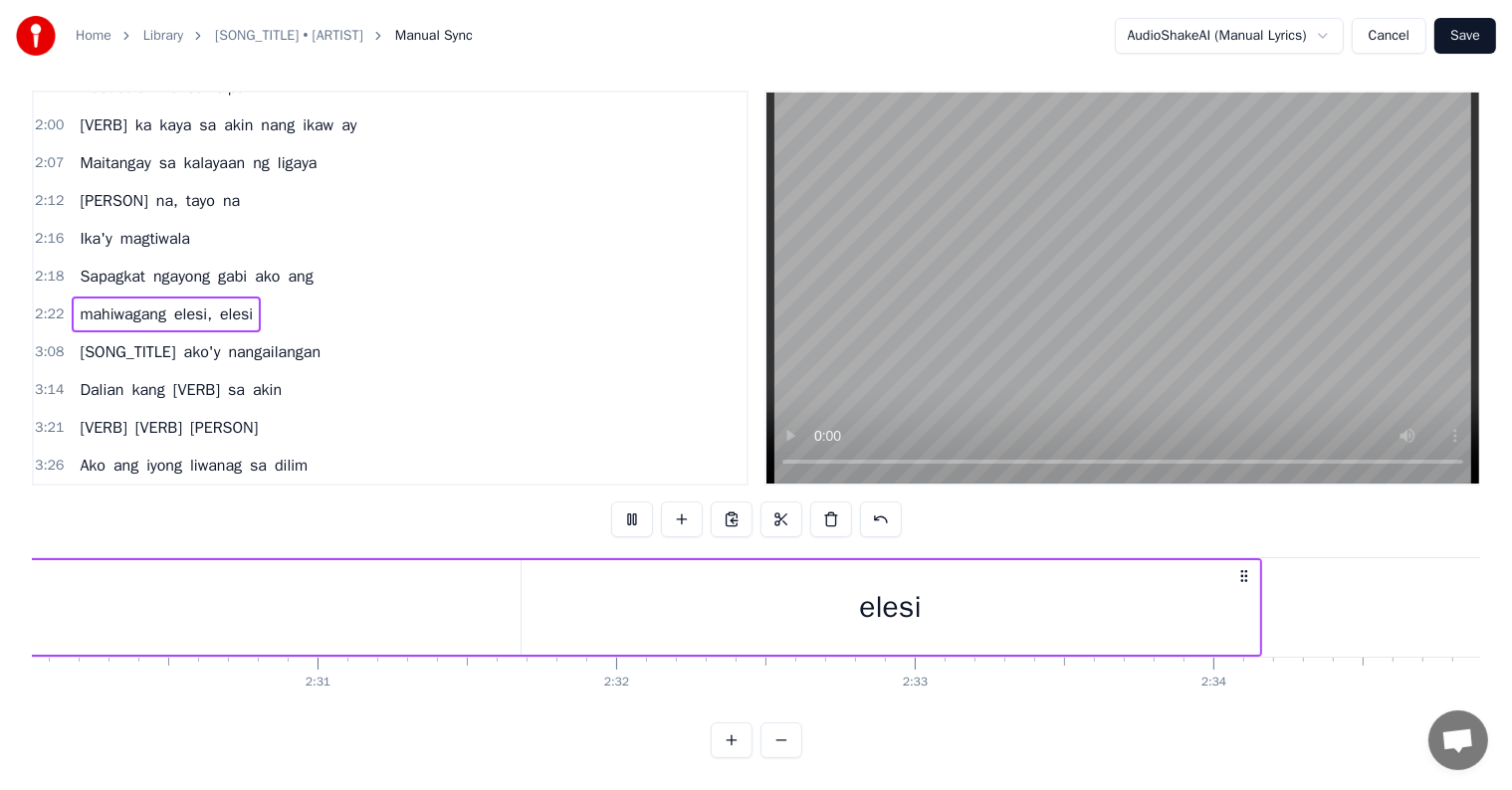 scroll, scrollTop: 30, scrollLeft: 0, axis: vertical 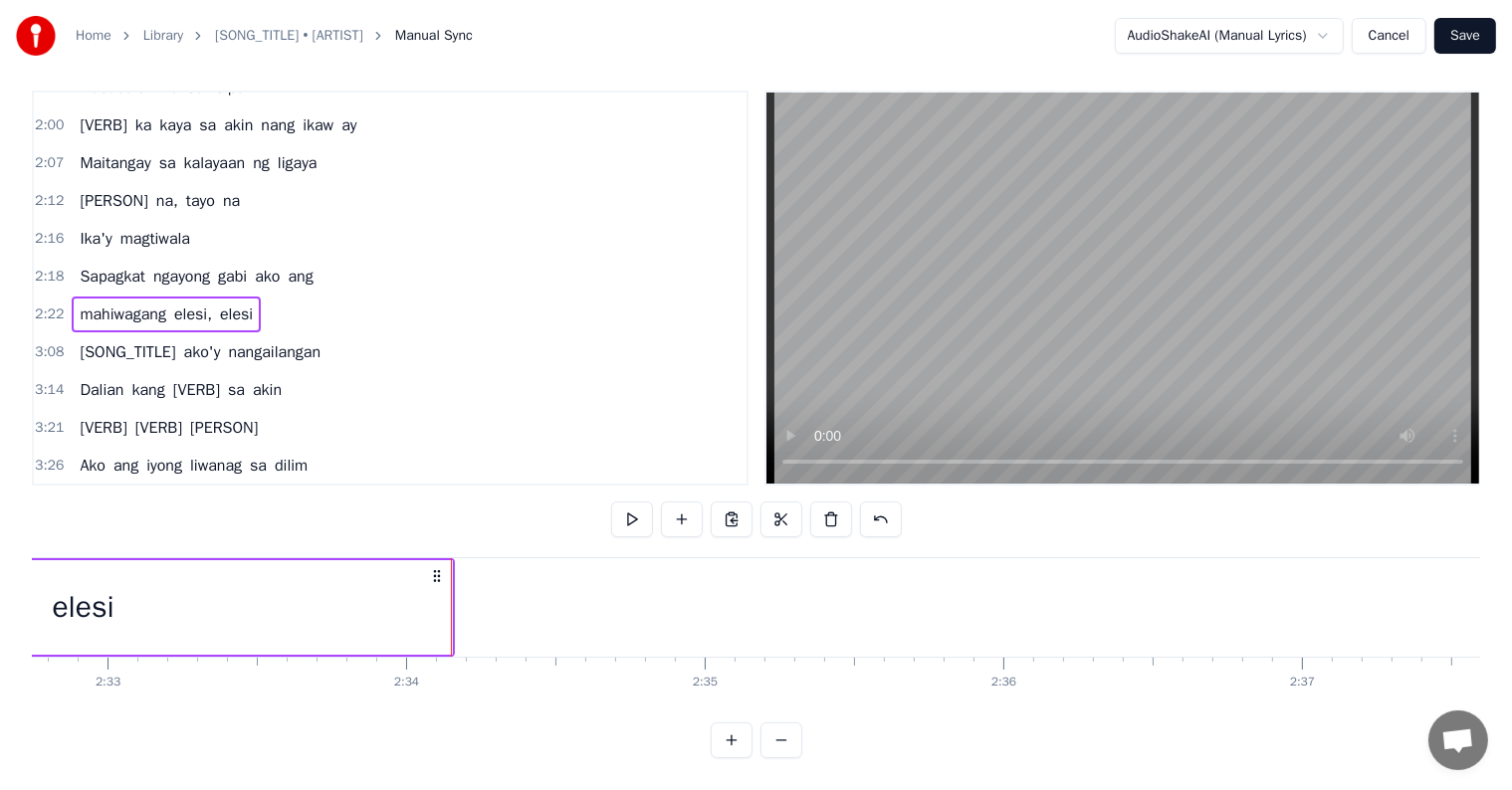 click on "elesi" at bounding box center (83, 607) 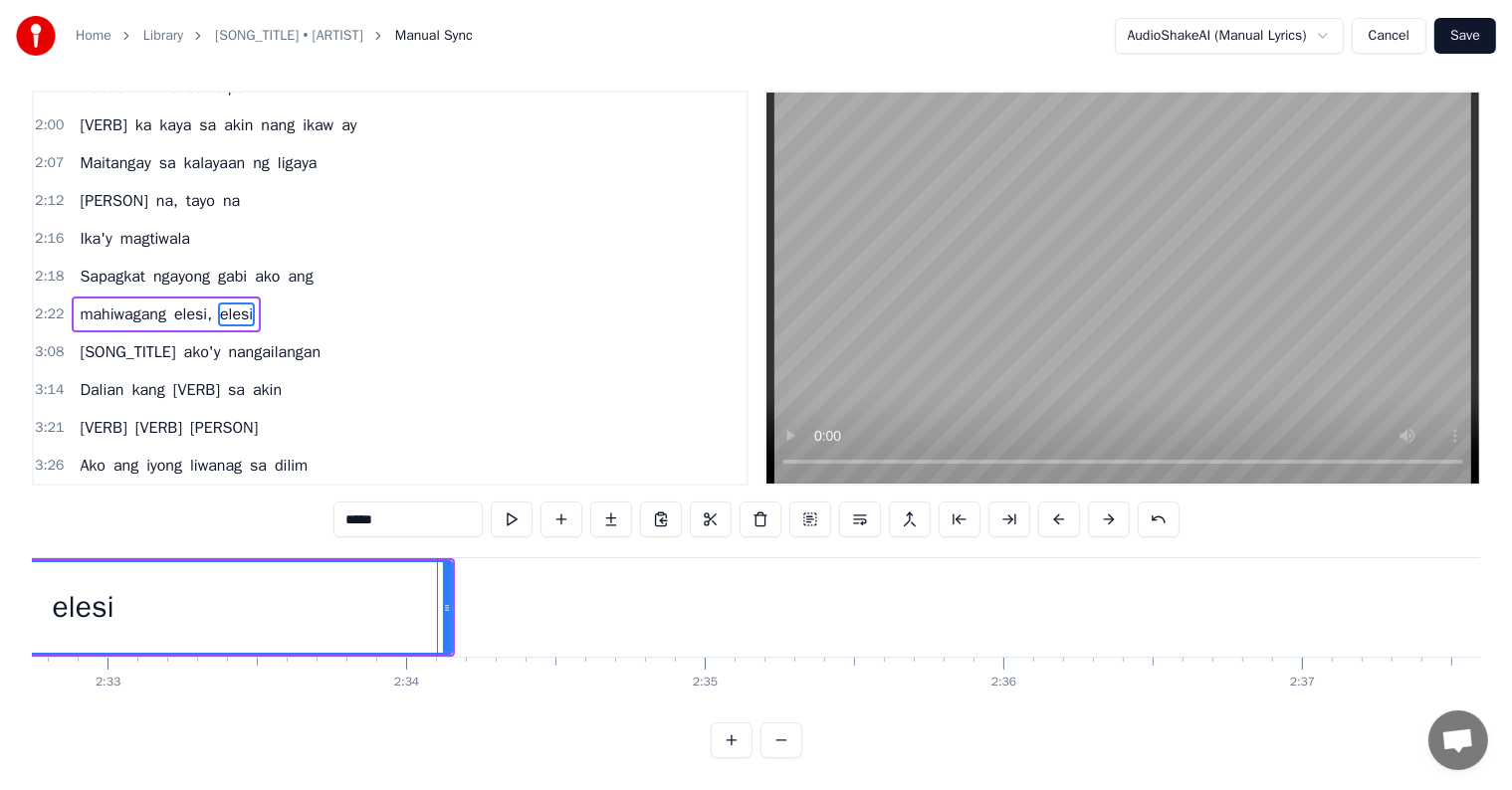 scroll, scrollTop: 0, scrollLeft: 0, axis: both 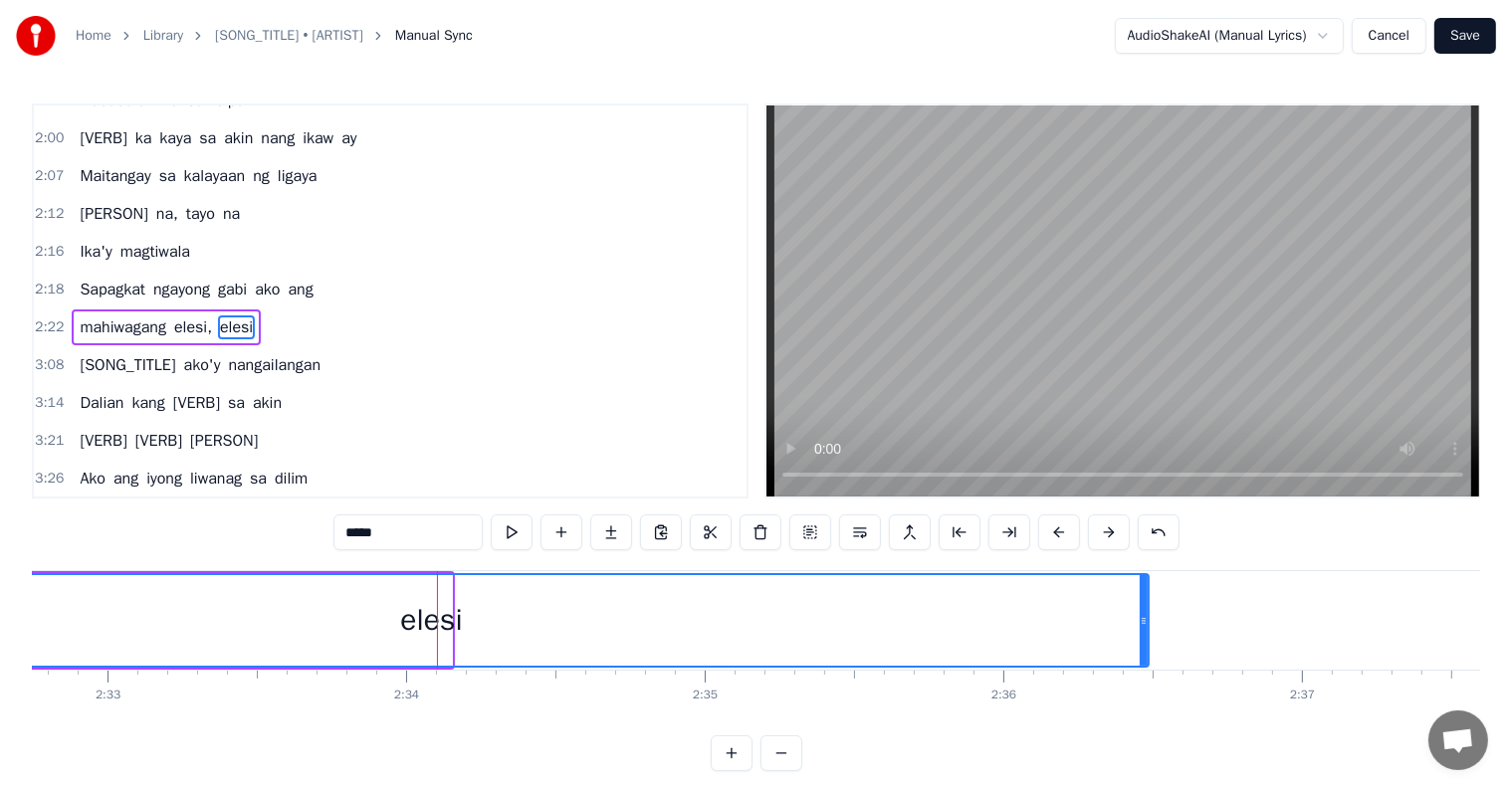 drag, startPoint x: 447, startPoint y: 597, endPoint x: 1144, endPoint y: 611, distance: 697.14 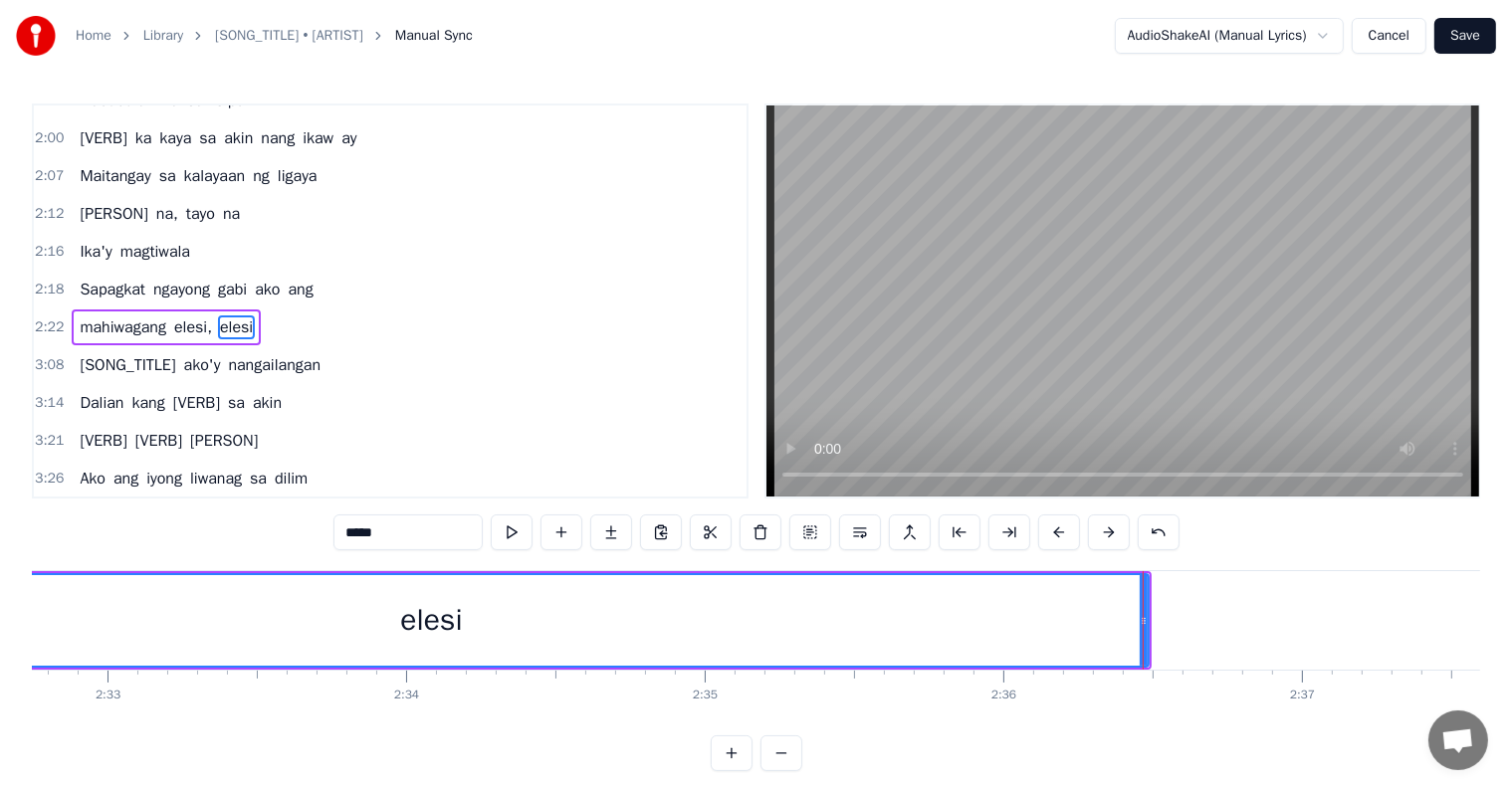 click on "elesi" at bounding box center [431, 620] 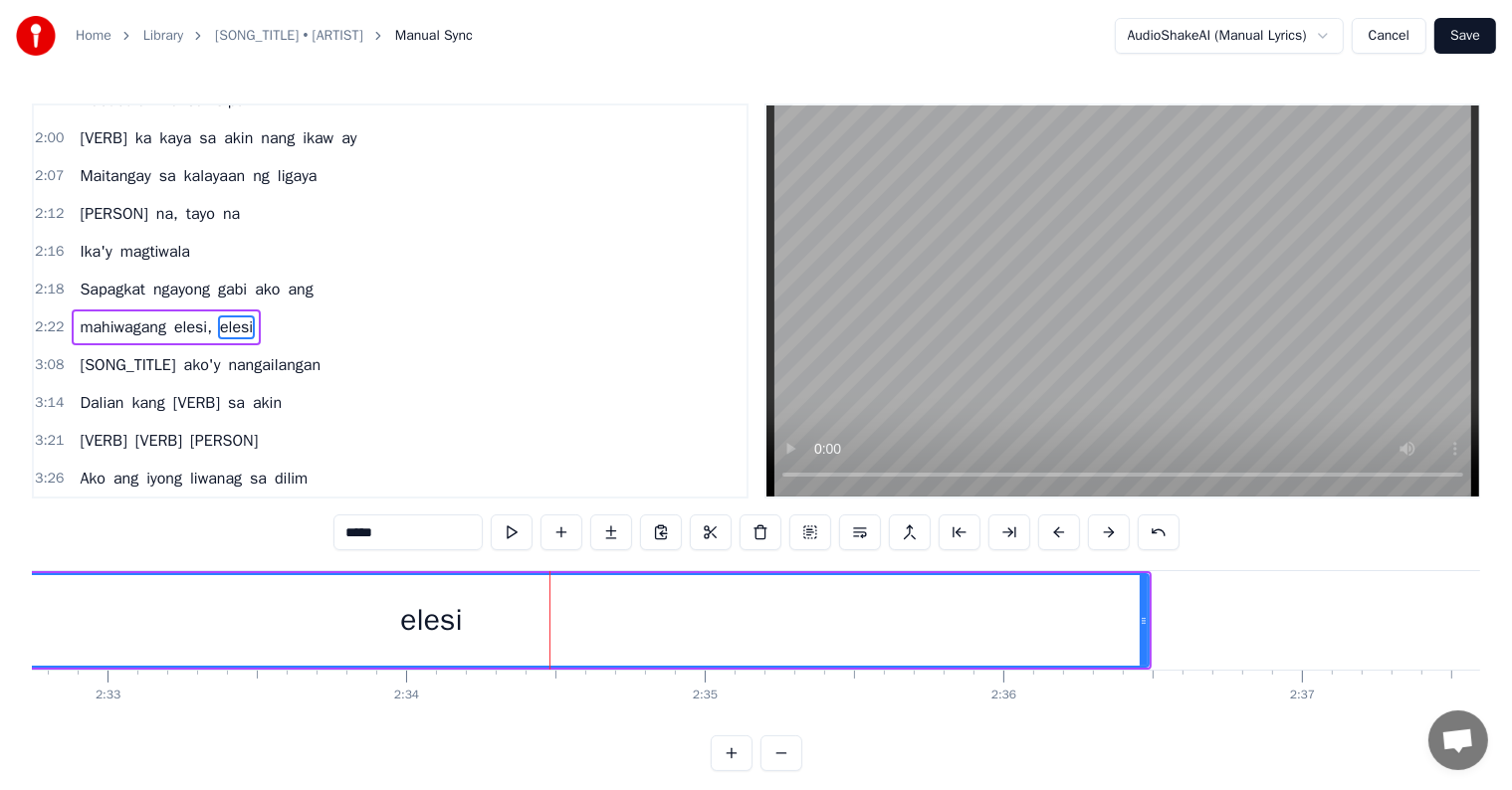 scroll, scrollTop: 30, scrollLeft: 0, axis: vertical 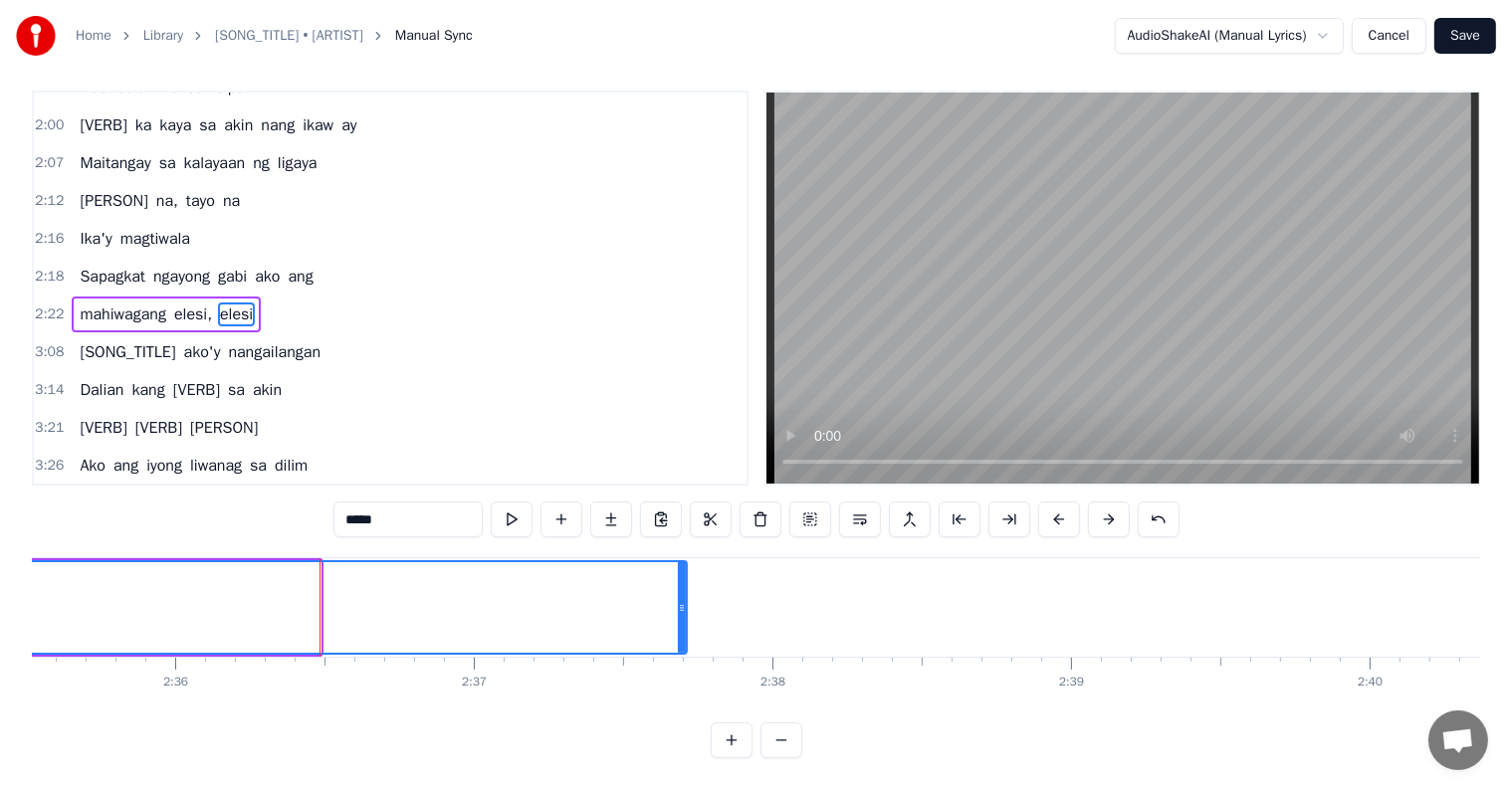 drag, startPoint x: 314, startPoint y: 579, endPoint x: 677, endPoint y: 581, distance: 363.0055 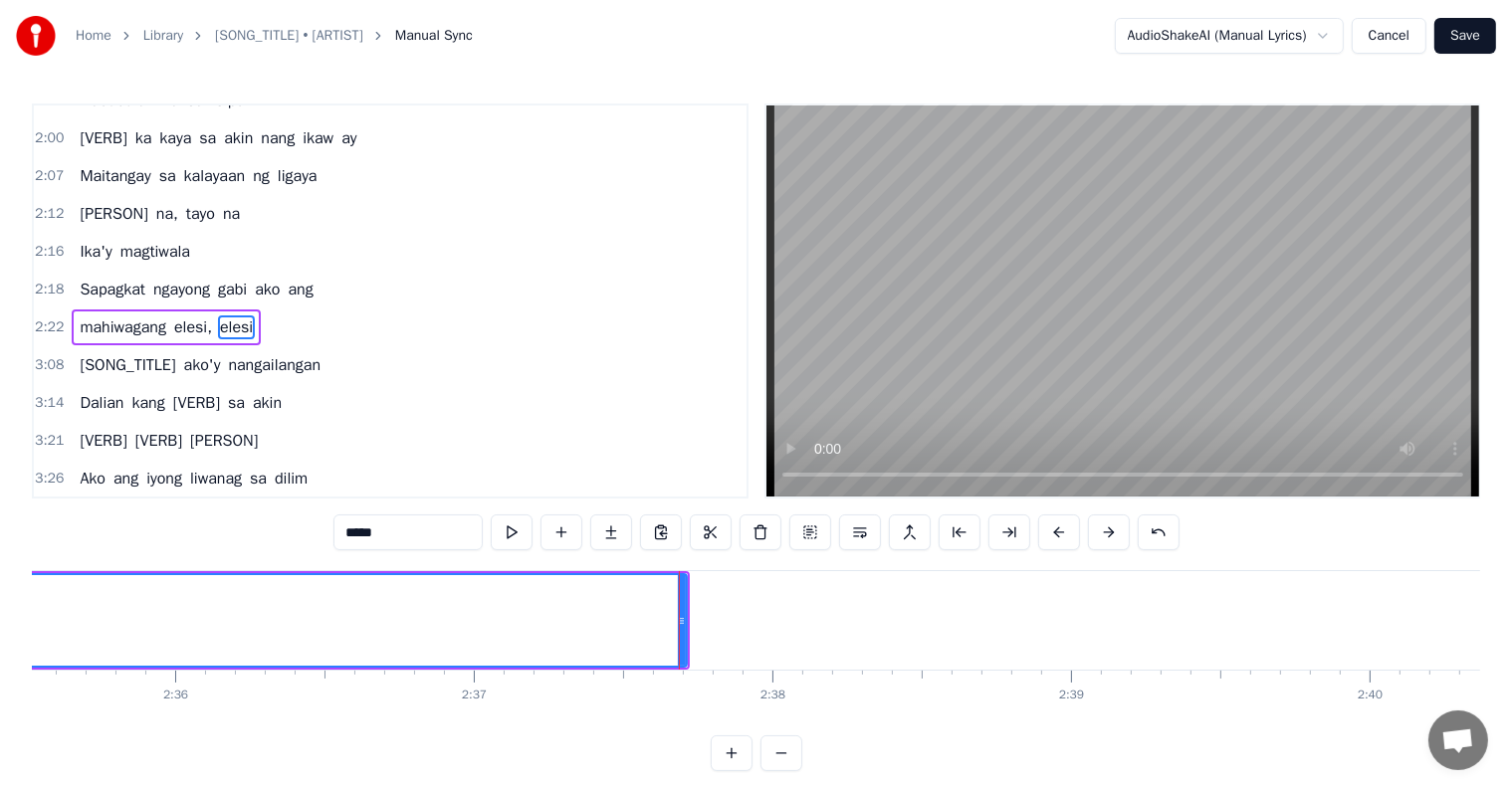 click on "elesi" at bounding box center (-214, 620) 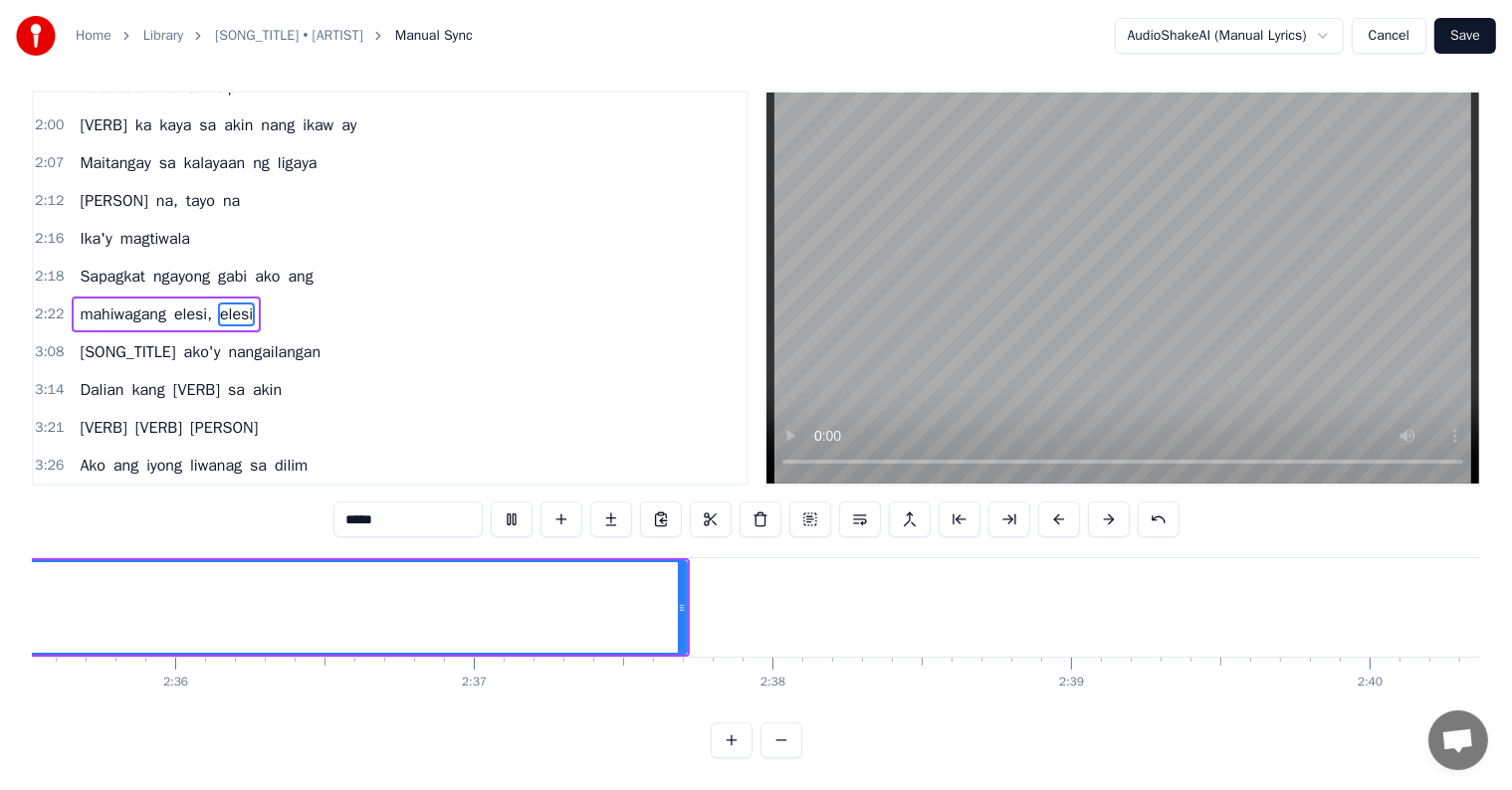 scroll, scrollTop: 30, scrollLeft: 0, axis: vertical 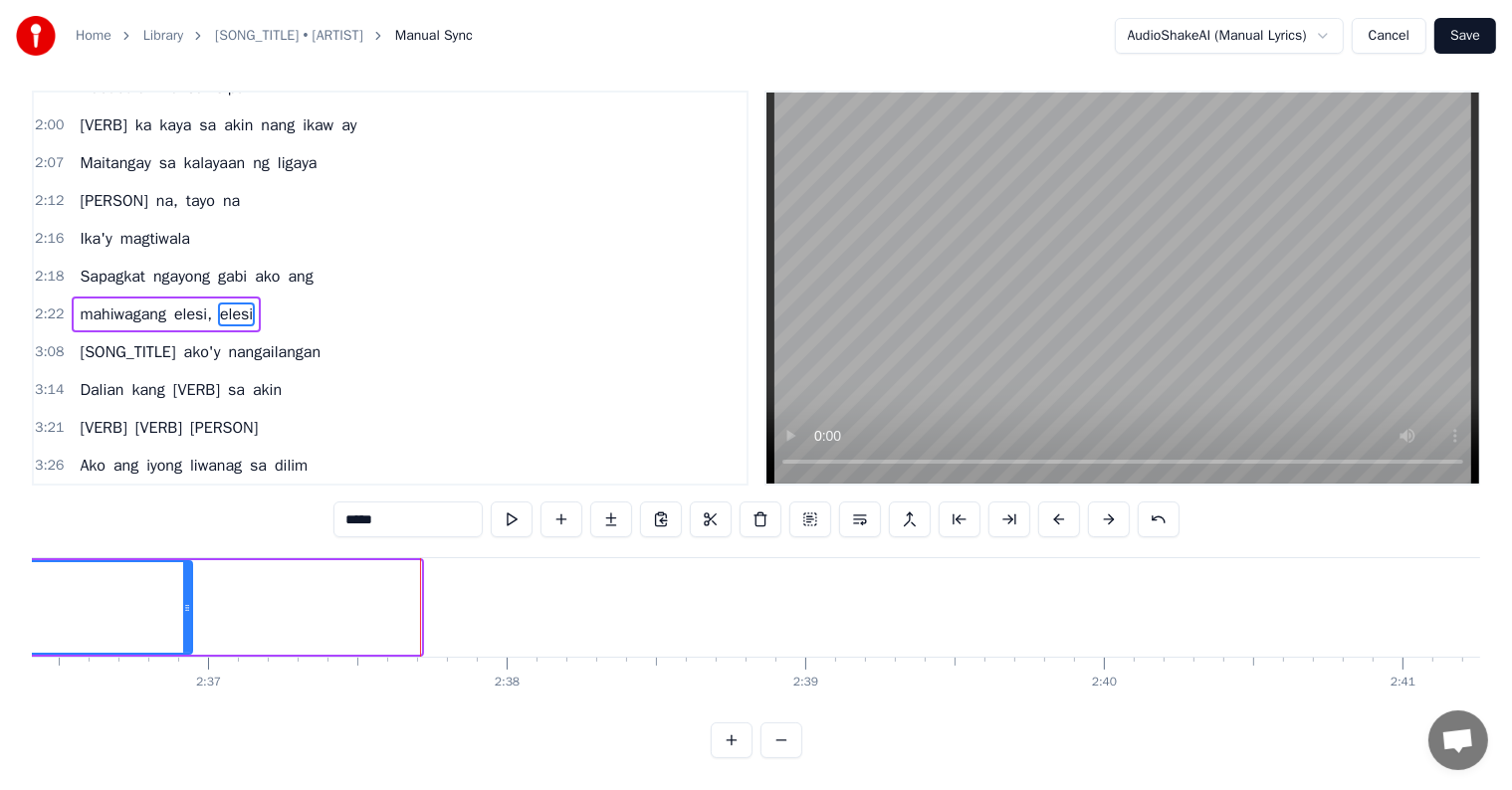 drag, startPoint x: 414, startPoint y: 589, endPoint x: 185, endPoint y: 577, distance: 229.31419 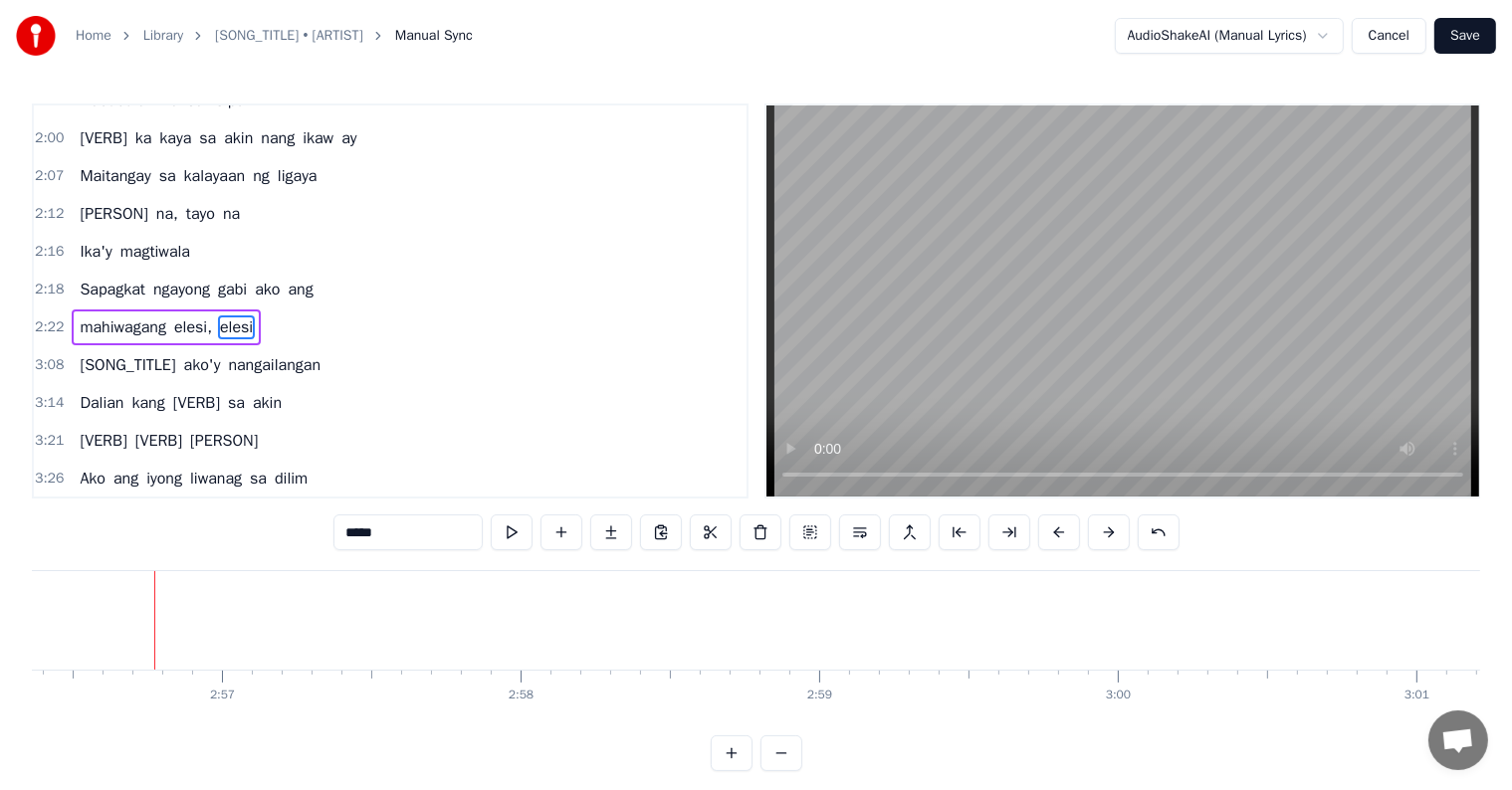 scroll, scrollTop: 0, scrollLeft: 52687, axis: horizontal 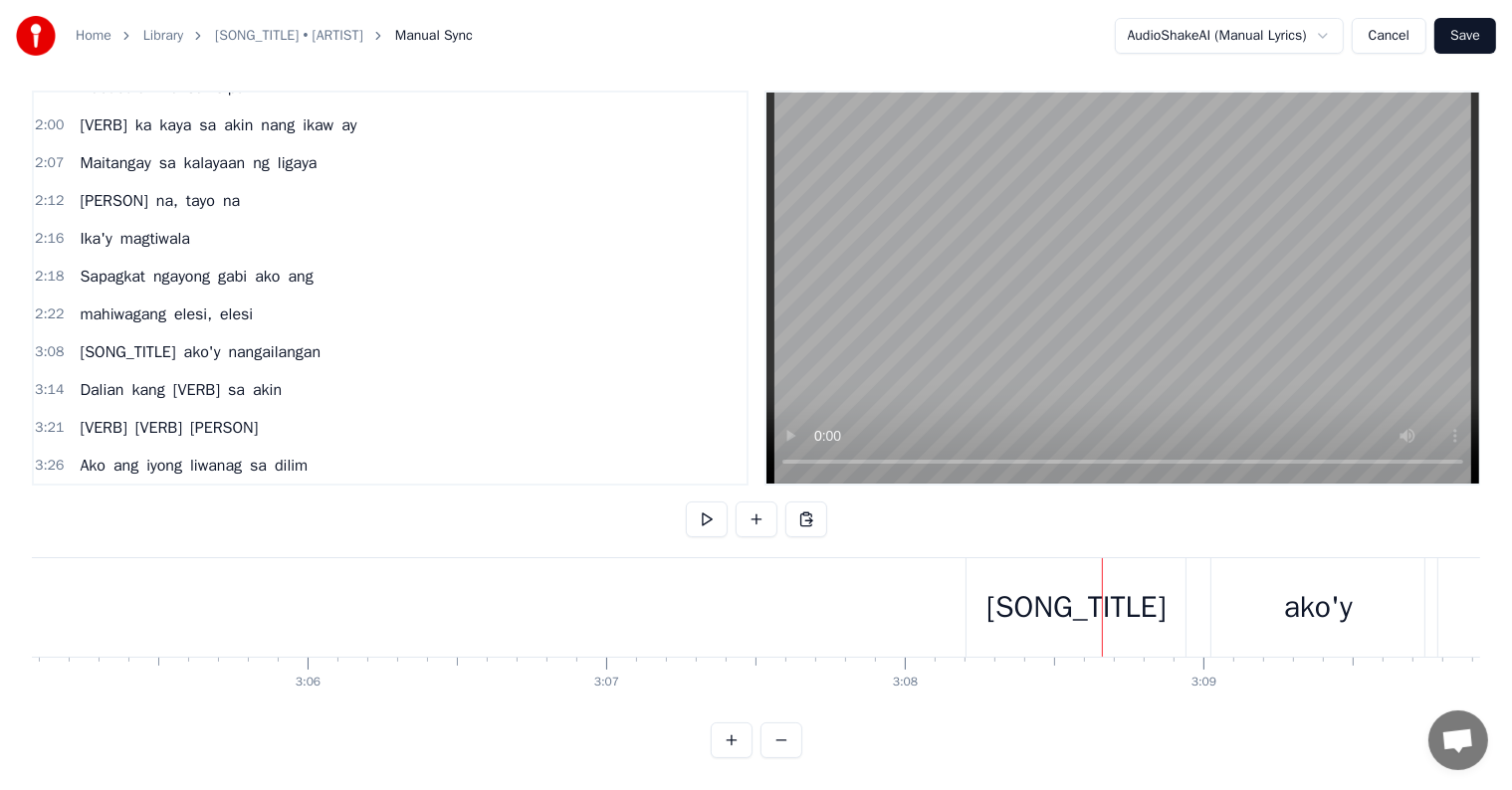 click on "[SONG_TITLE]" at bounding box center (1076, 607) 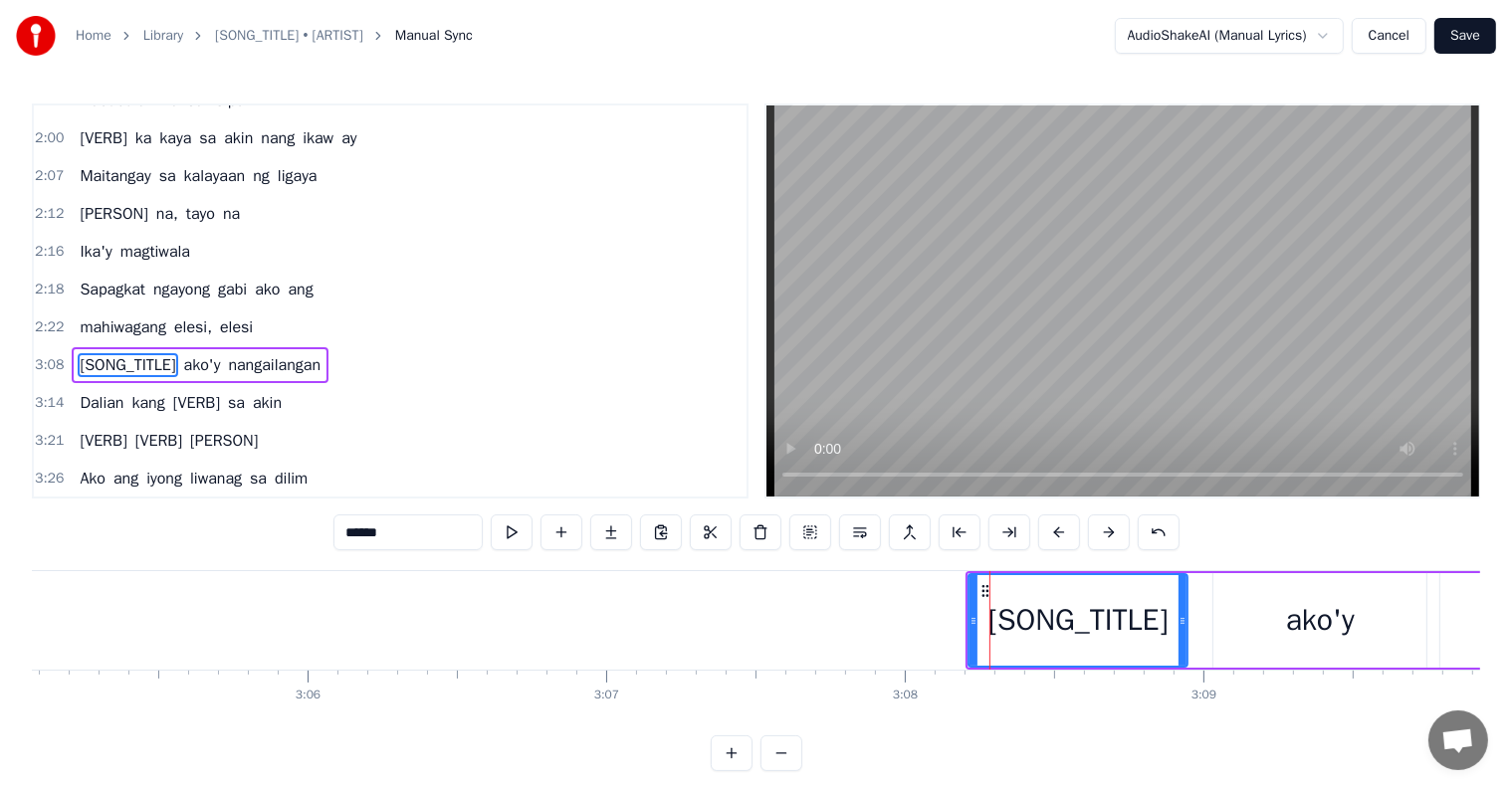 scroll, scrollTop: 628, scrollLeft: 0, axis: vertical 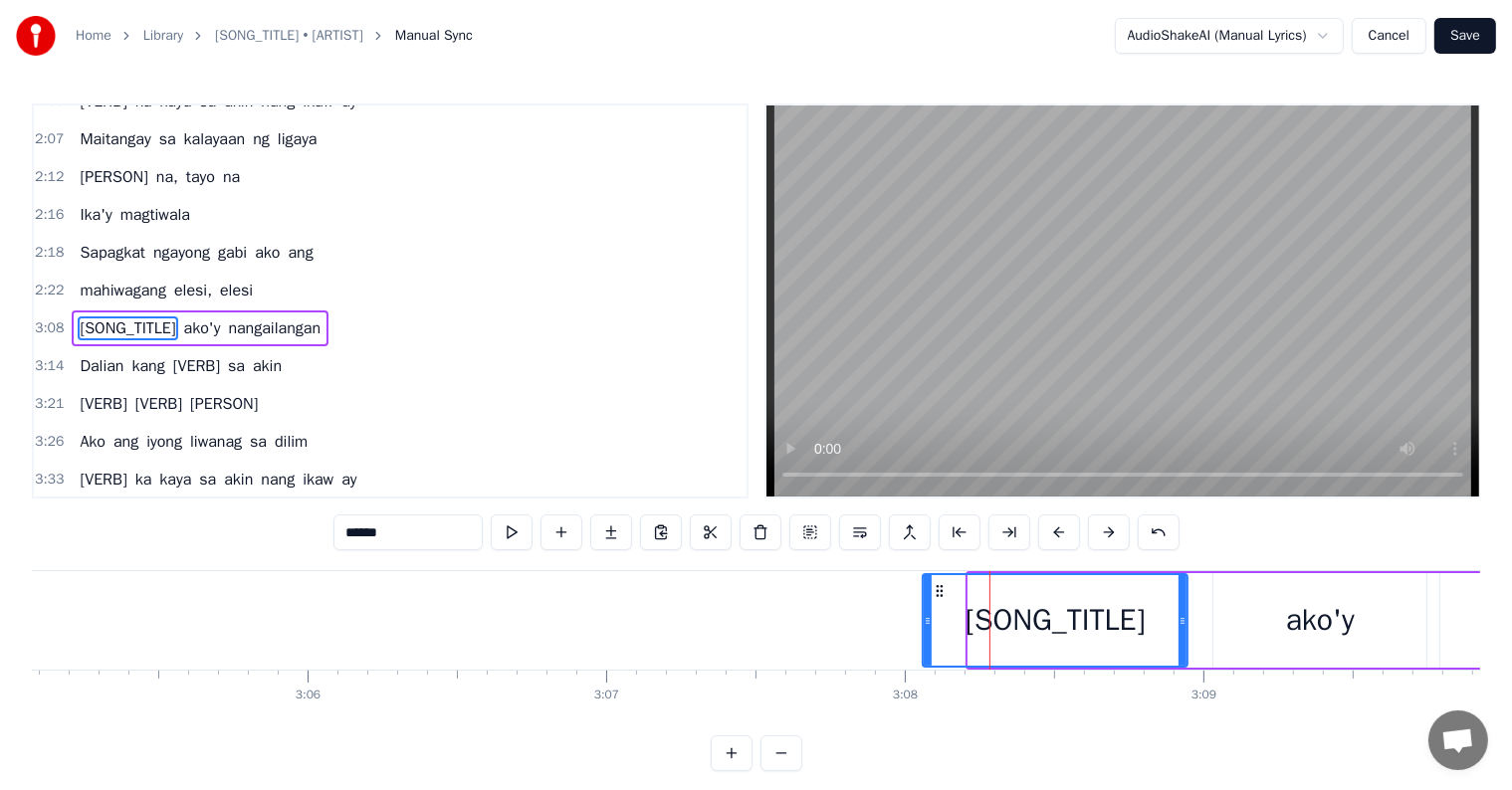 drag, startPoint x: 971, startPoint y: 618, endPoint x: 925, endPoint y: 604, distance: 48.08326 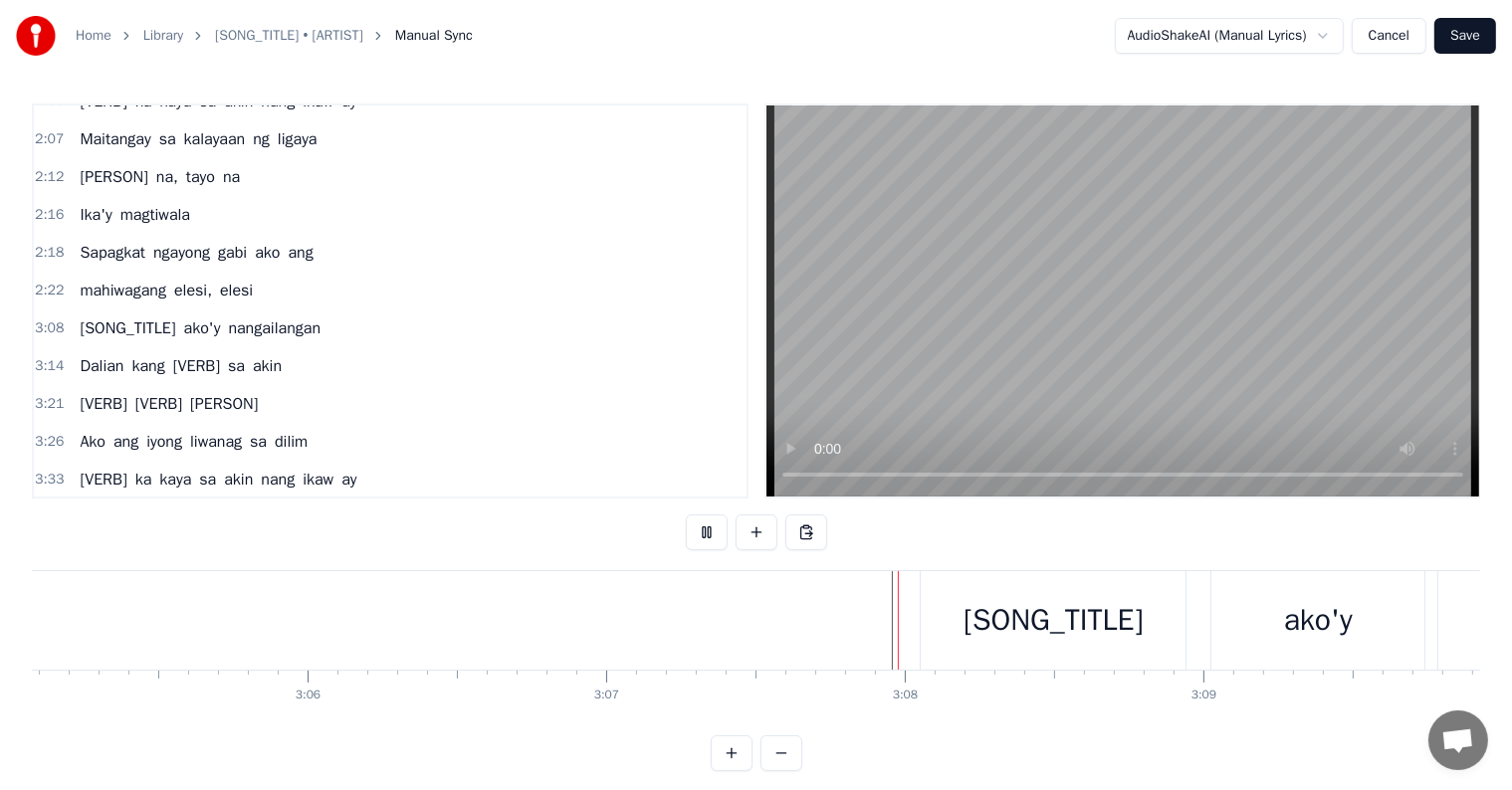 scroll, scrollTop: 30, scrollLeft: 0, axis: vertical 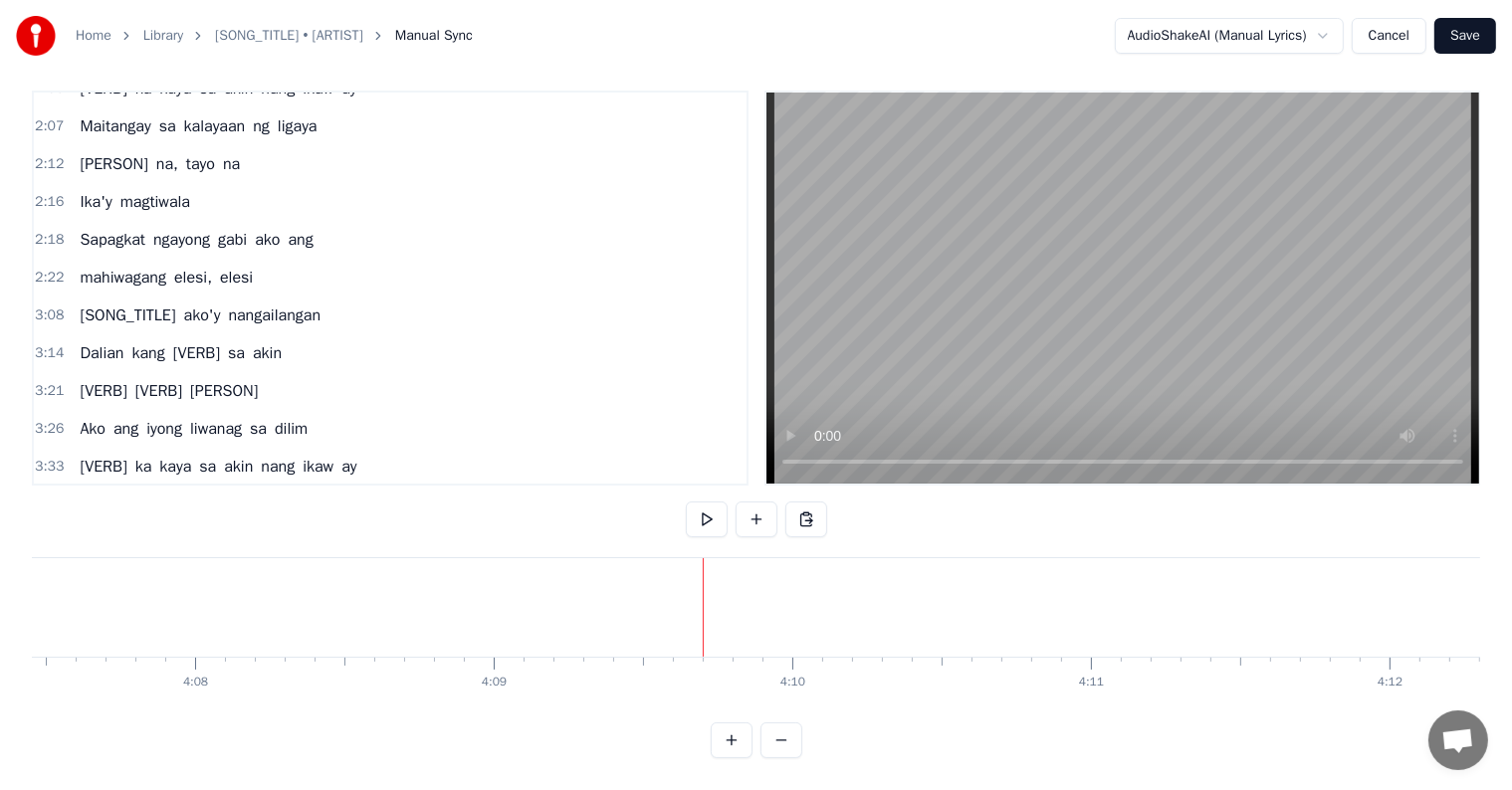 click on "elesi" at bounding box center (4879, 607) 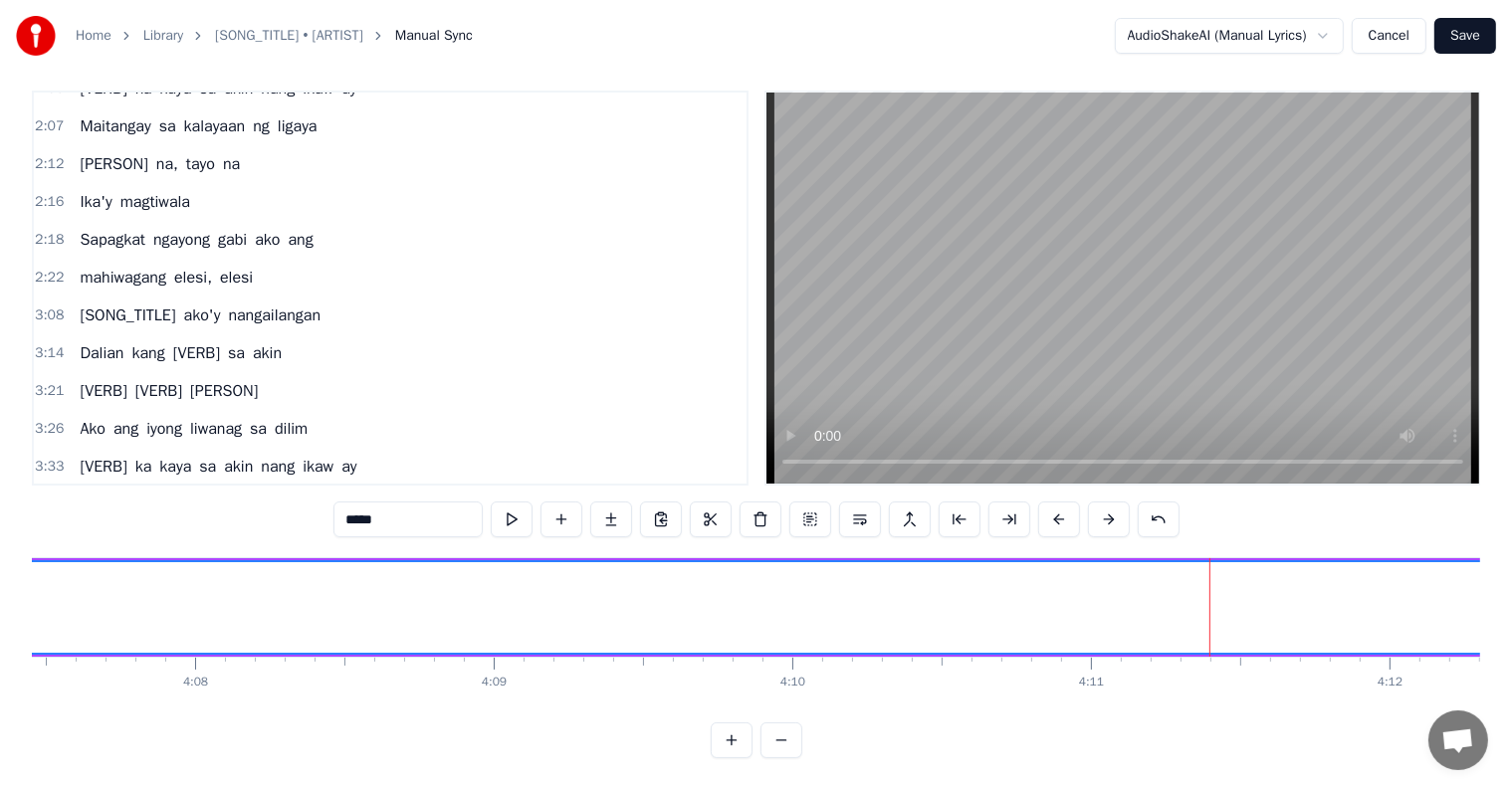 scroll, scrollTop: 780, scrollLeft: 0, axis: vertical 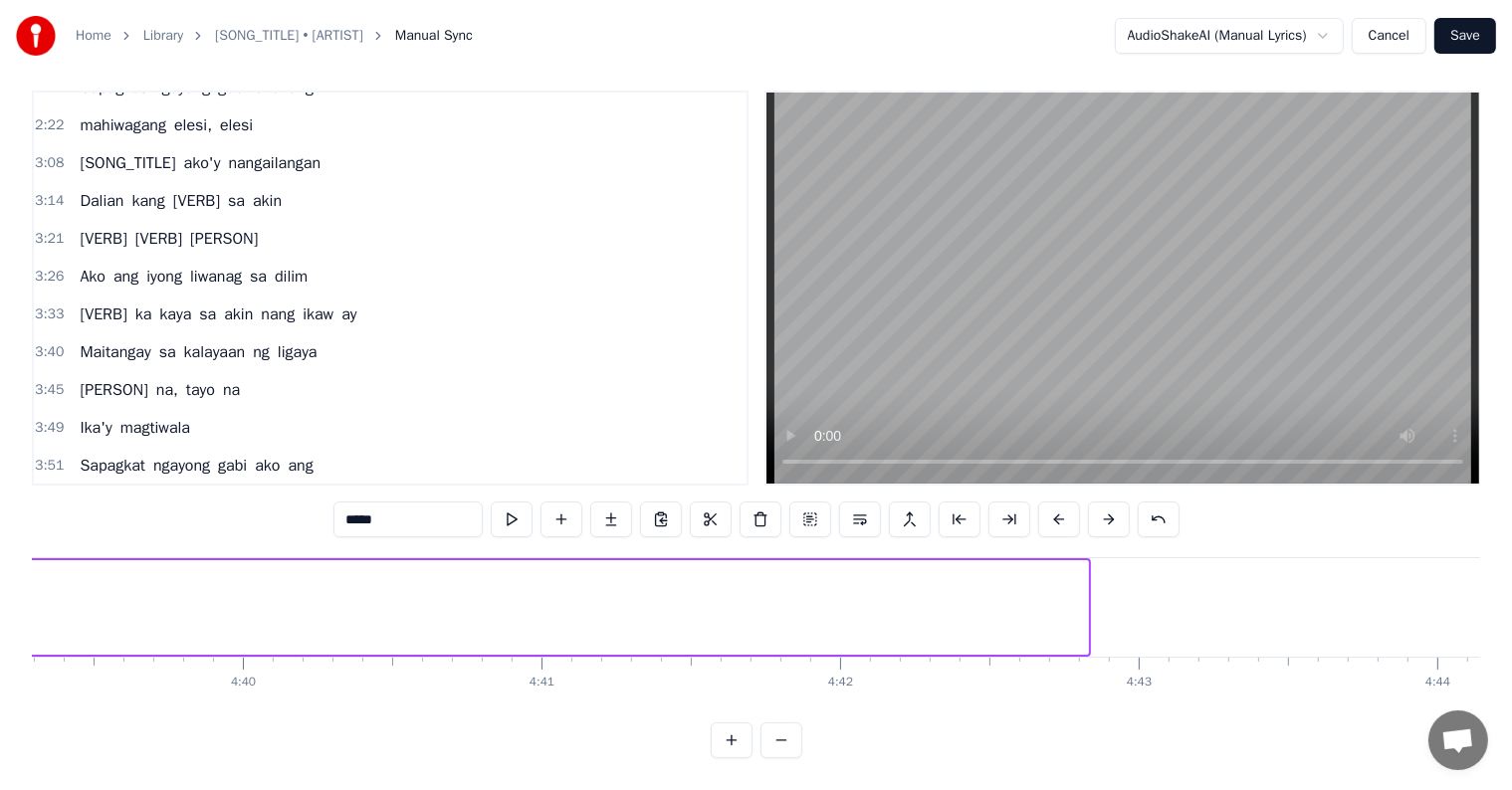 drag, startPoint x: 1085, startPoint y: 585, endPoint x: 0, endPoint y: 579, distance: 1085.0166 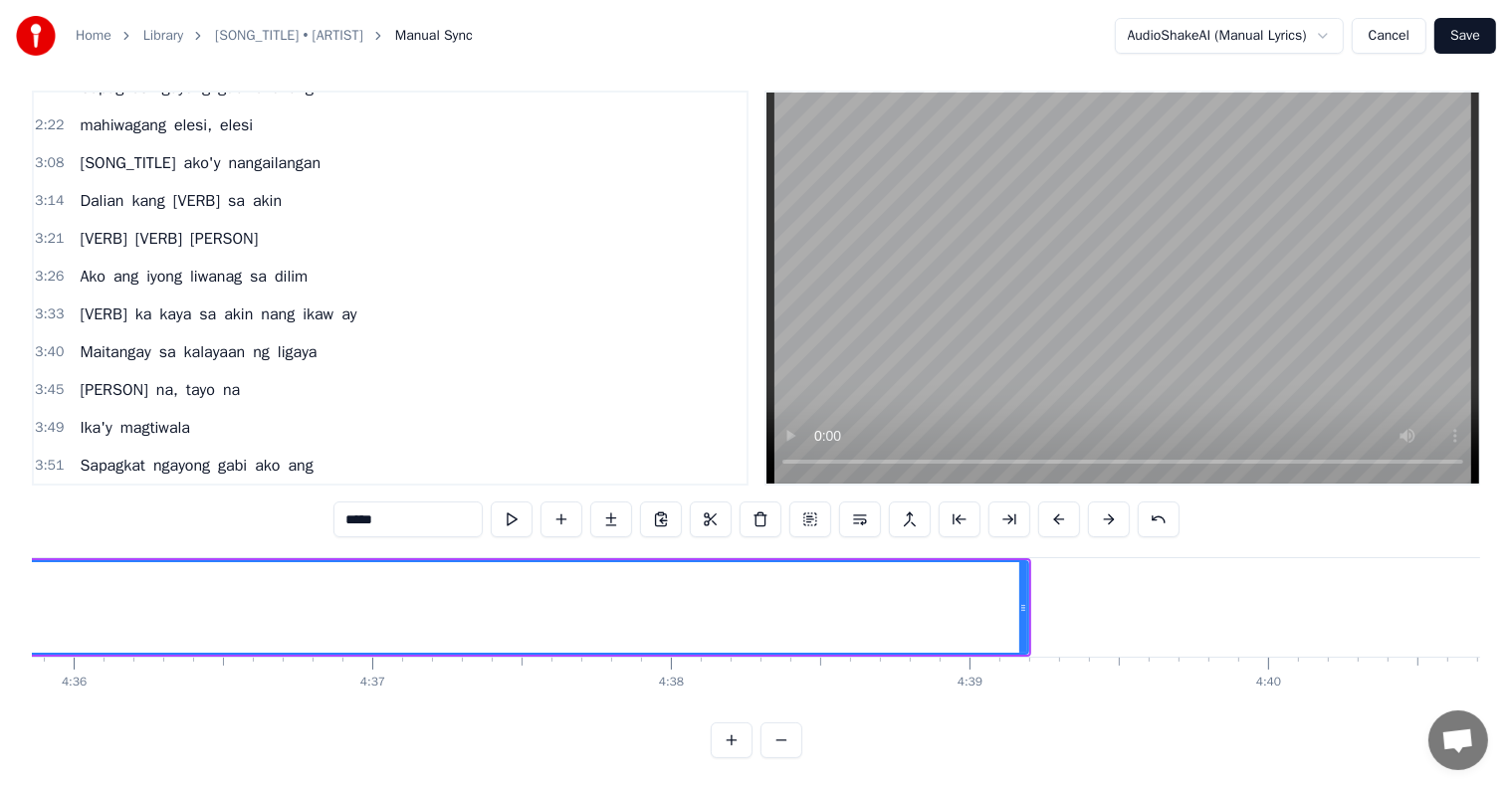 scroll, scrollTop: 0, scrollLeft: 82326, axis: horizontal 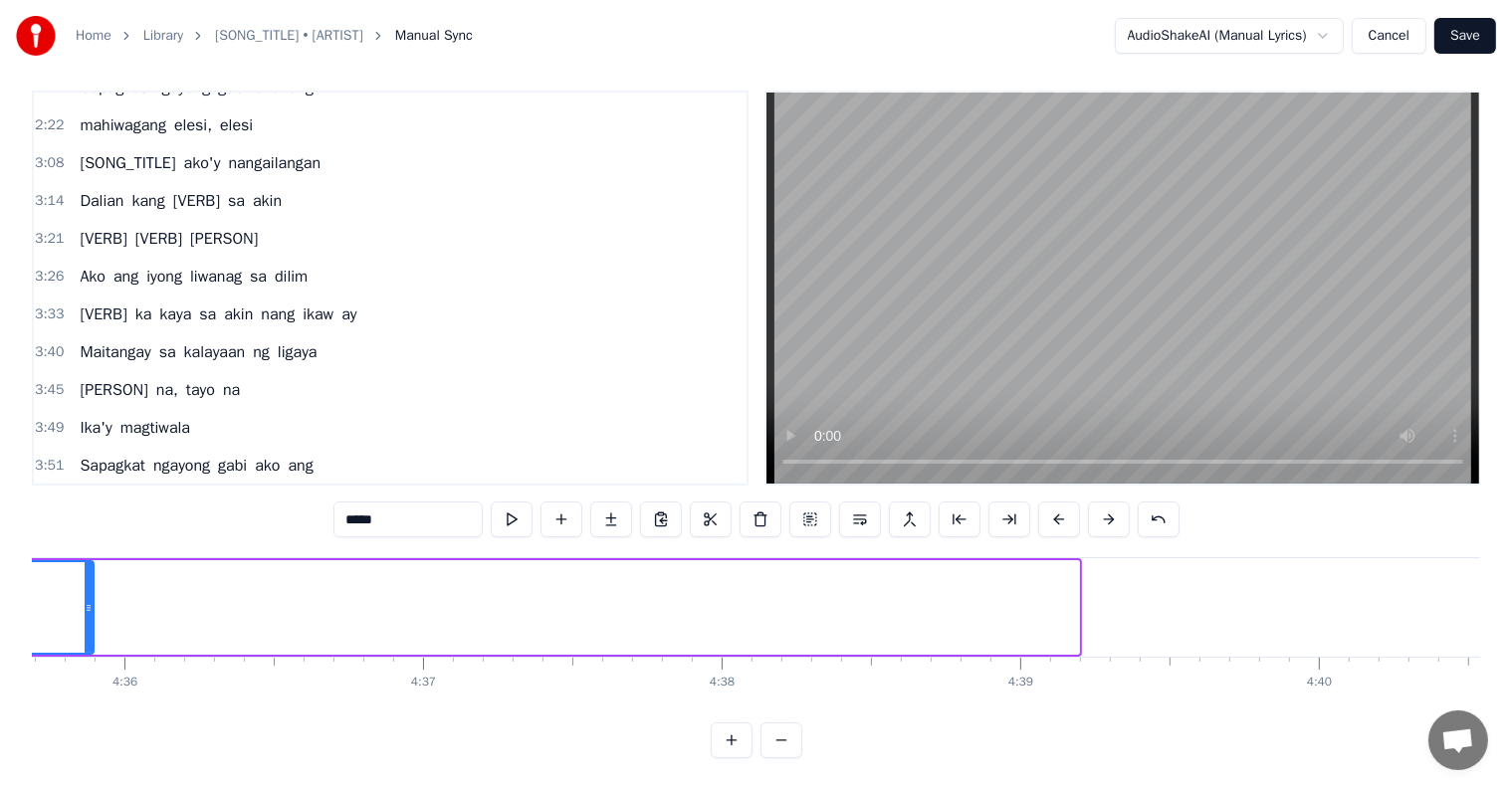 drag, startPoint x: 1075, startPoint y: 580, endPoint x: 64, endPoint y: 540, distance: 1011.791 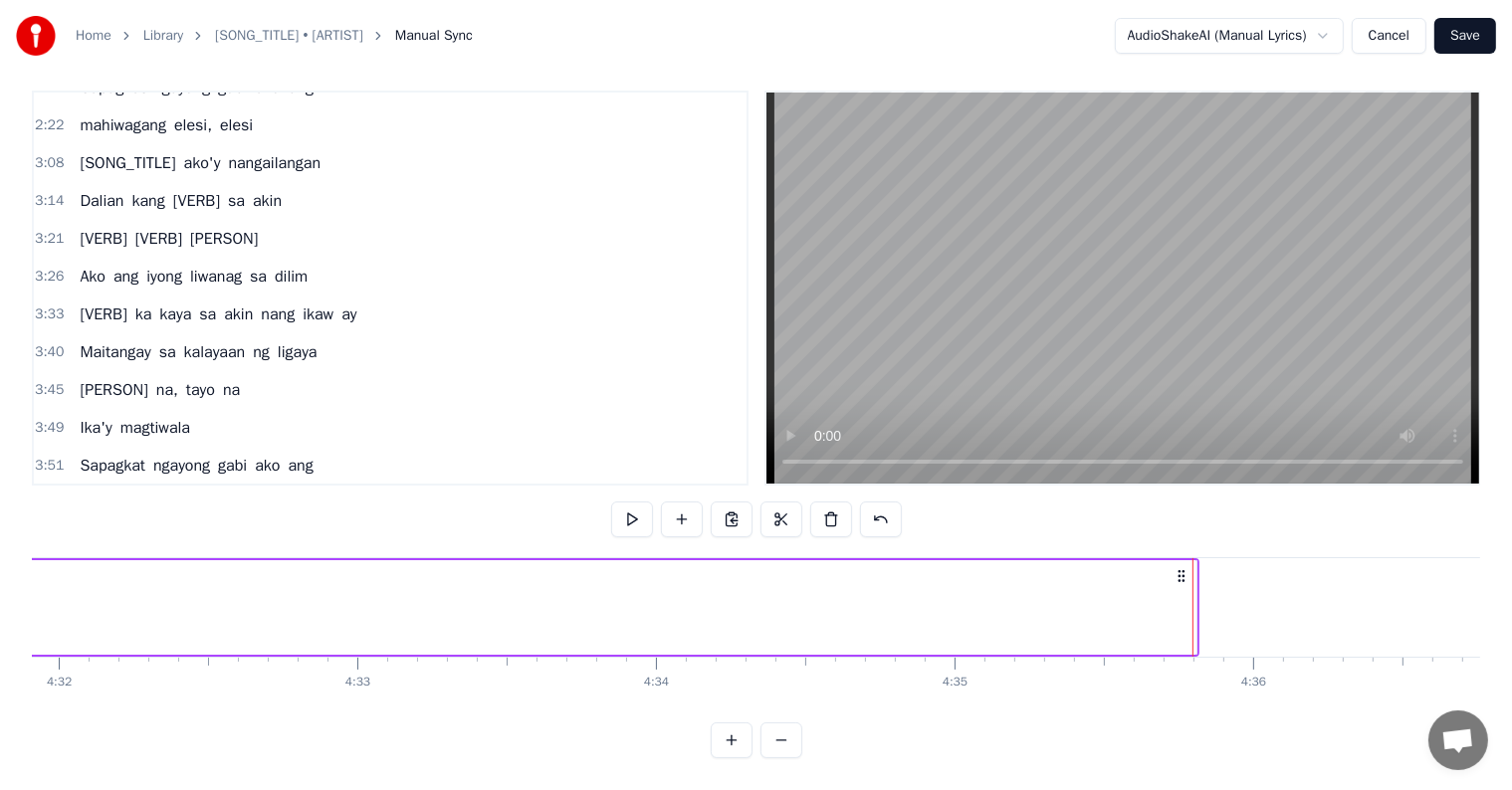 scroll, scrollTop: 0, scrollLeft: 81198, axis: horizontal 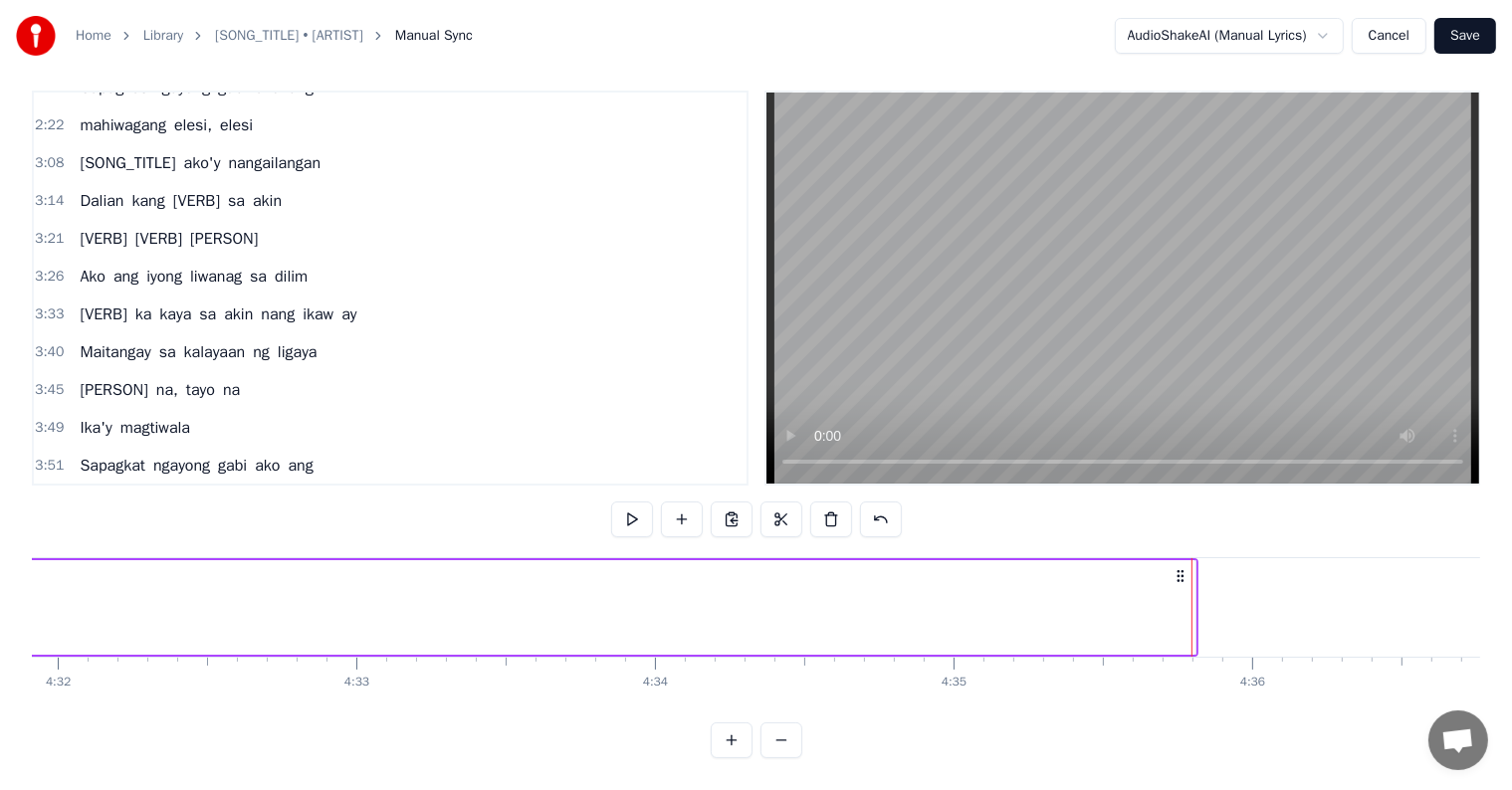 click on "elesi" at bounding box center (-3471, 607) 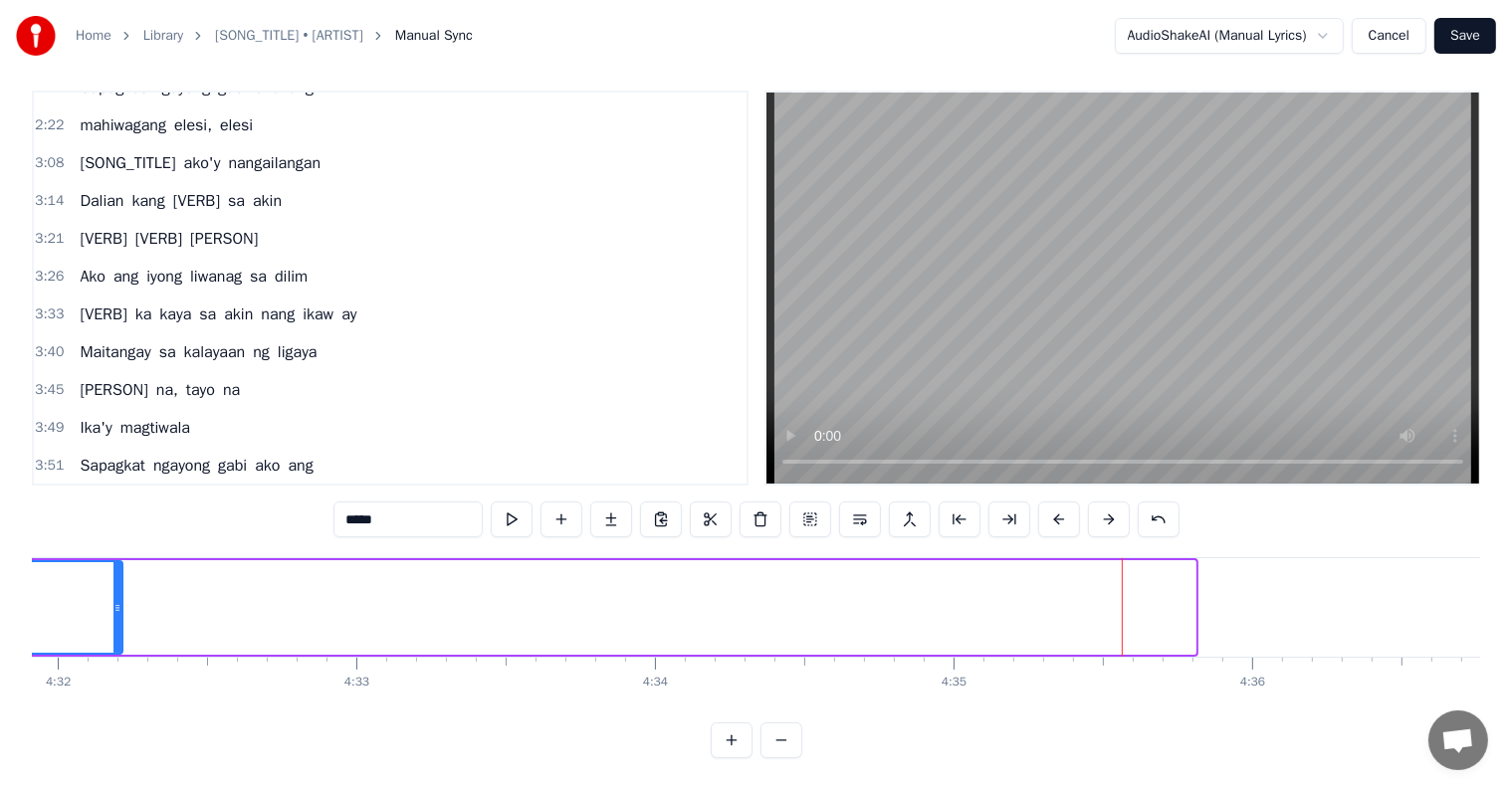 drag, startPoint x: 1192, startPoint y: 586, endPoint x: 60, endPoint y: 545, distance: 1132.7422 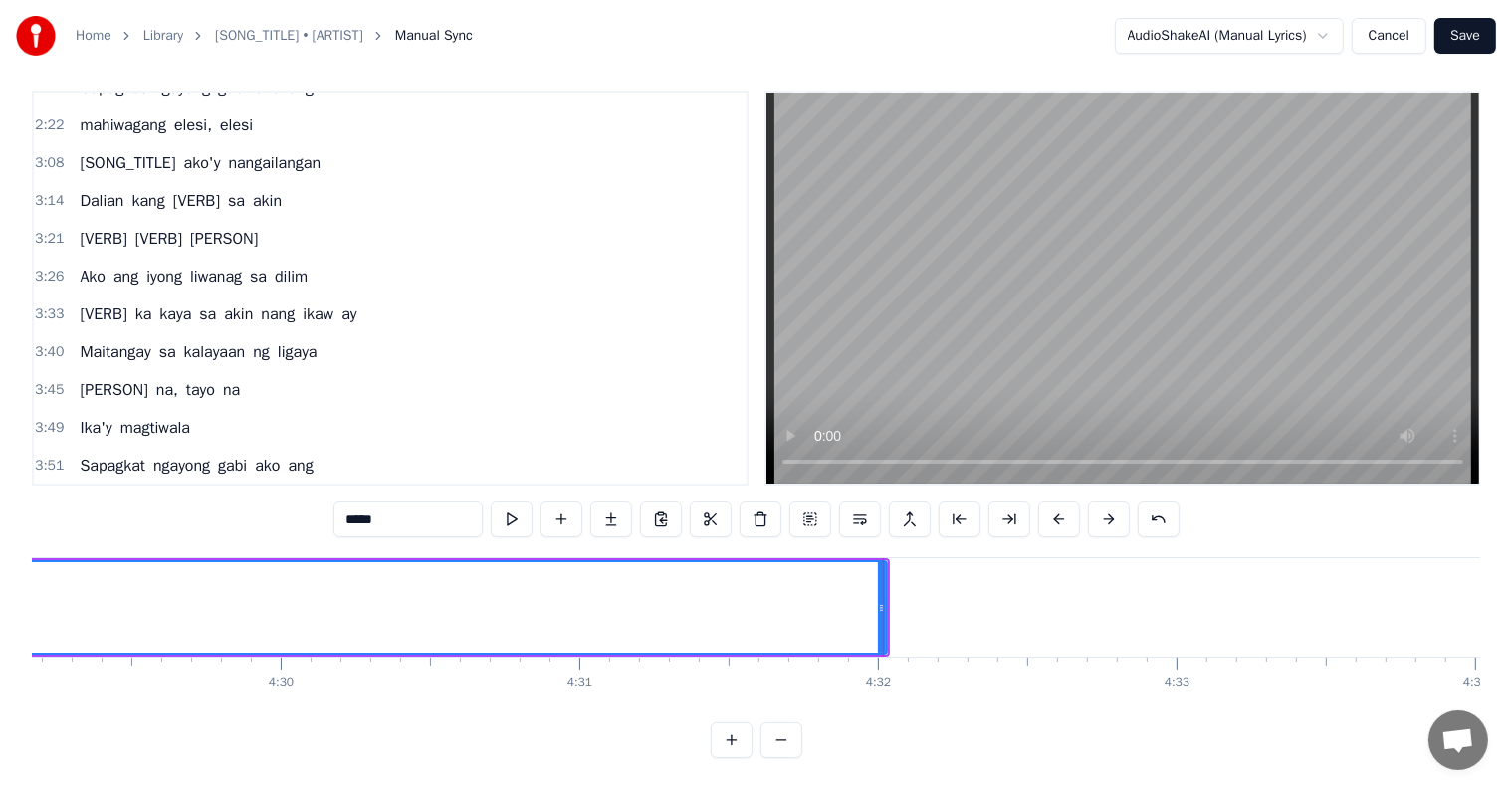 scroll, scrollTop: 0, scrollLeft: 80121, axis: horizontal 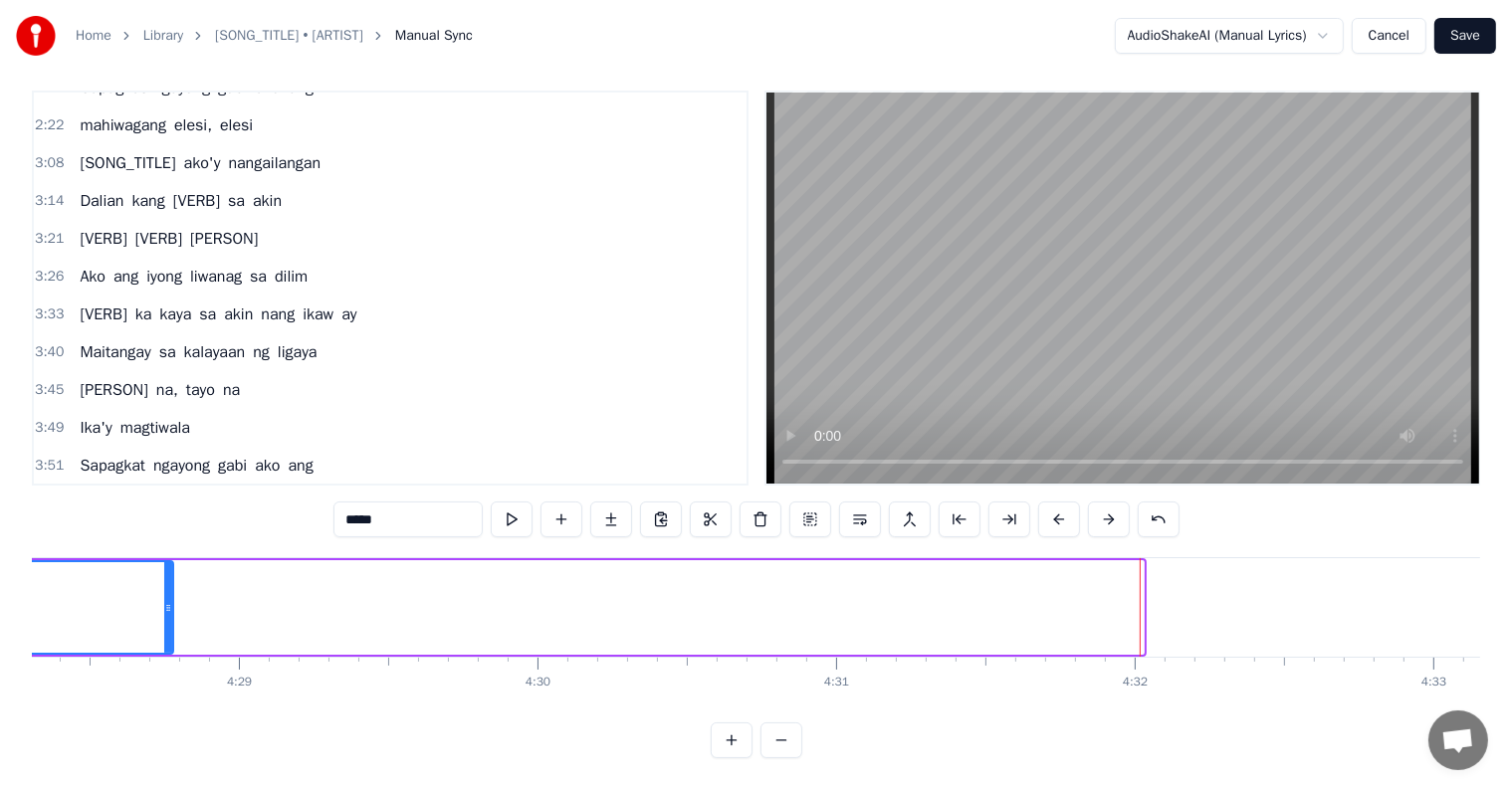 drag, startPoint x: 1135, startPoint y: 585, endPoint x: 150, endPoint y: 525, distance: 986.82572 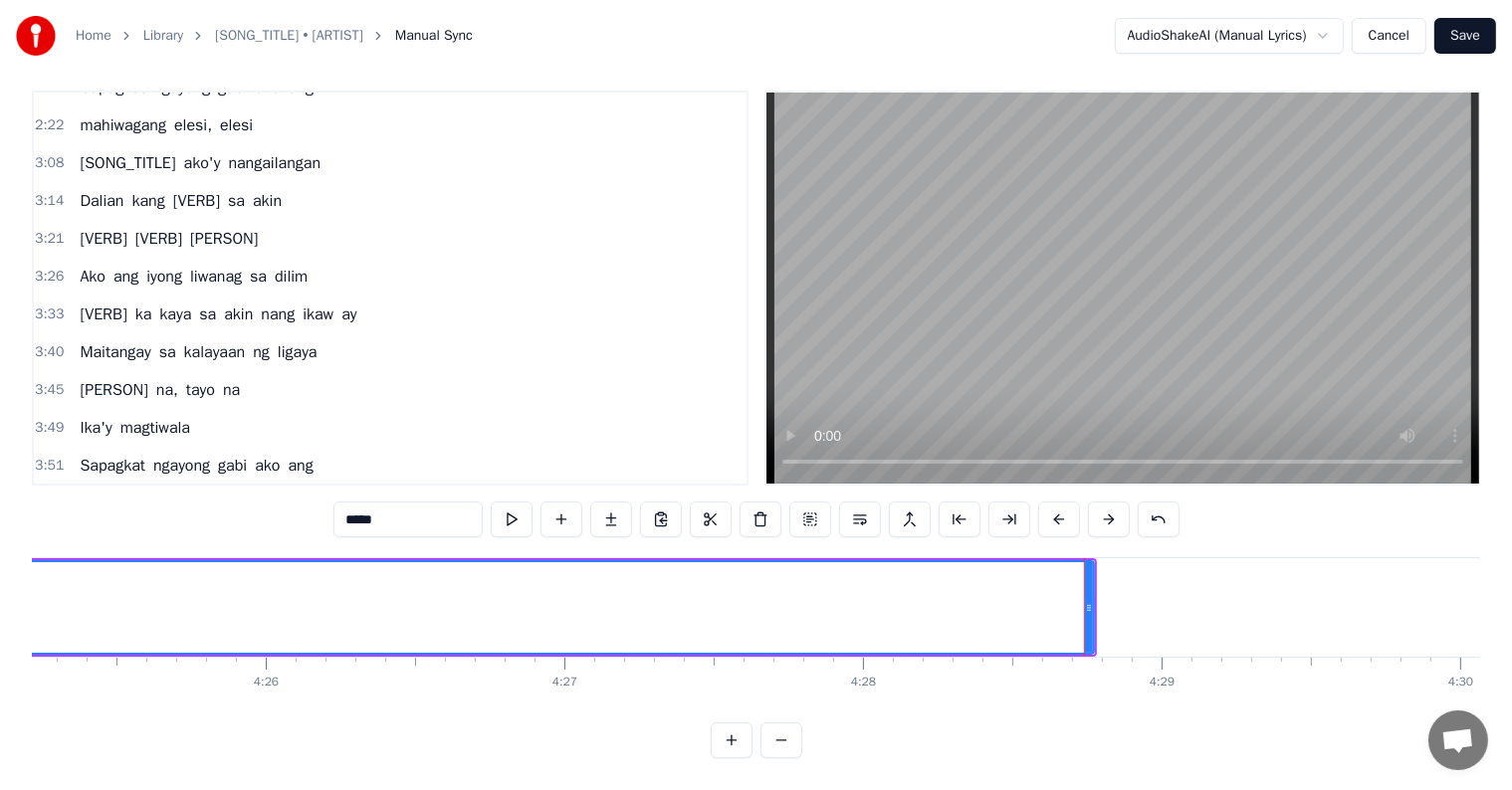 scroll, scrollTop: 0, scrollLeft: 79455, axis: horizontal 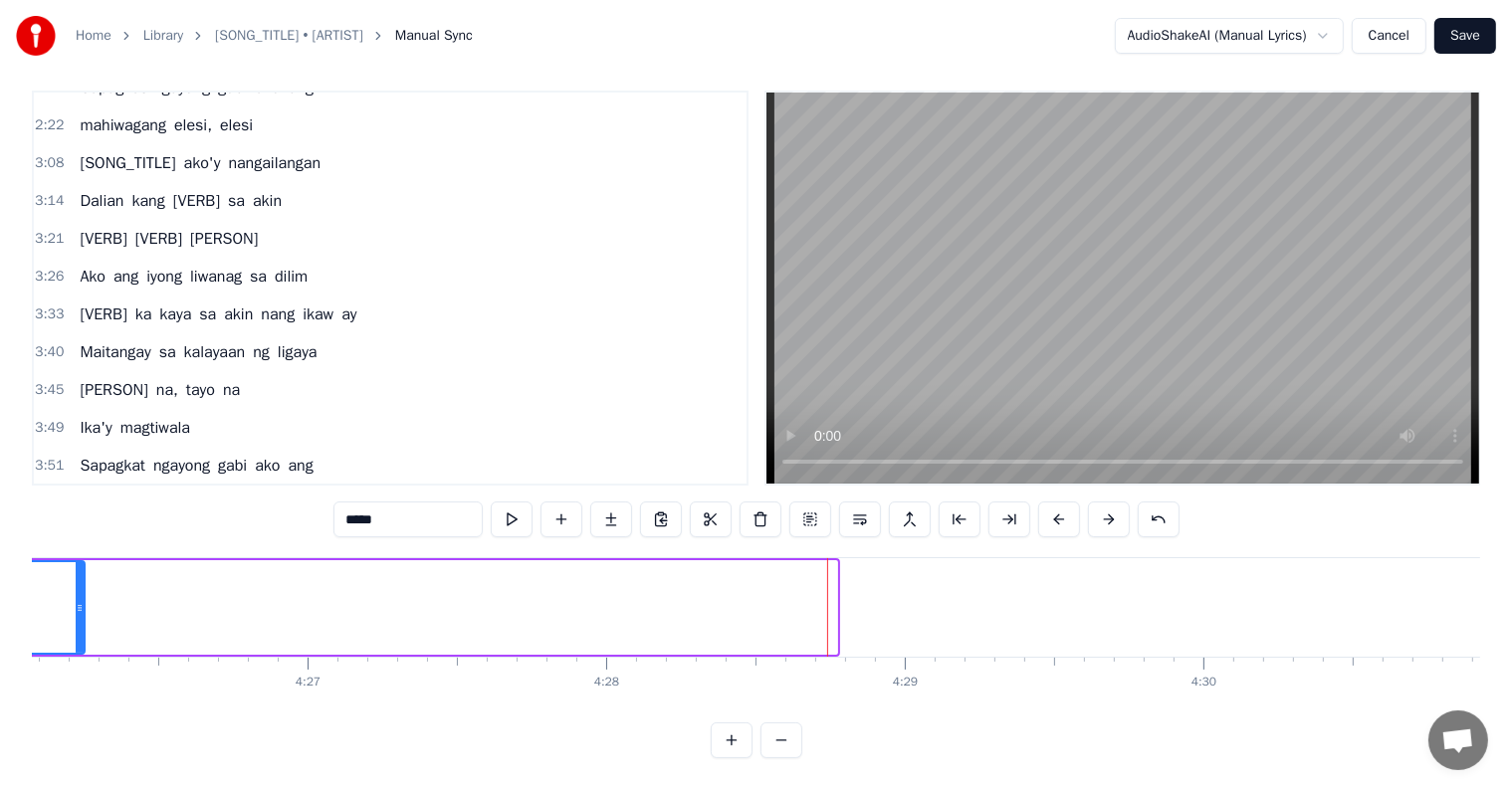 drag, startPoint x: 835, startPoint y: 584, endPoint x: 73, endPoint y: 544, distance: 763.0491 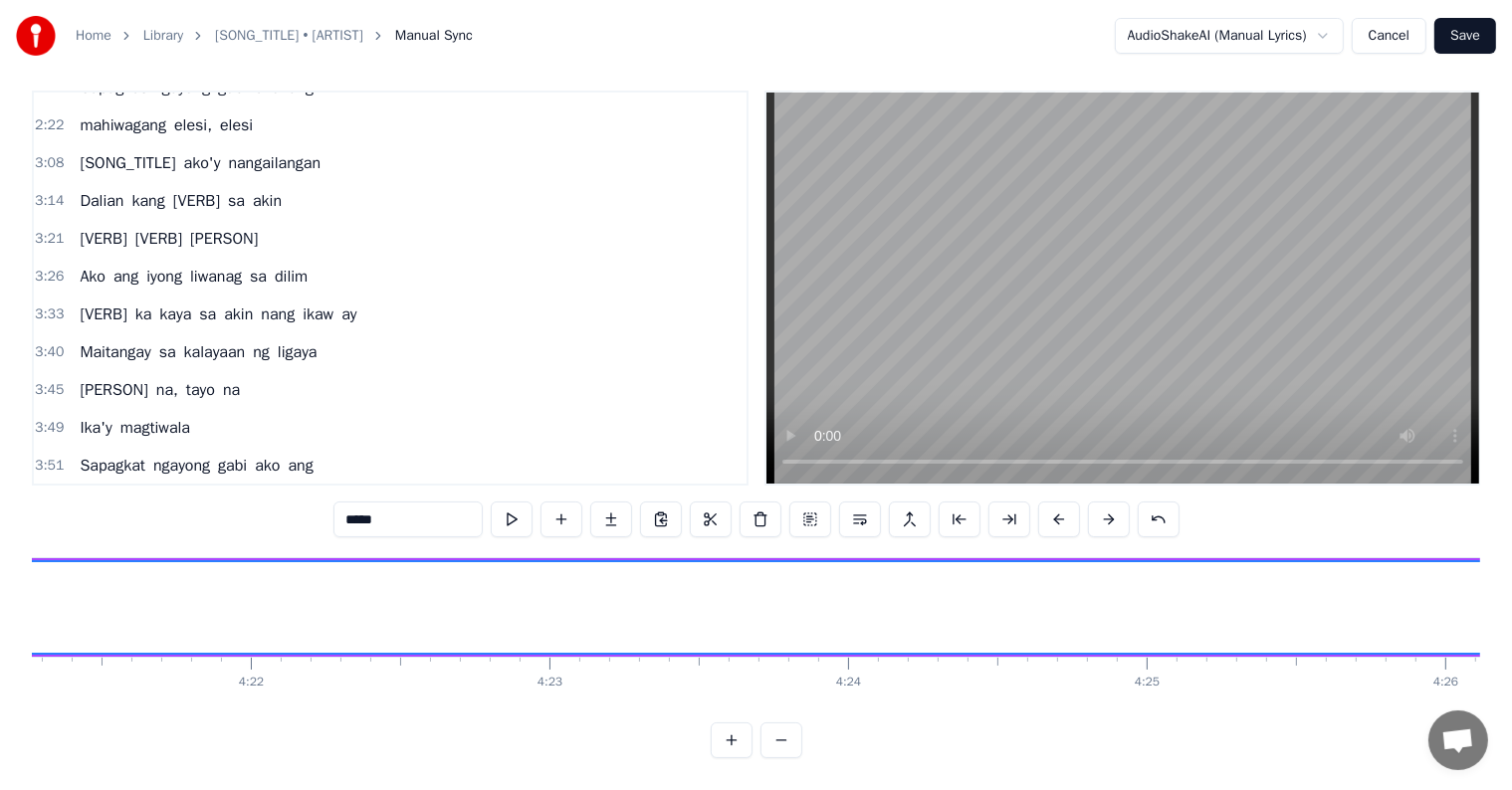 scroll, scrollTop: 0, scrollLeft: 78327, axis: horizontal 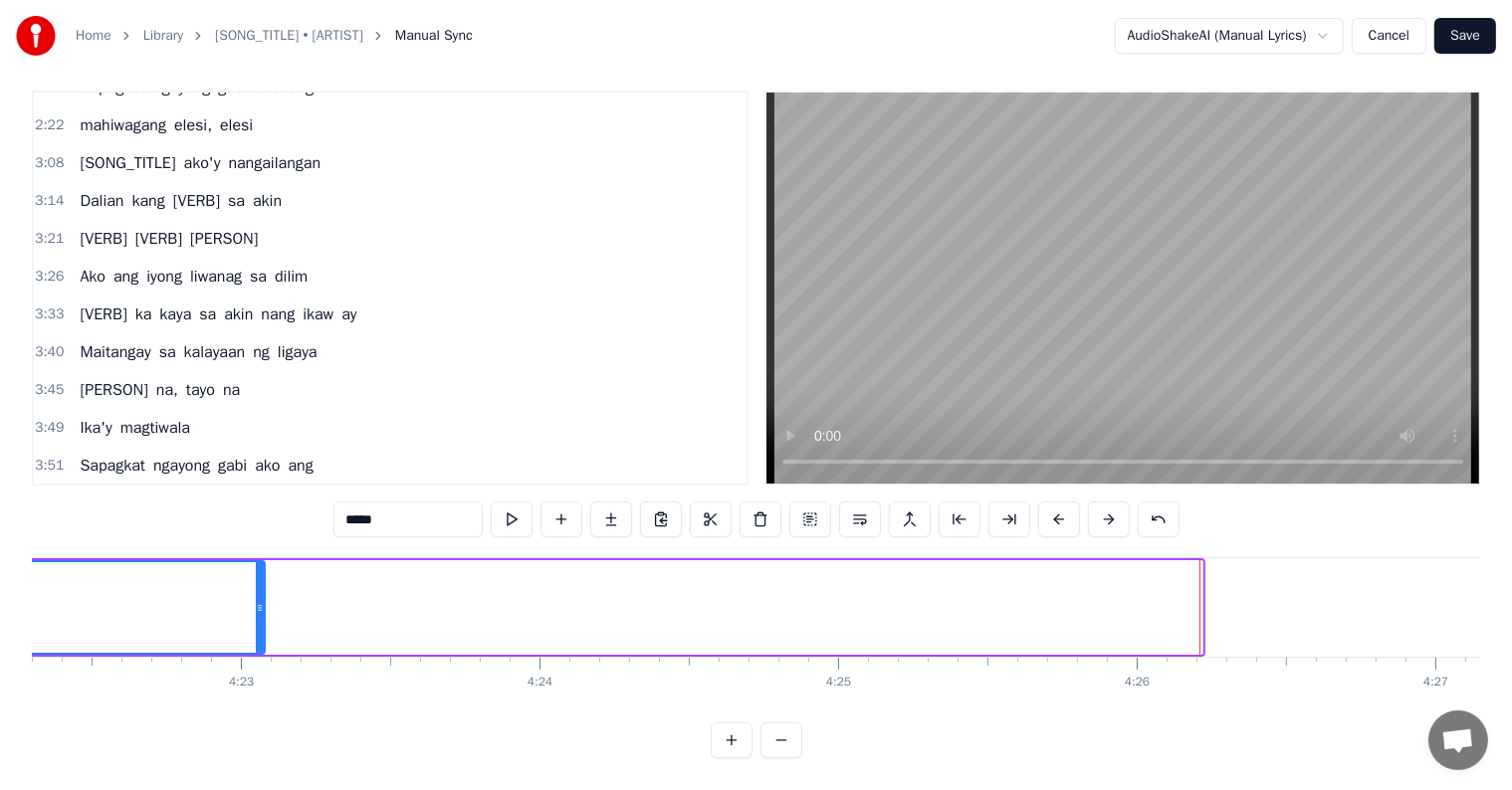 drag, startPoint x: 1193, startPoint y: 587, endPoint x: 159, endPoint y: 562, distance: 1034.3022 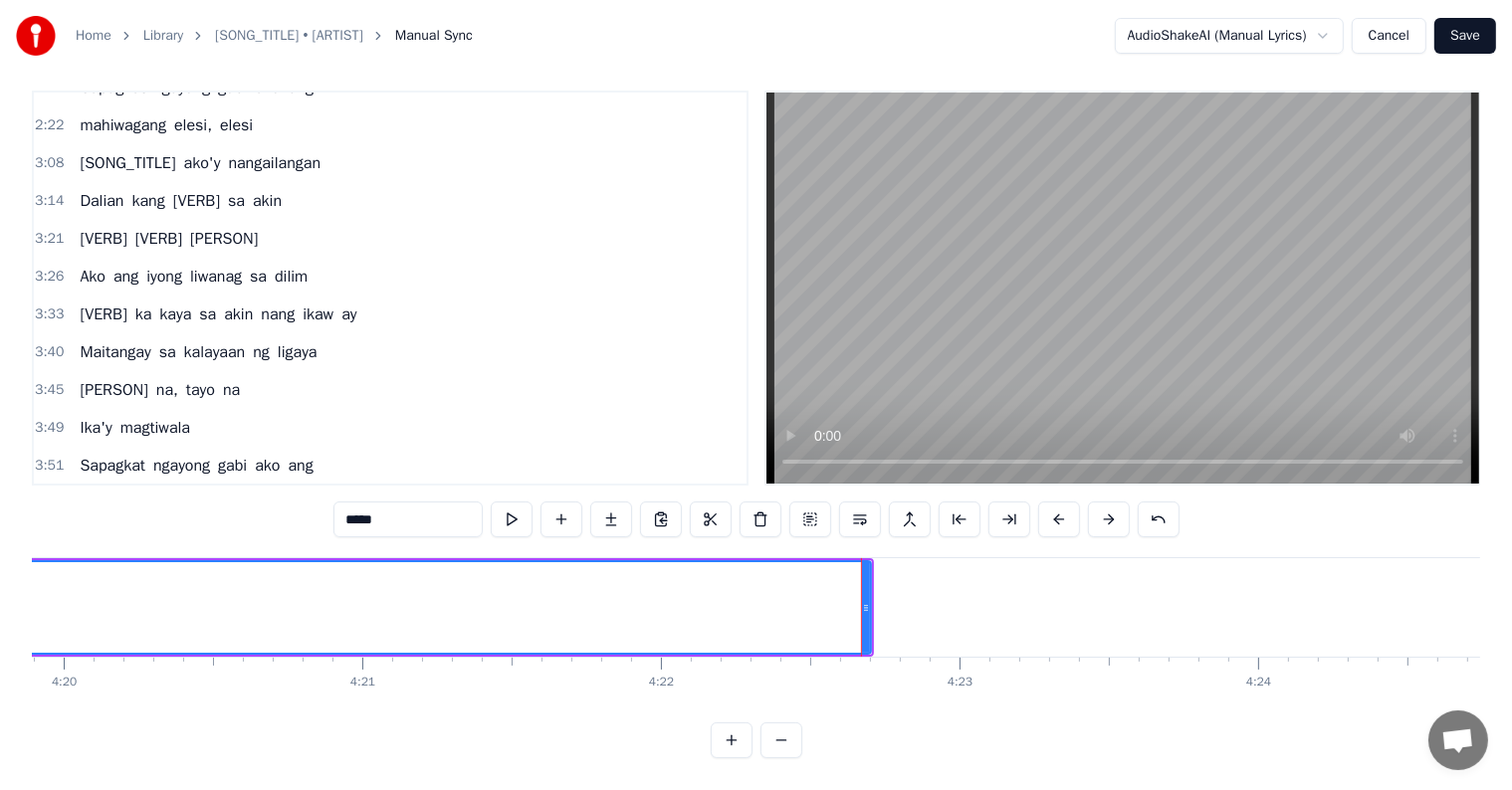 scroll, scrollTop: 0, scrollLeft: 77199, axis: horizontal 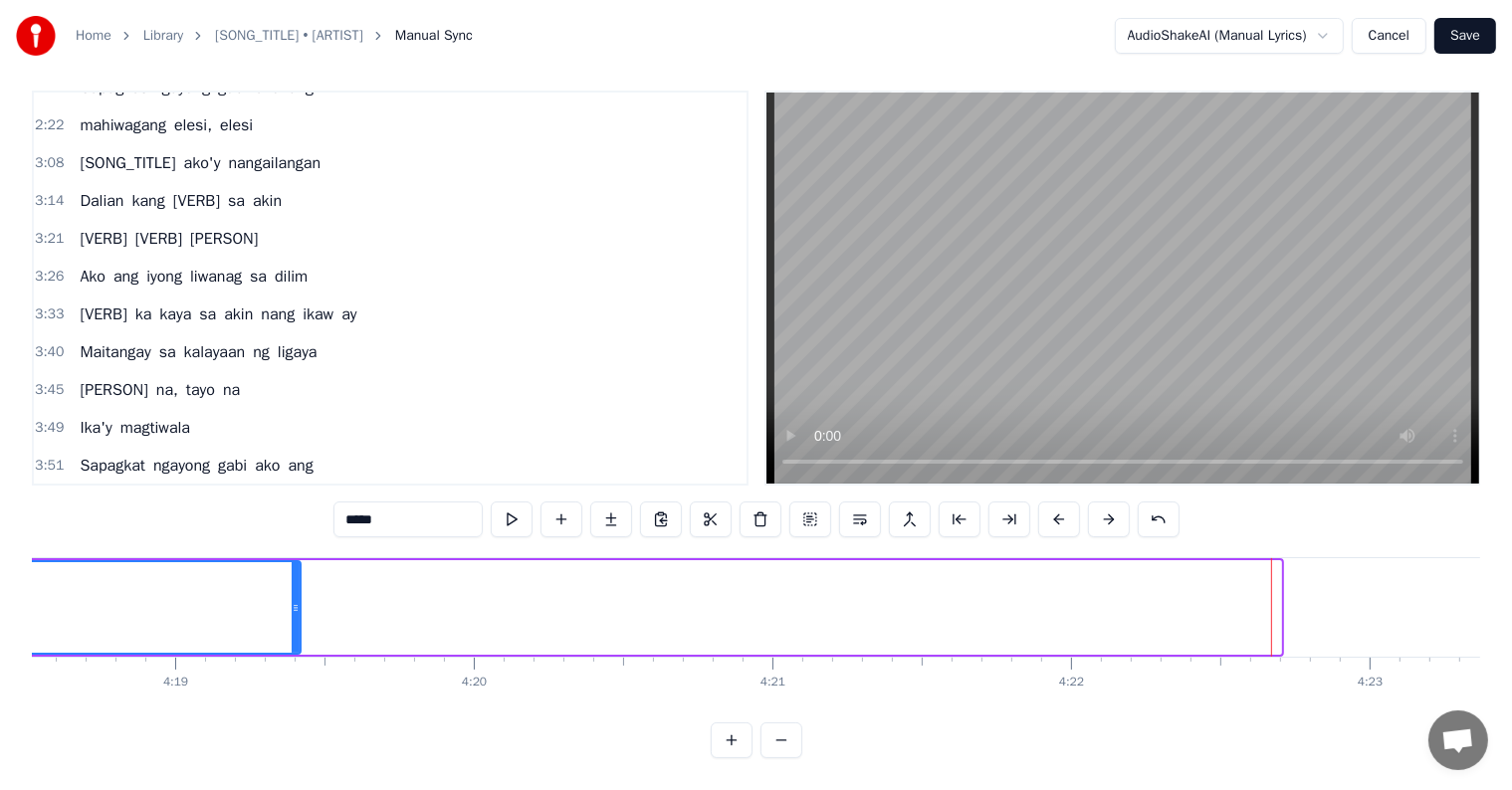 drag, startPoint x: 1274, startPoint y: 593, endPoint x: 277, endPoint y: 564, distance: 997.42168 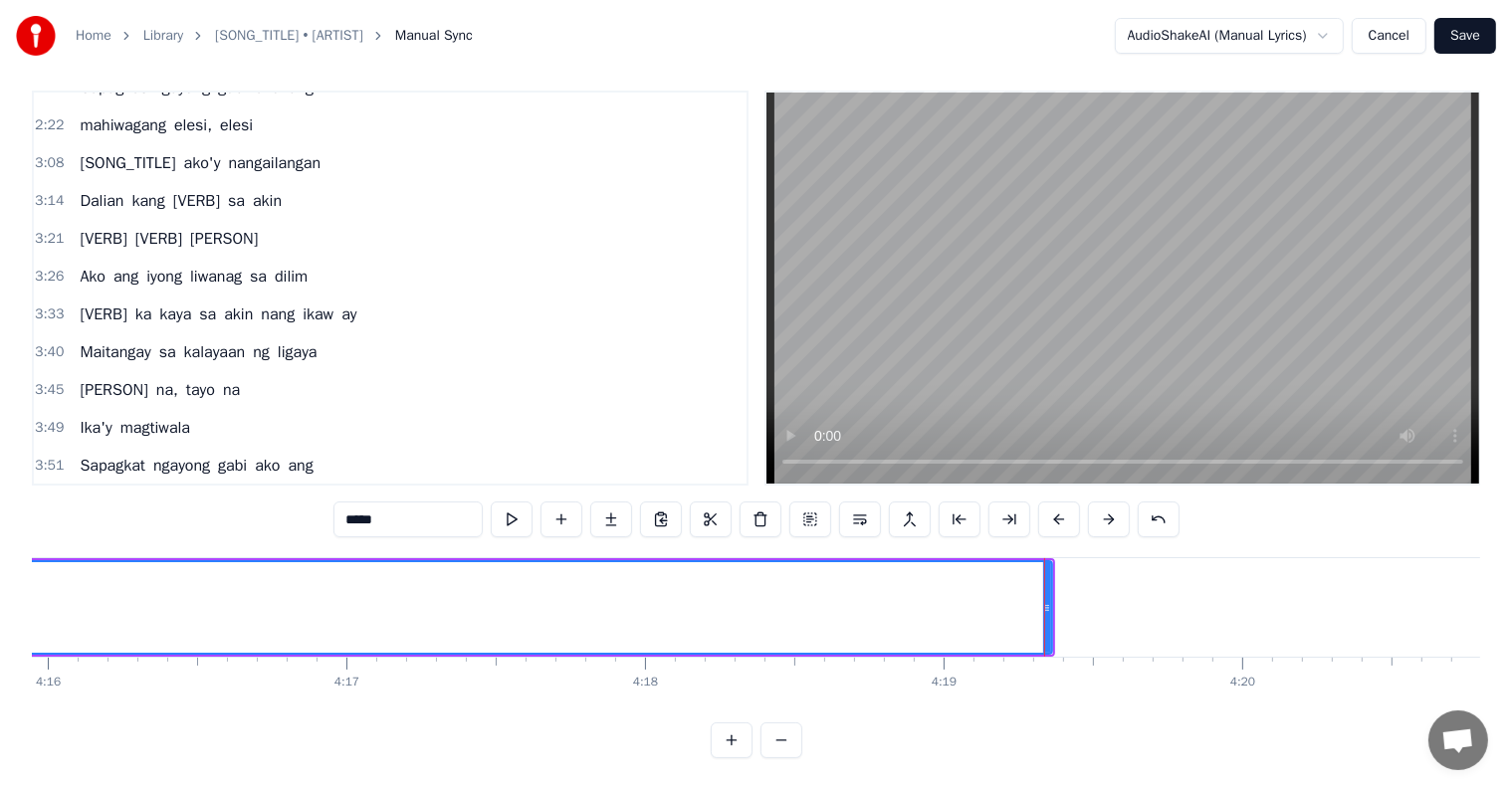 scroll, scrollTop: 0, scrollLeft: 76534, axis: horizontal 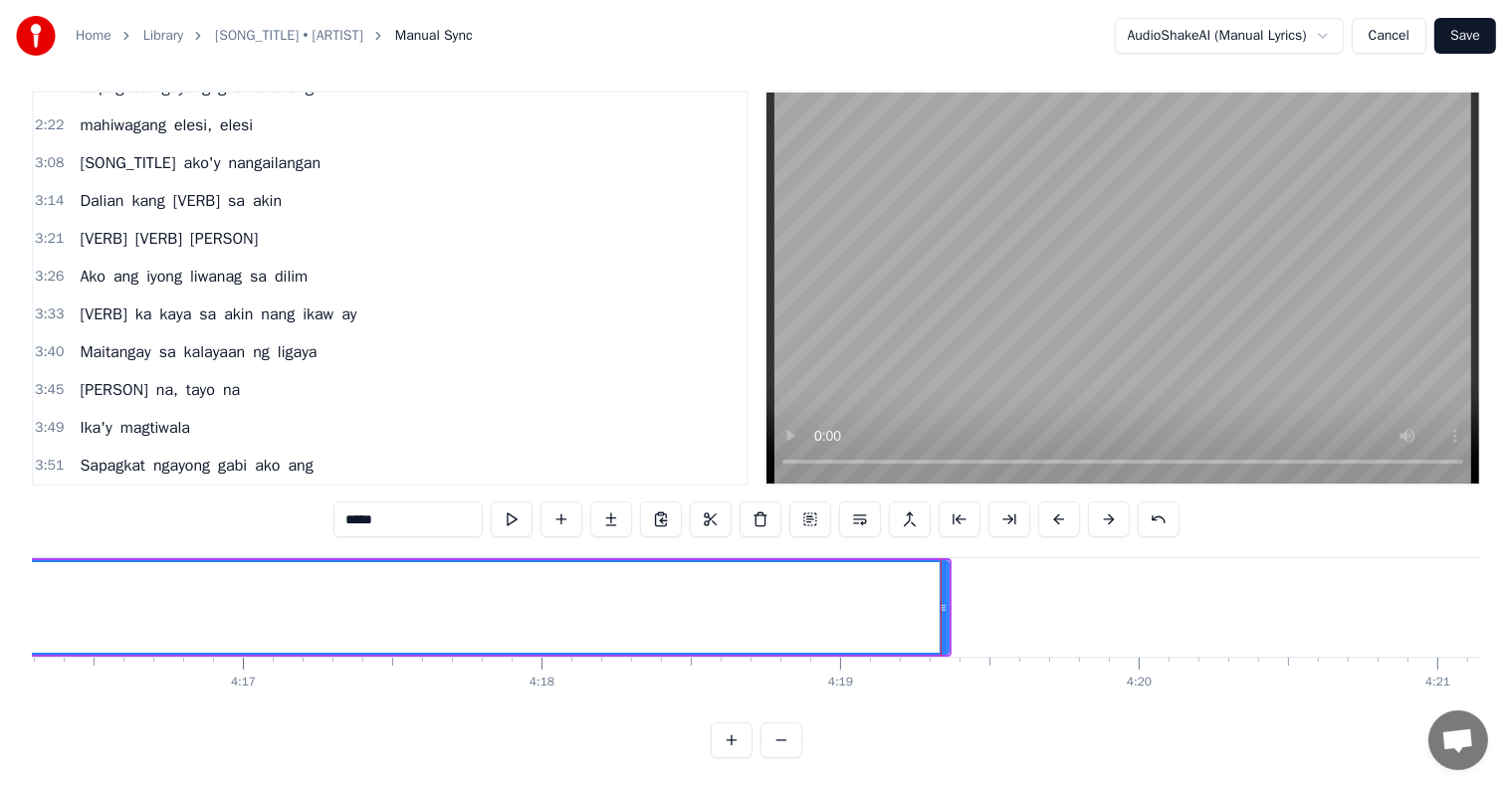 click on "elesi" at bounding box center [-1262, 607] 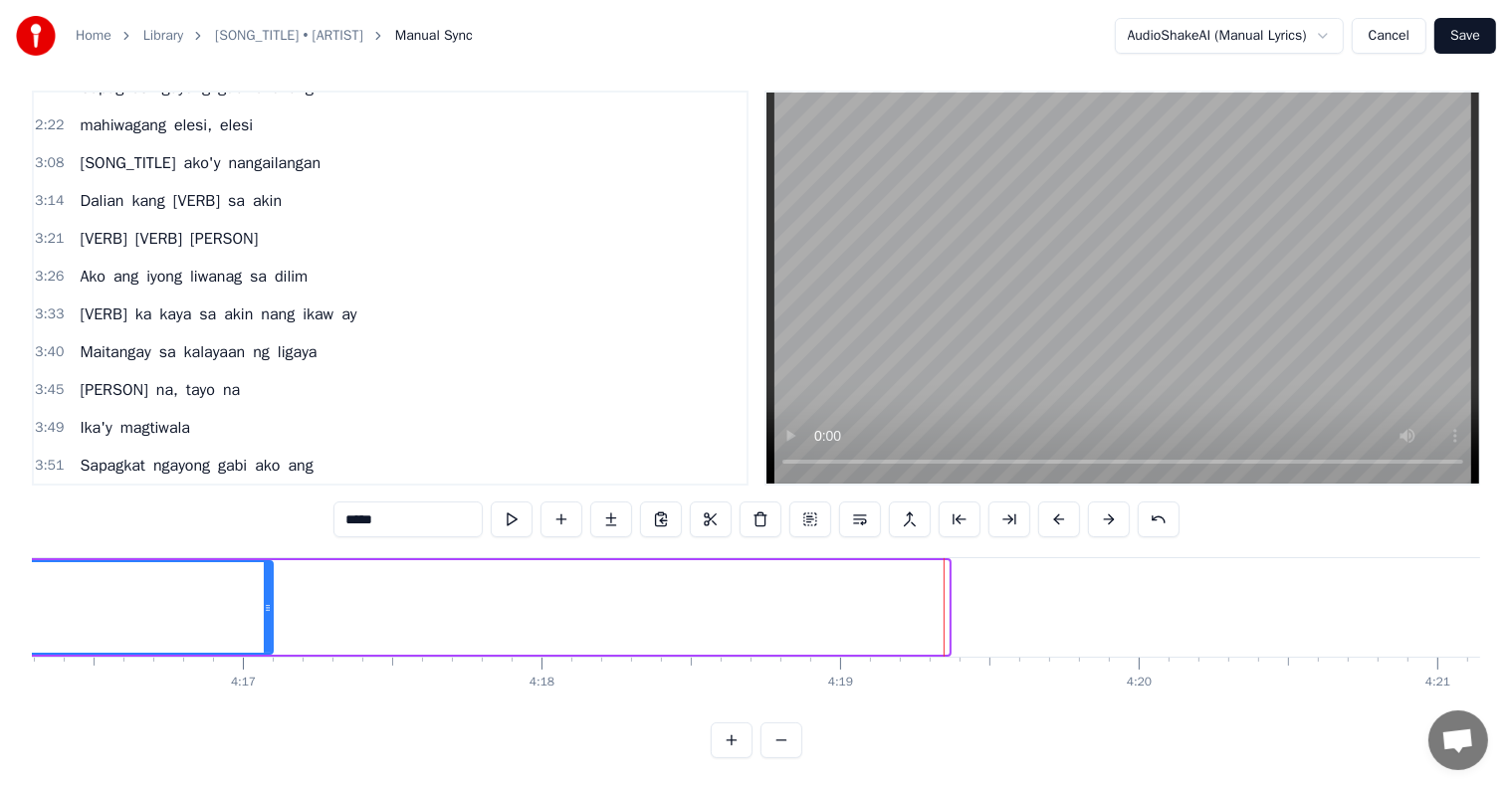 drag, startPoint x: 947, startPoint y: 589, endPoint x: 292, endPoint y: 669, distance: 659.8674 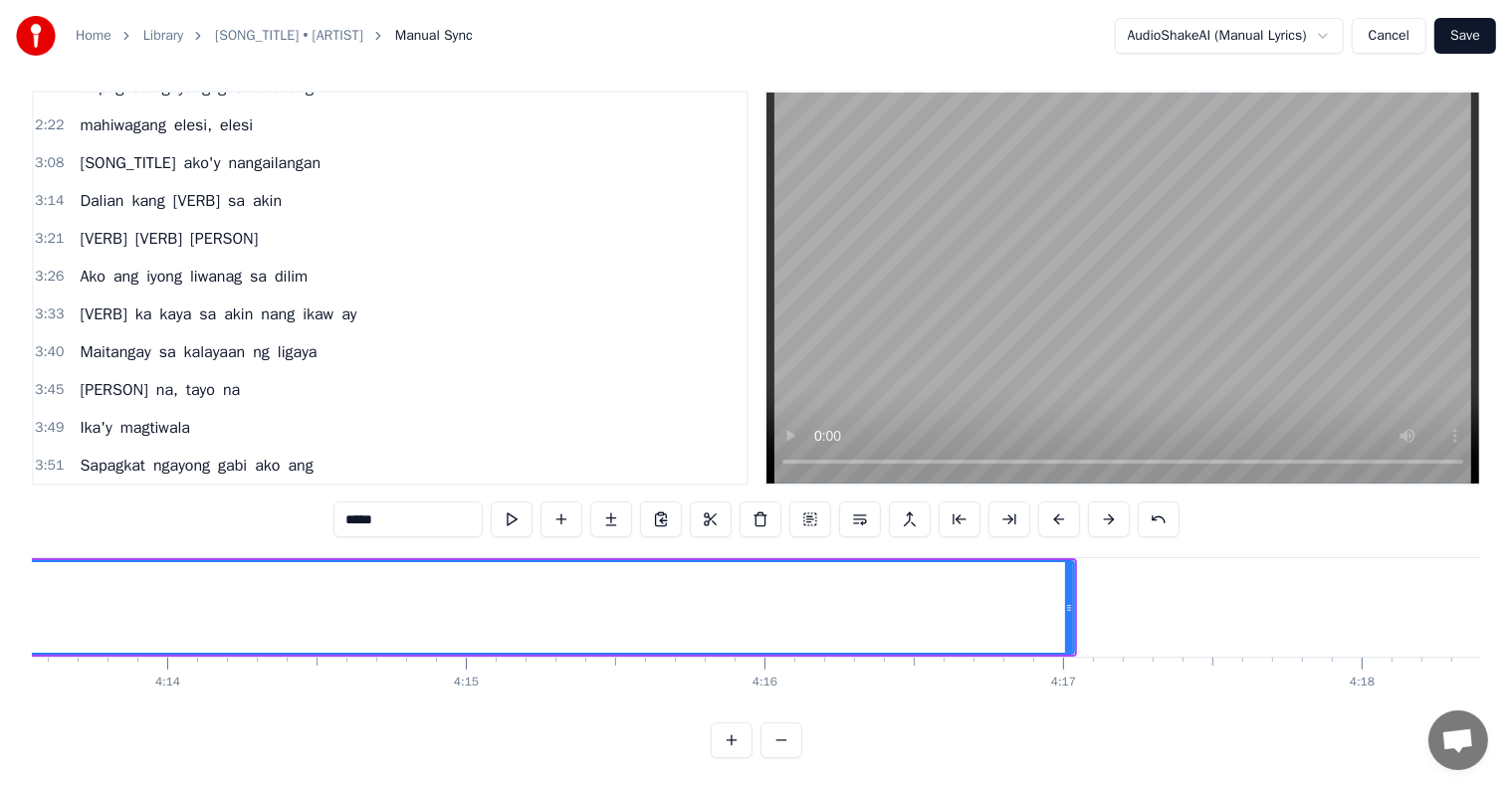 scroll, scrollTop: 0, scrollLeft: 75558, axis: horizontal 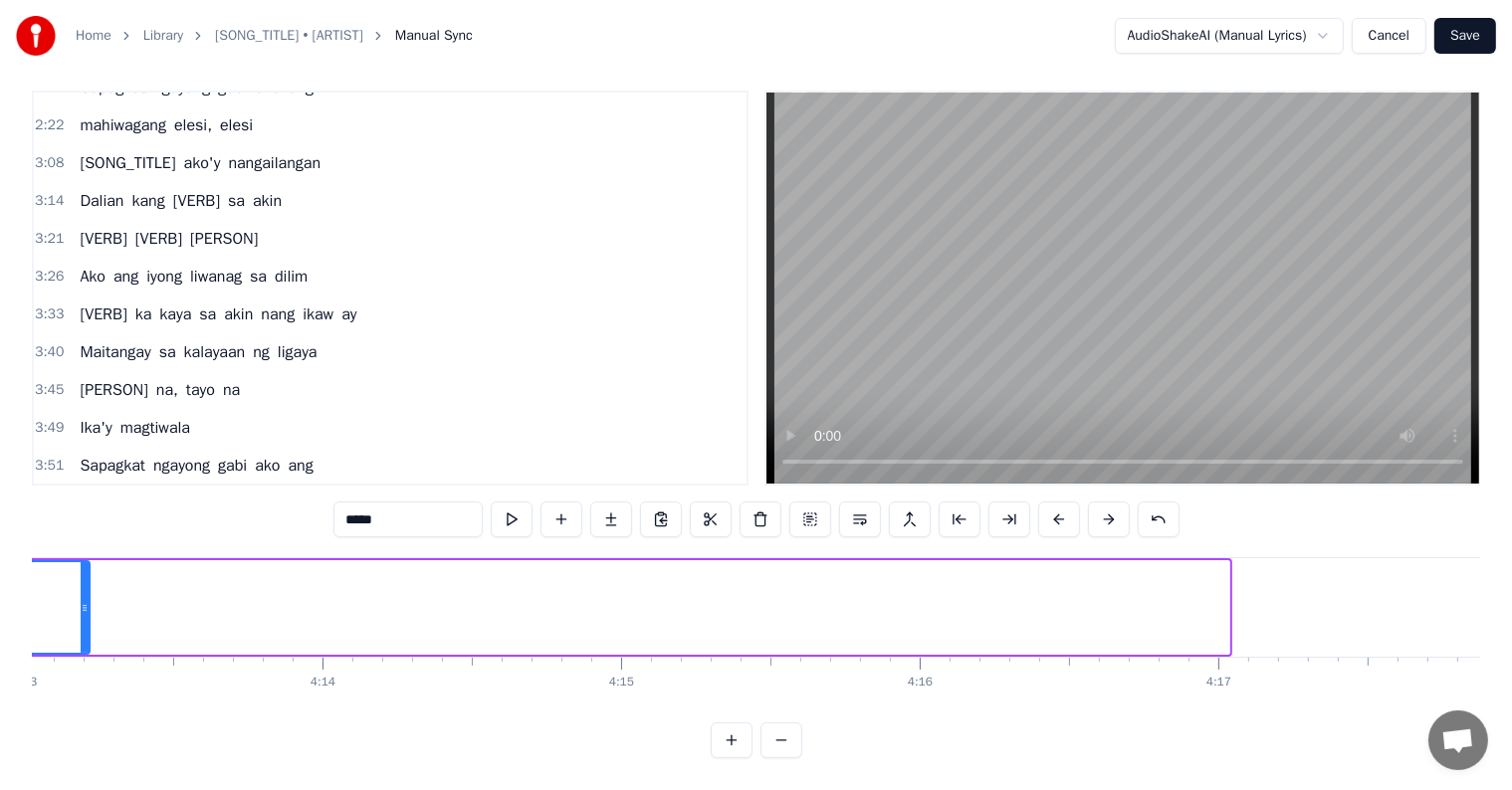 drag, startPoint x: 1222, startPoint y: 588, endPoint x: 83, endPoint y: 585, distance: 1139.004 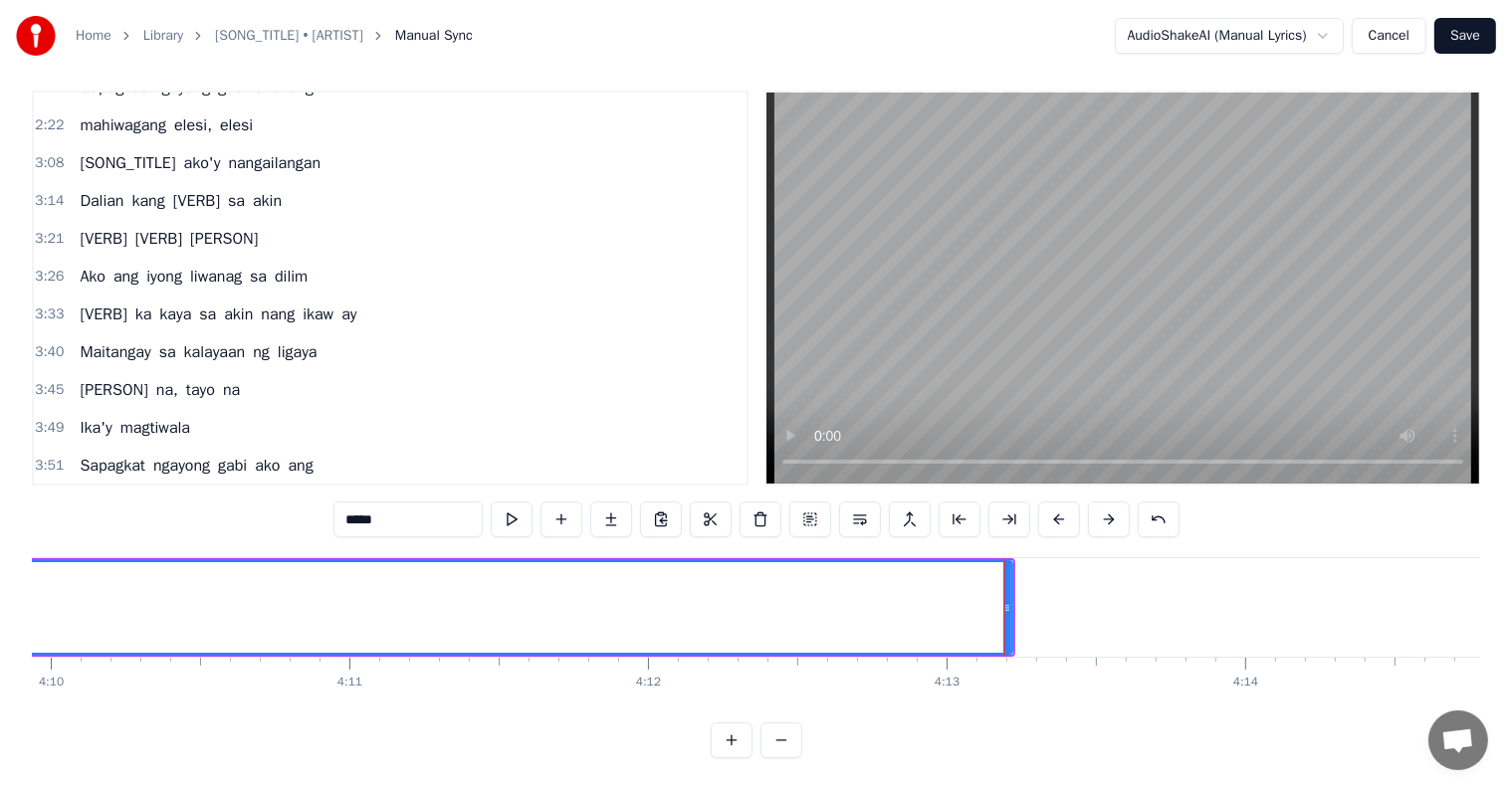 scroll, scrollTop: 0, scrollLeft: 74431, axis: horizontal 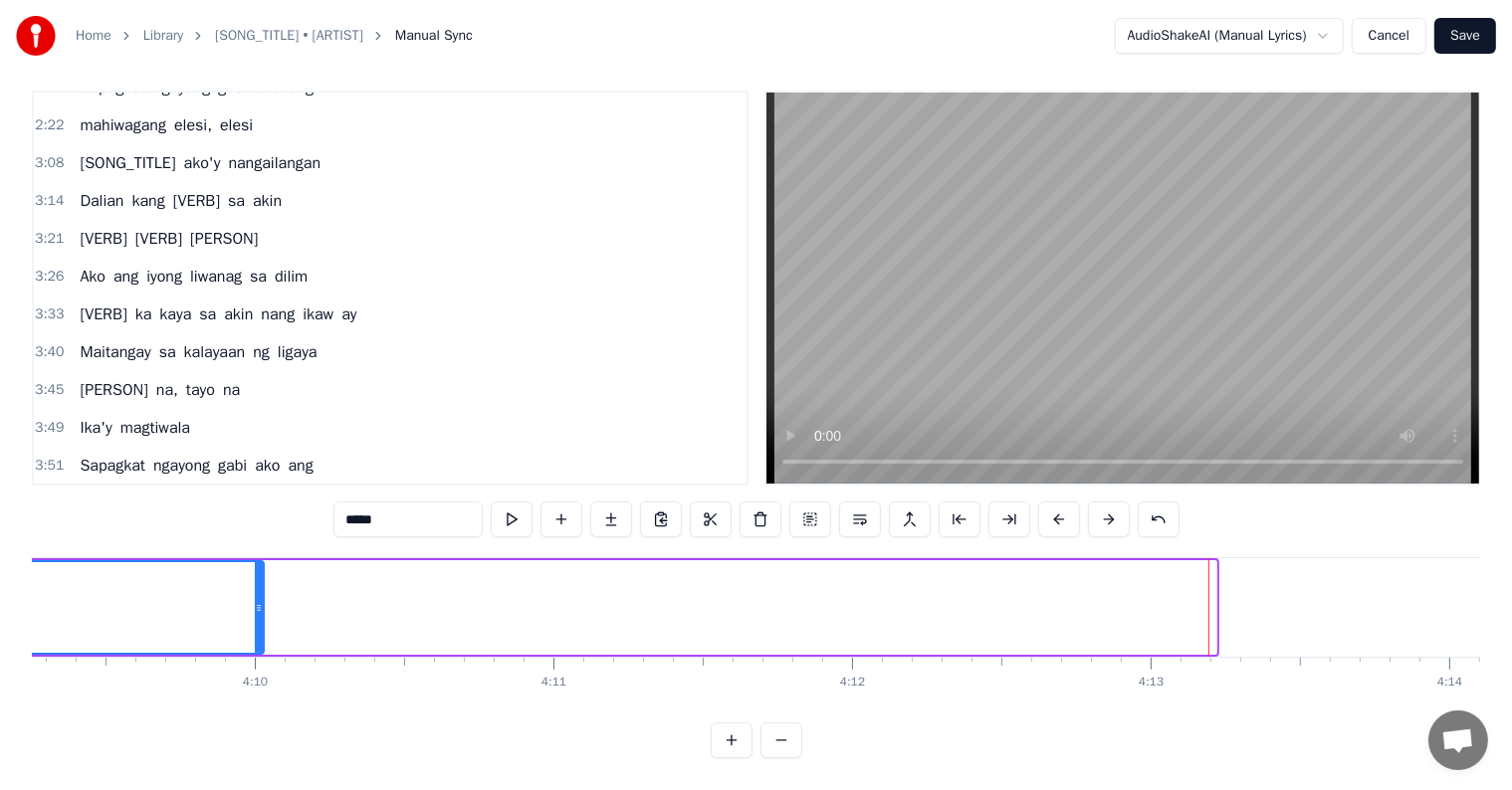 drag, startPoint x: 1212, startPoint y: 584, endPoint x: 260, endPoint y: 573, distance: 952.06355 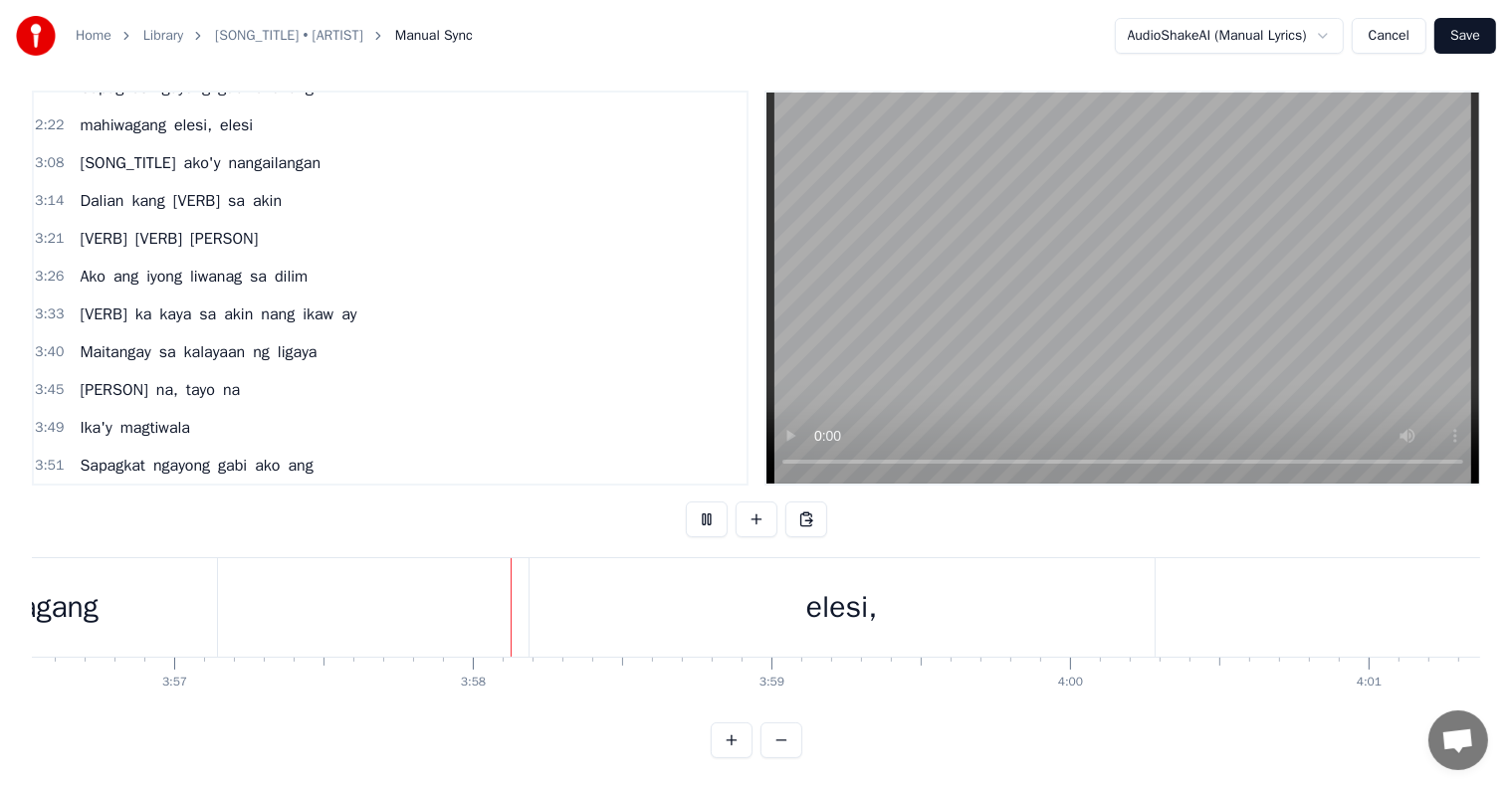 scroll, scrollTop: 0, scrollLeft: 70823, axis: horizontal 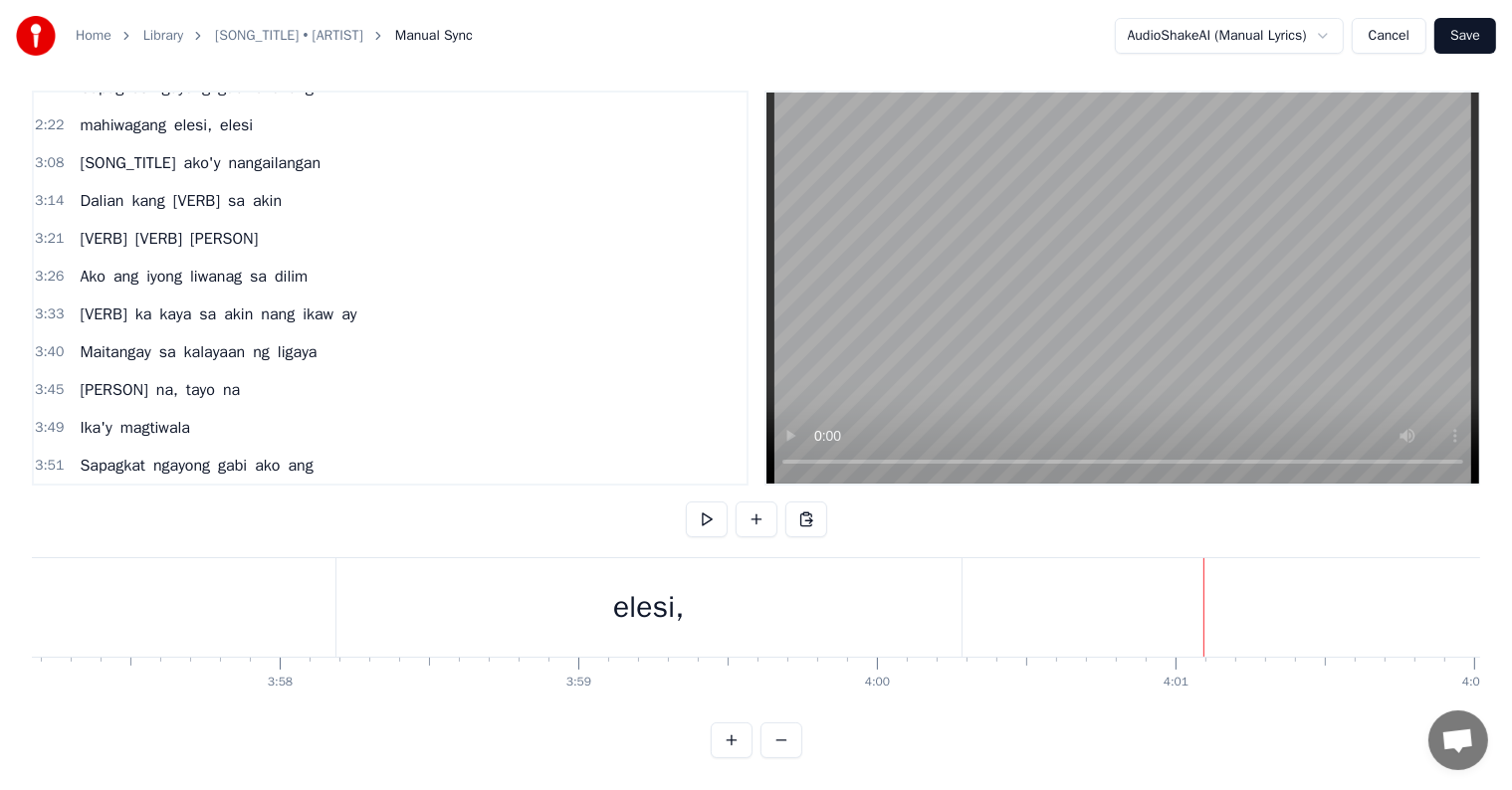 click on "elesi," at bounding box center (649, 607) 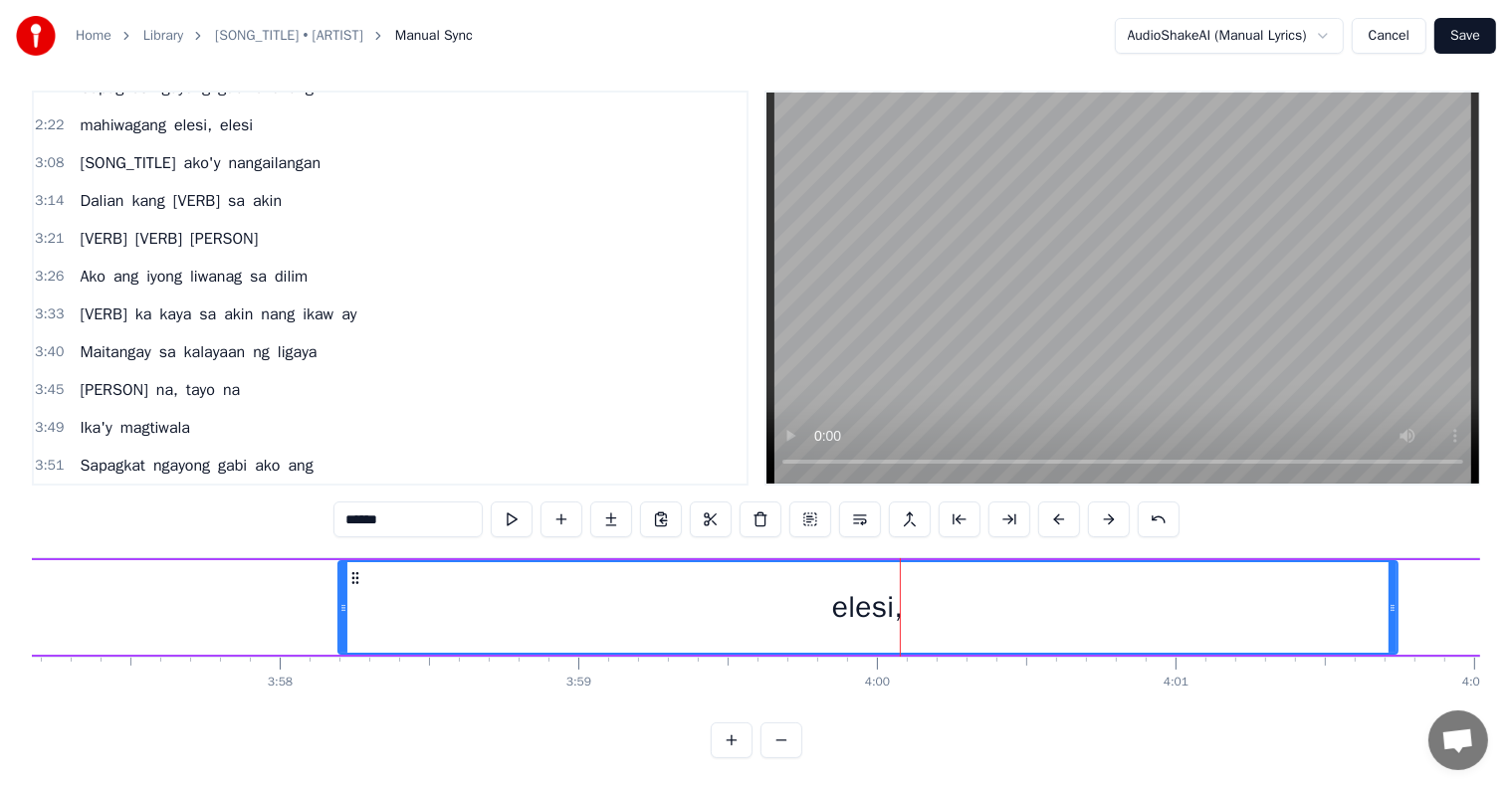 drag, startPoint x: 956, startPoint y: 595, endPoint x: 1390, endPoint y: 622, distance: 434.8391 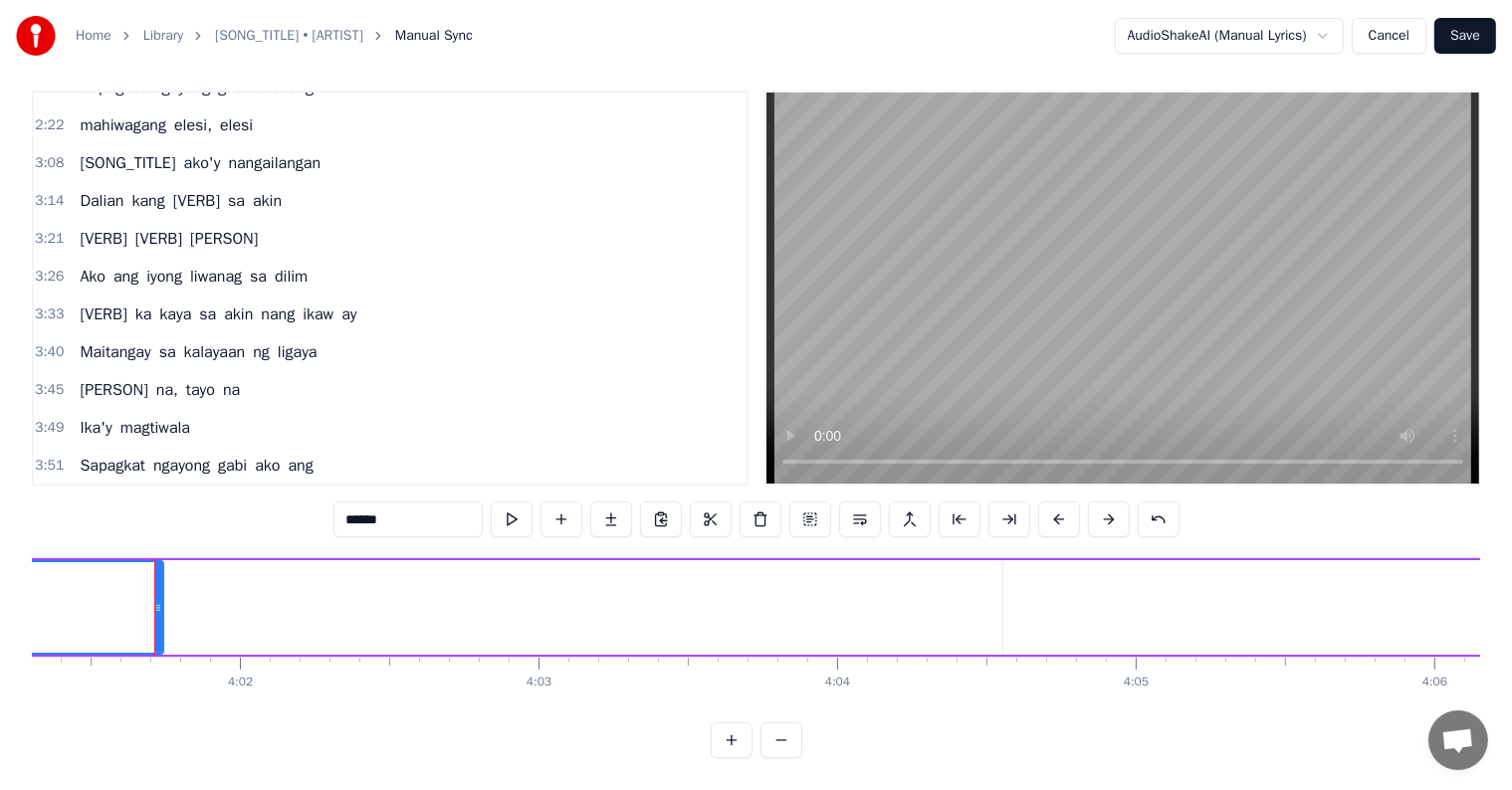 scroll, scrollTop: 0, scrollLeft: 72079, axis: horizontal 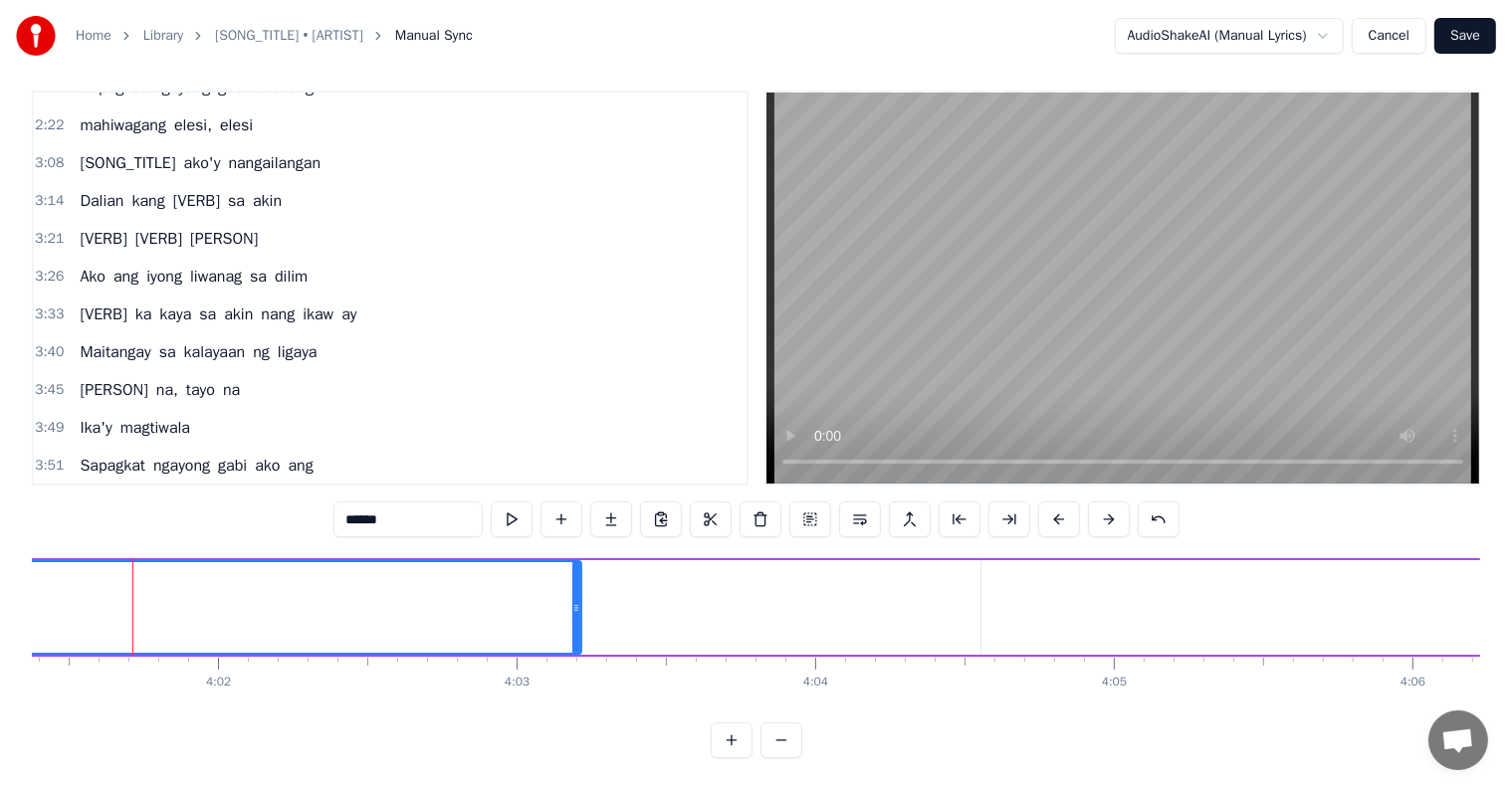 drag, startPoint x: 133, startPoint y: 580, endPoint x: 573, endPoint y: 613, distance: 441.2358 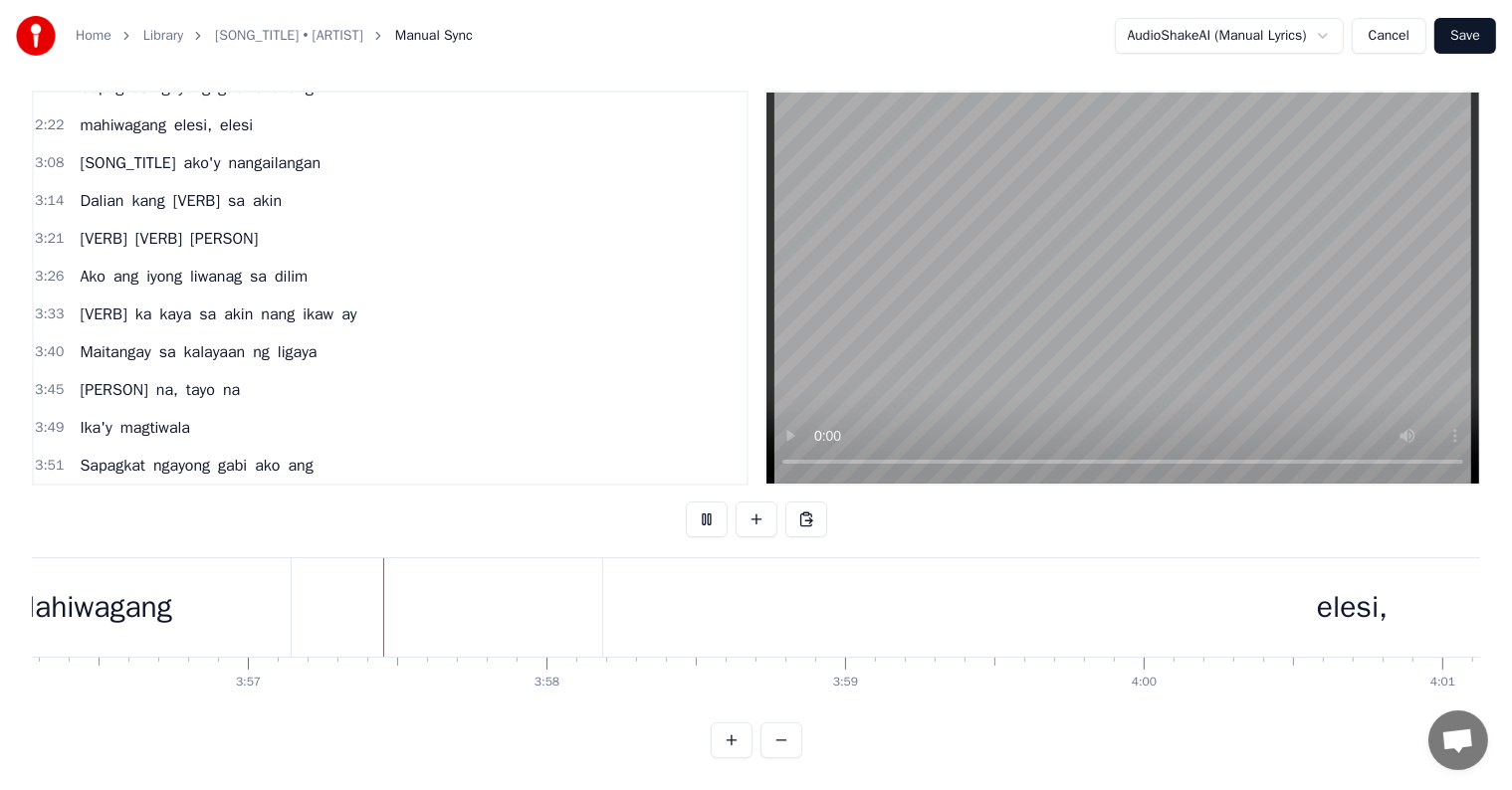 scroll, scrollTop: 0, scrollLeft: 70607, axis: horizontal 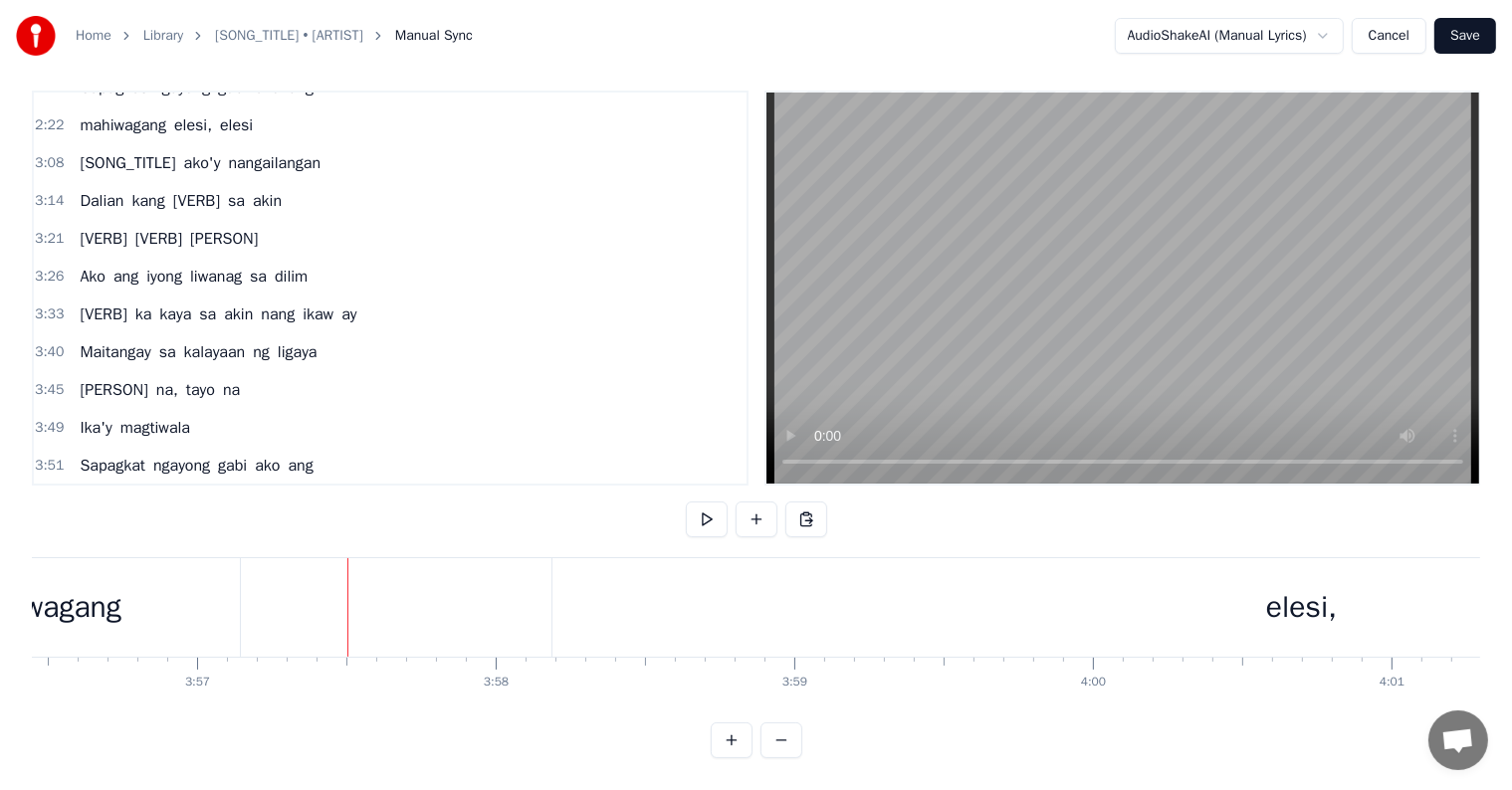 click on "Mahiwagang" at bounding box center (40, 607) 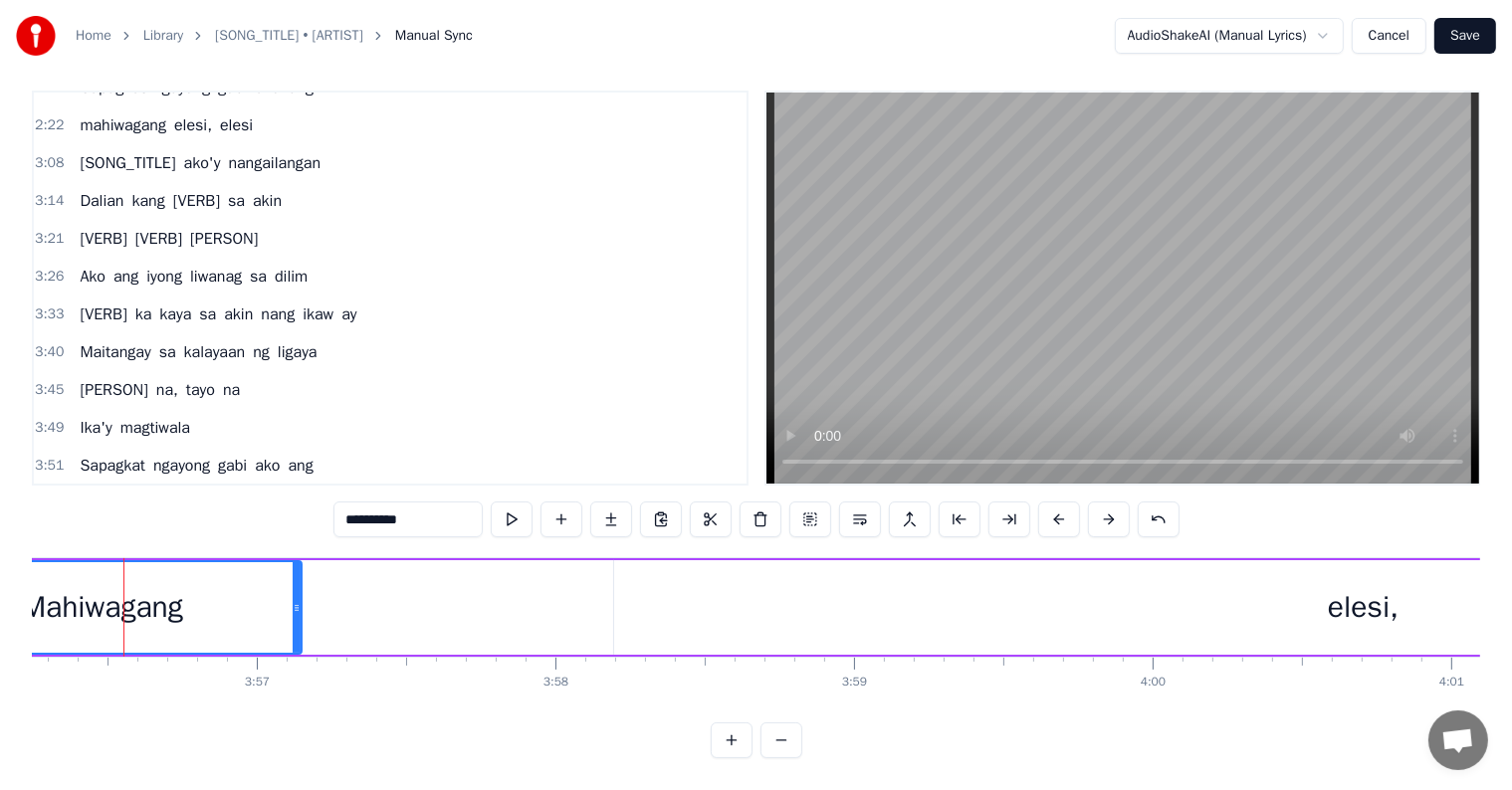 scroll, scrollTop: 0, scrollLeft: 70539, axis: horizontal 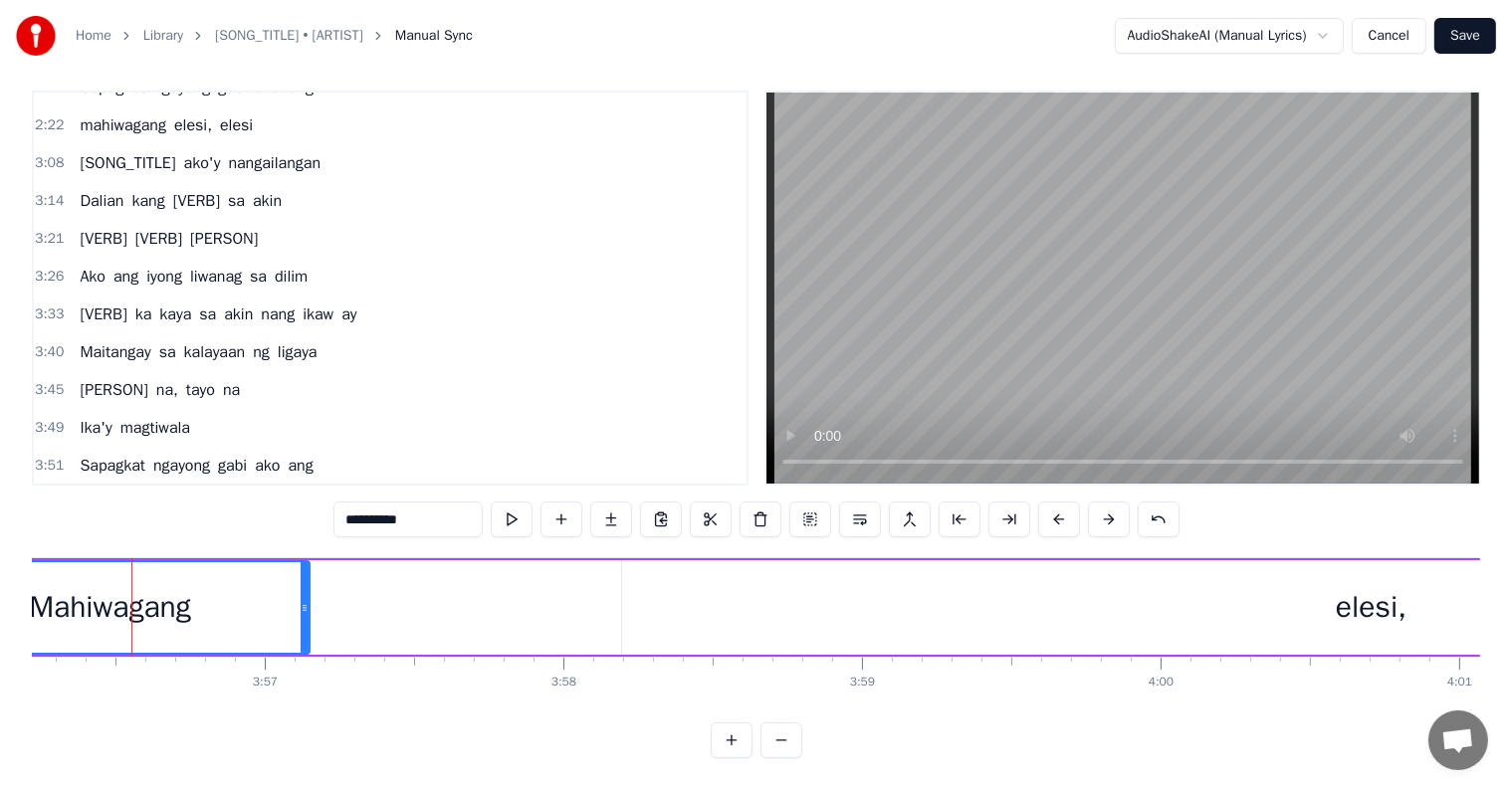 click on "**********" at bounding box center (408, 519) 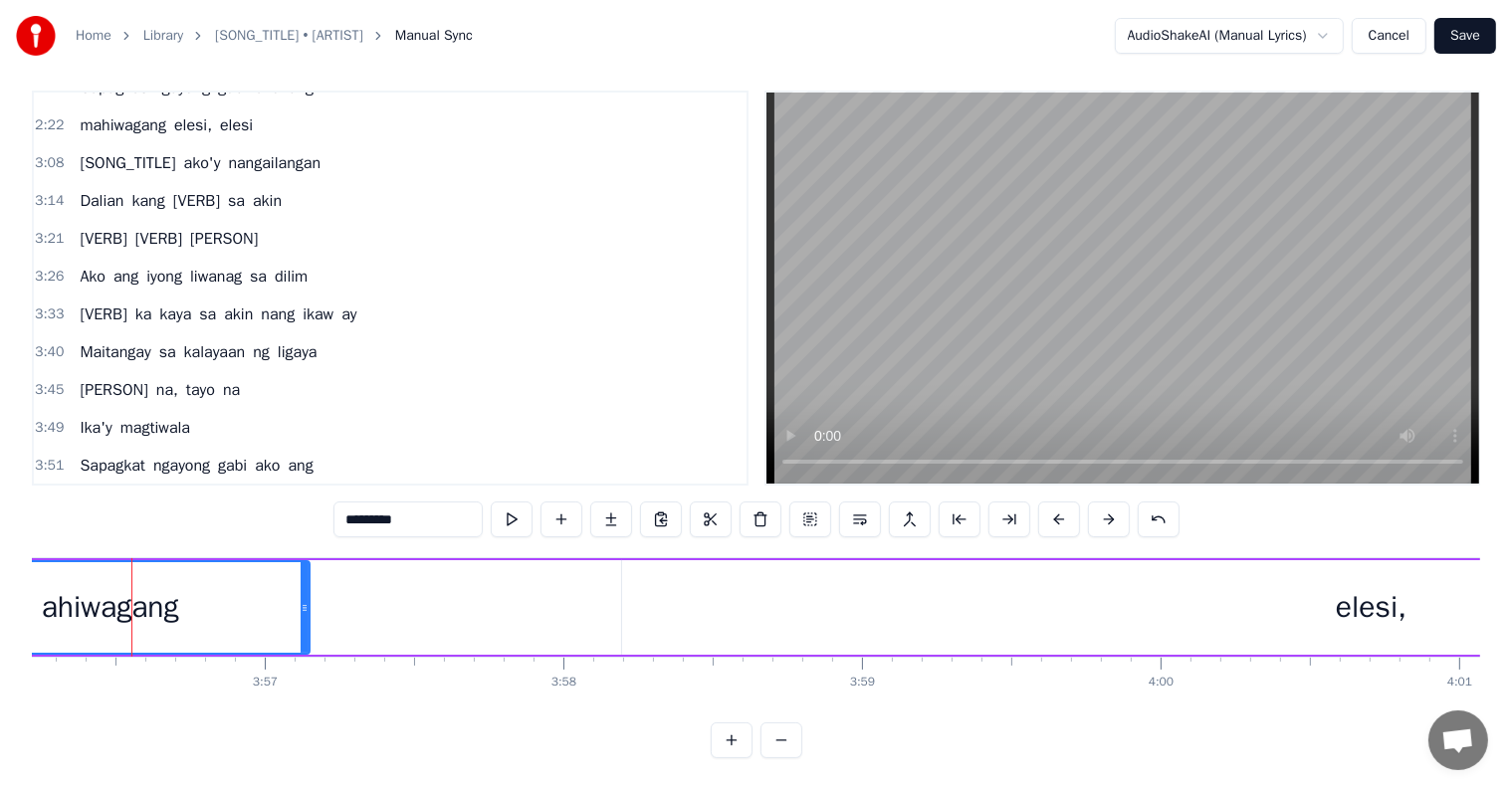 click on "*********" at bounding box center [408, 519] 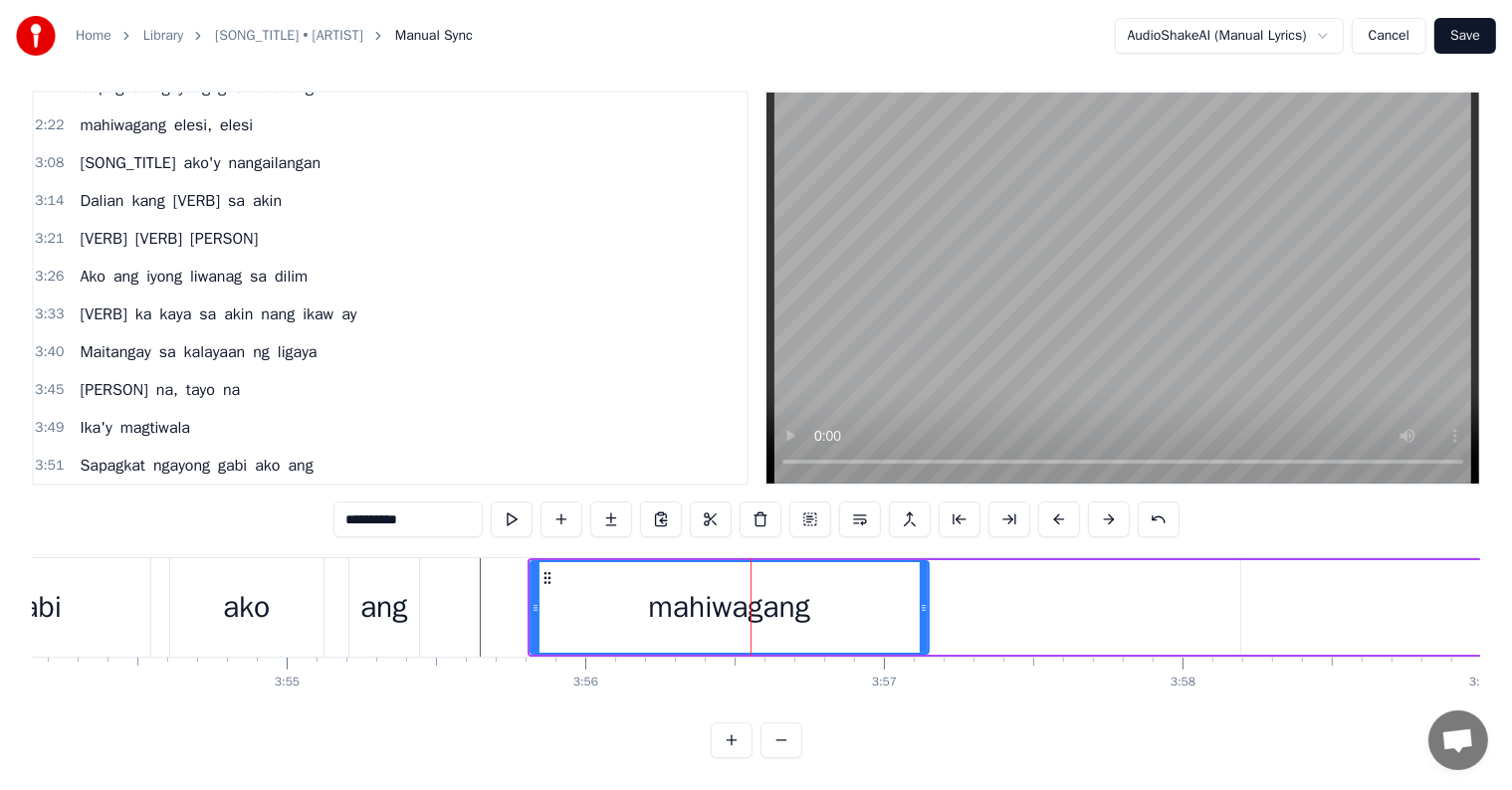 scroll, scrollTop: 0, scrollLeft: 69817, axis: horizontal 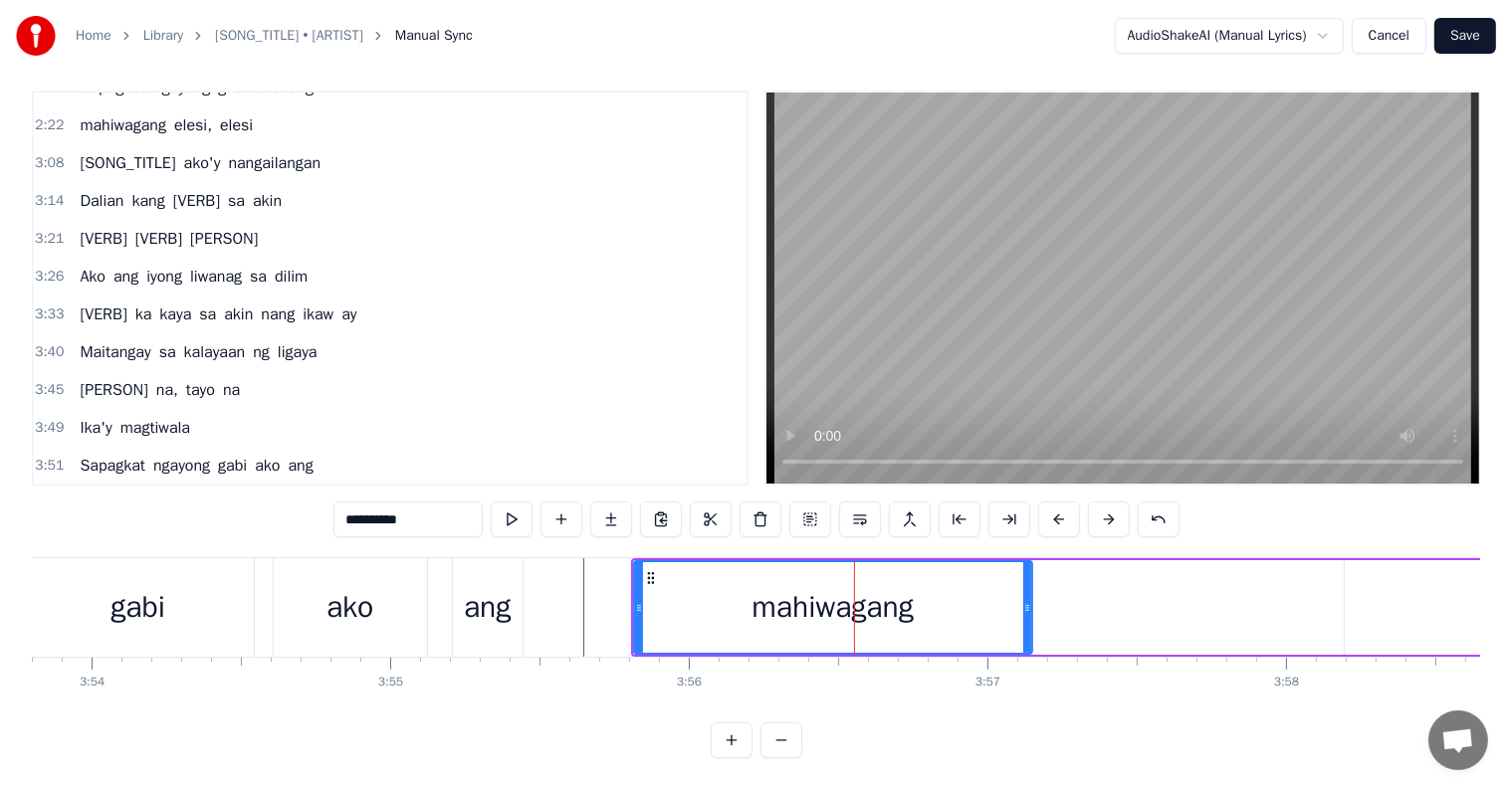 type on "**********" 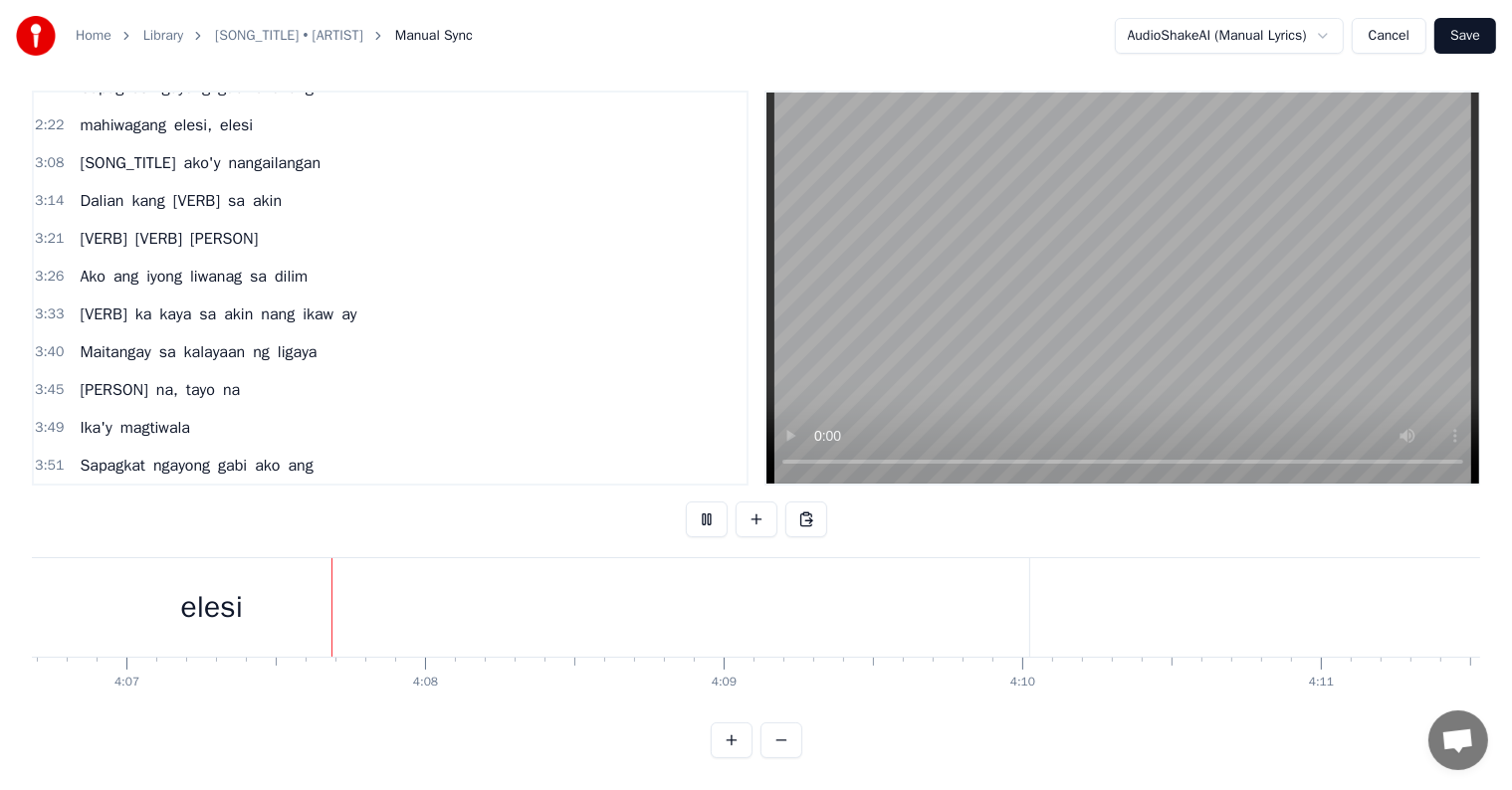 scroll, scrollTop: 0, scrollLeft: 73686, axis: horizontal 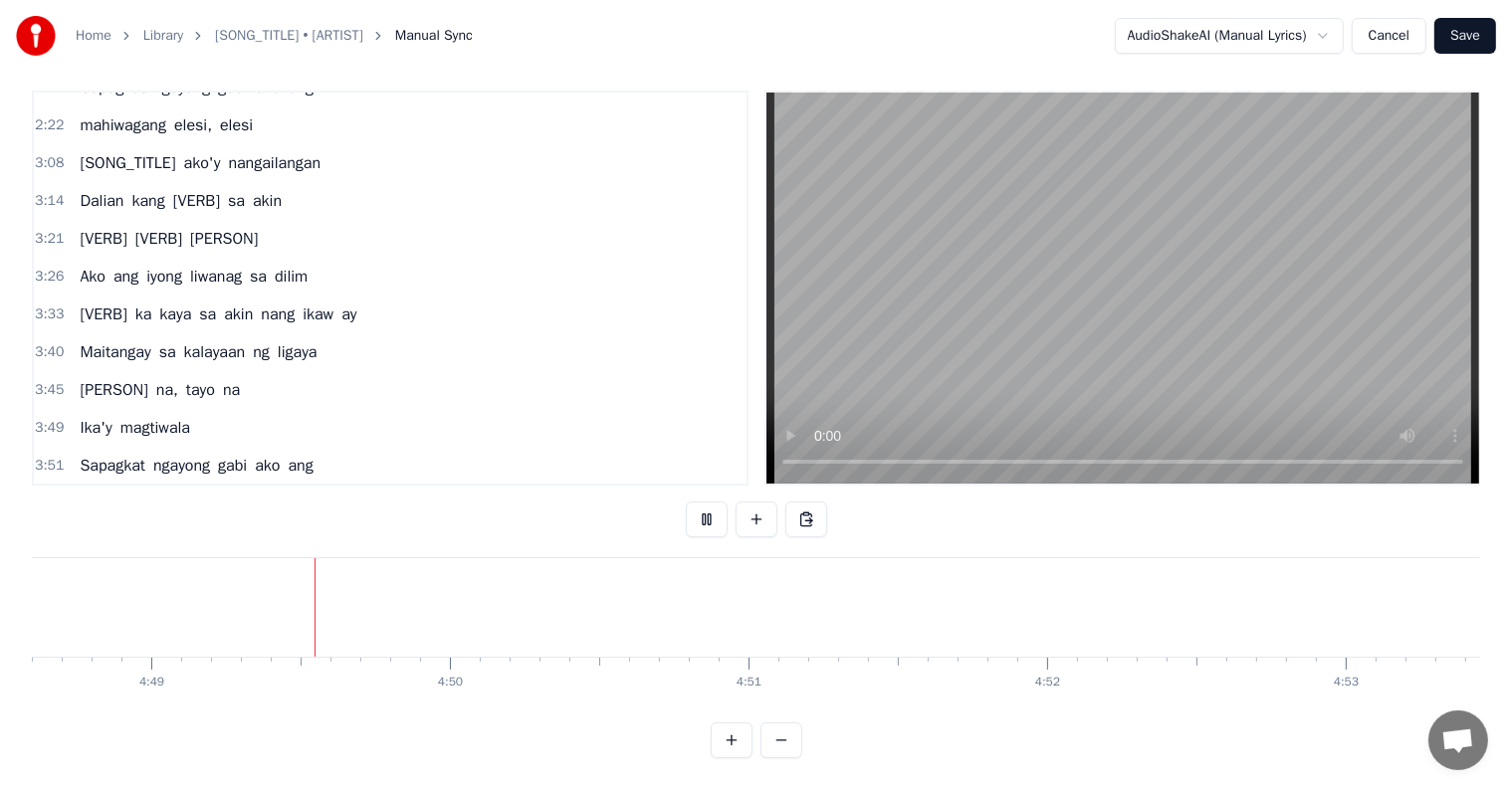 click on "Save" at bounding box center (1465, 36) 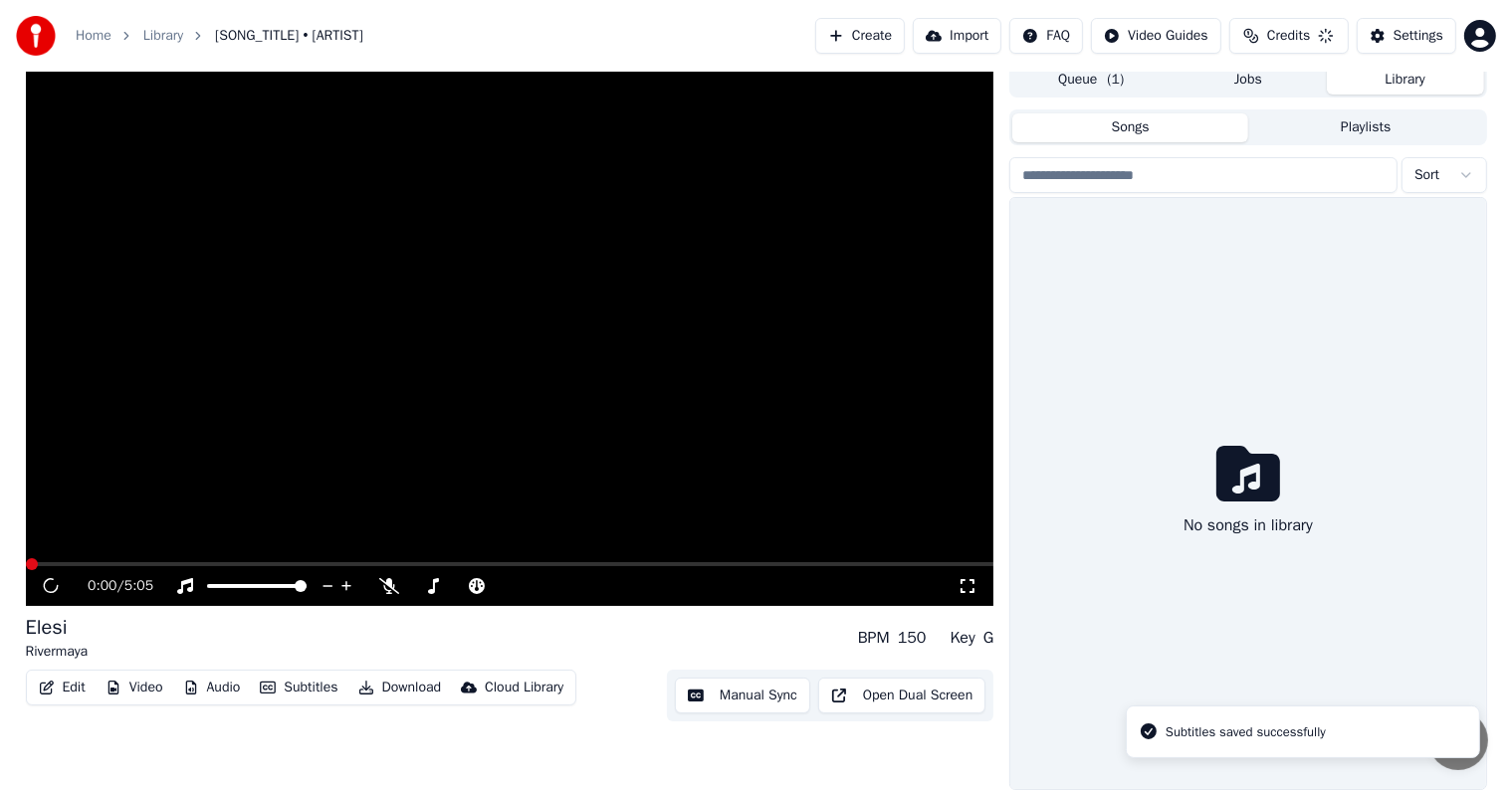 scroll, scrollTop: 9, scrollLeft: 0, axis: vertical 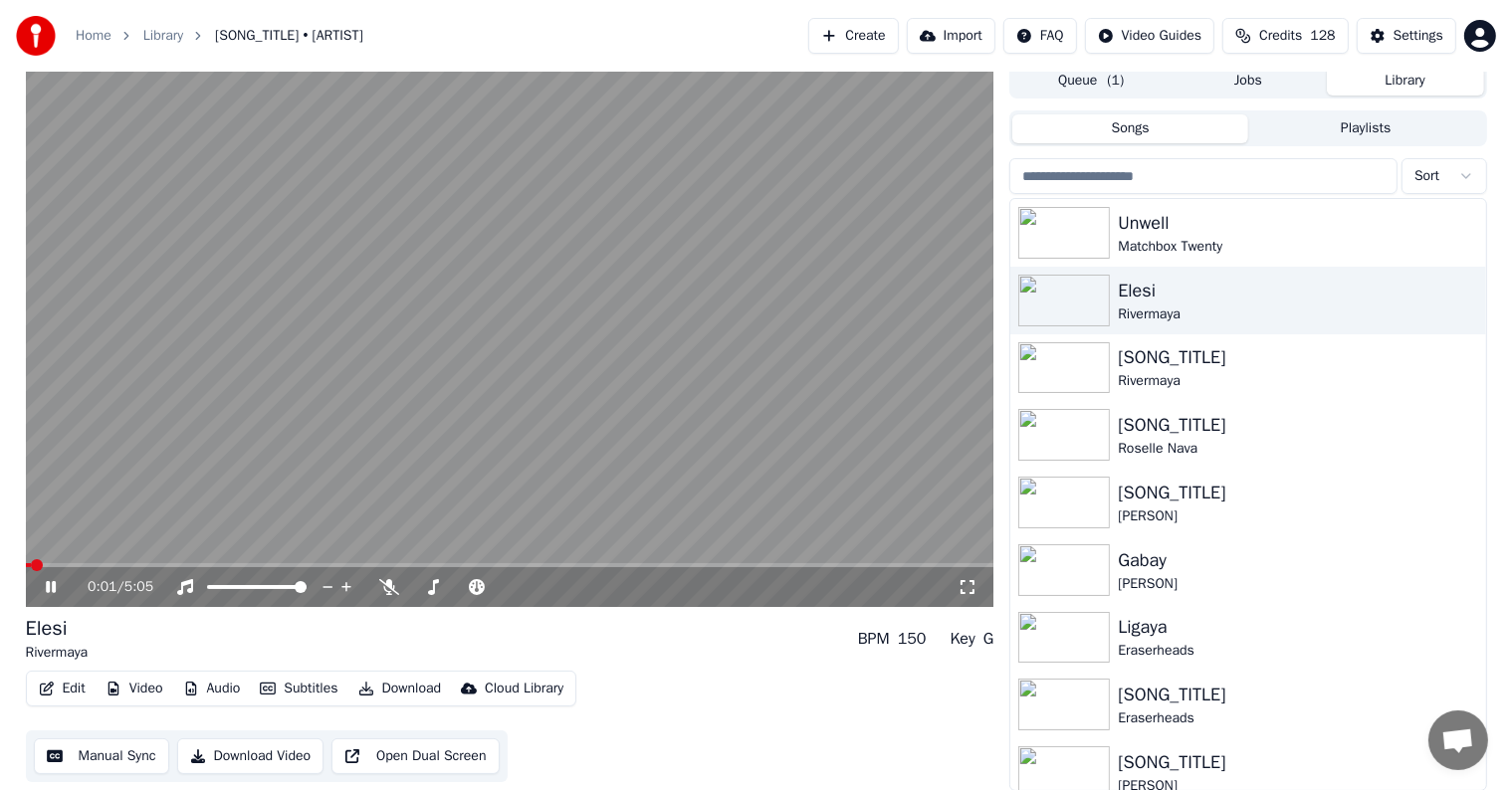 click 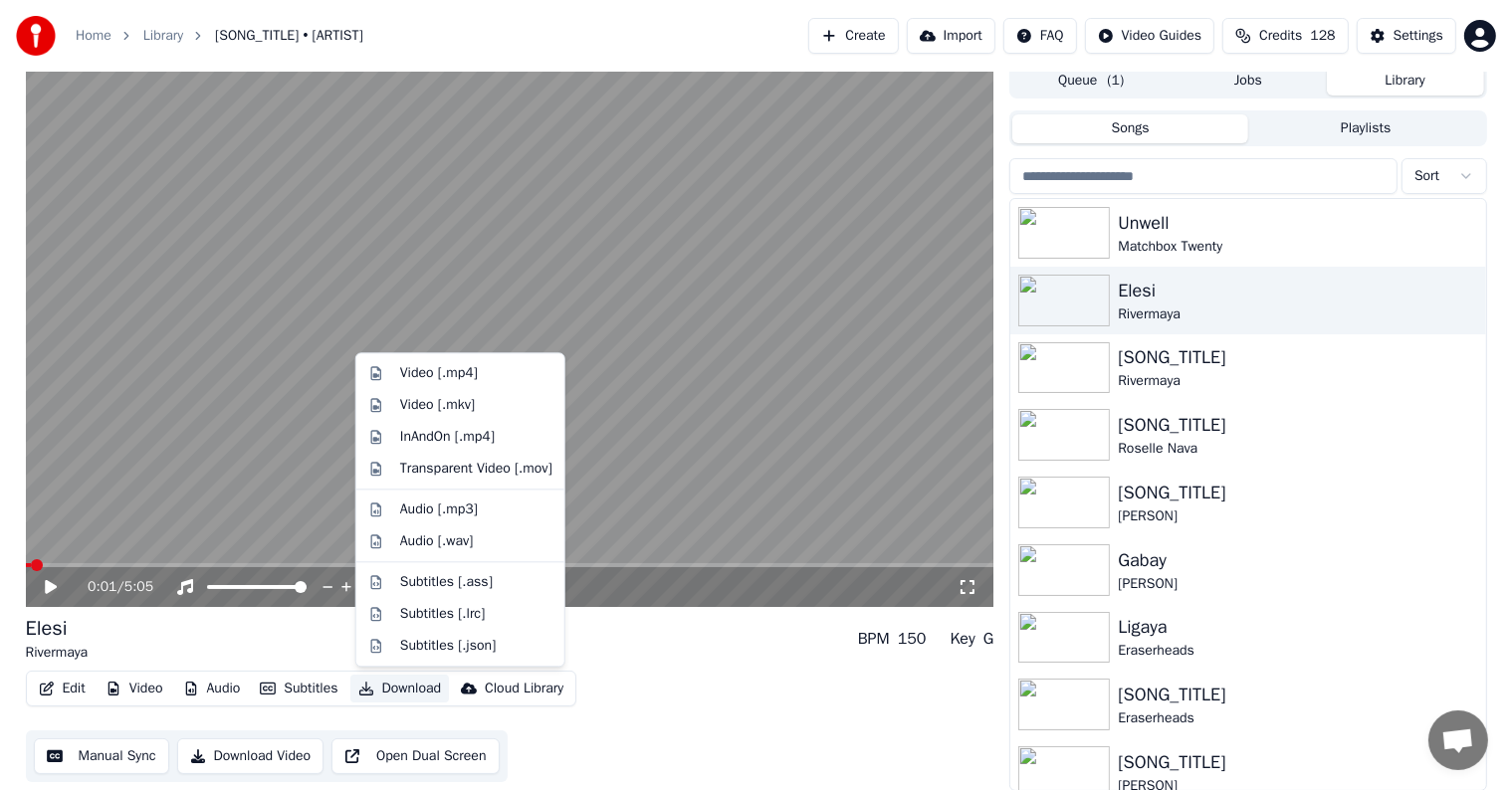 click on "Download" at bounding box center [400, 689] 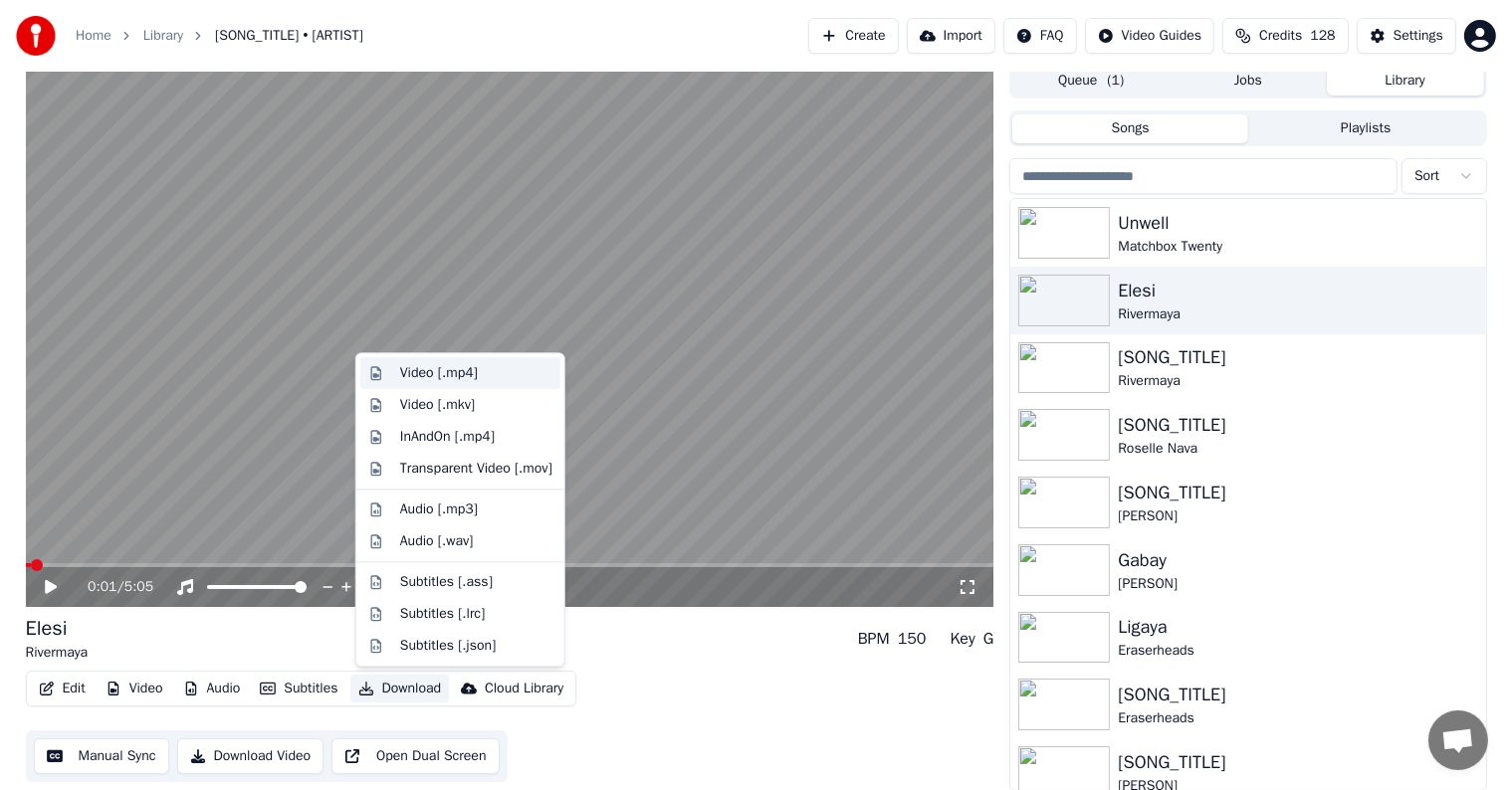 click on "Video [.mp4]" at bounding box center [439, 373] 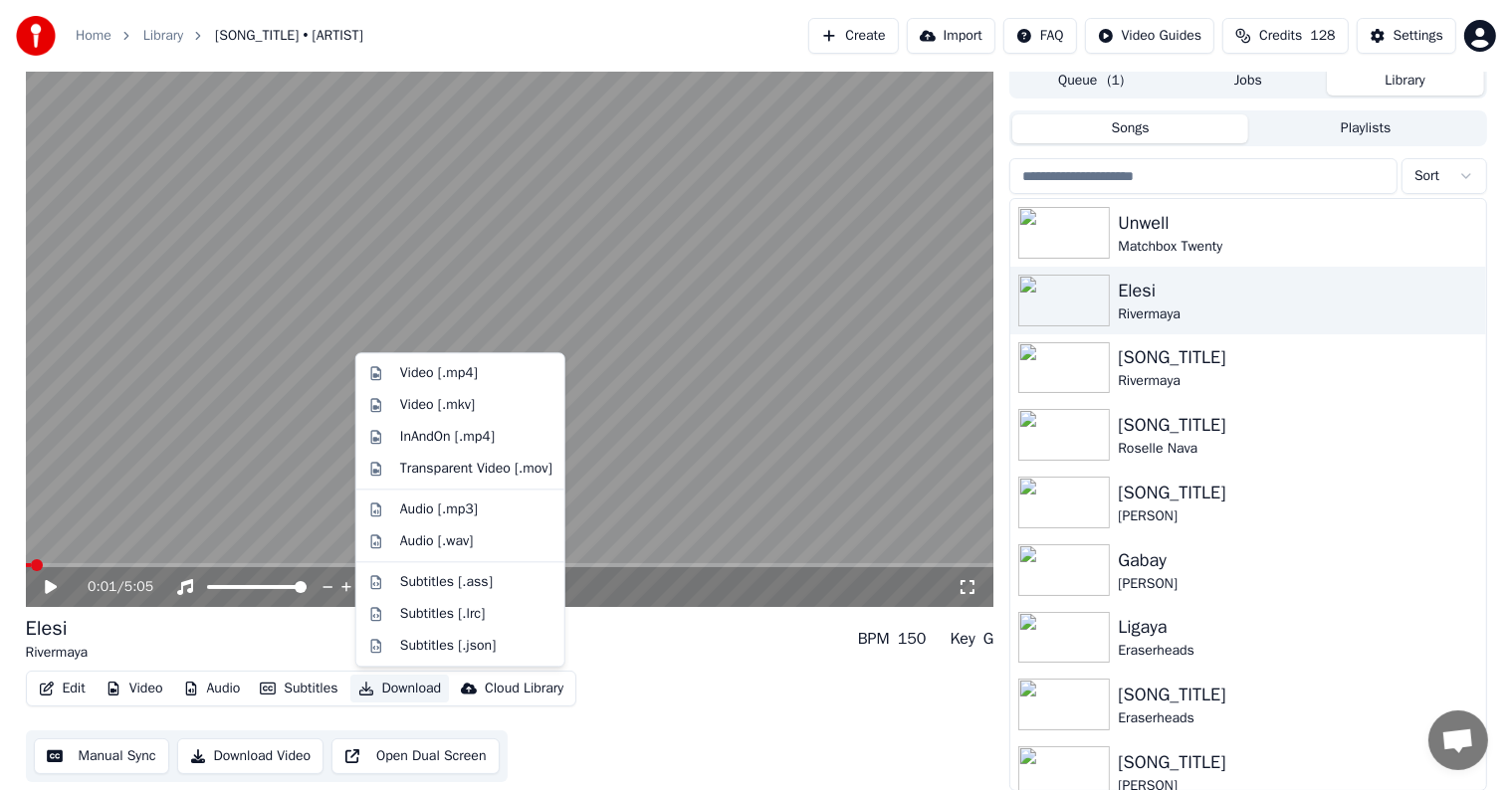 scroll, scrollTop: 1, scrollLeft: 0, axis: vertical 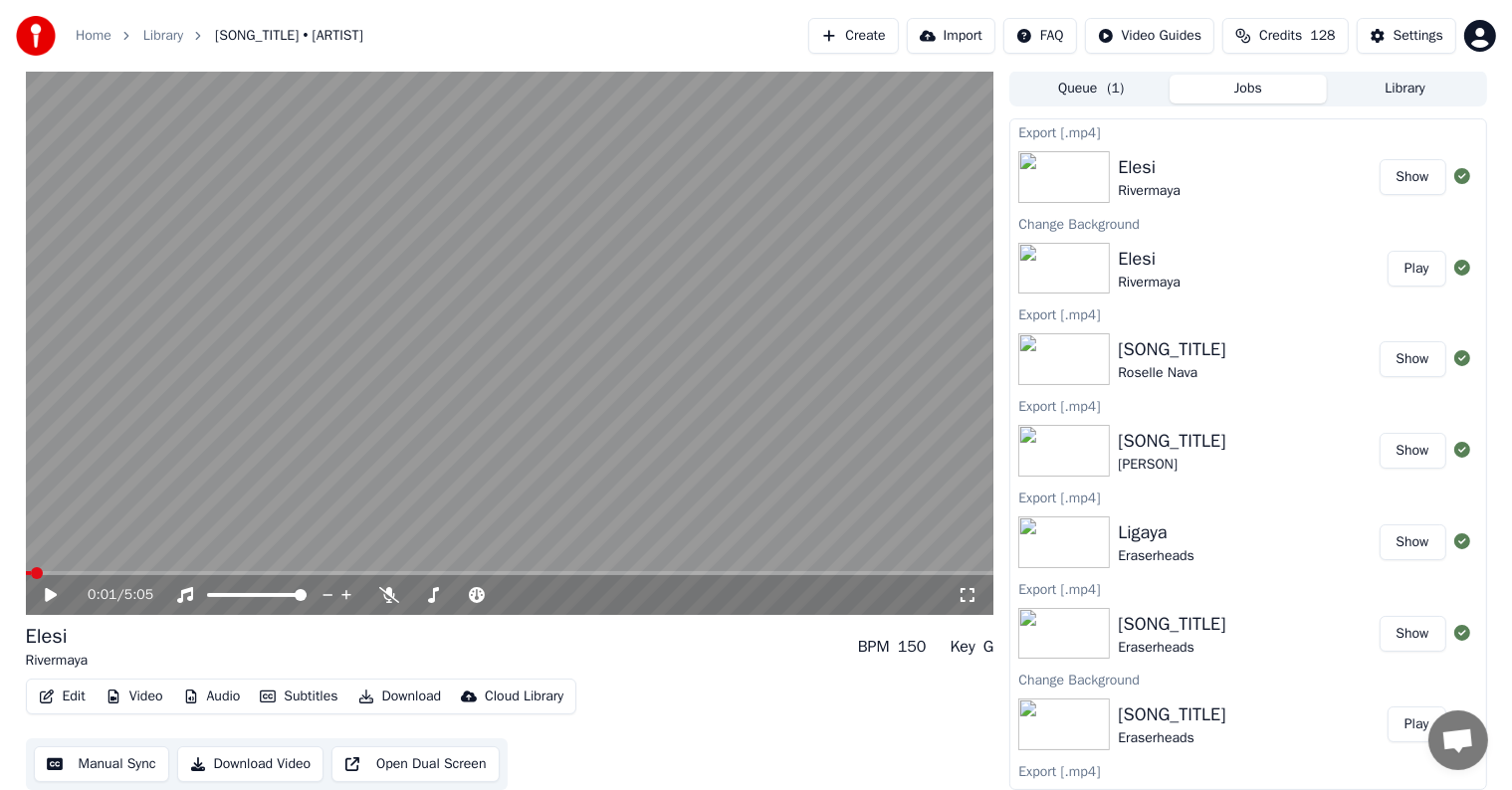 click on "Library" at bounding box center (1405, 89) 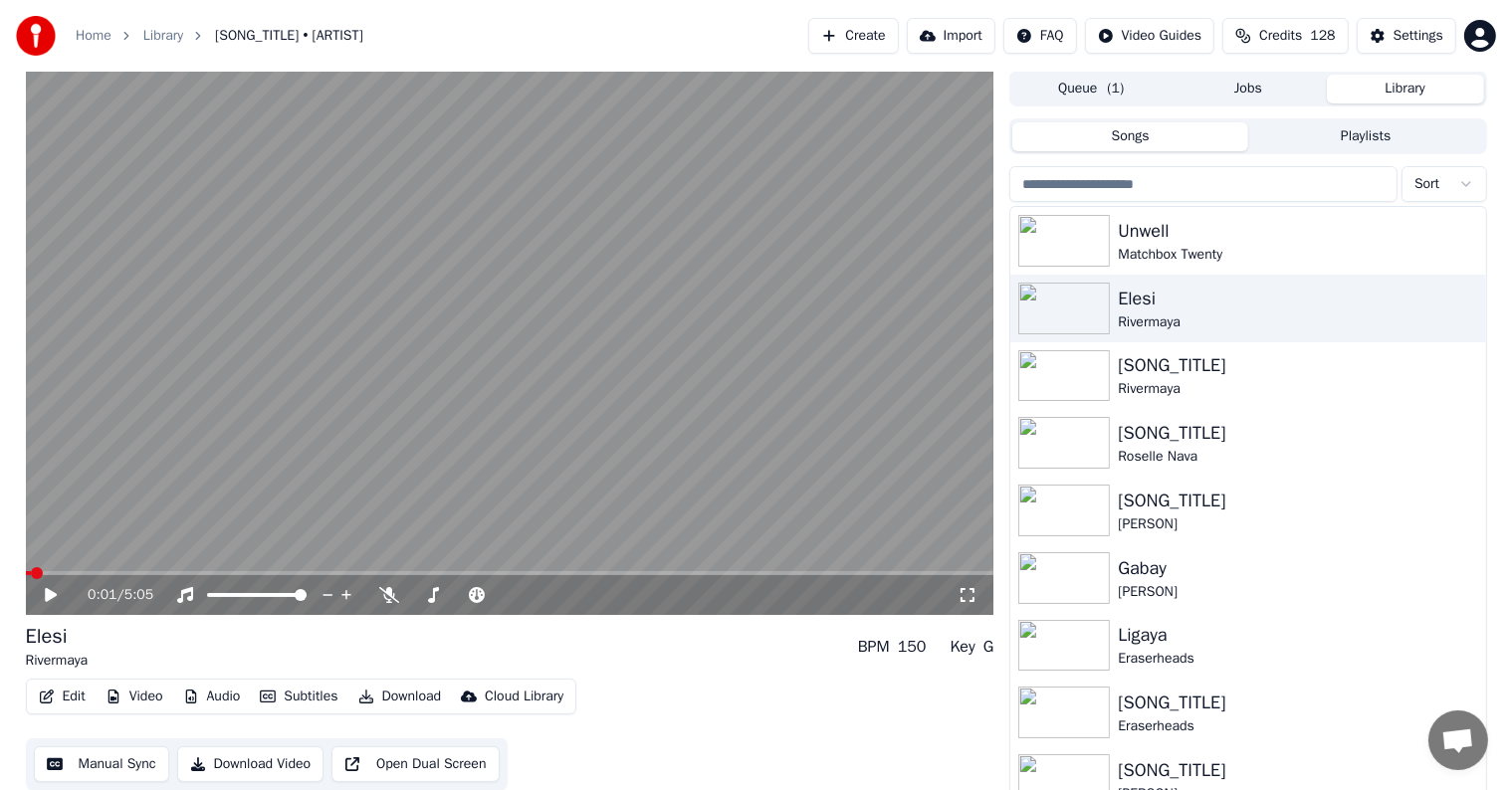 click at bounding box center (1203, 184) 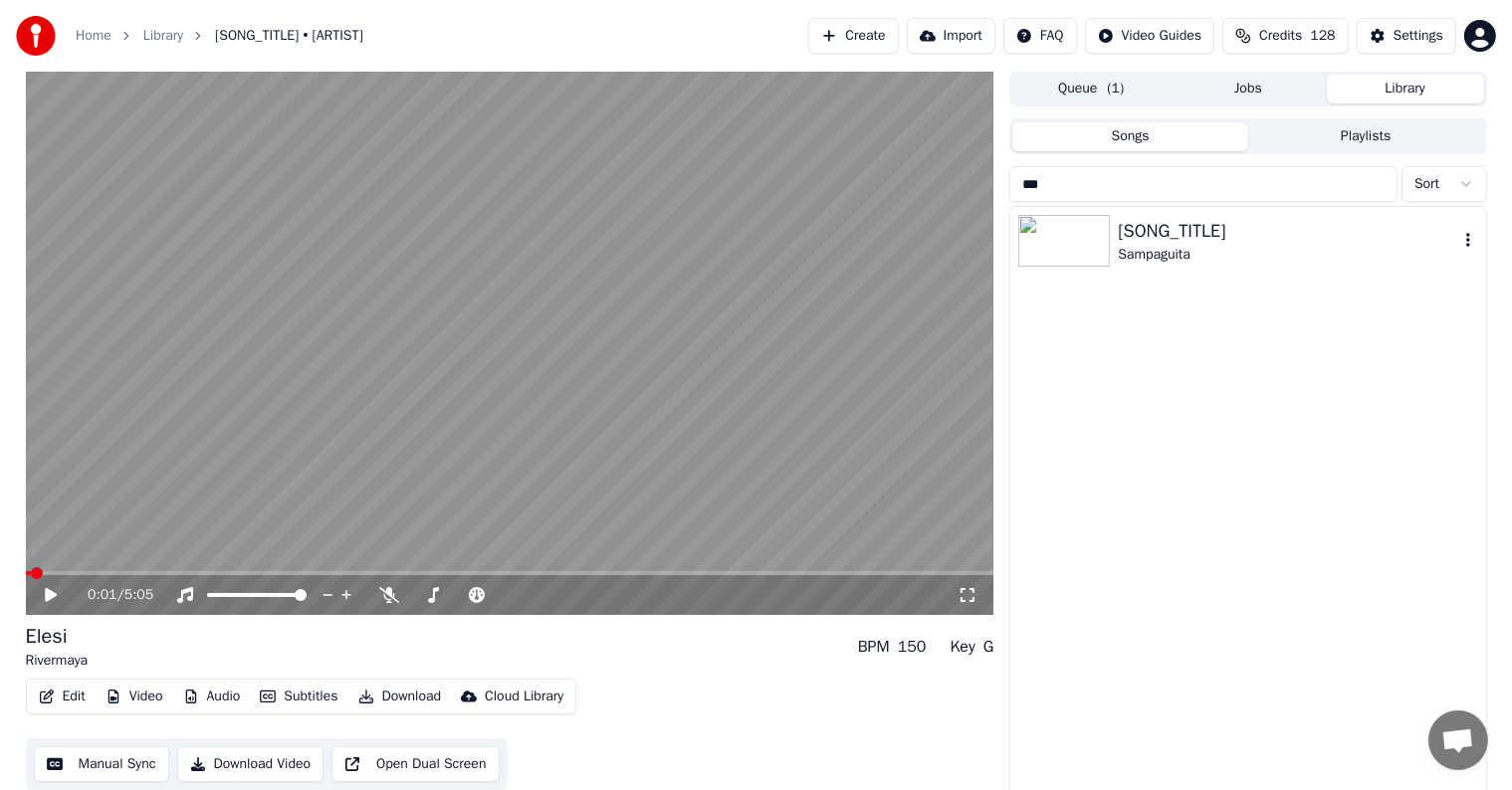 type on "***" 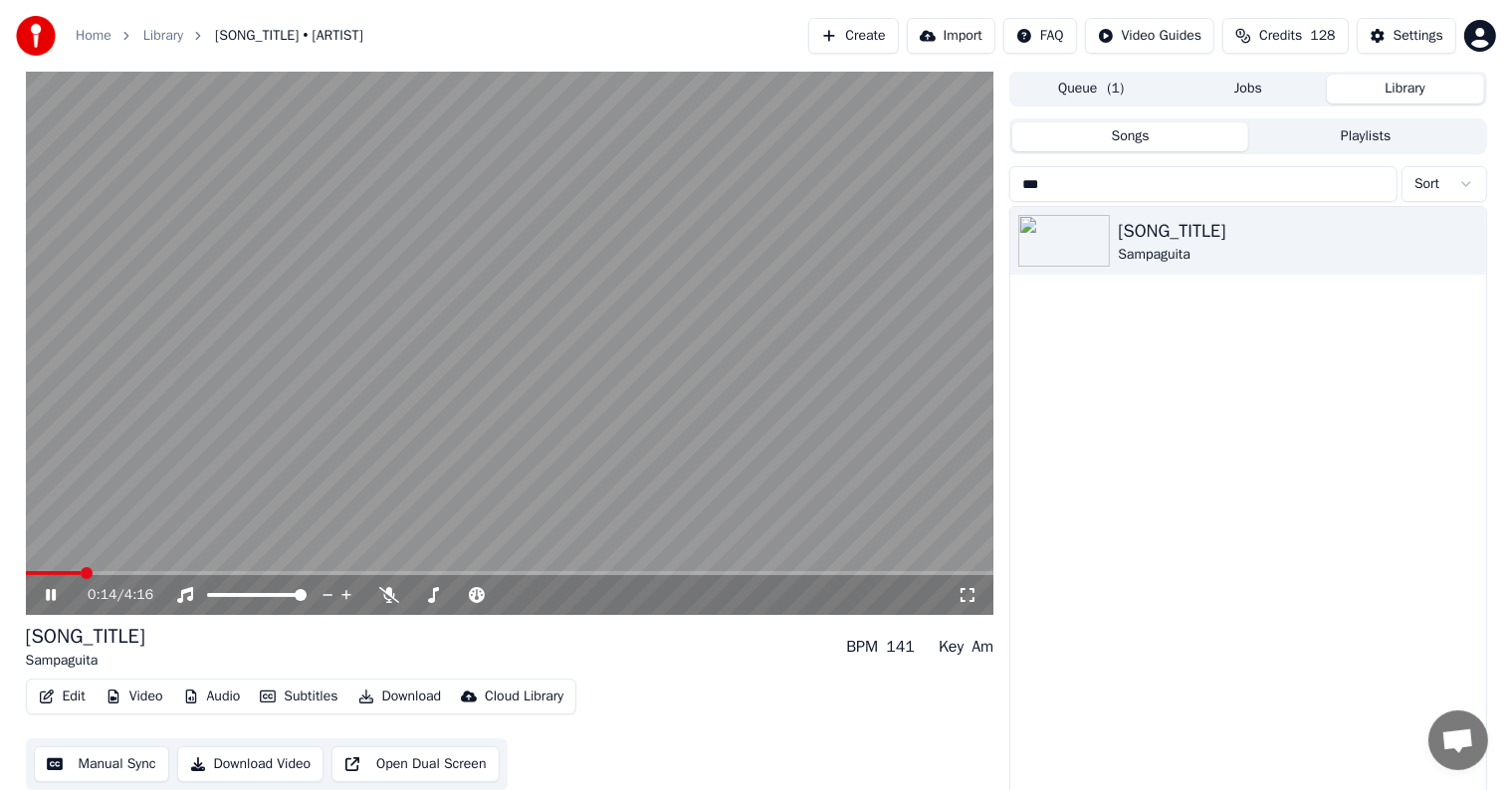 scroll, scrollTop: 9, scrollLeft: 0, axis: vertical 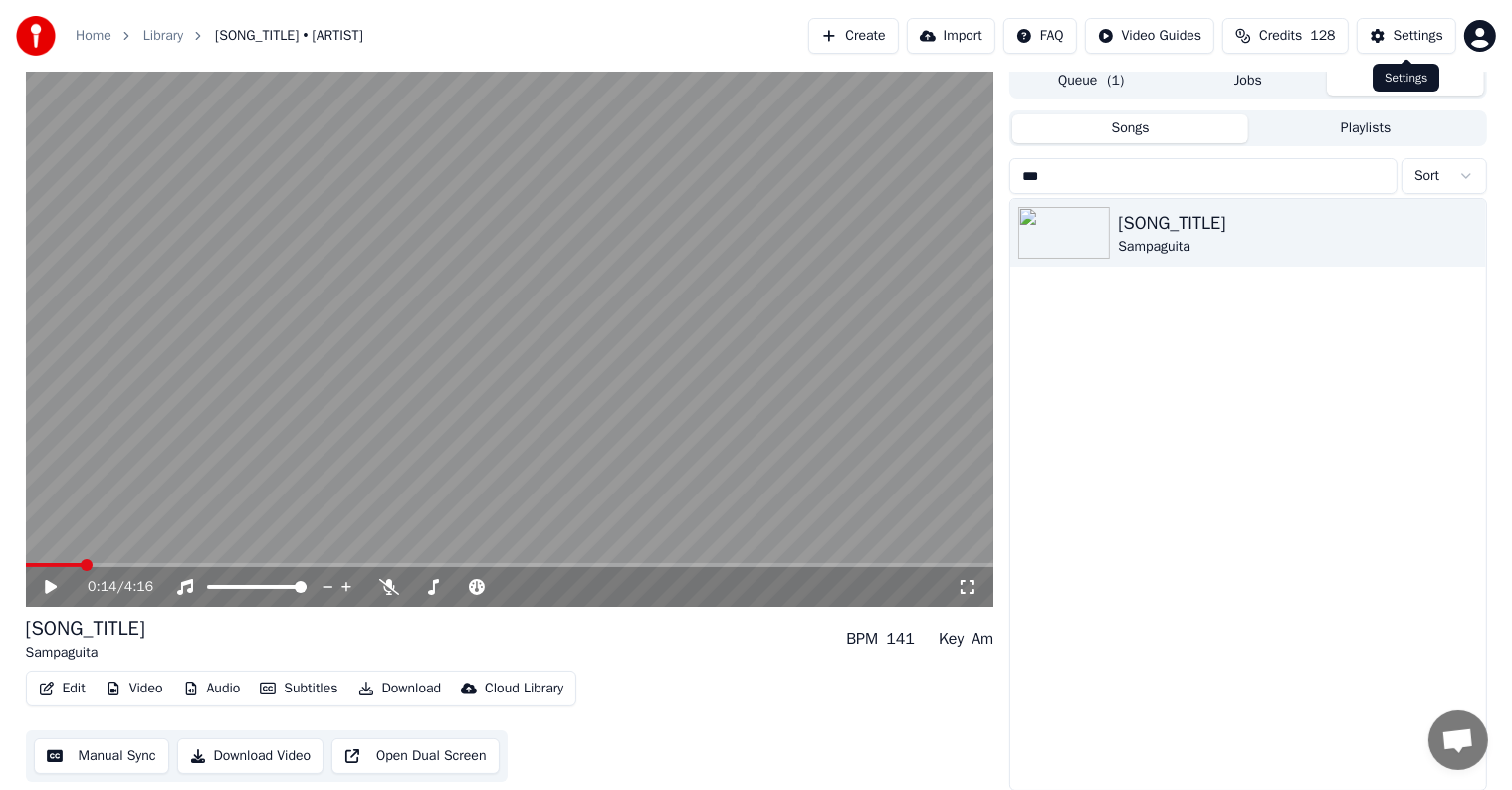 click on "Settings" at bounding box center (1418, 36) 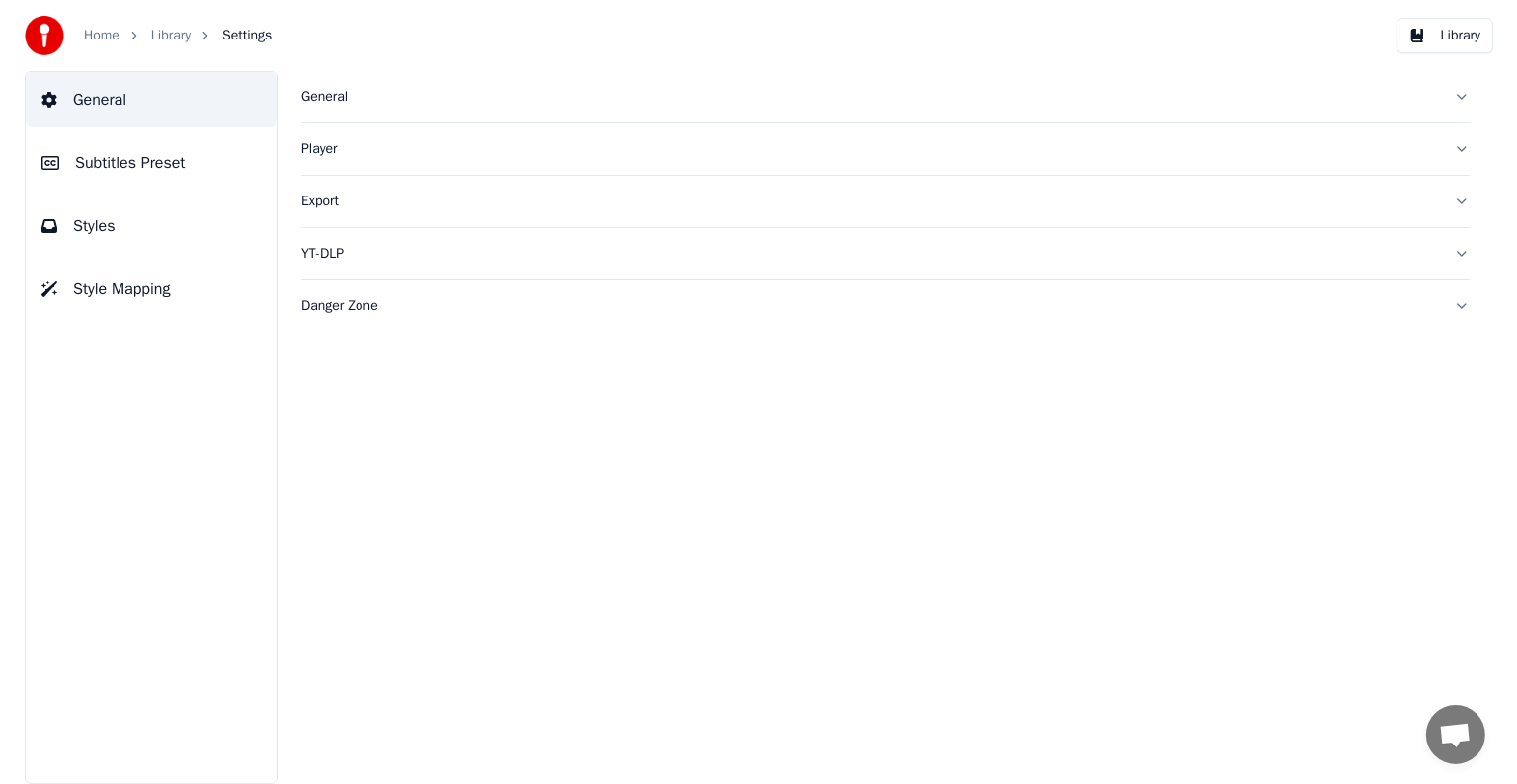 scroll, scrollTop: 0, scrollLeft: 0, axis: both 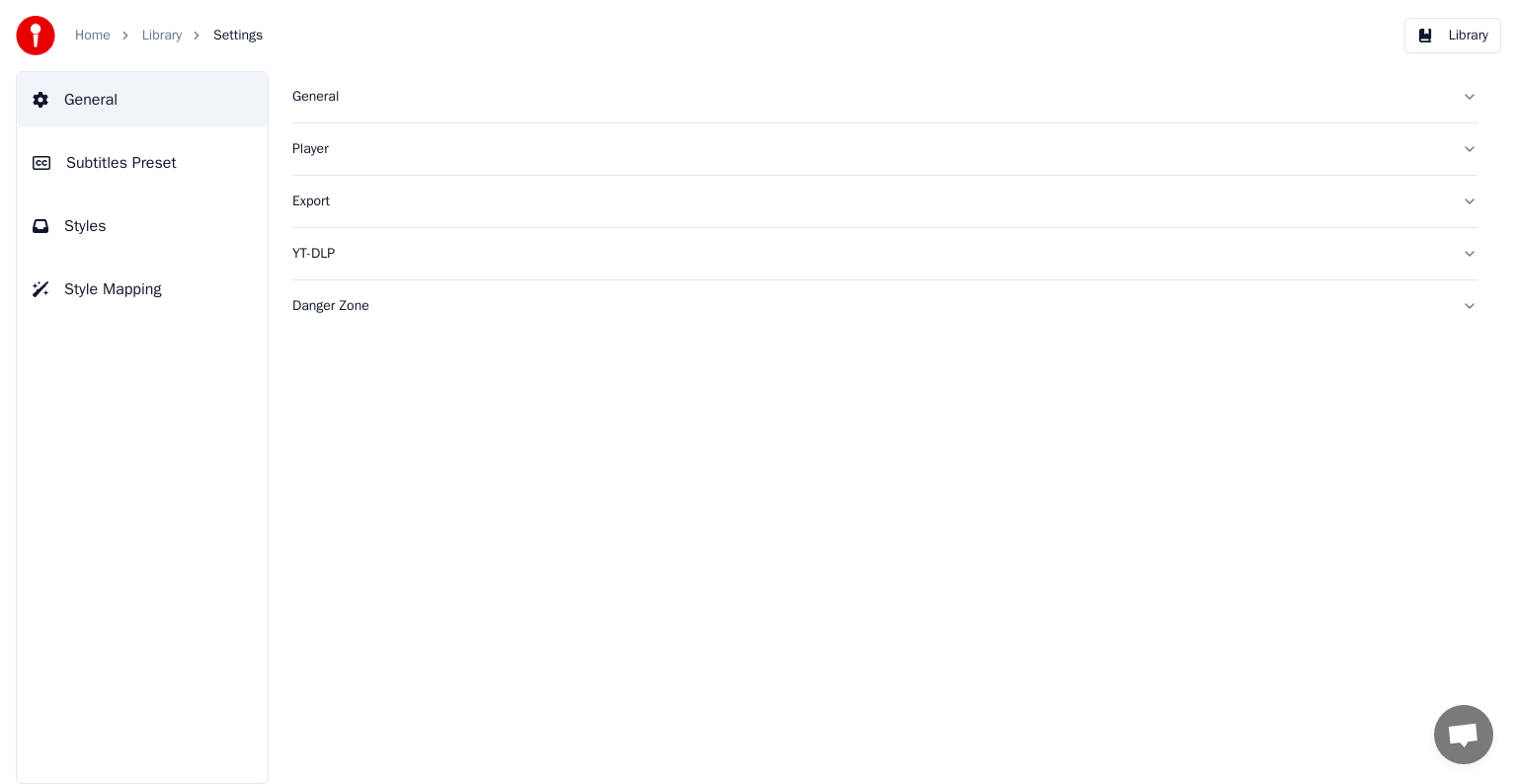 click on "Subtitles Preset" at bounding box center [121, 163] 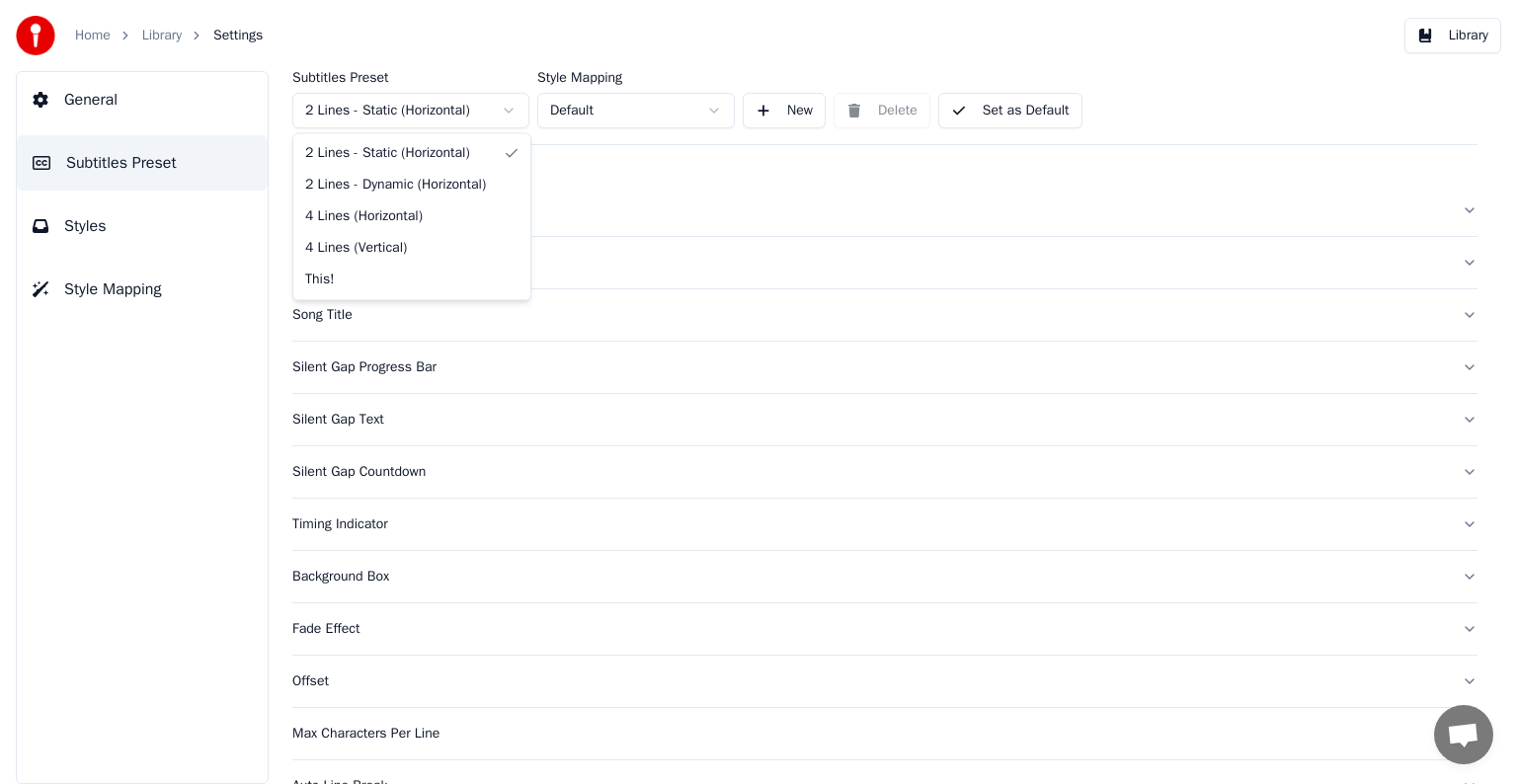 click on "Home Library Settings Library General Subtitles Preset Styles Style Mapping Subtitles Preset 2 Lines - Static (Horizontal) Style Mapping Default New Delete Set as Default General Layout Song Title Silent Gap Progress Bar Silent Gap Text Silent Gap Countdown Timing Indicator Background Box Fade Effect Offset Max Characters Per Line Auto Line Break Advanced Settings Chat Adam from Youka Desktop More channels Continue on Email Offline. Please reload the page. No messages can be received or sent for now. Youka Desktop Hello! How can I help you?  Sunday, 20 July Hi! I'ts me again. The lyrics are not appearing. Even editing to add lyrics again, it's not appearing. I already spent 22 credits for this please check 7/20/2025 Monday, 21 July Adam Hey, credits should refunded automatically in case of failure, please let me check 7/21/2025 yeah but credits are used again in adding the lyrics in the song that supposed to be good in the first place 7/21/2025 Read Adam I added 22 more credits to your account. 7/21/2025" at bounding box center (758, 392) 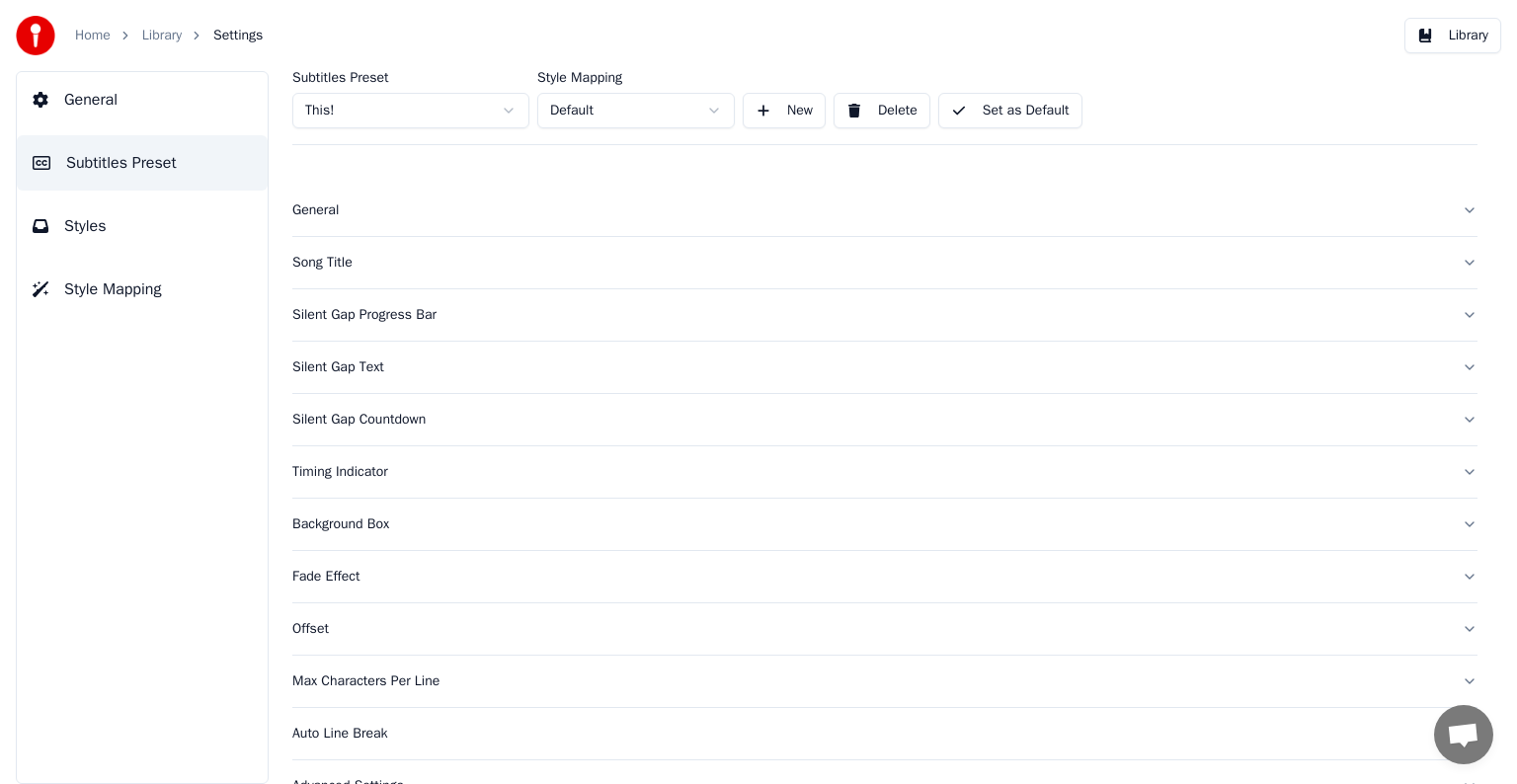 click on "Song Title" at bounding box center [869, 263] 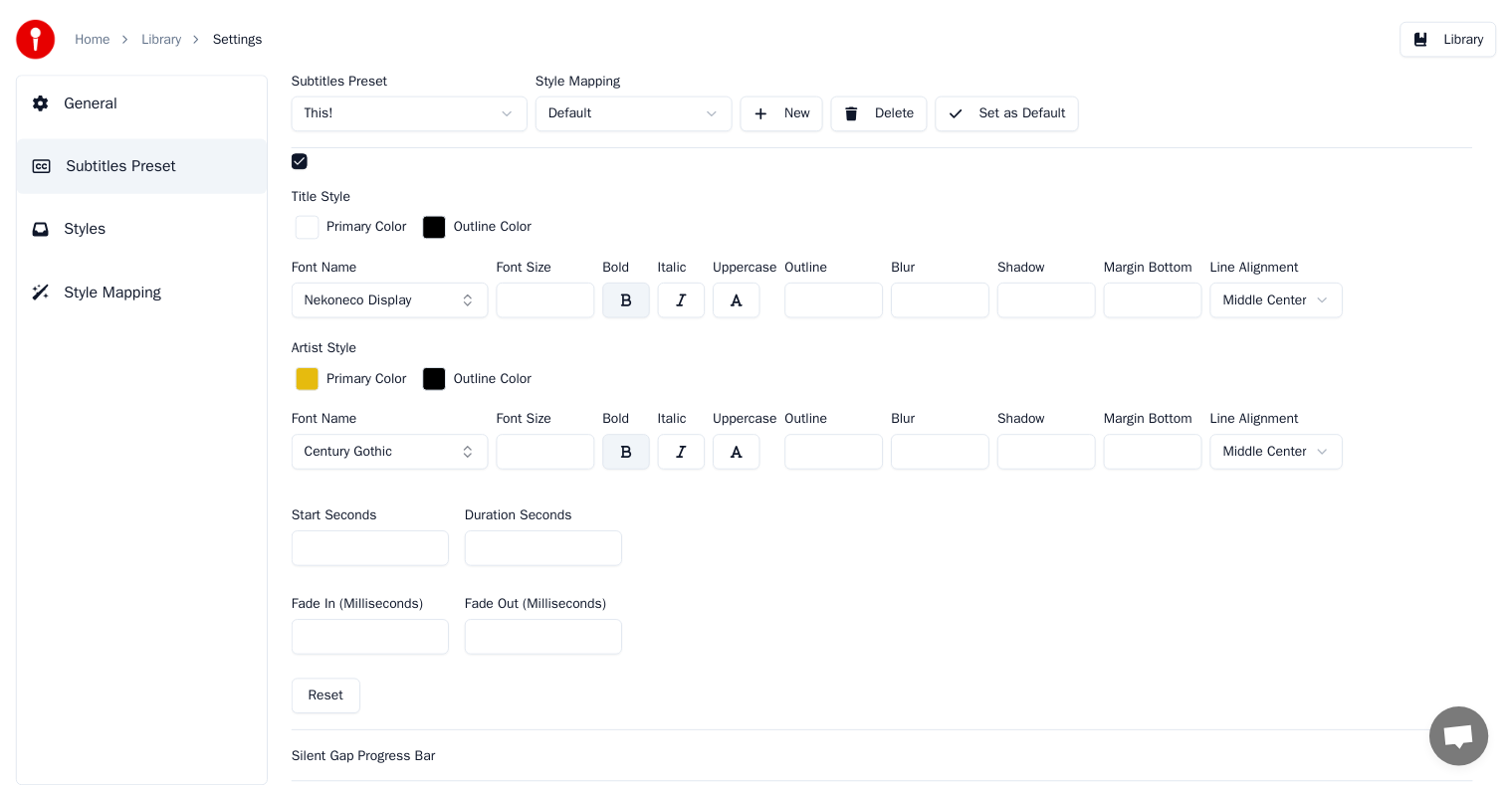 scroll, scrollTop: 597, scrollLeft: 0, axis: vertical 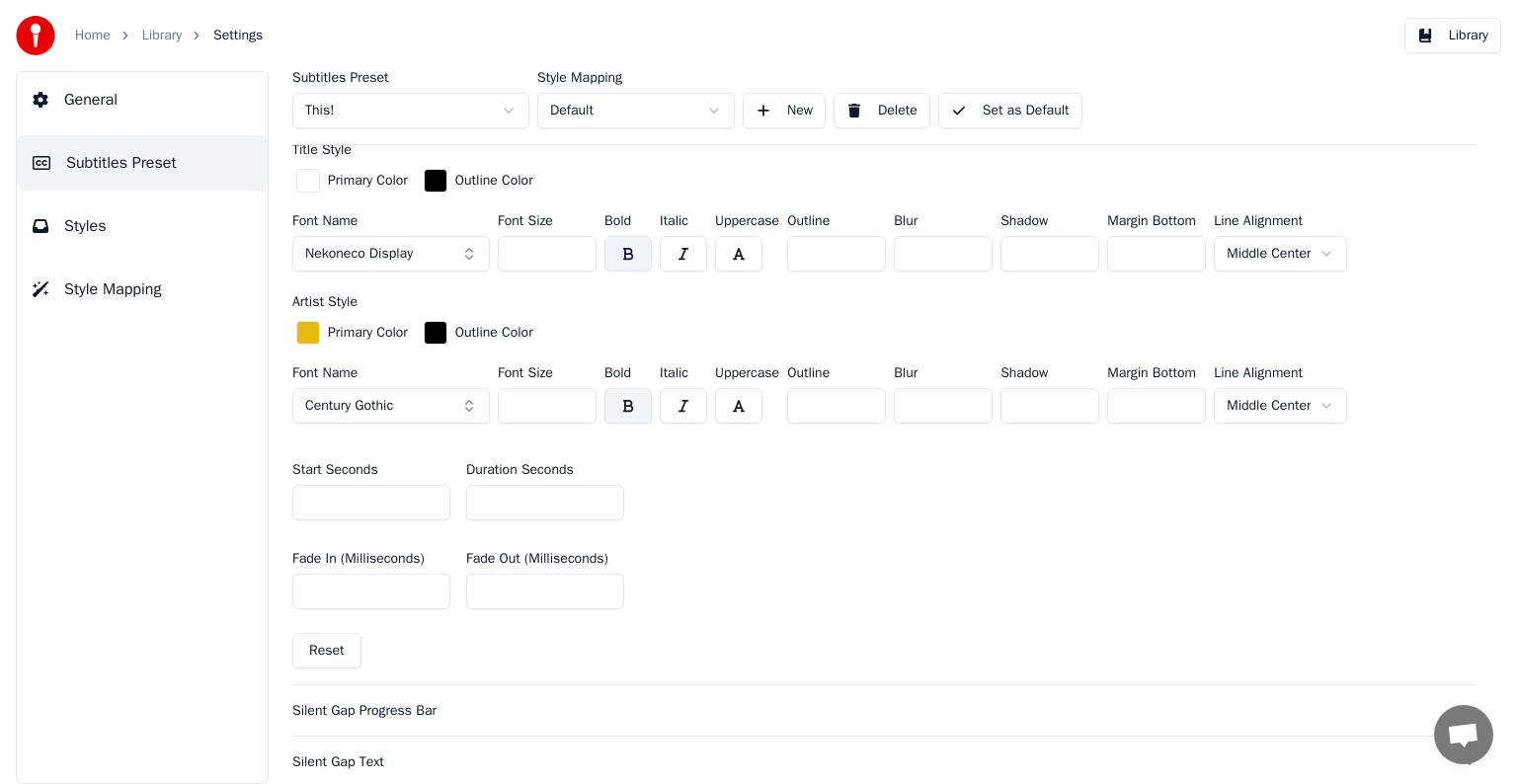 type on "**" 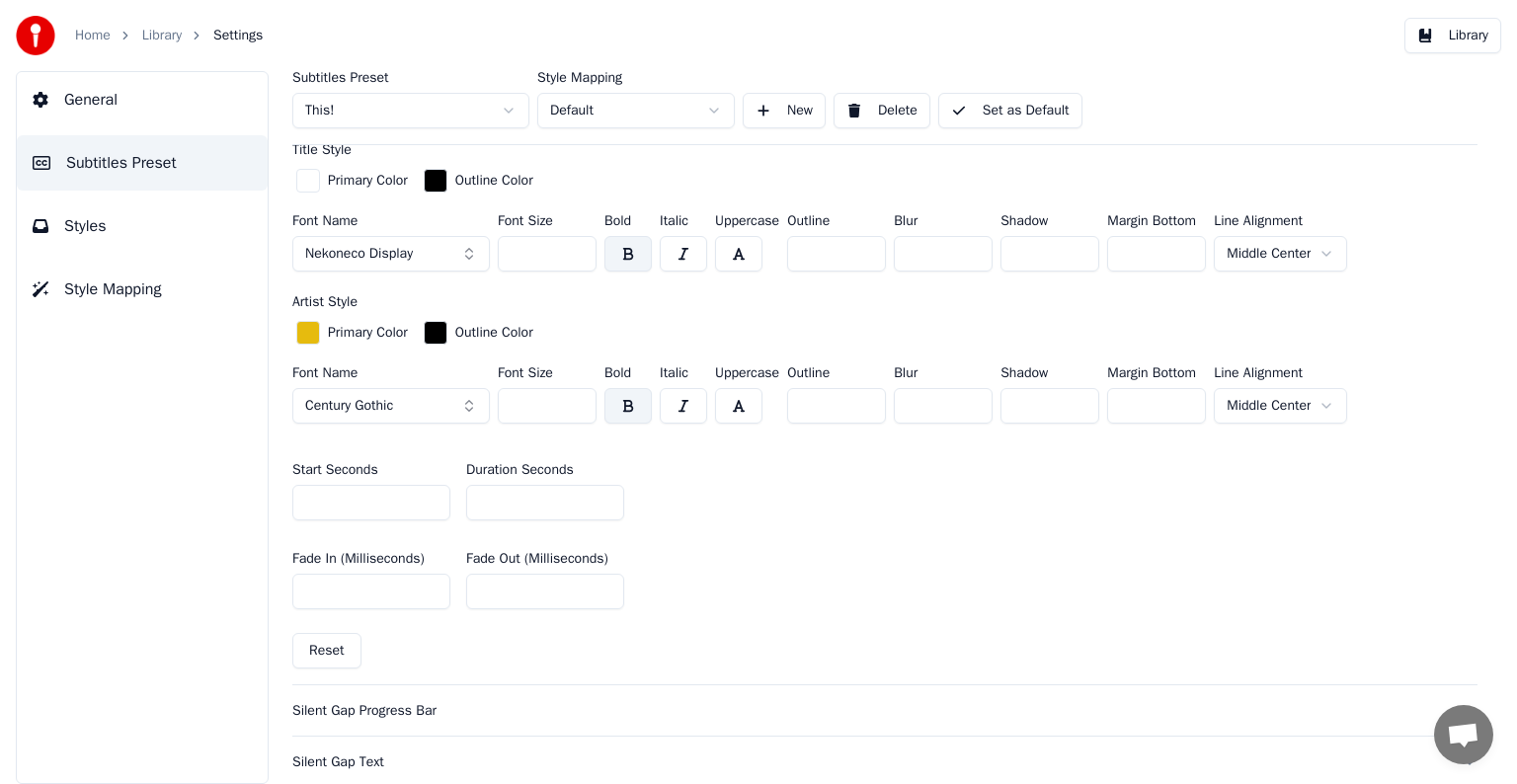 click on "Set as Default" at bounding box center [1010, 111] 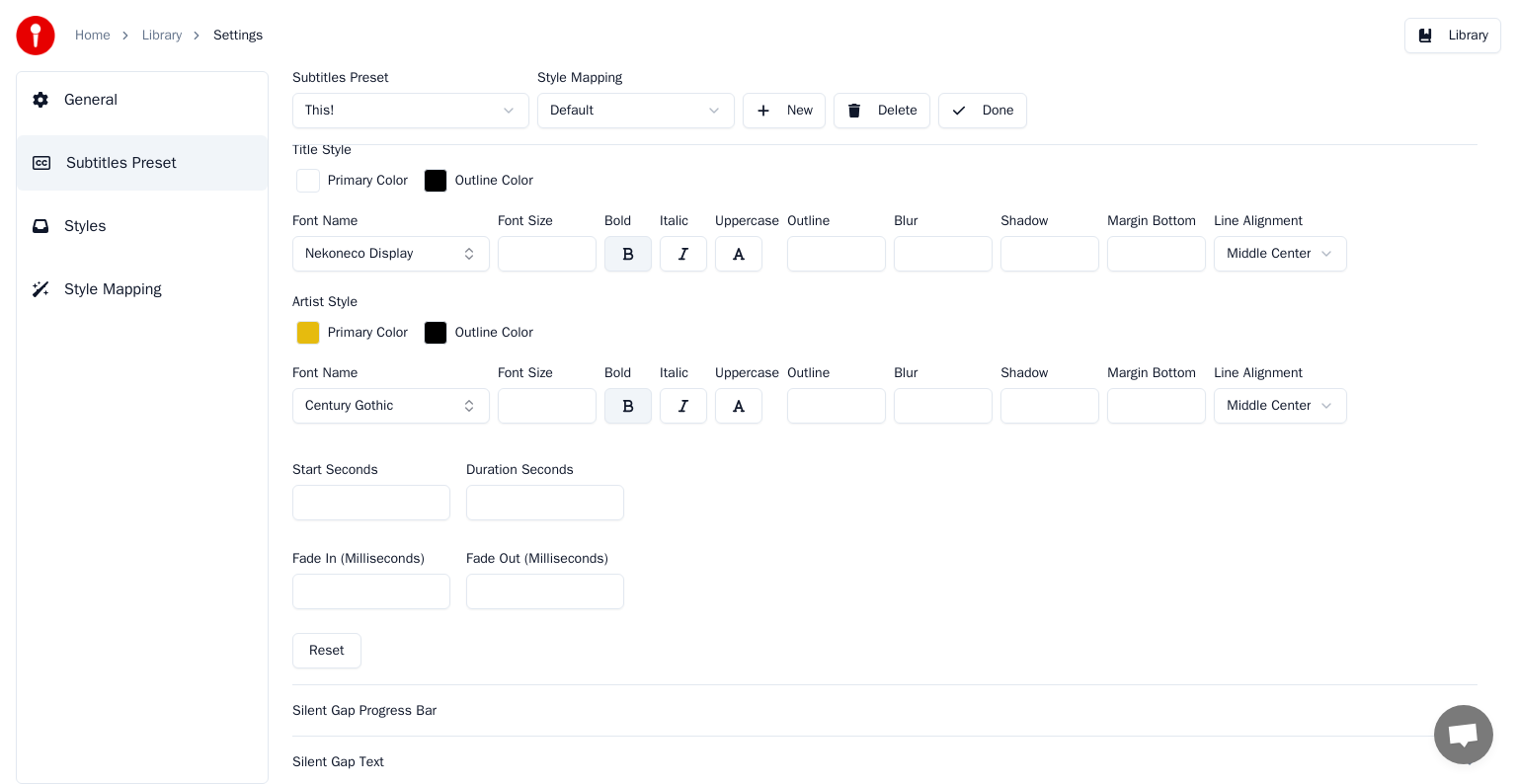 click on "Library" at bounding box center (162, 36) 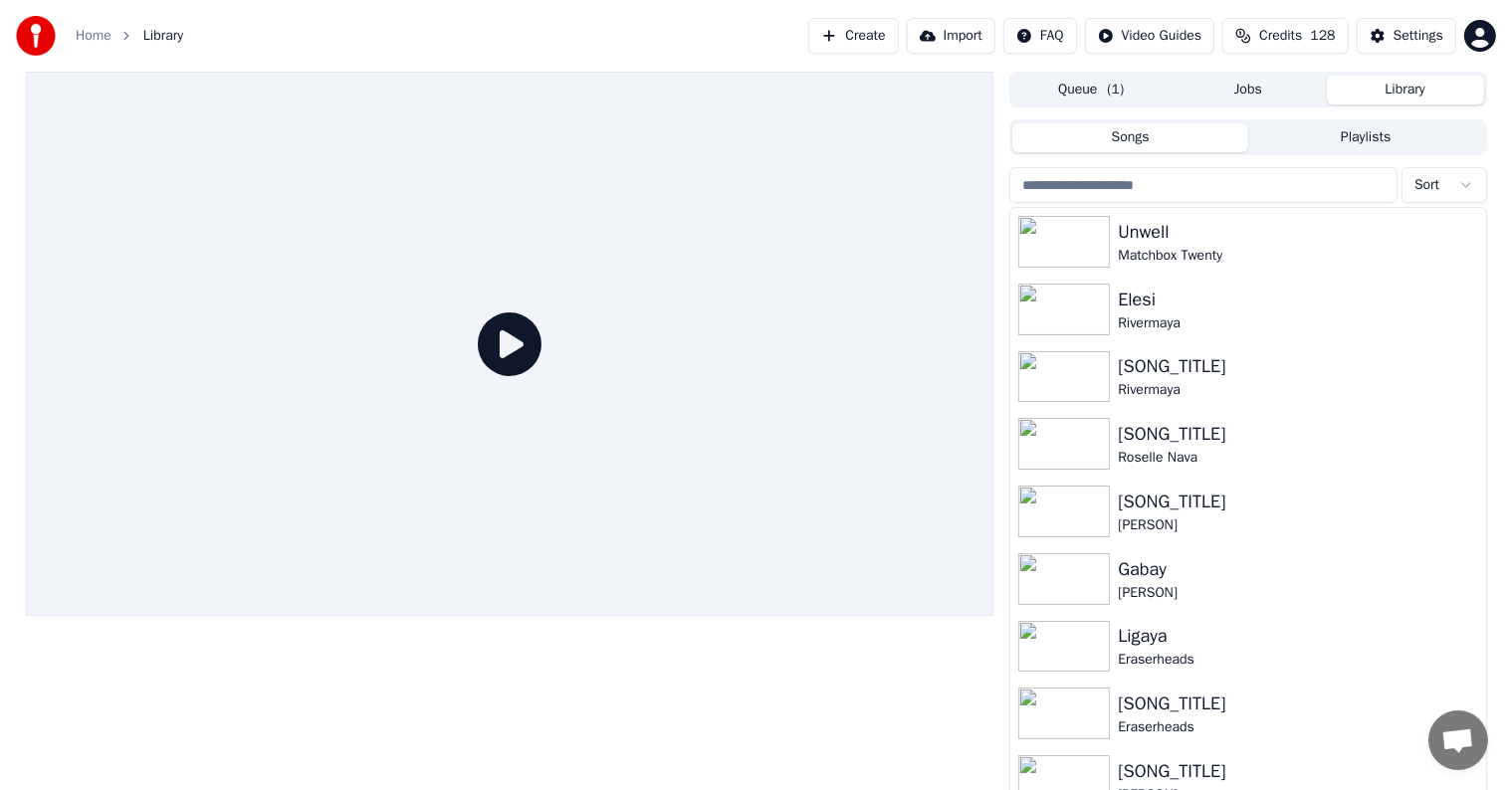click at bounding box center (1203, 185) 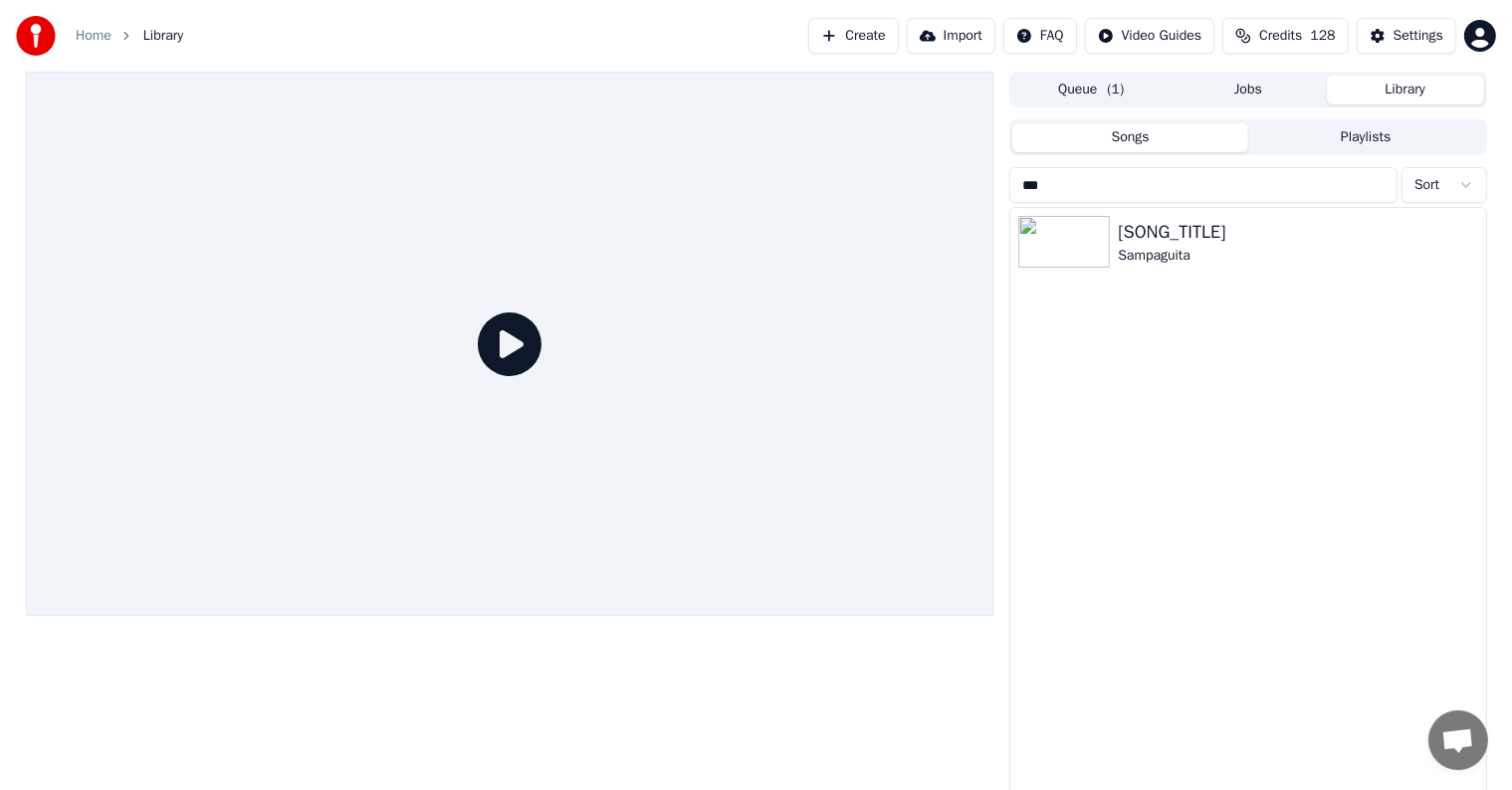 type on "***" 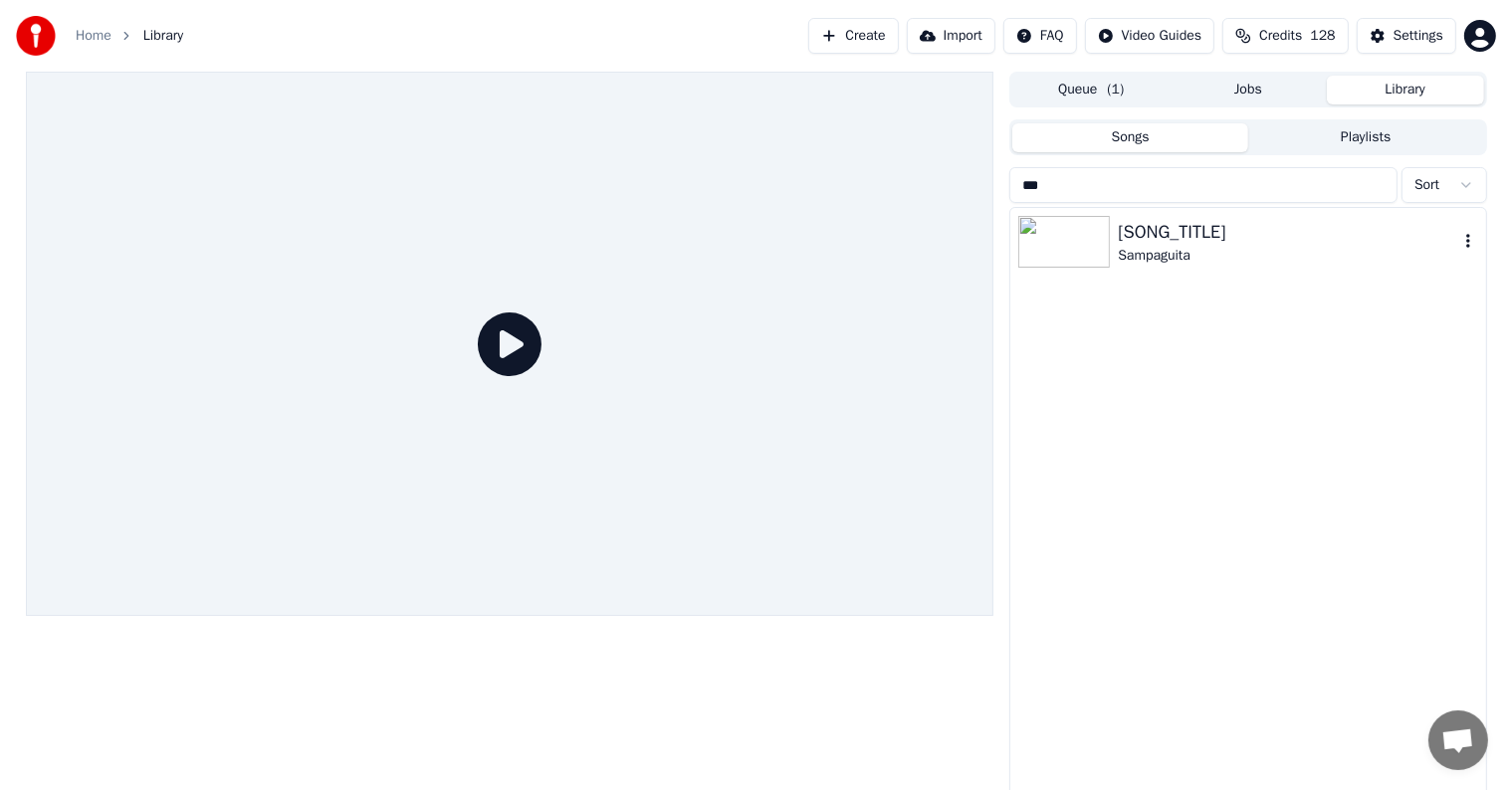 click on "[SONG_TITLE]" at bounding box center [1287, 232] 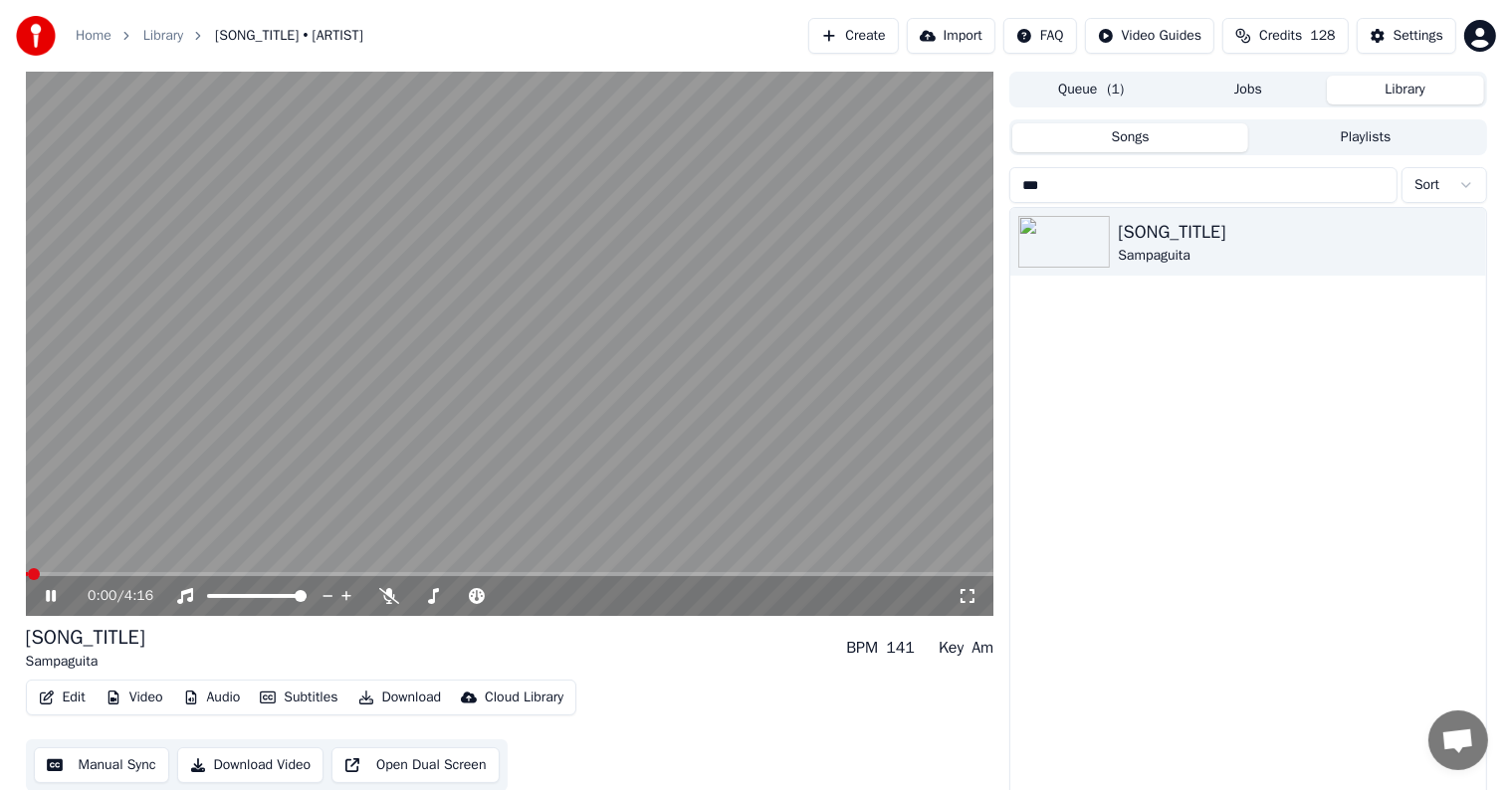click at bounding box center (510, 574) 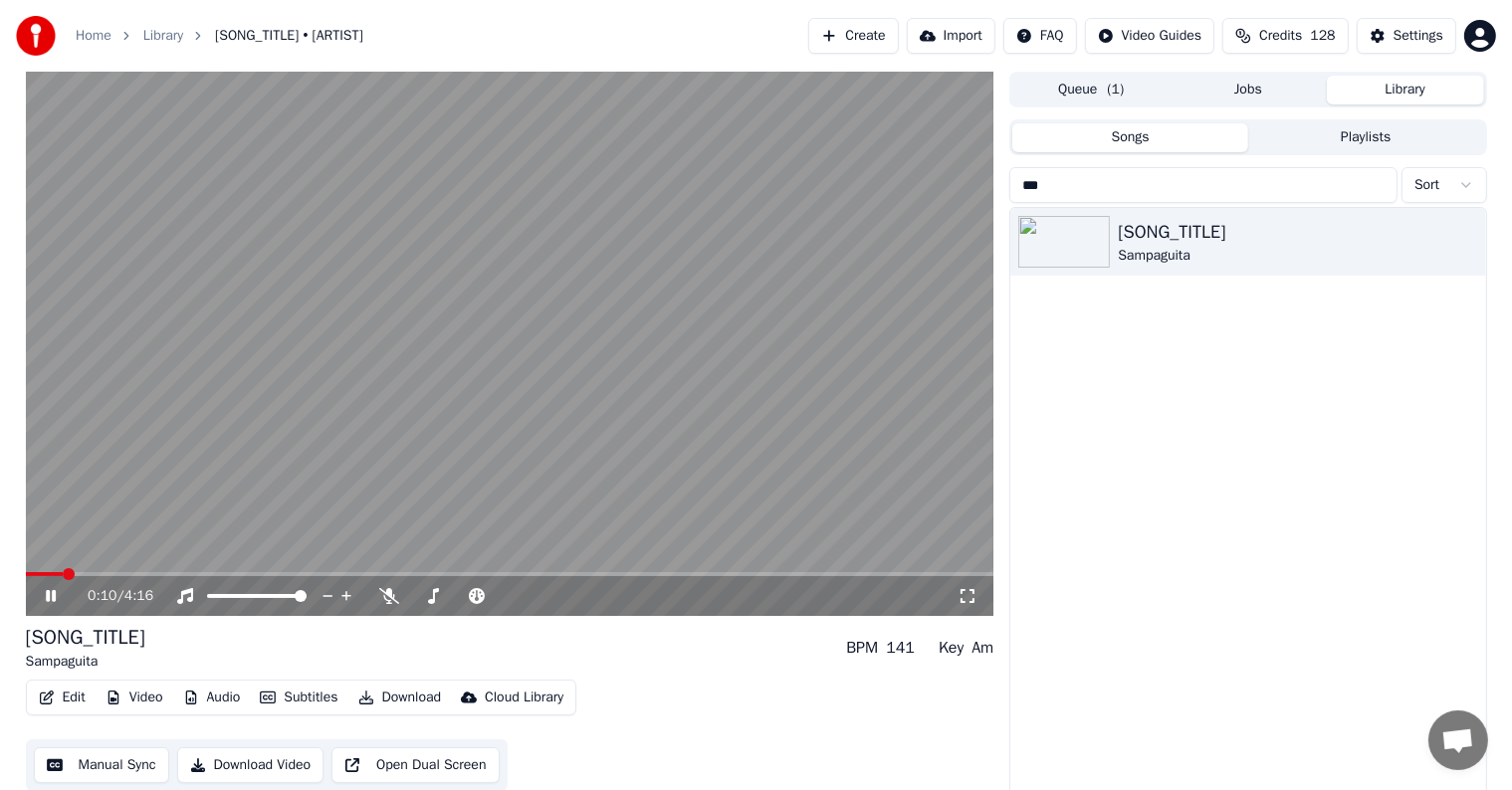 click at bounding box center (510, 574) 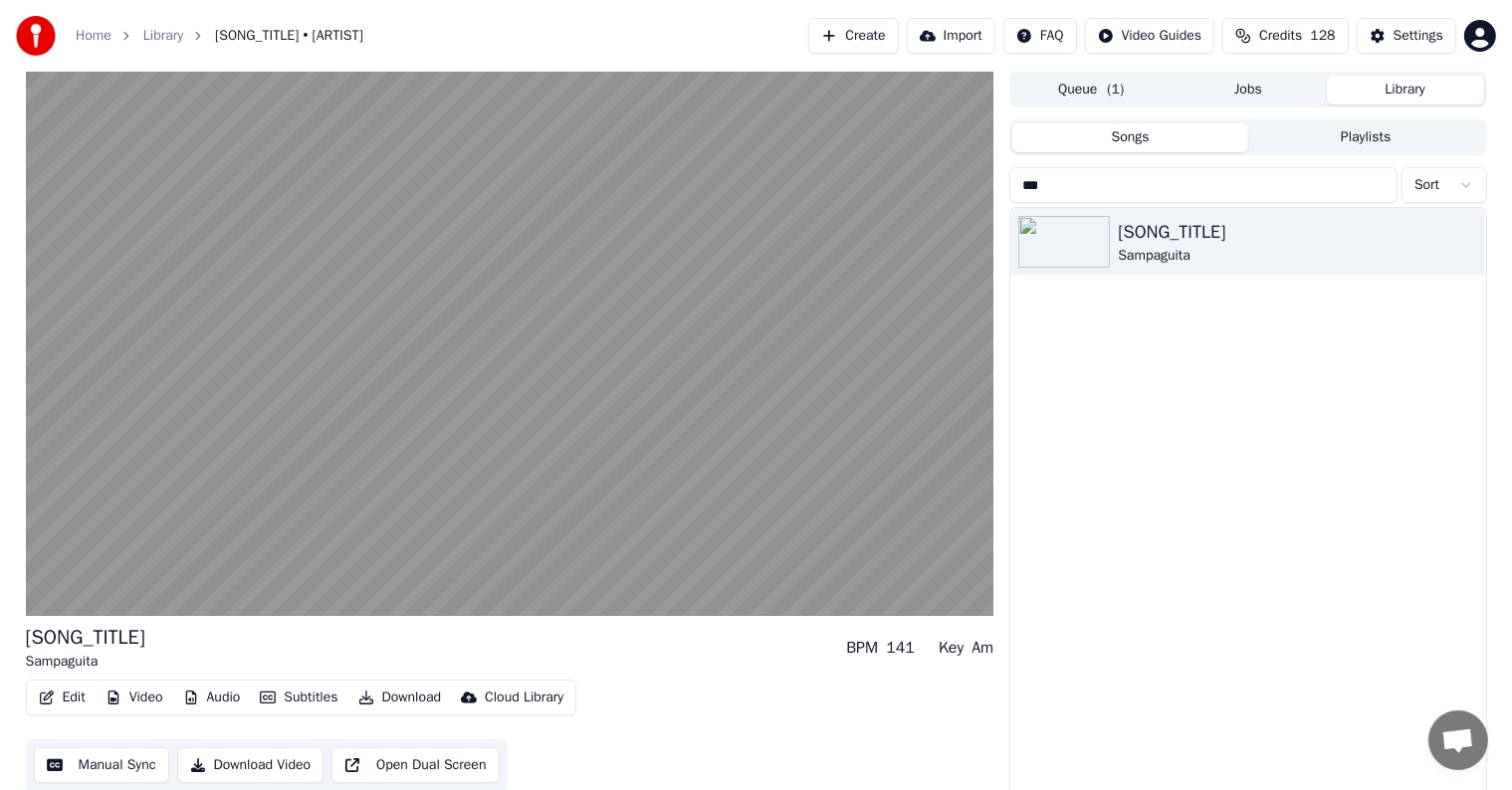 scroll, scrollTop: 9, scrollLeft: 0, axis: vertical 